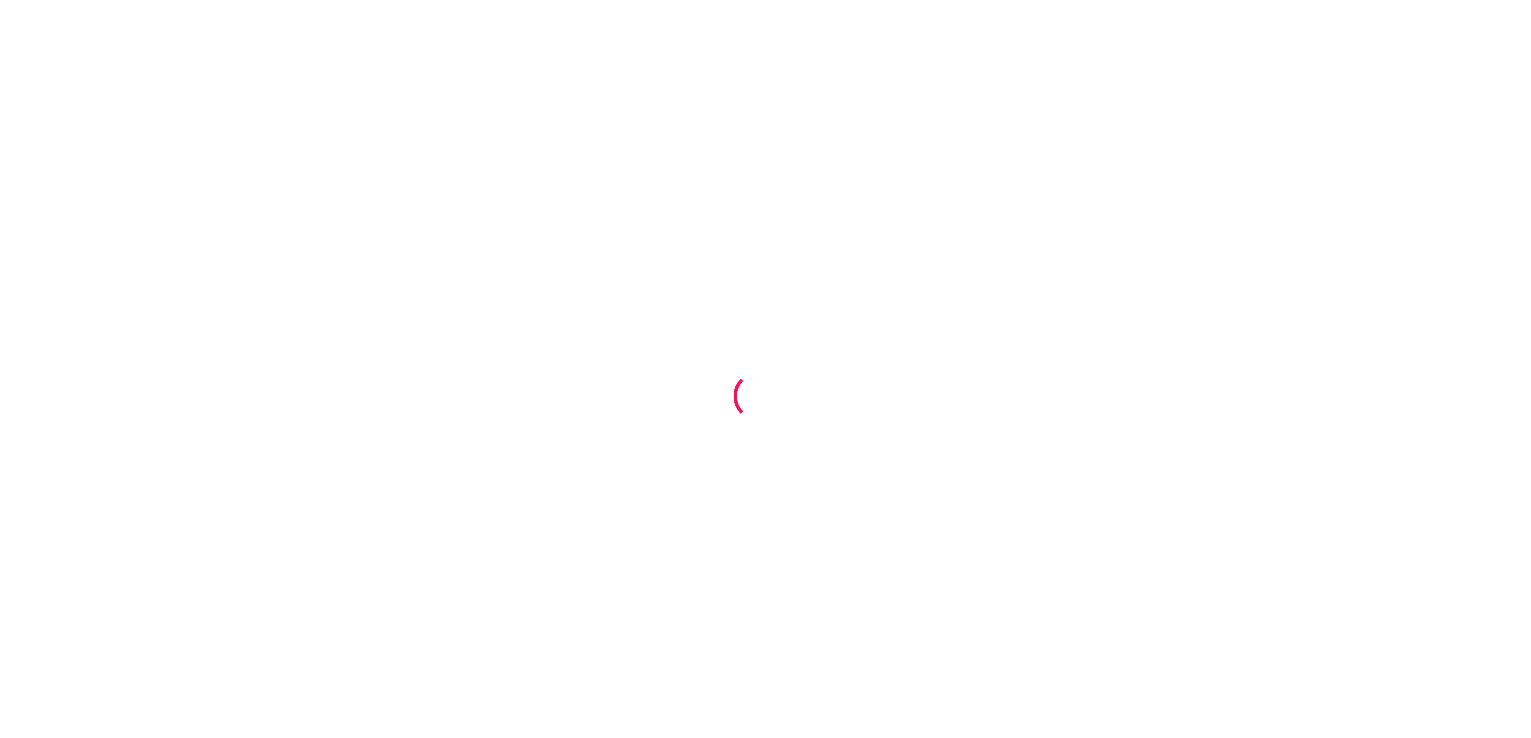 scroll, scrollTop: 0, scrollLeft: 0, axis: both 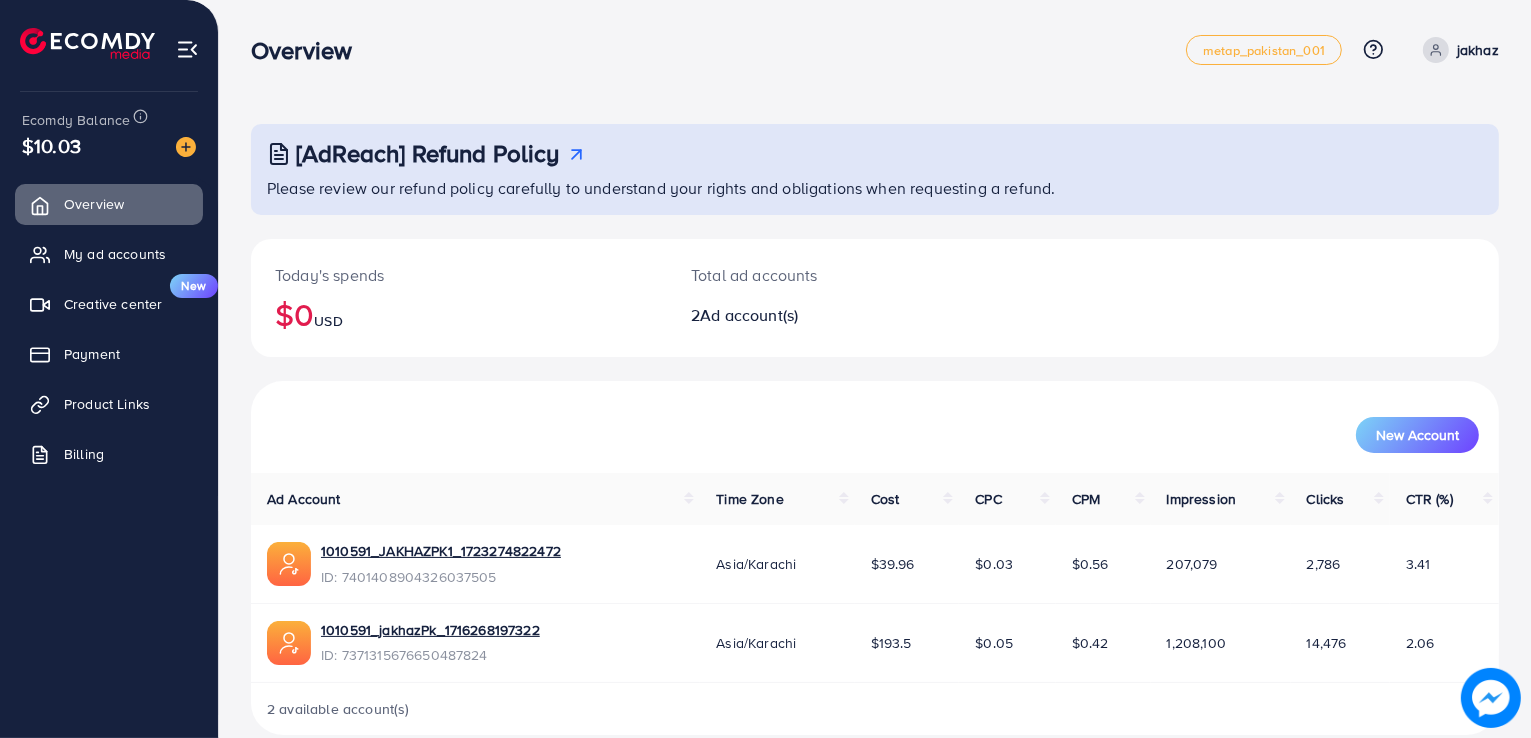 click on "jakhaz" at bounding box center [1478, 50] 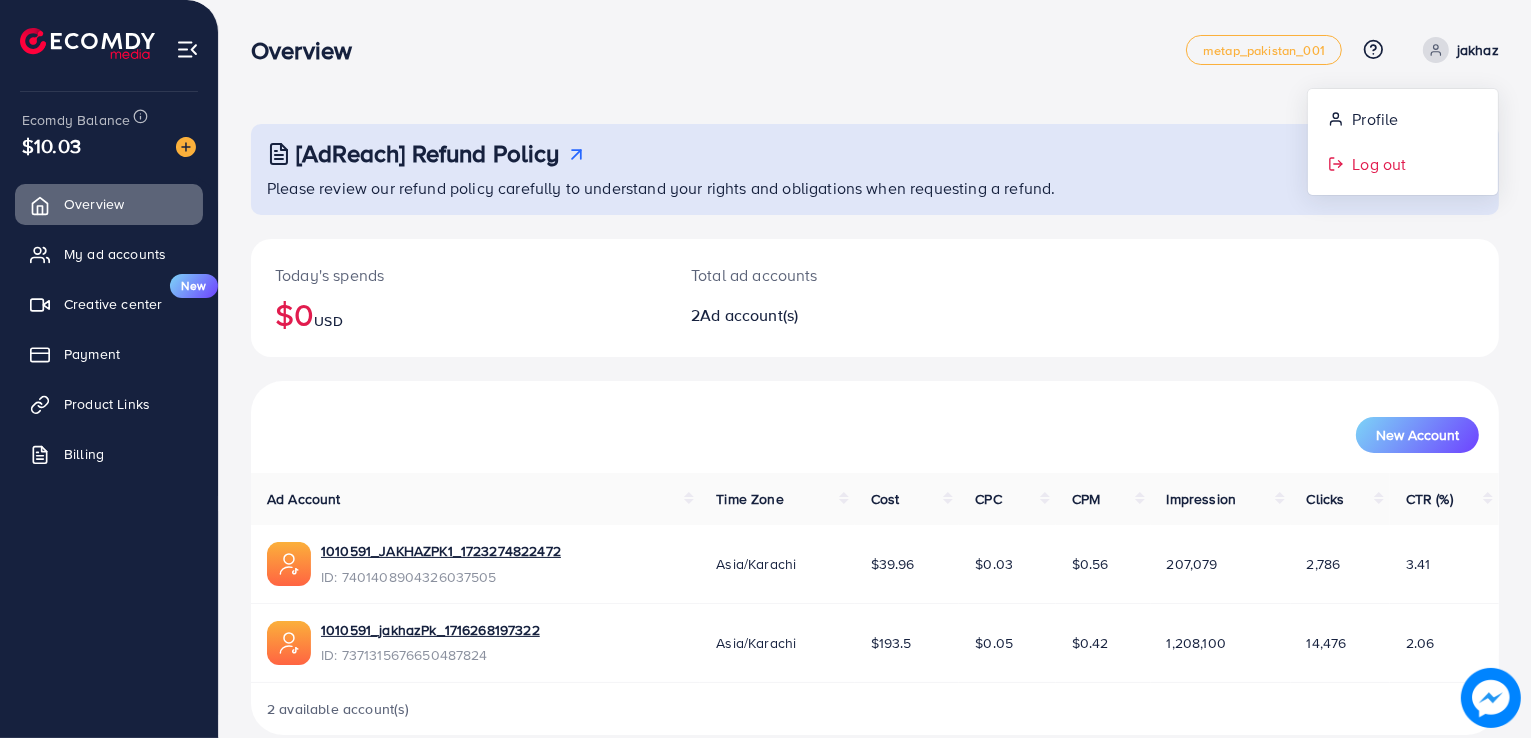 click on "Log out" at bounding box center [1403, 164] 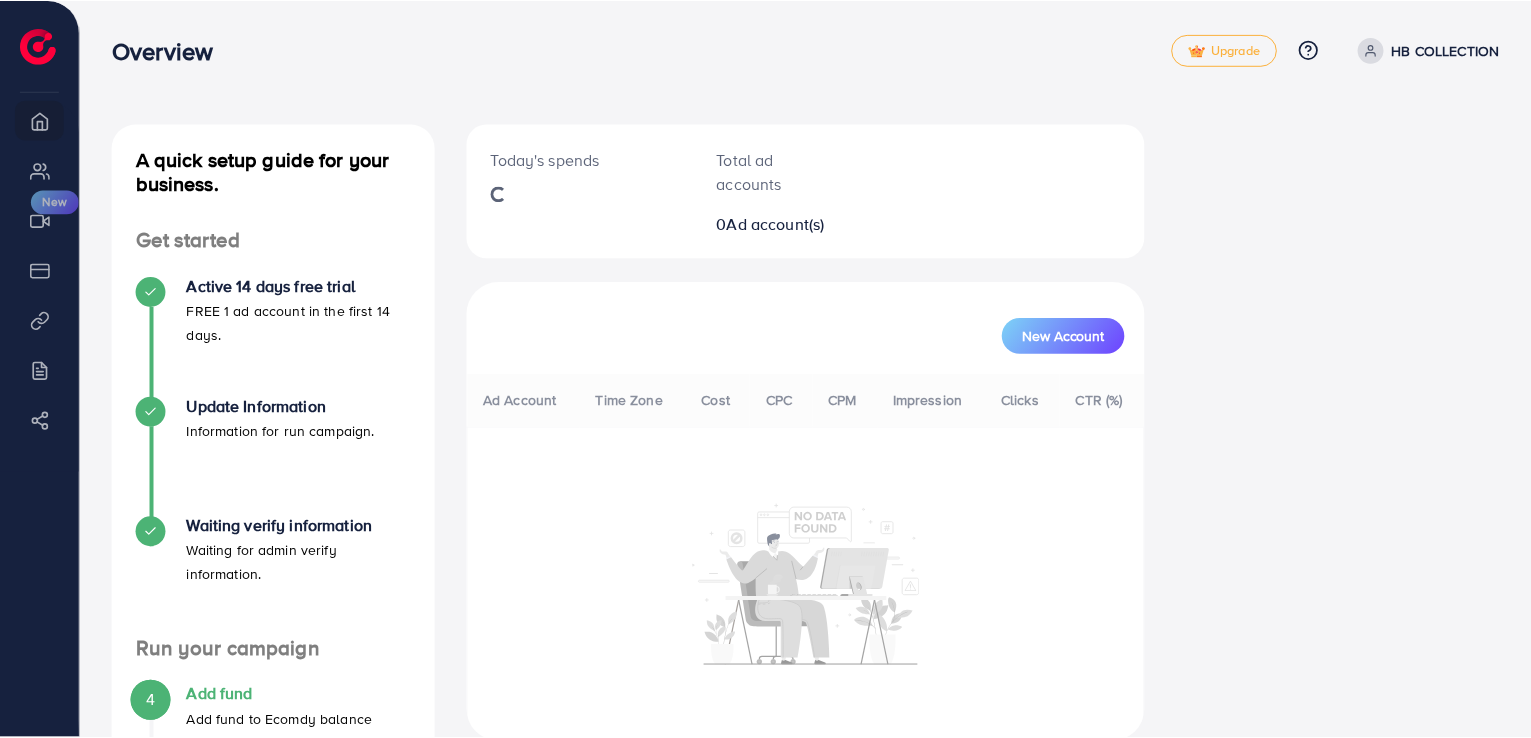 scroll, scrollTop: 0, scrollLeft: 0, axis: both 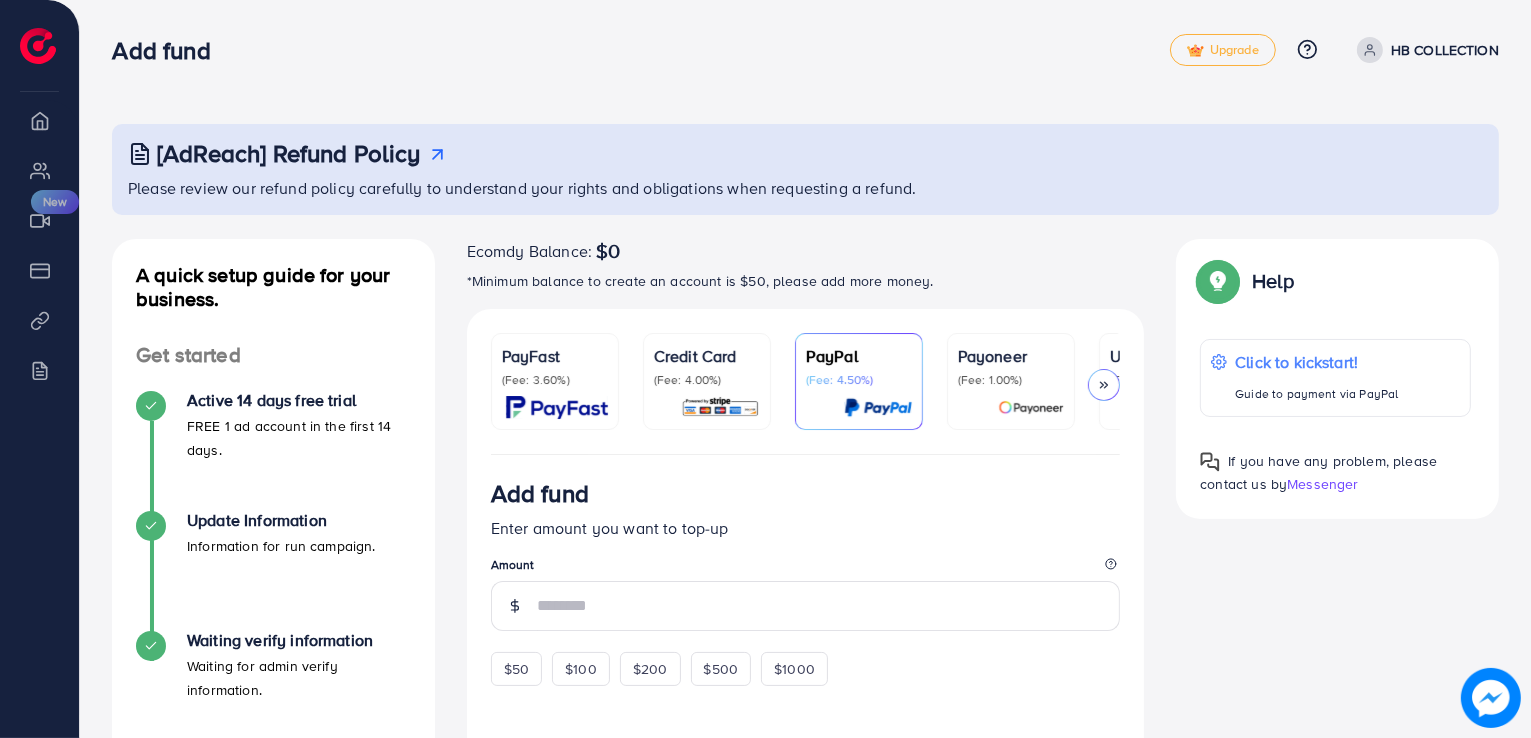 click on "(Fee: 4.00%)" at bounding box center [707, 380] 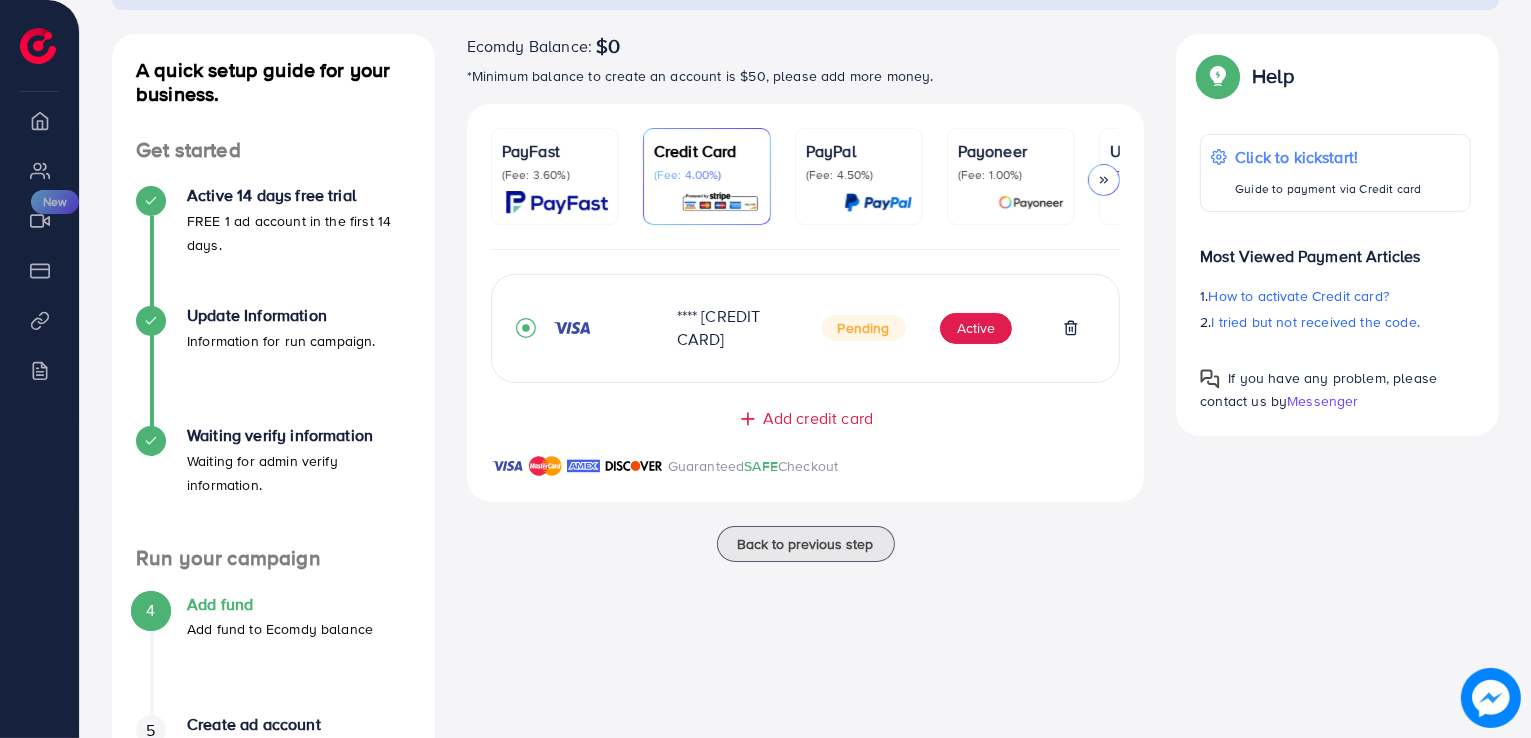scroll, scrollTop: 206, scrollLeft: 0, axis: vertical 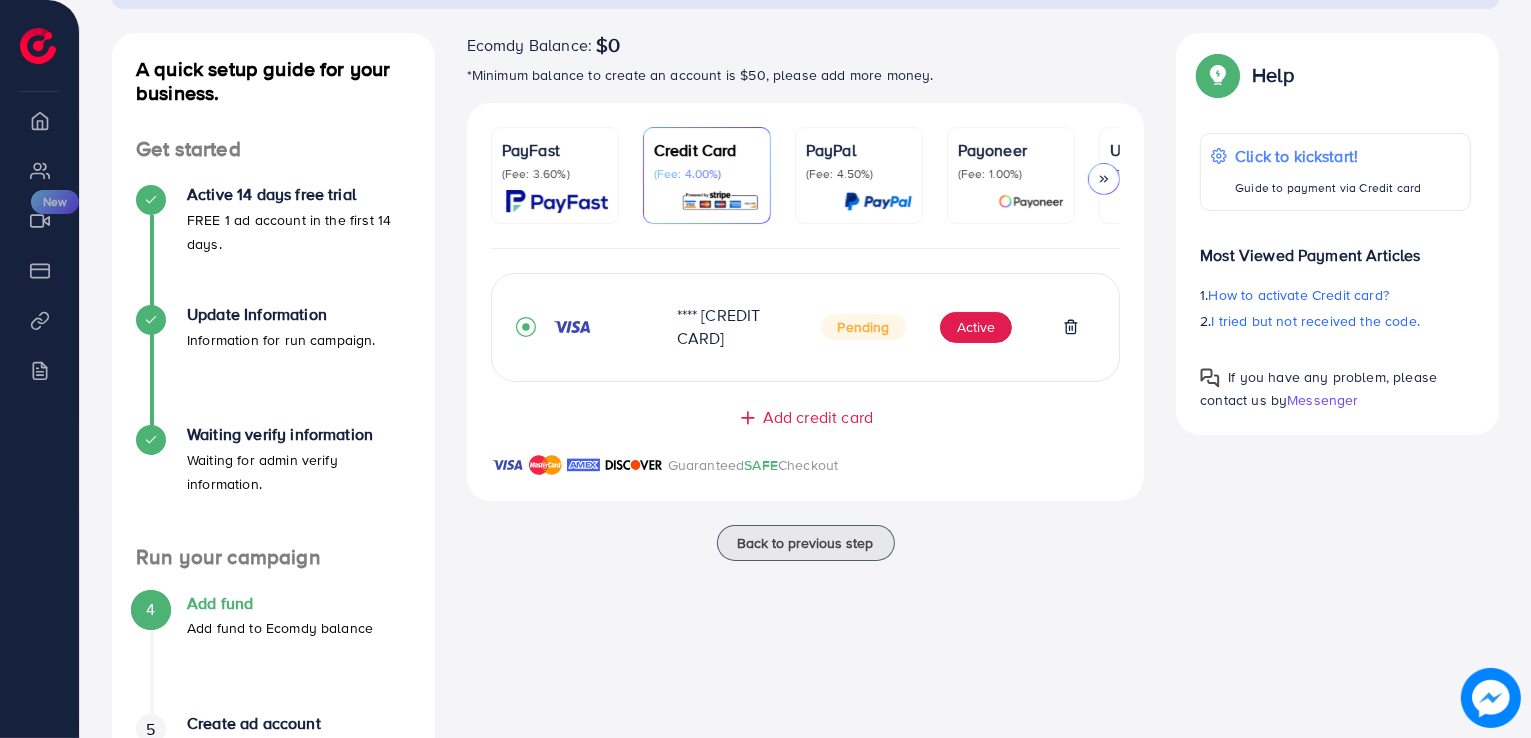 click on "Pending   Active" at bounding box center [951, 328] 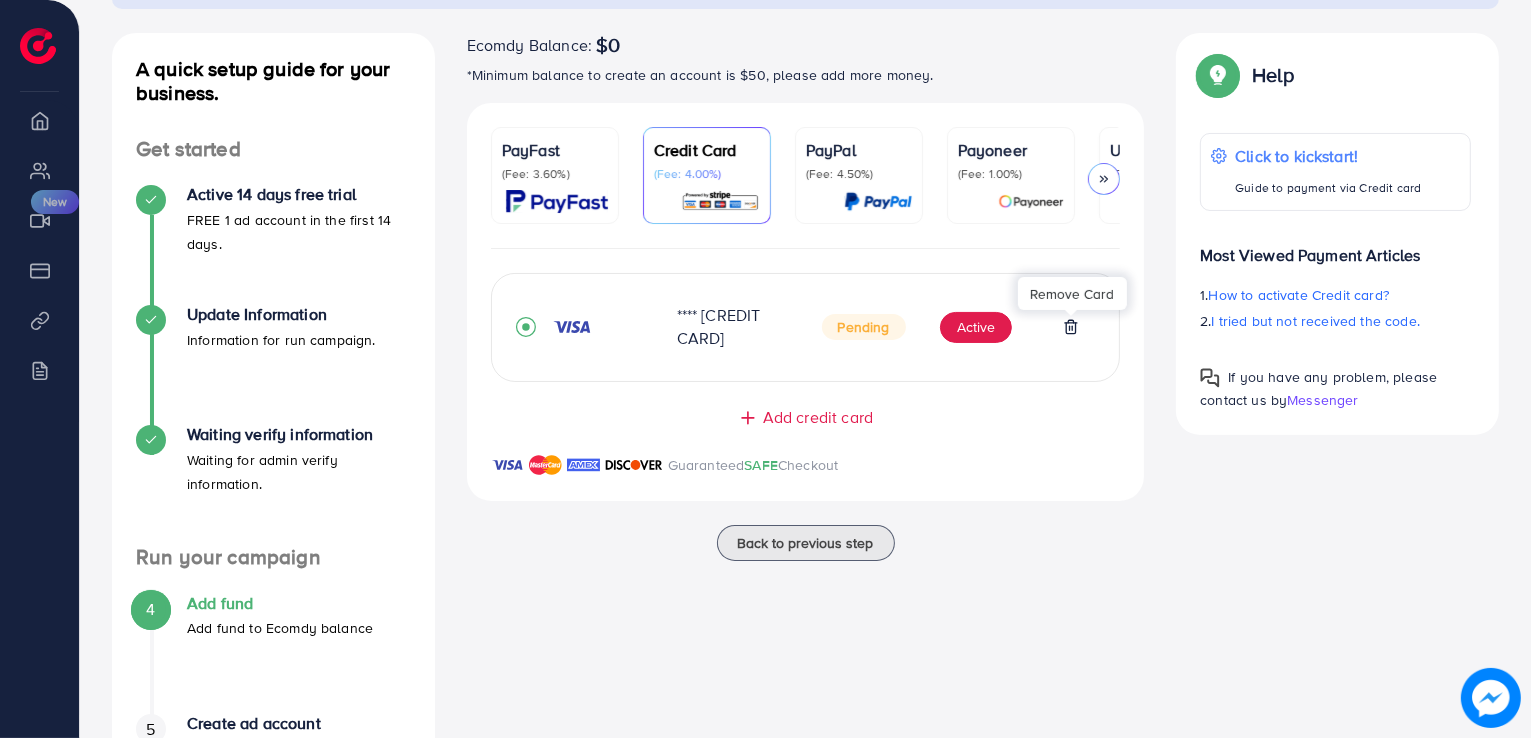 click 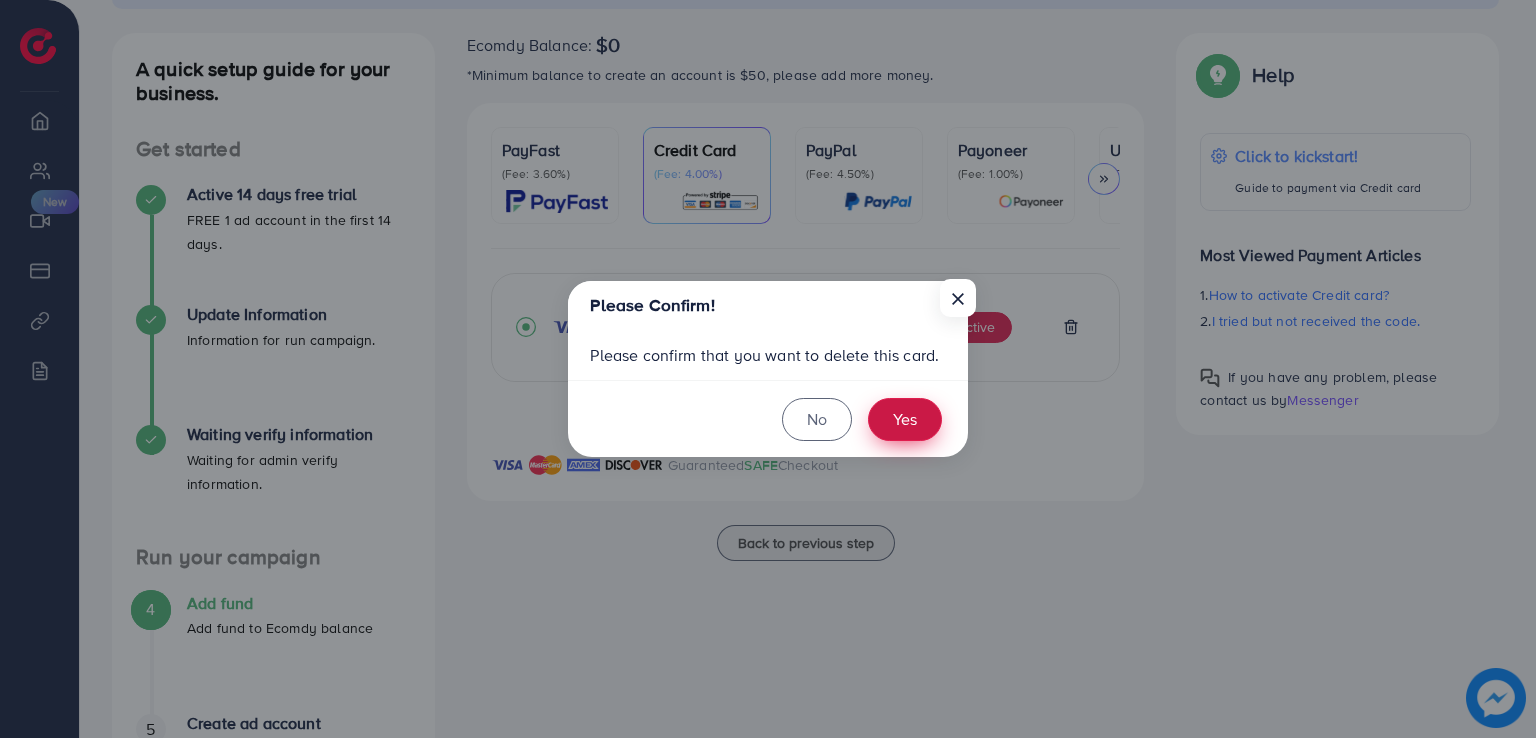 click on "Yes" at bounding box center (905, 419) 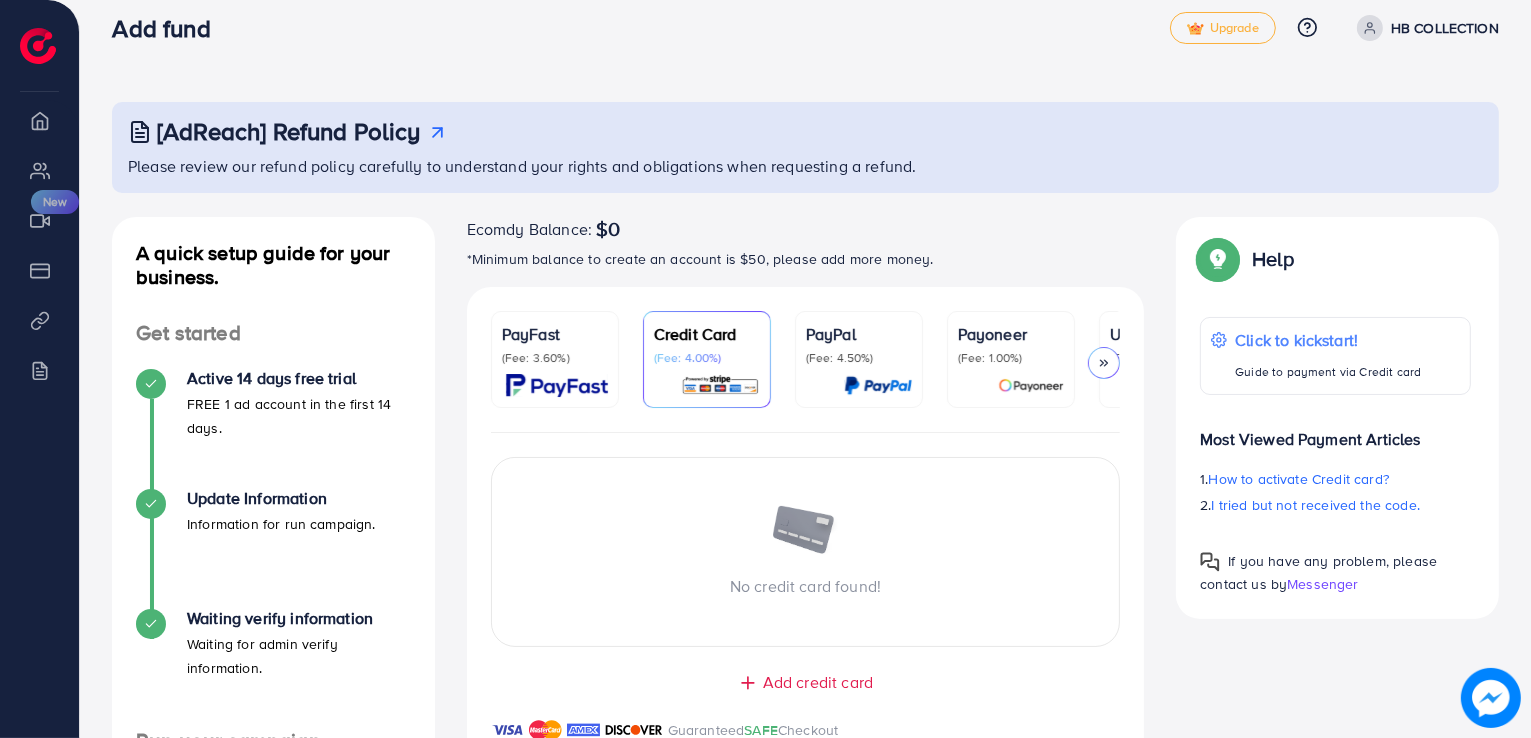 scroll, scrollTop: 0, scrollLeft: 0, axis: both 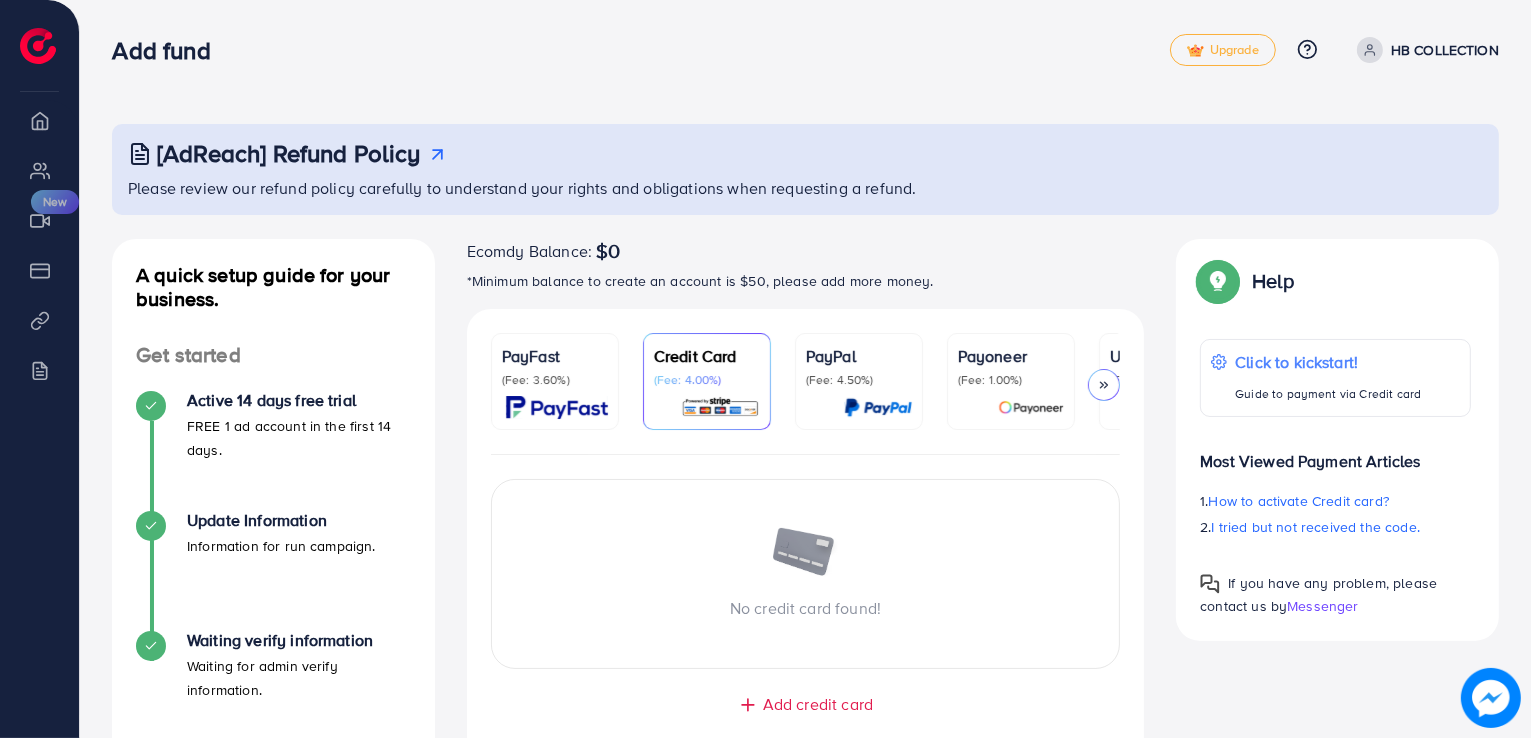 click on "HB COLLECTION" at bounding box center [1445, 50] 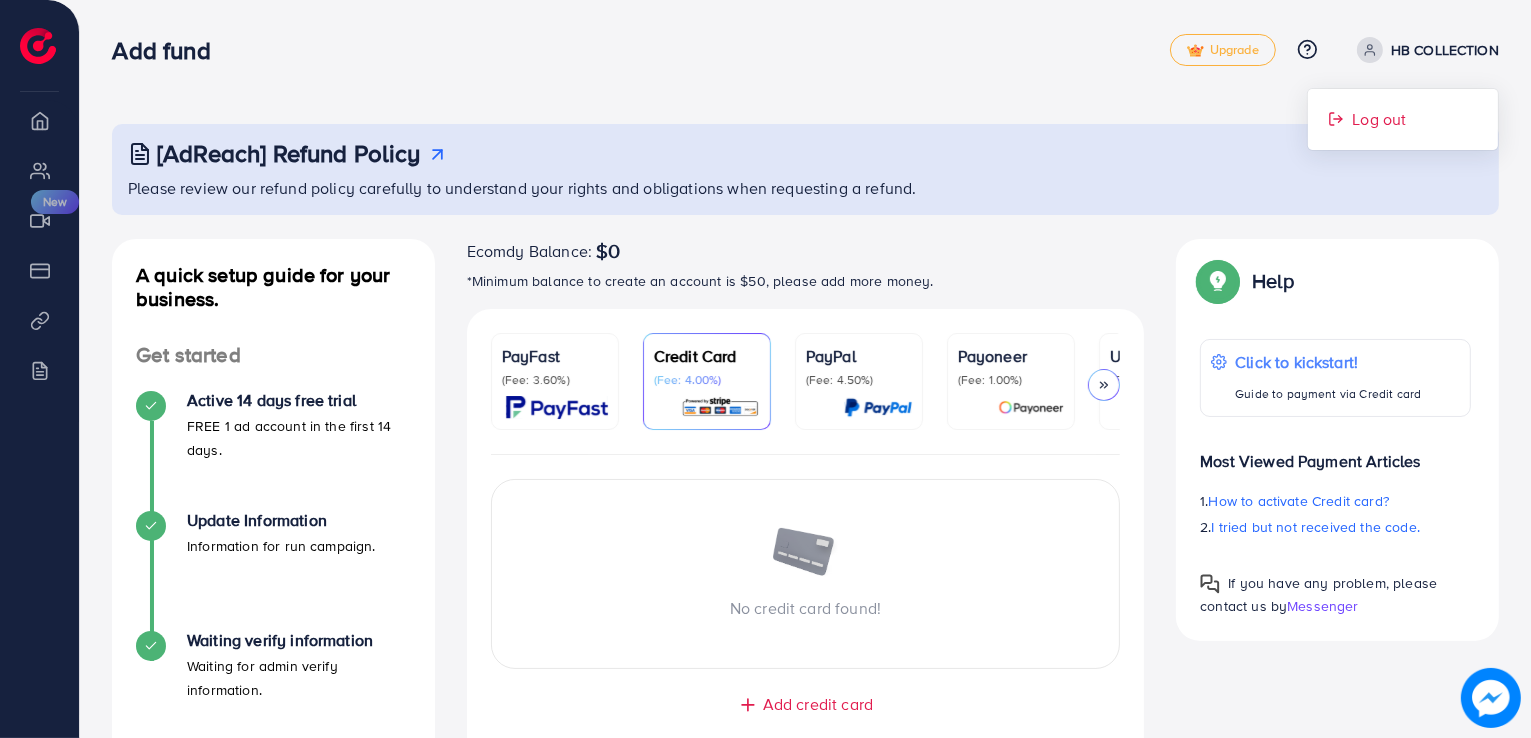 click on "Log out" at bounding box center (1403, 119) 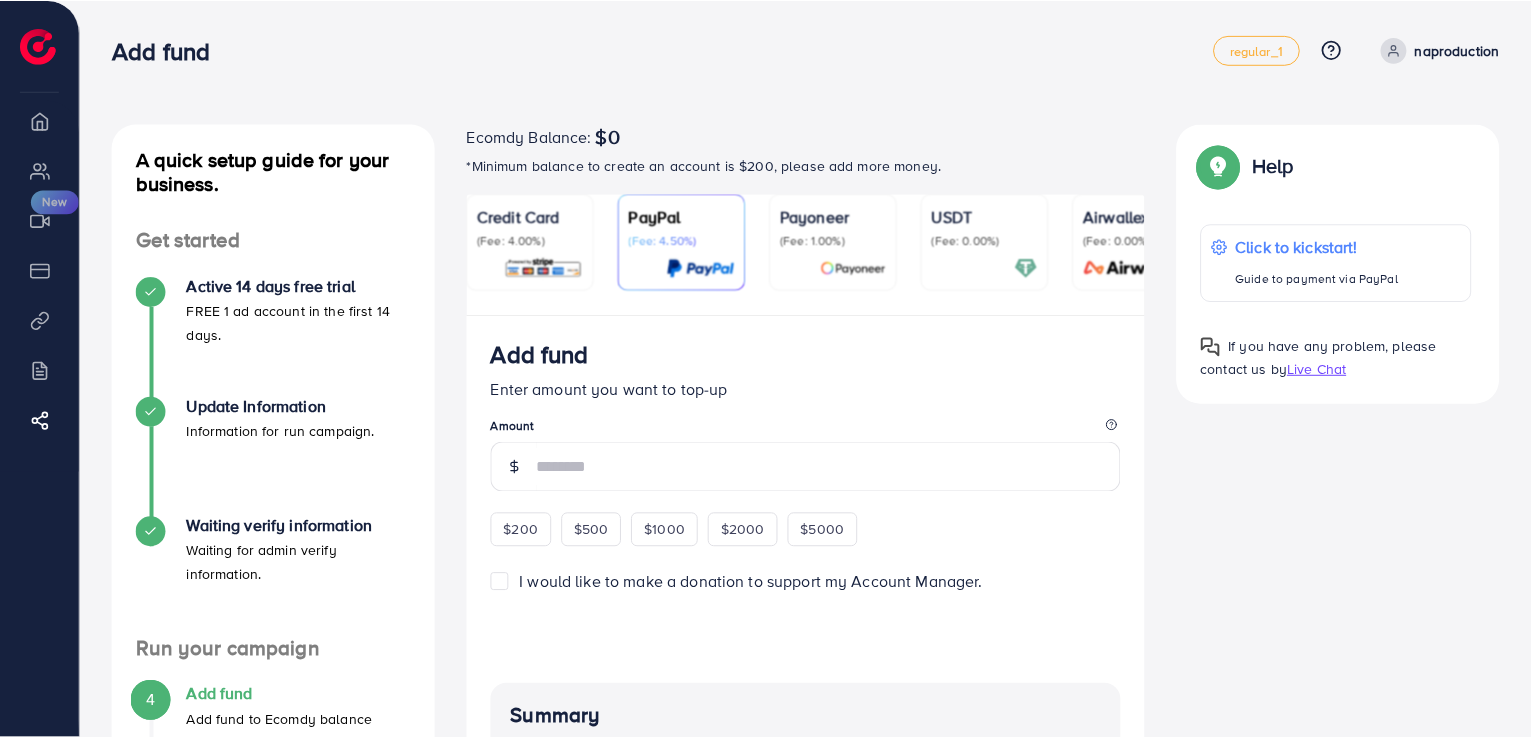 scroll, scrollTop: 0, scrollLeft: 0, axis: both 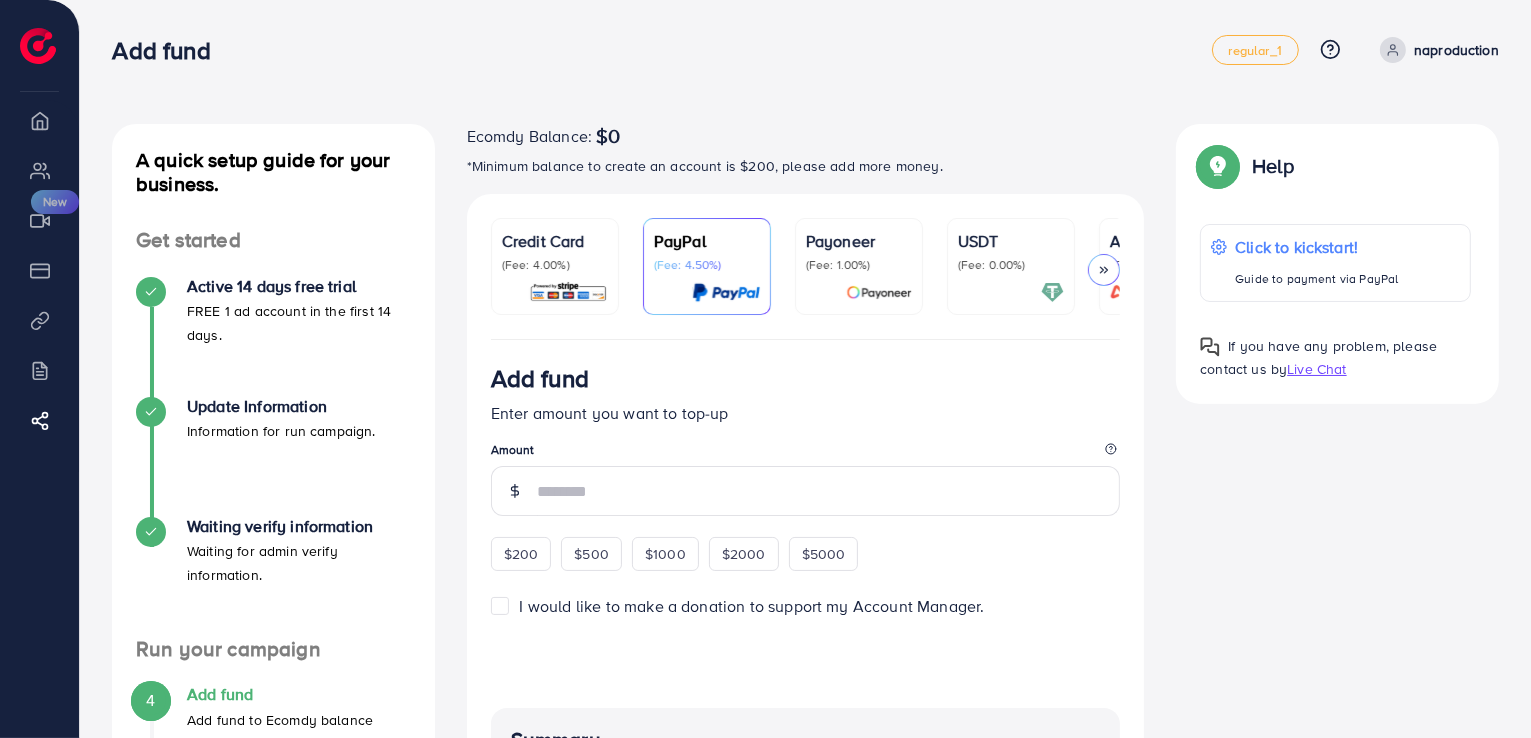 click on "(Fee: 4.00%)" at bounding box center [555, 265] 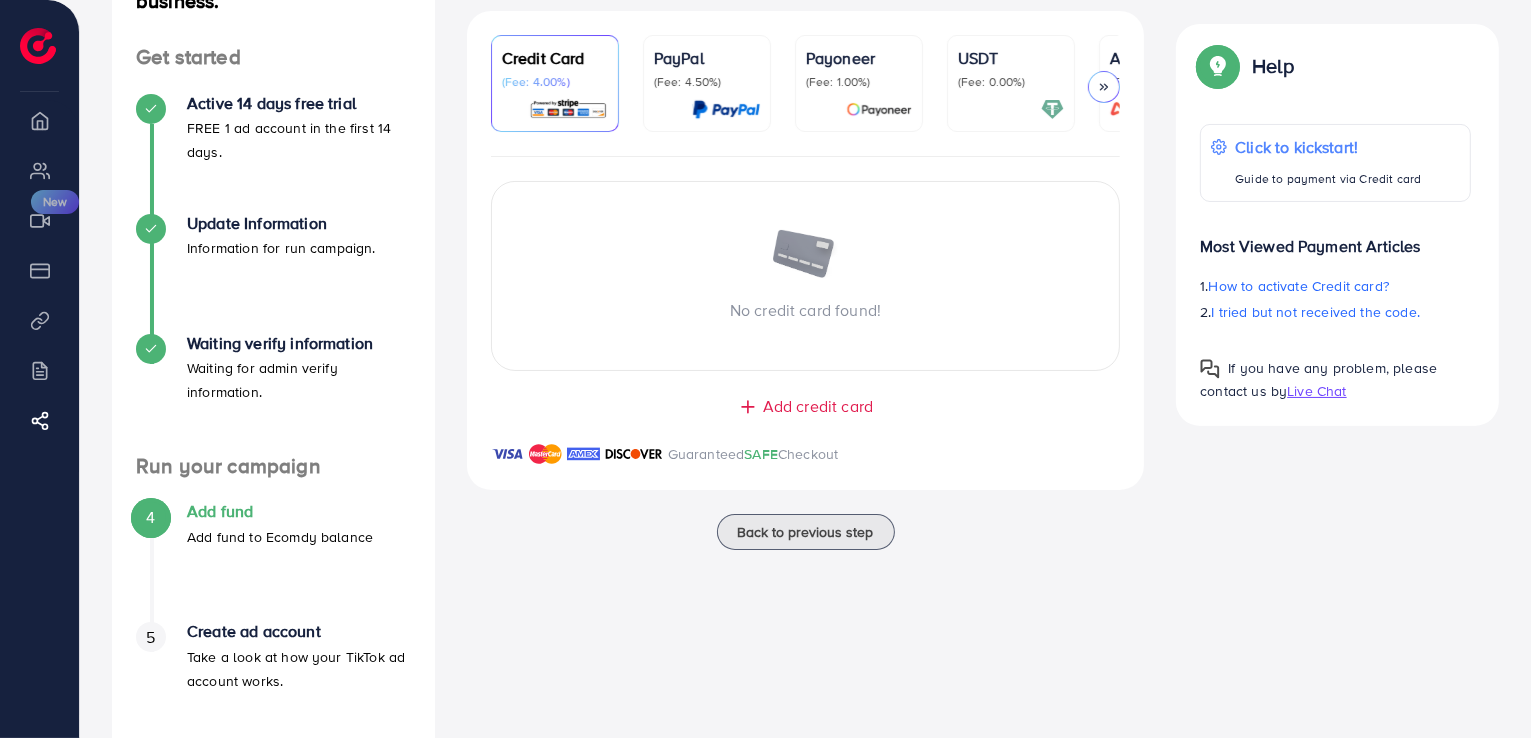scroll, scrollTop: 193, scrollLeft: 0, axis: vertical 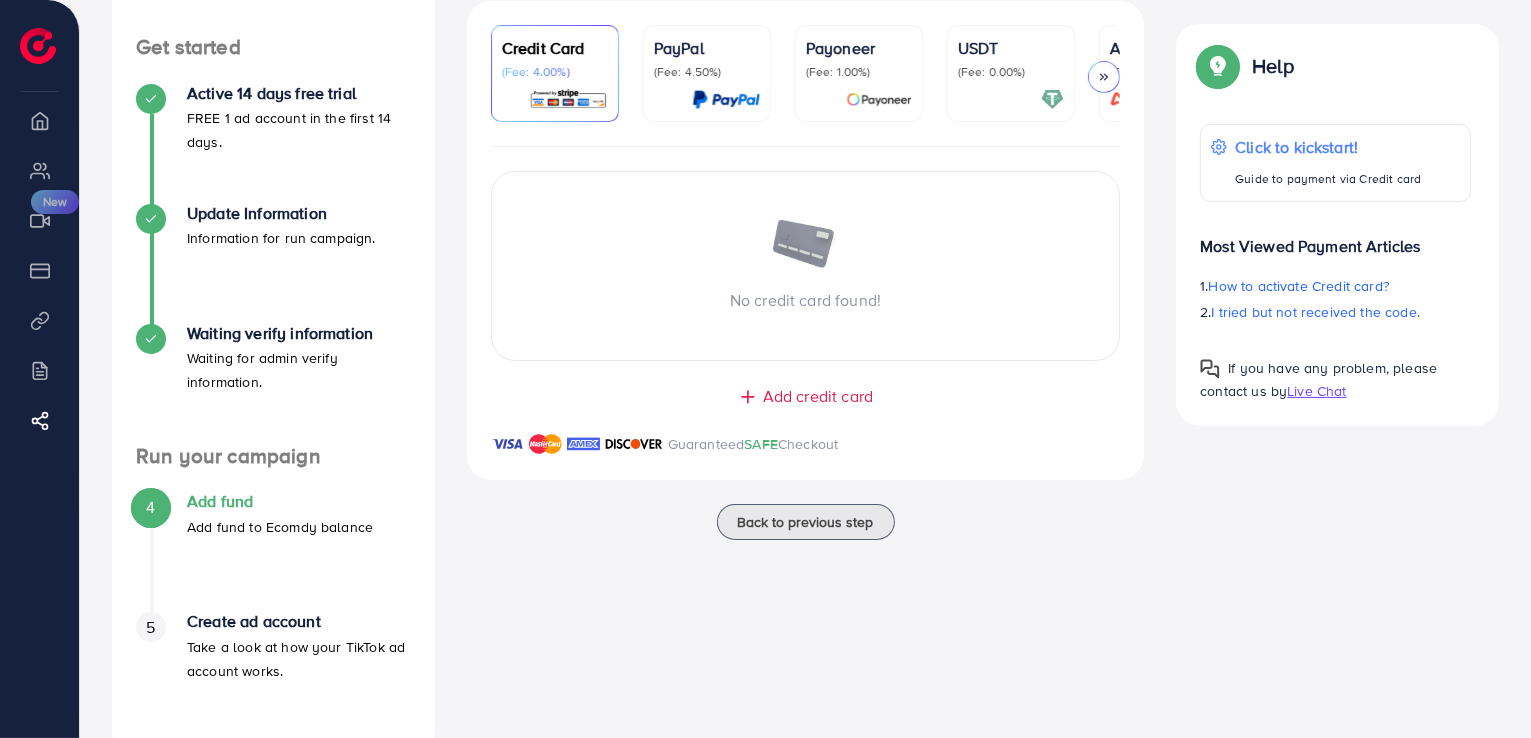 click on "Add credit card" at bounding box center [818, 396] 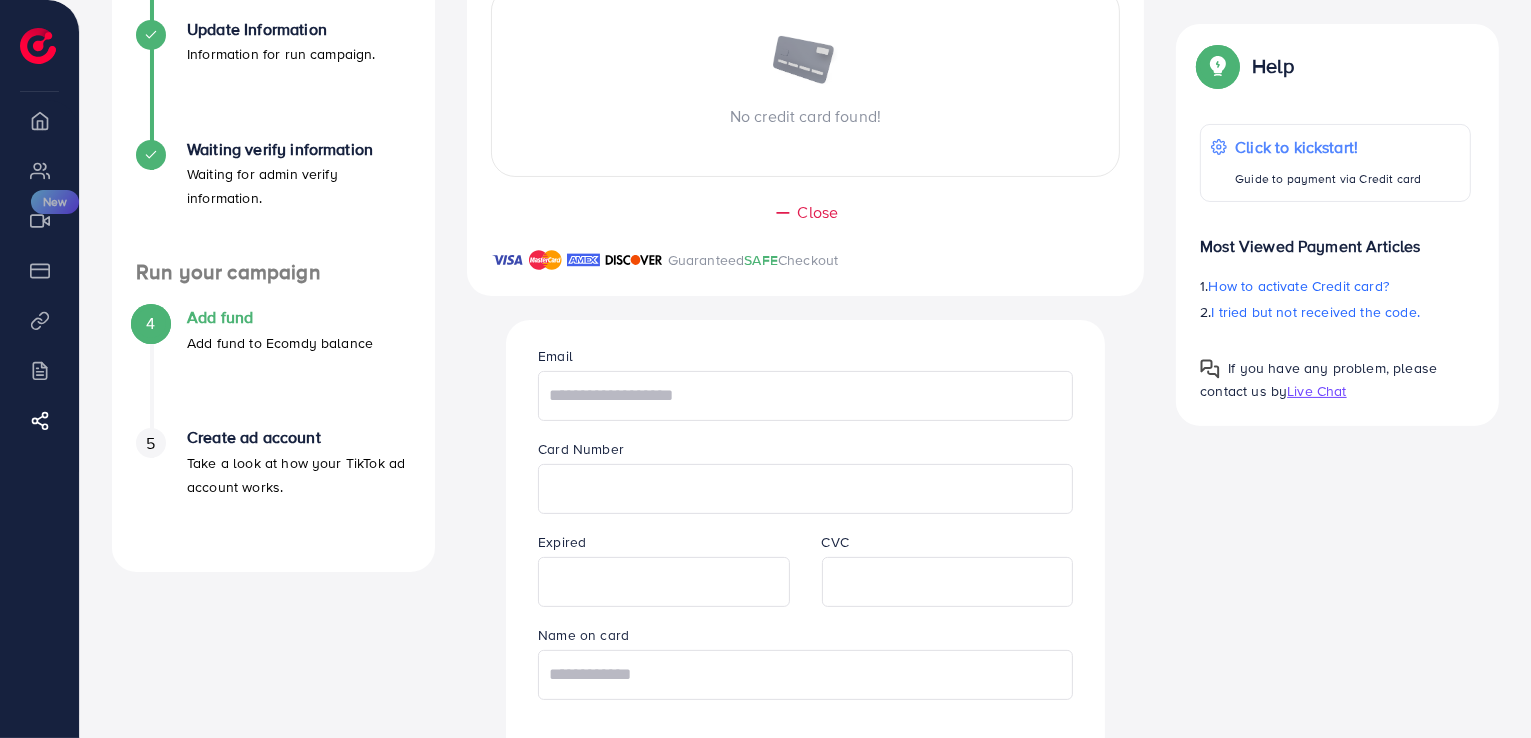 scroll, scrollTop: 360, scrollLeft: 0, axis: vertical 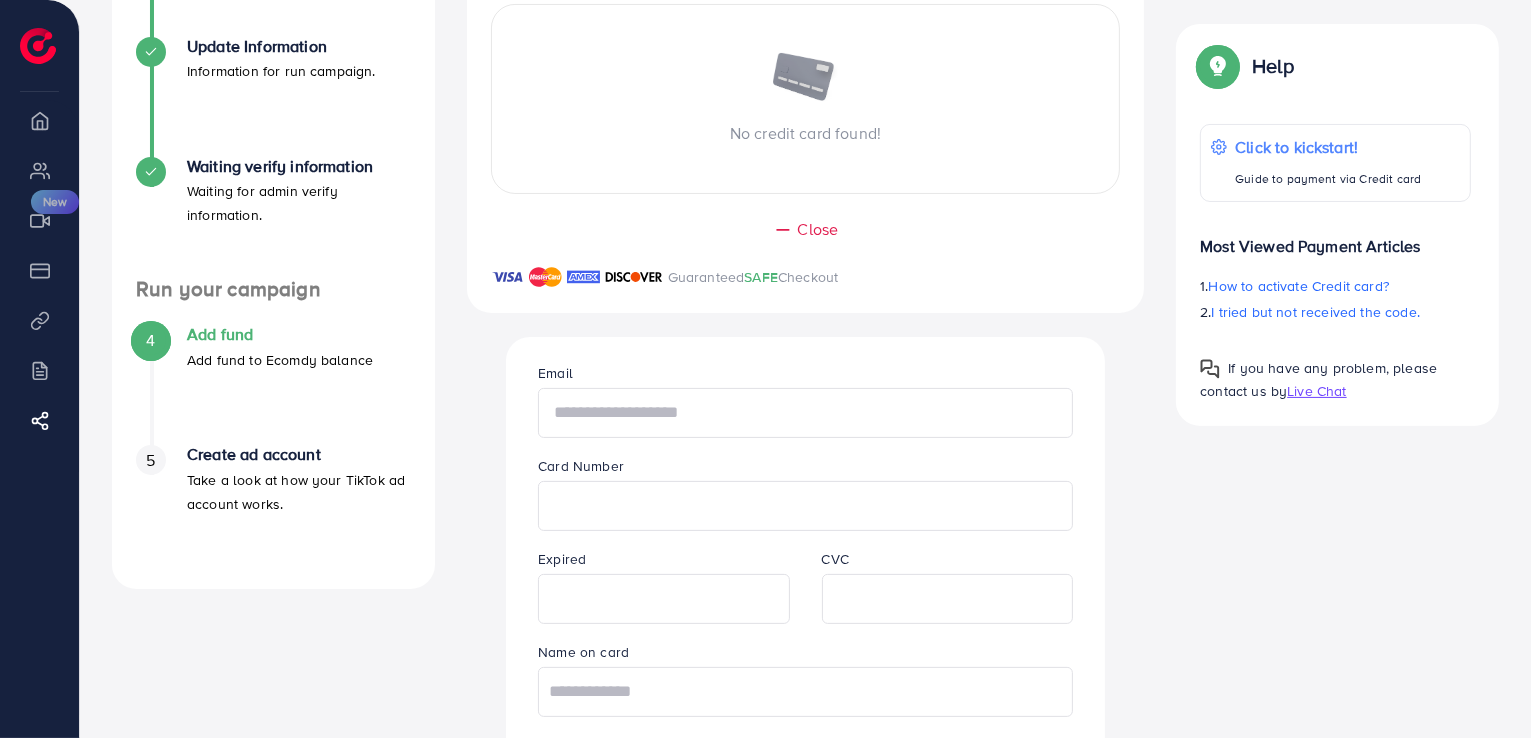 click at bounding box center (805, 413) 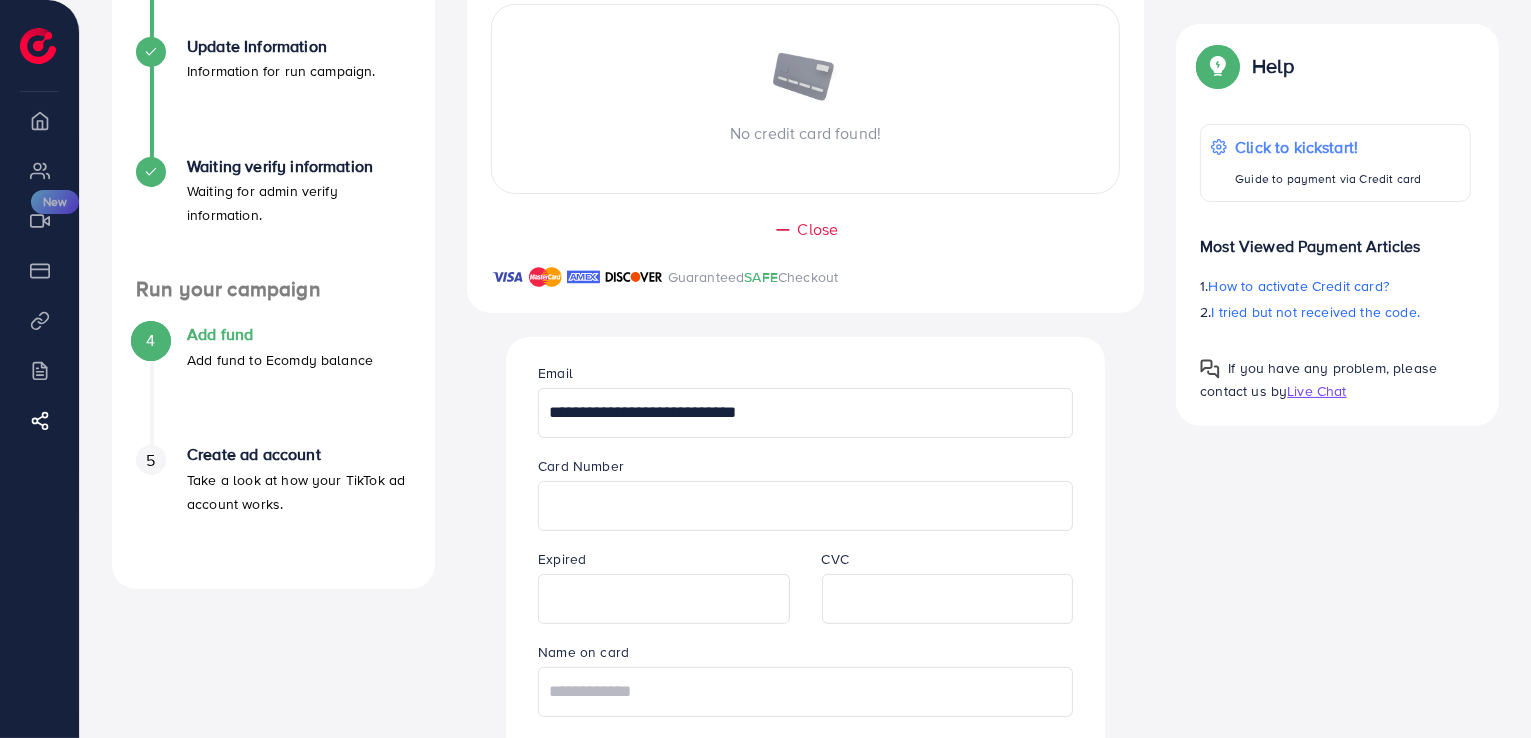 type on "**********" 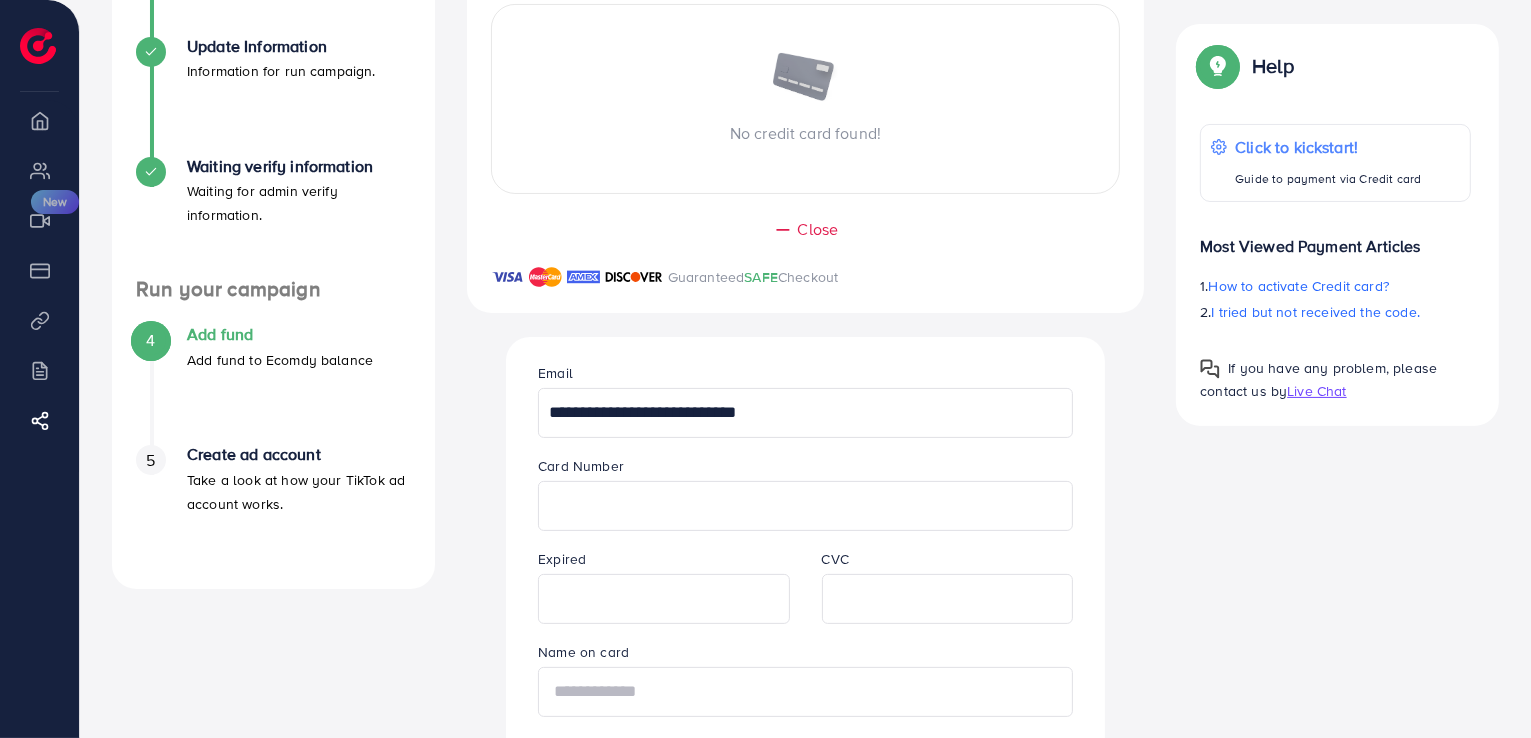click at bounding box center [805, 692] 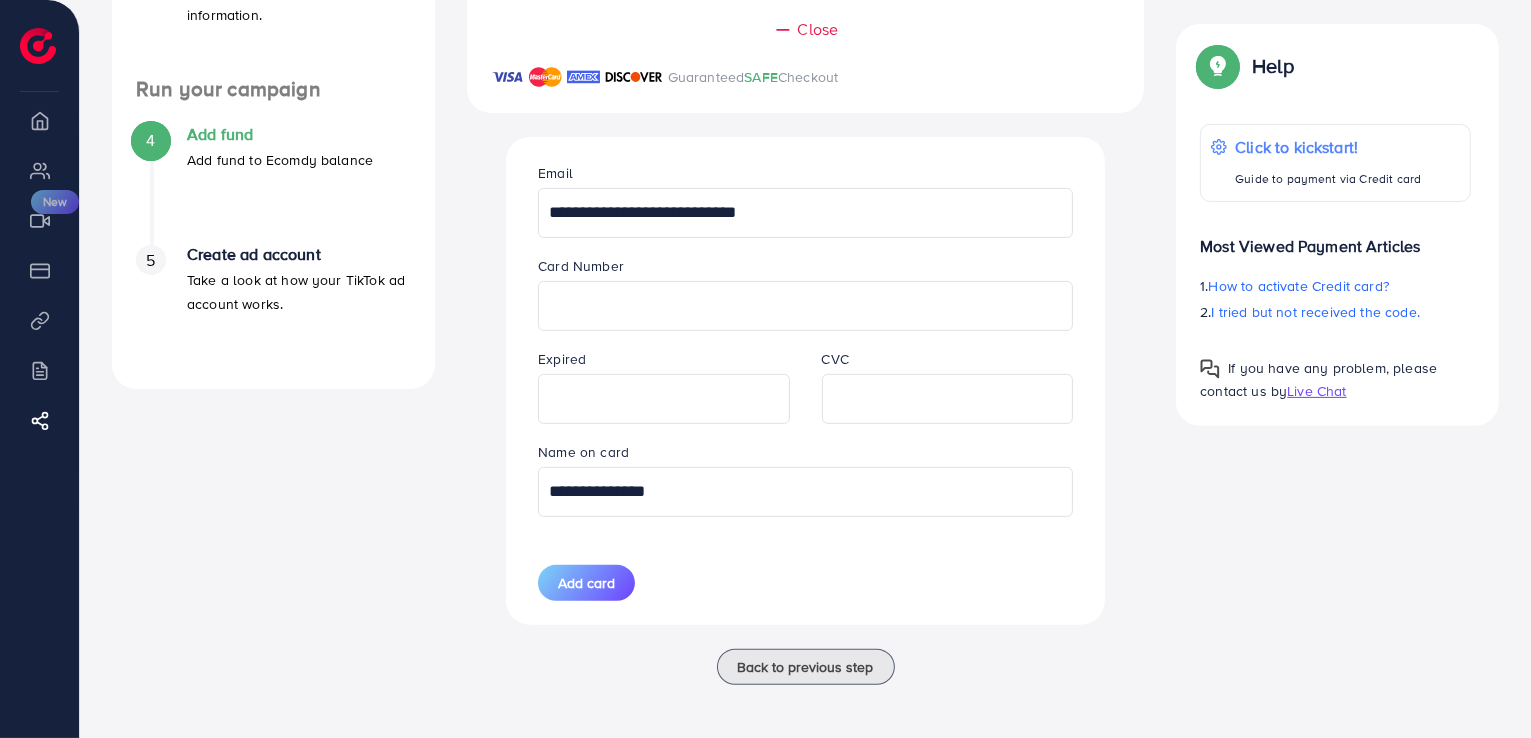 scroll, scrollTop: 568, scrollLeft: 0, axis: vertical 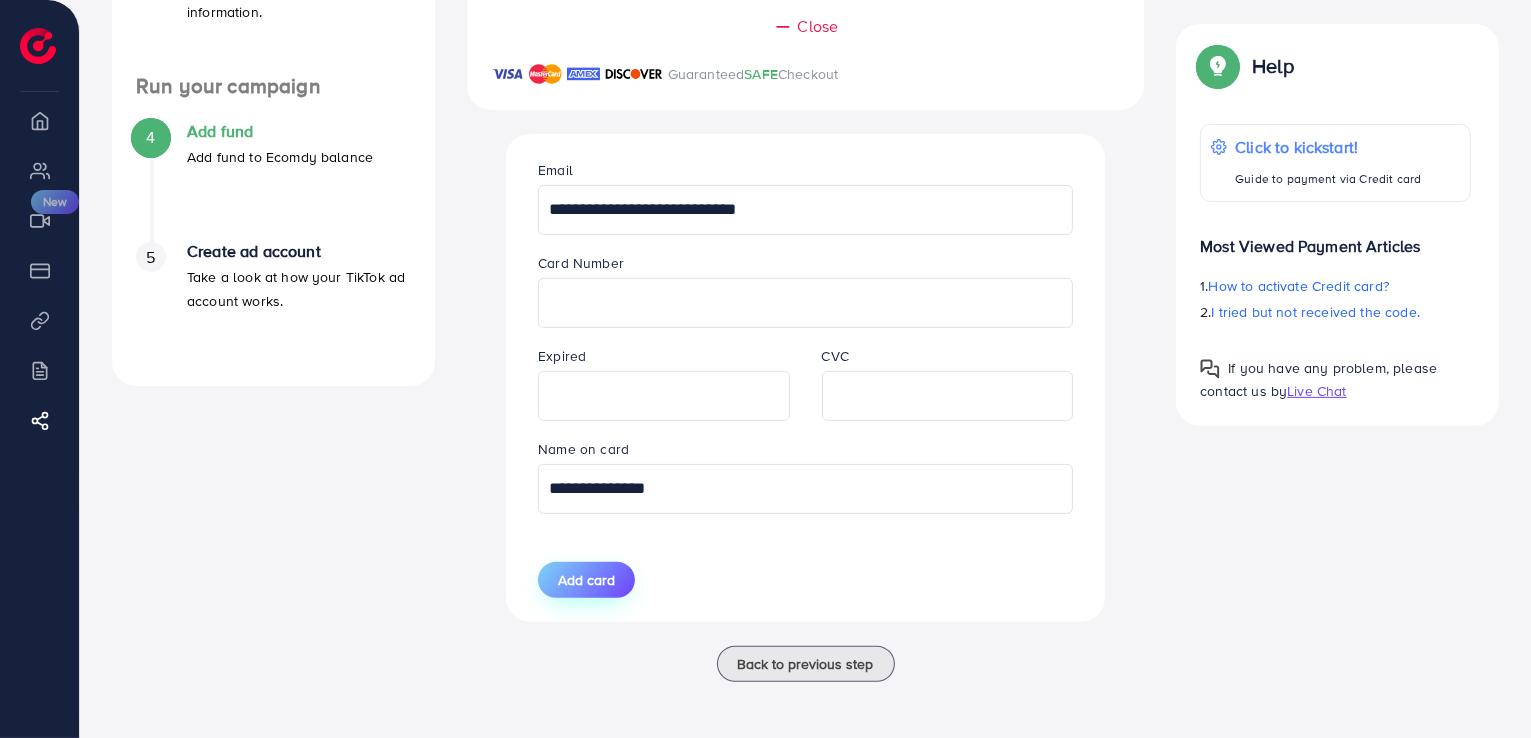 type on "**********" 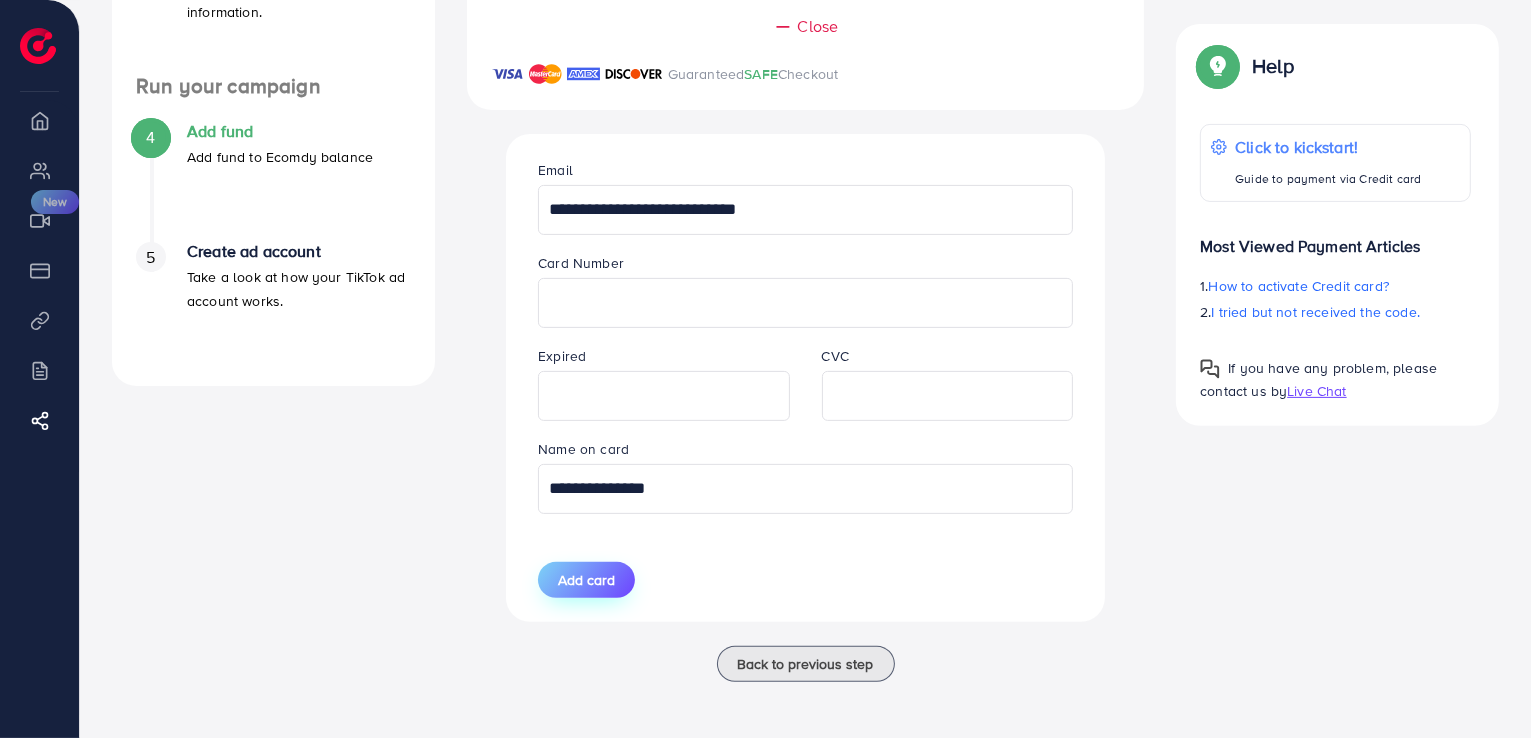 click on "Add card" at bounding box center (586, 580) 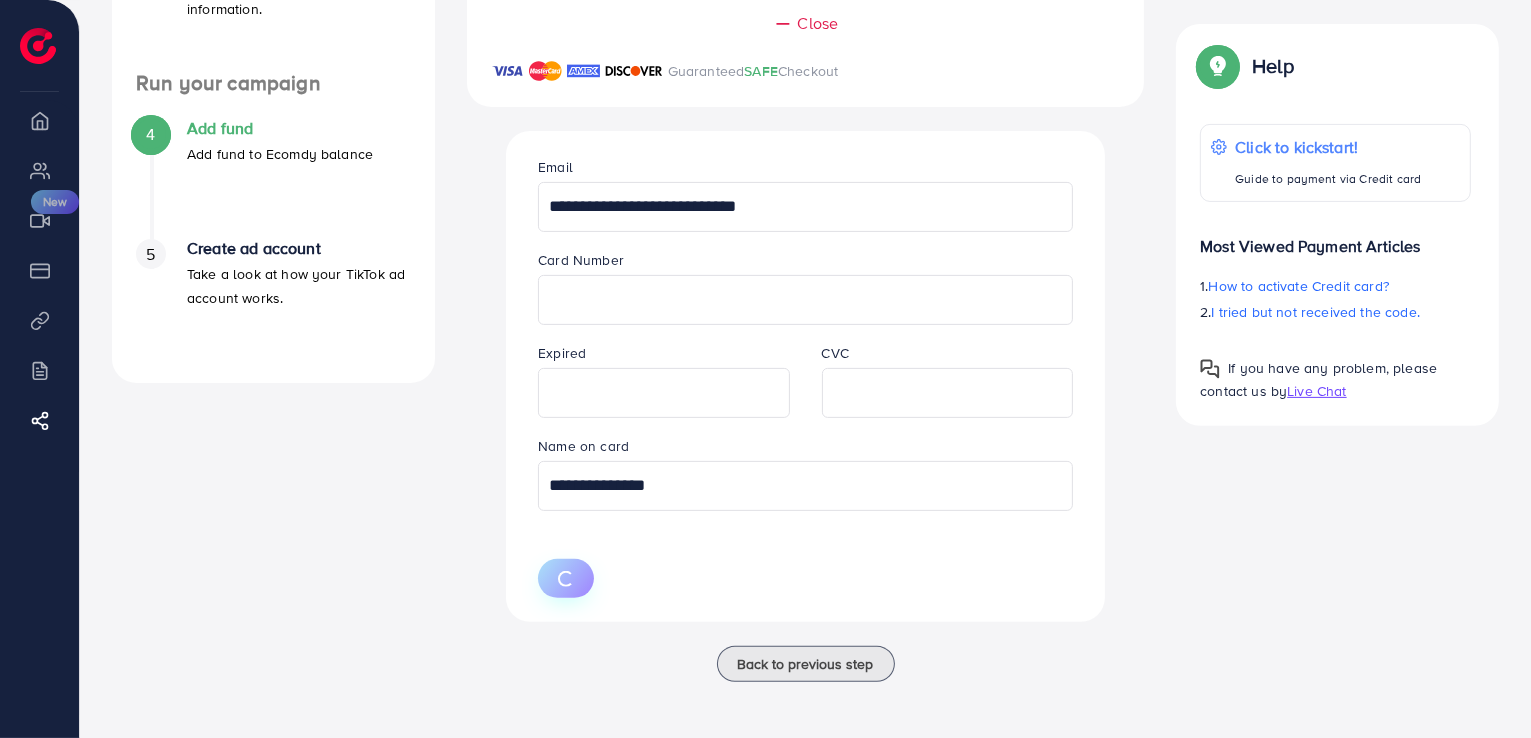 type 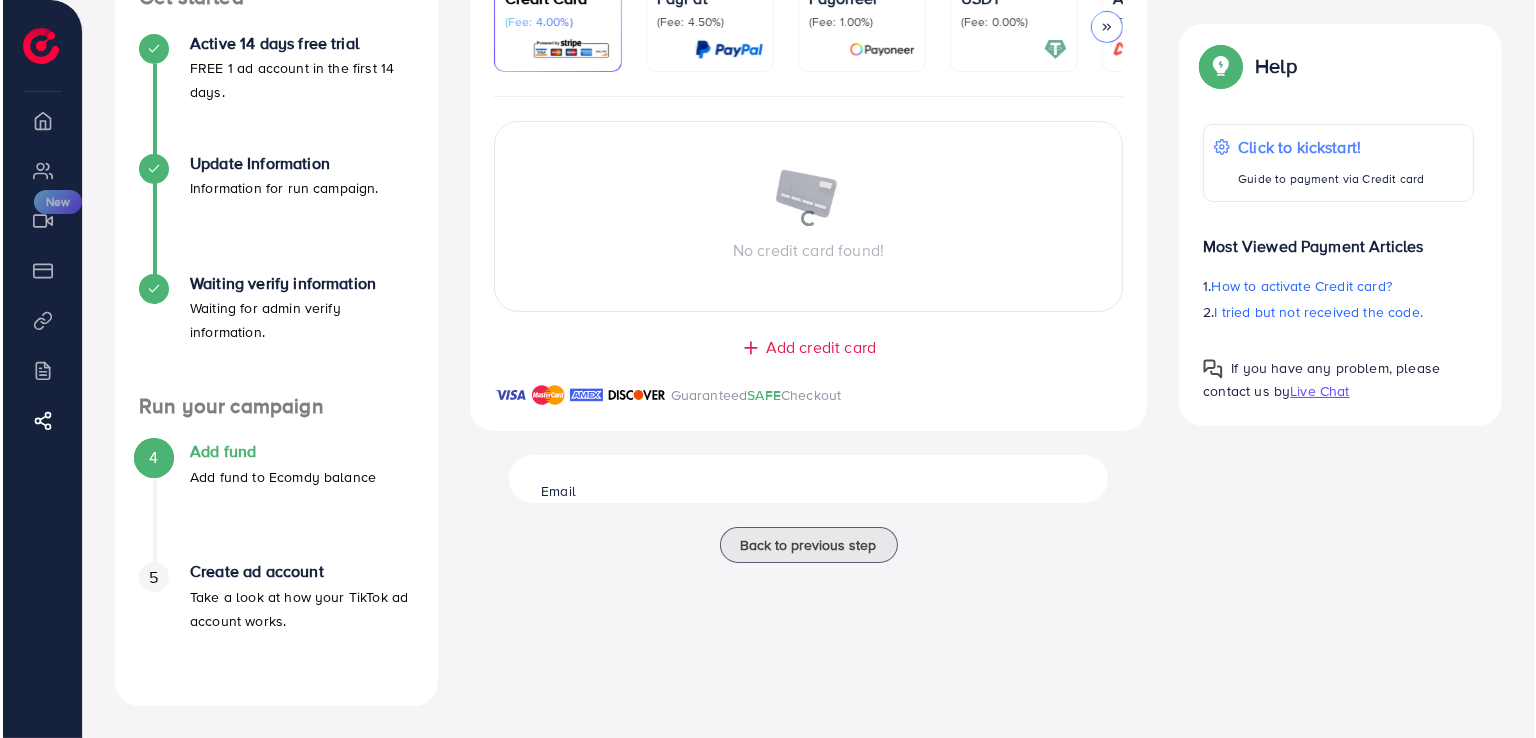scroll, scrollTop: 244, scrollLeft: 0, axis: vertical 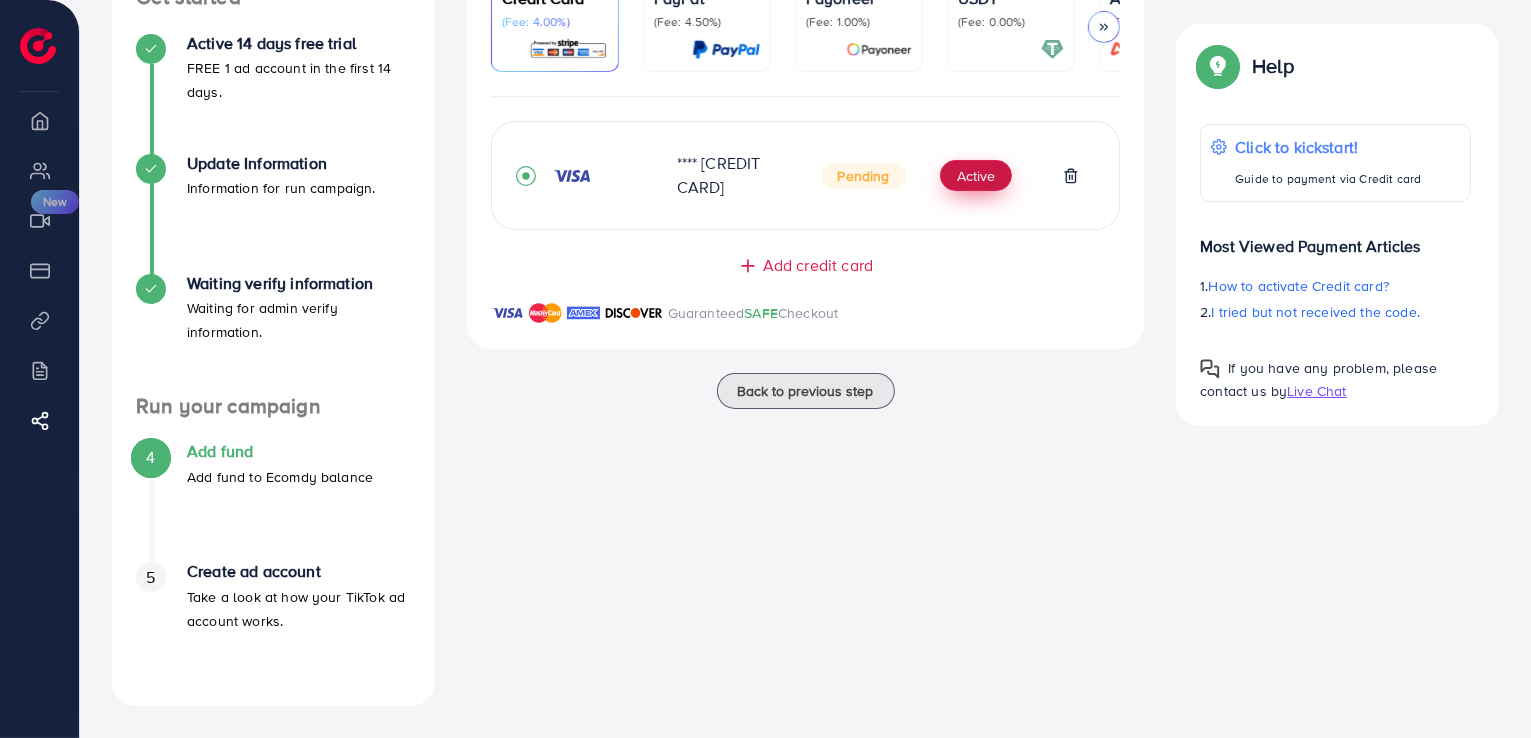 click on "Active" at bounding box center [976, 176] 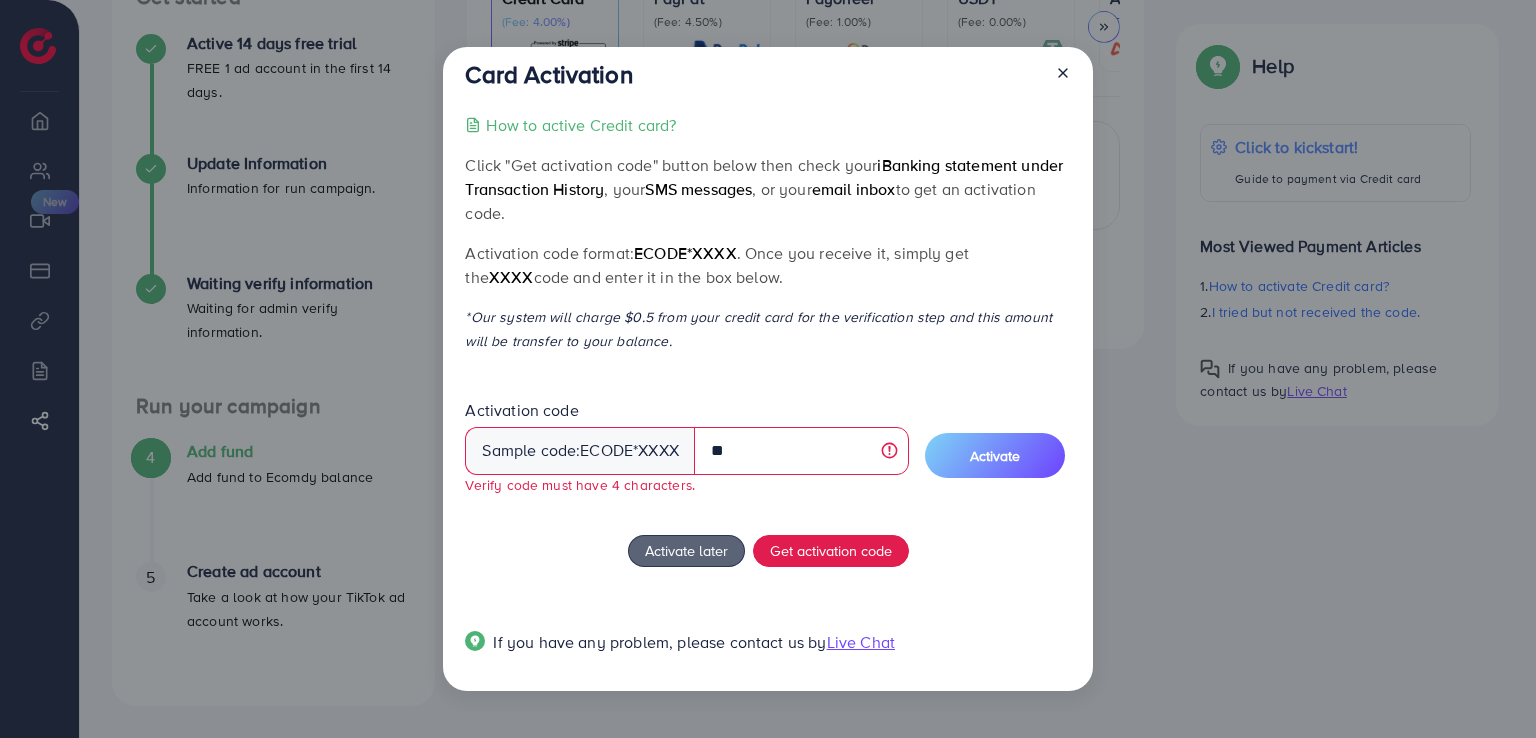 type on "*" 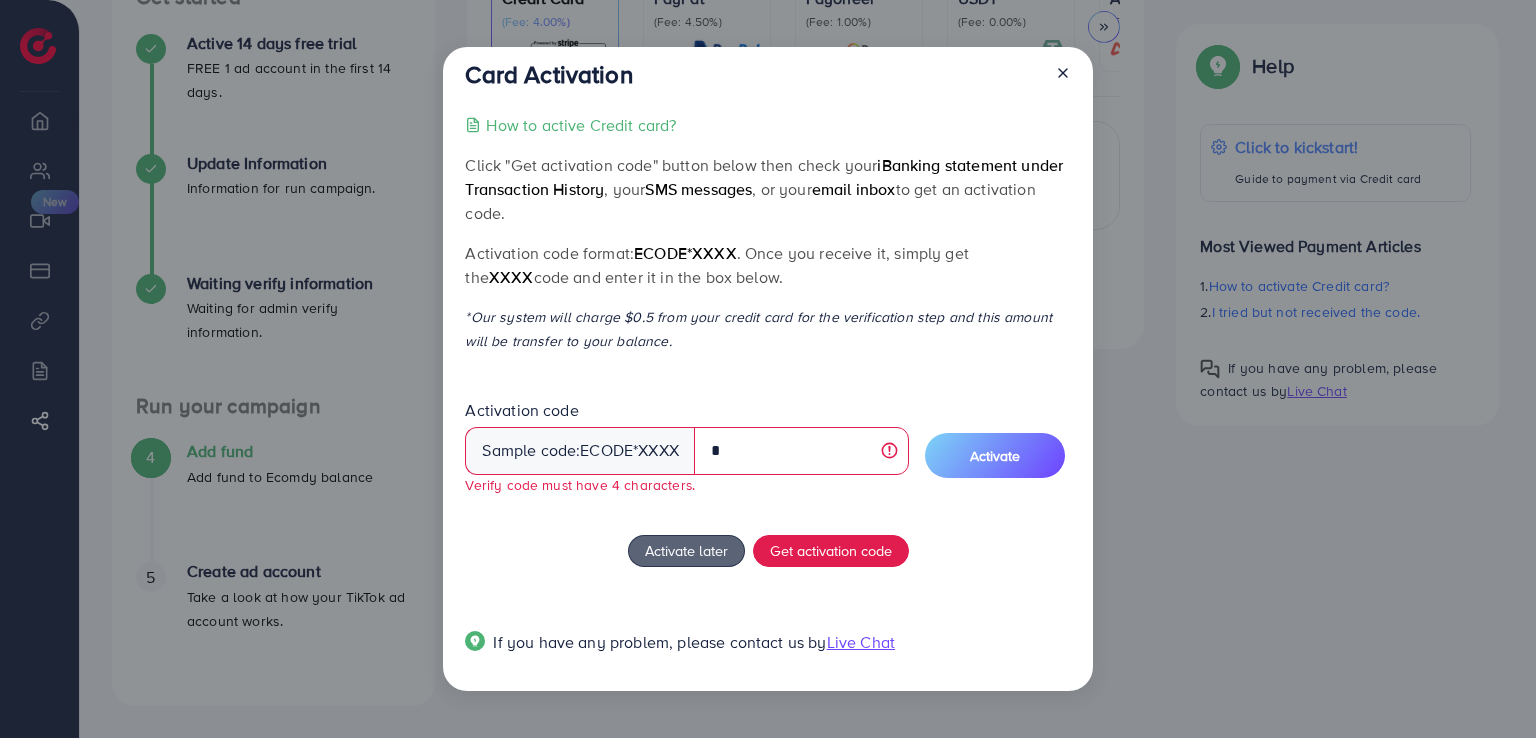 type 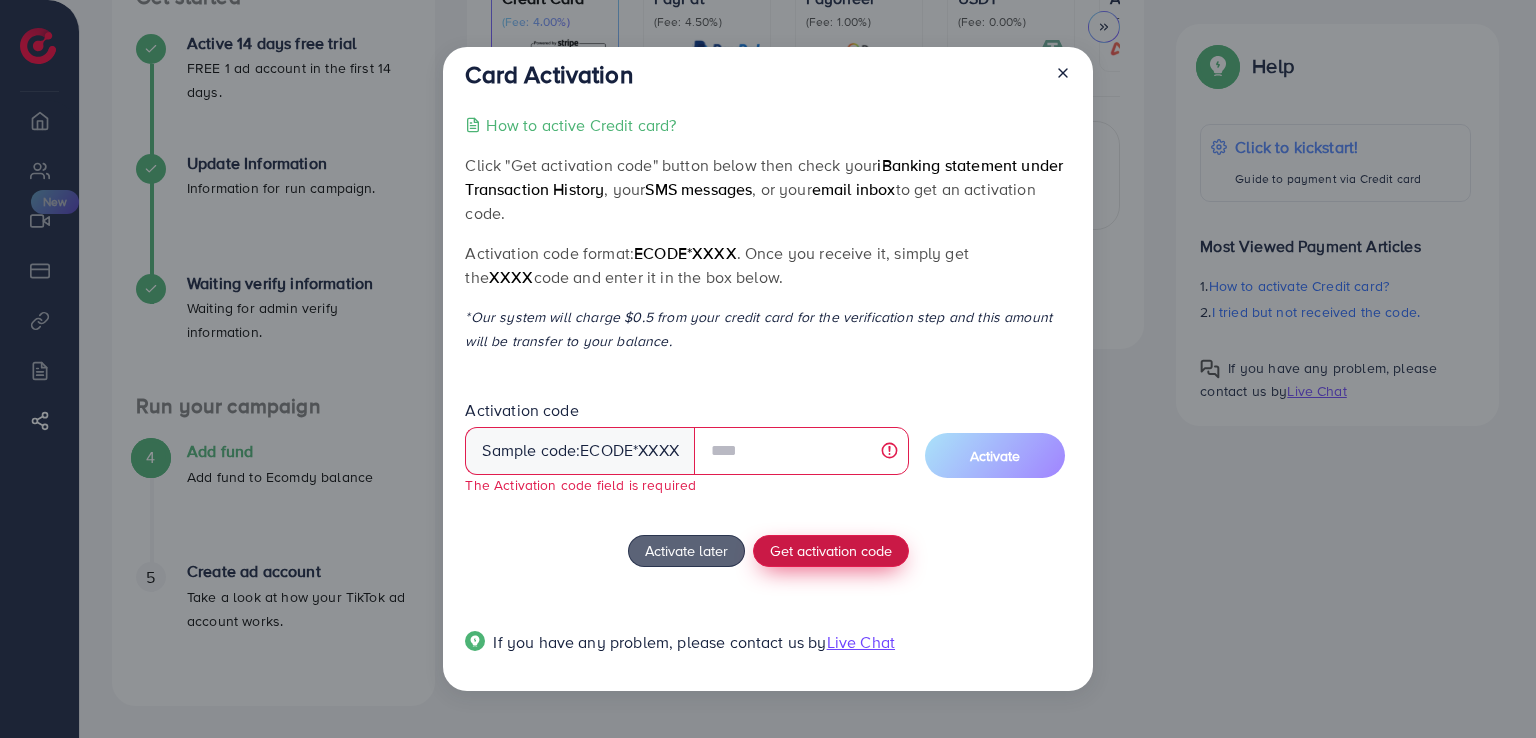 click on "Get activation code" at bounding box center [831, 550] 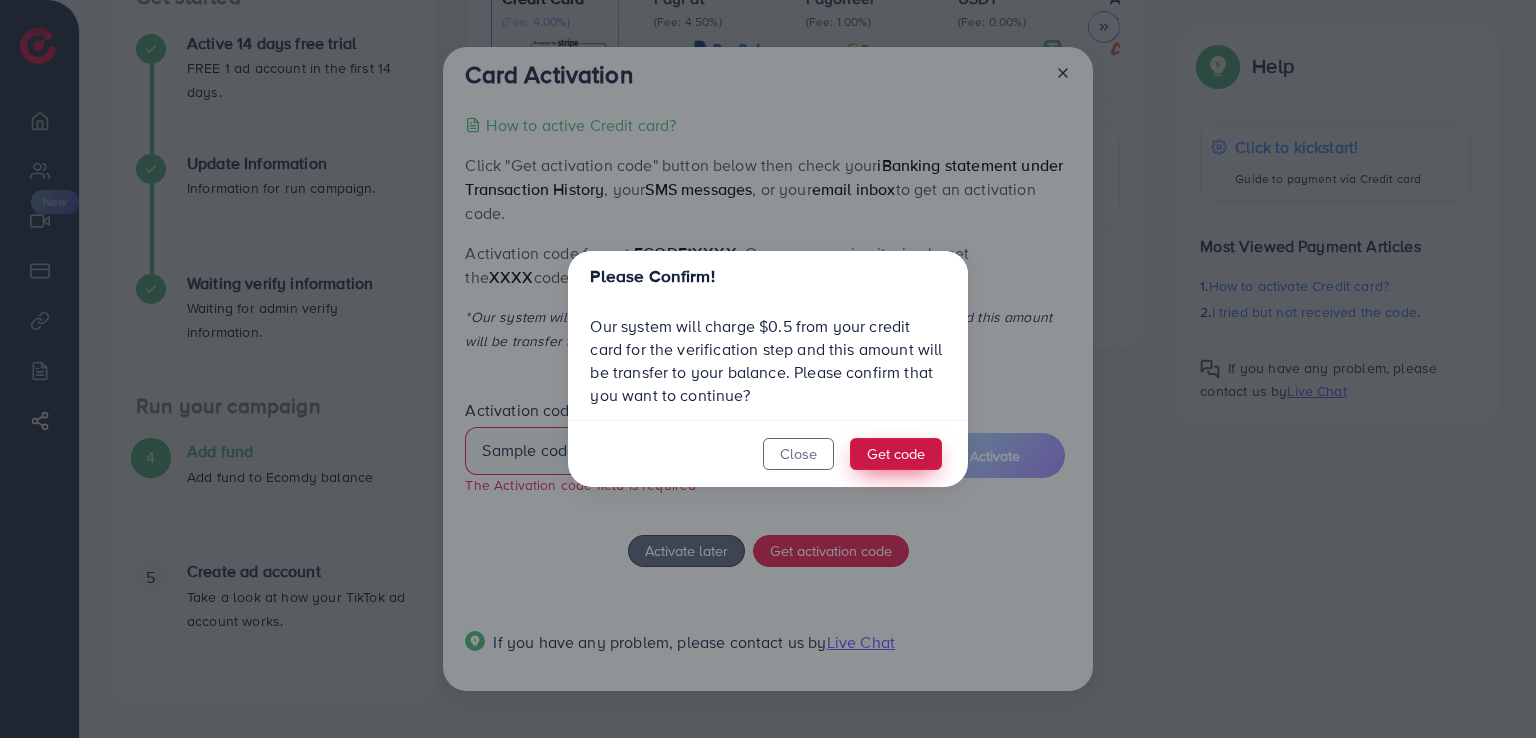 click on "Get code" at bounding box center (896, 454) 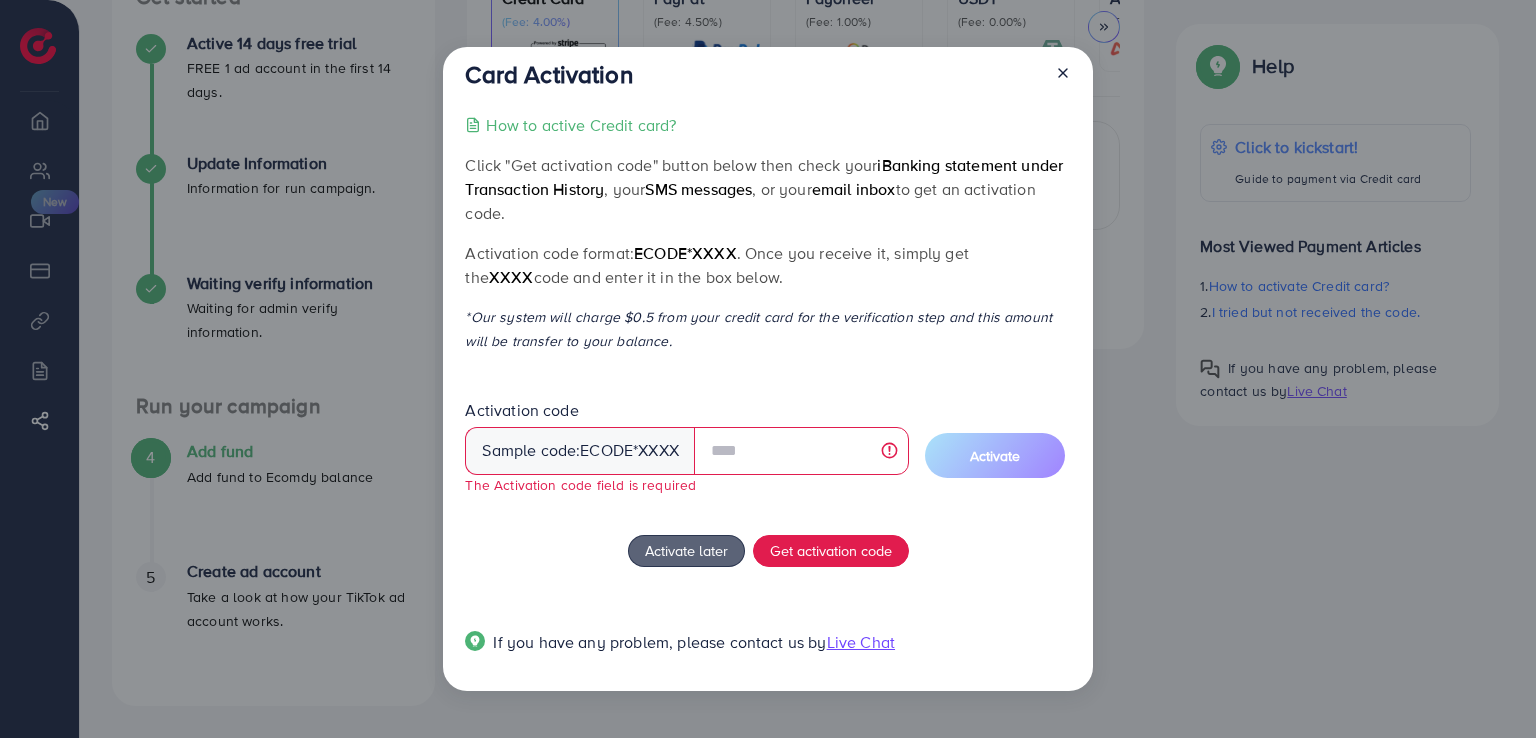 click 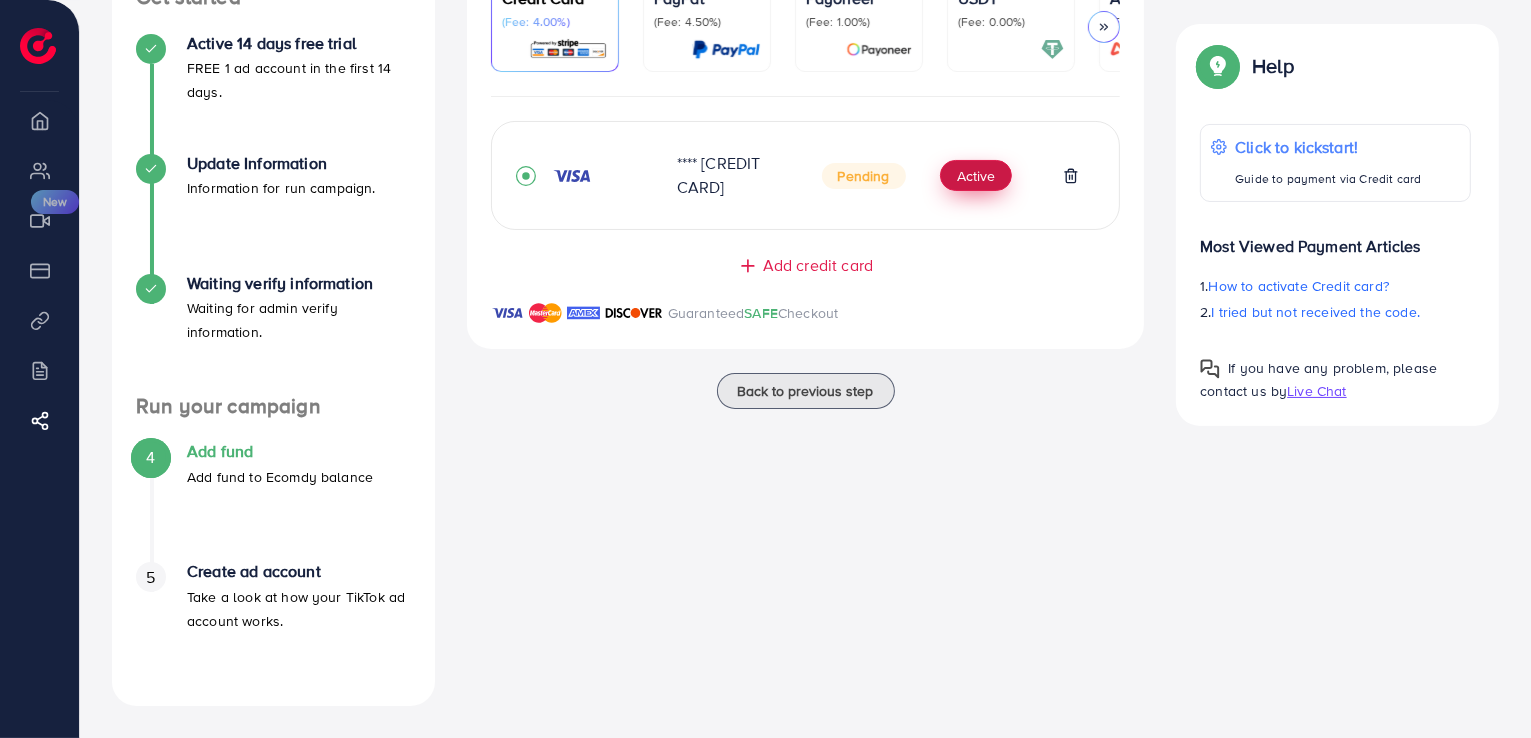 click on "Active" at bounding box center (976, 176) 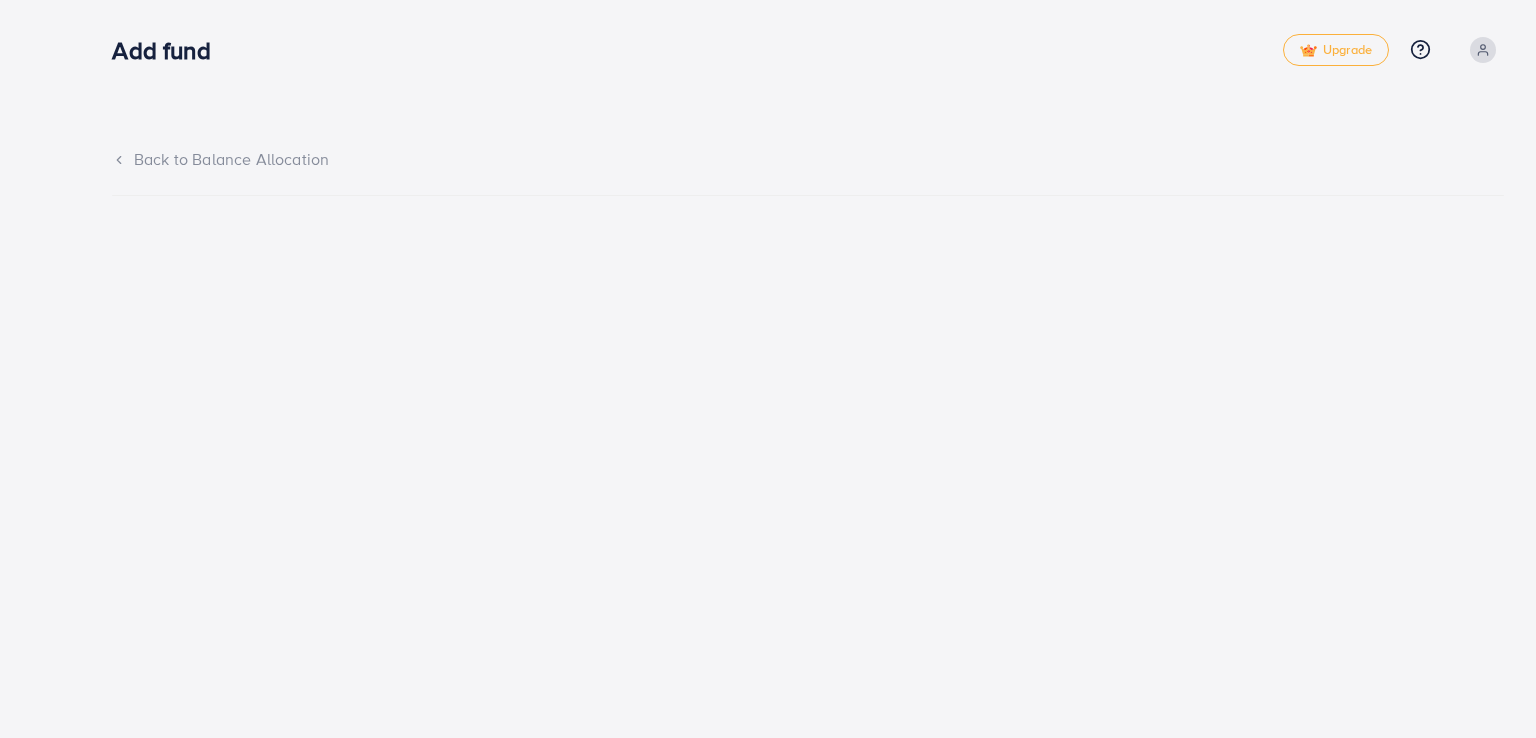 scroll, scrollTop: 0, scrollLeft: 0, axis: both 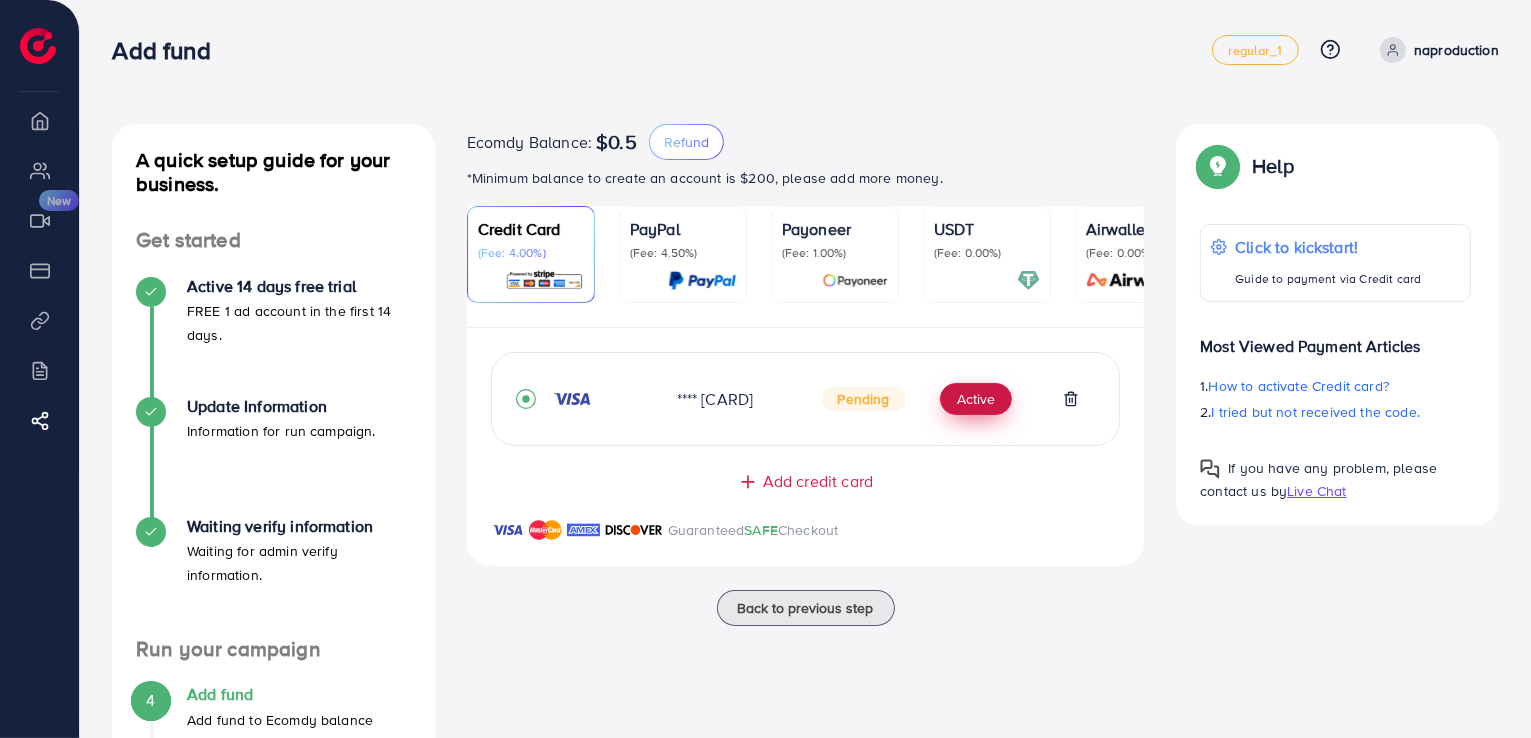 click on "Active" at bounding box center [976, 399] 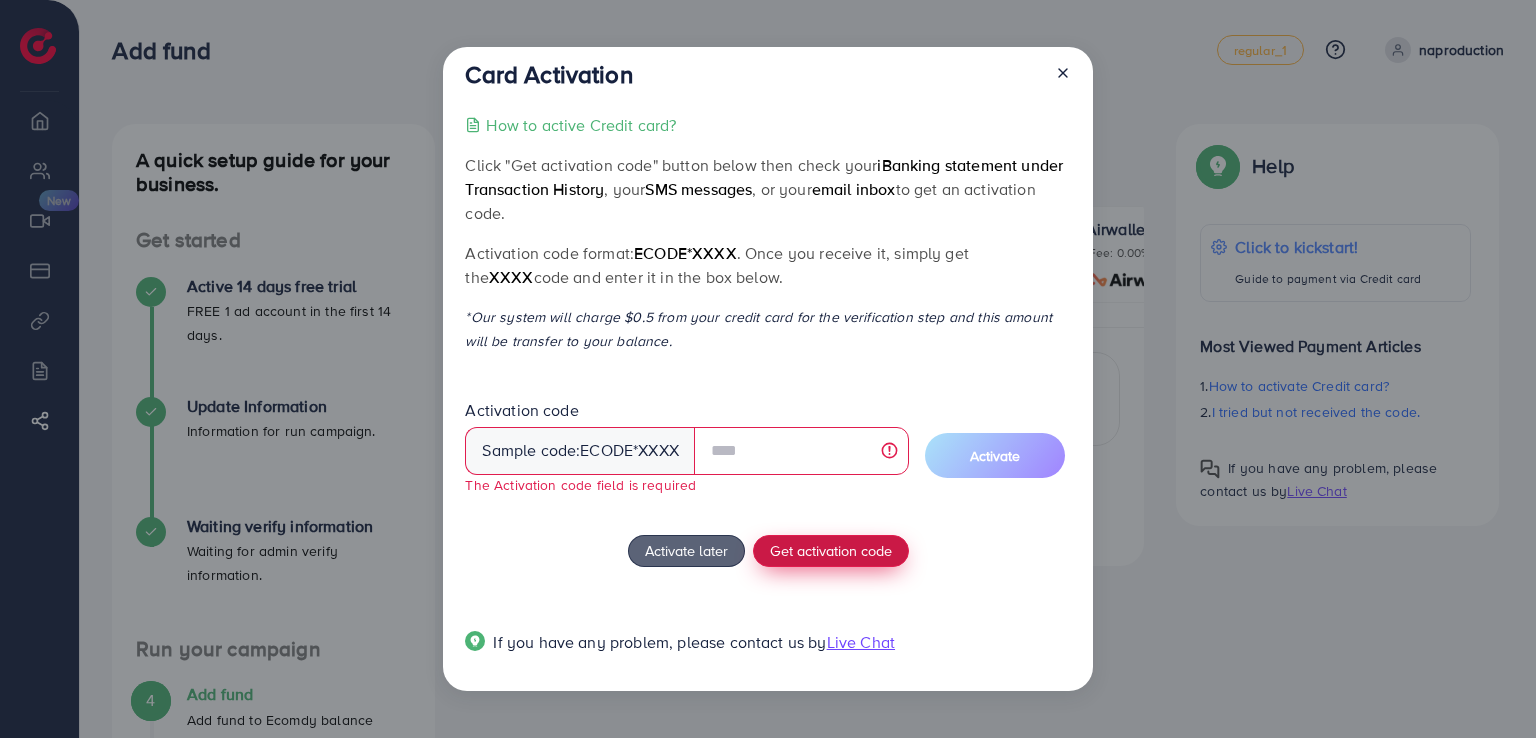 click on "Get activation code" at bounding box center (831, 551) 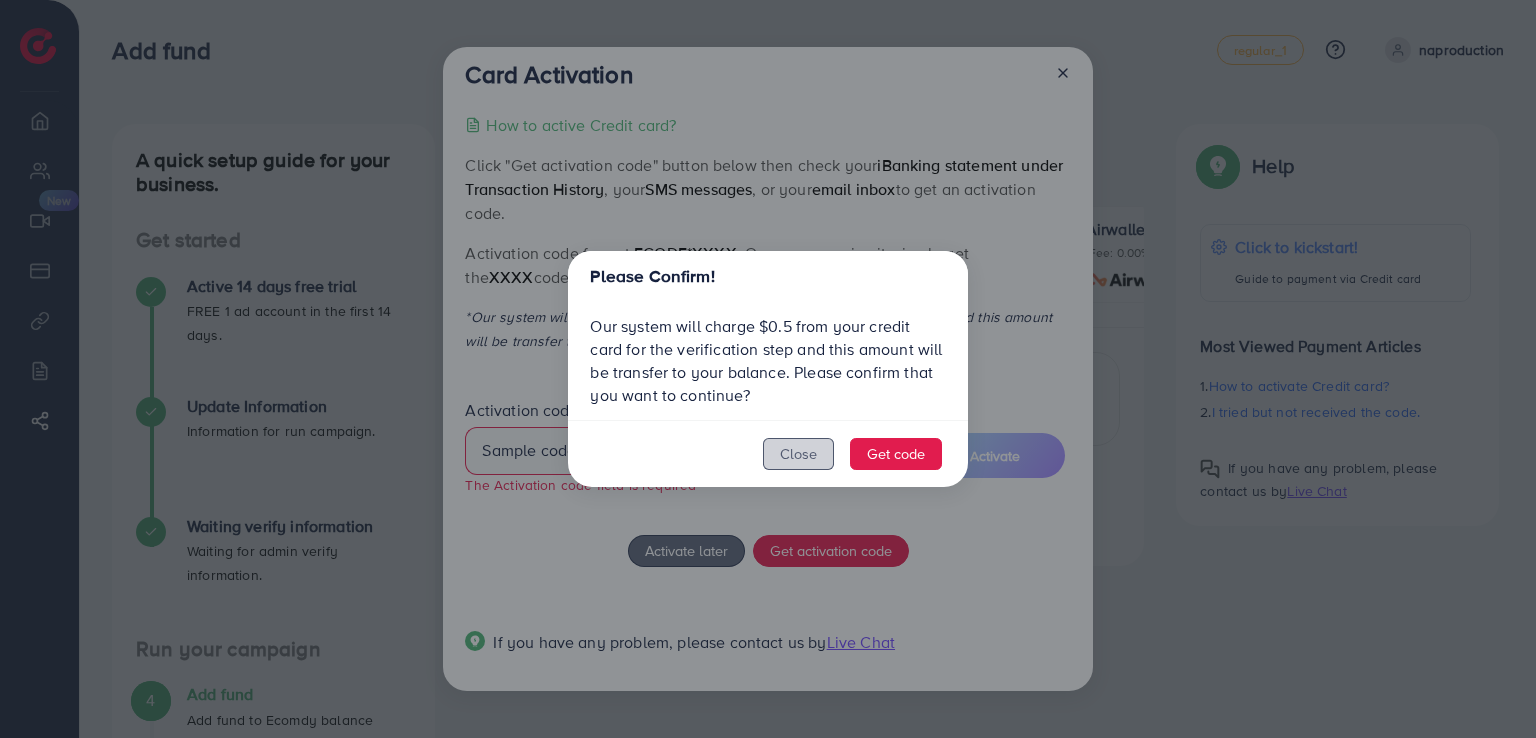 click on "Close" at bounding box center (798, 454) 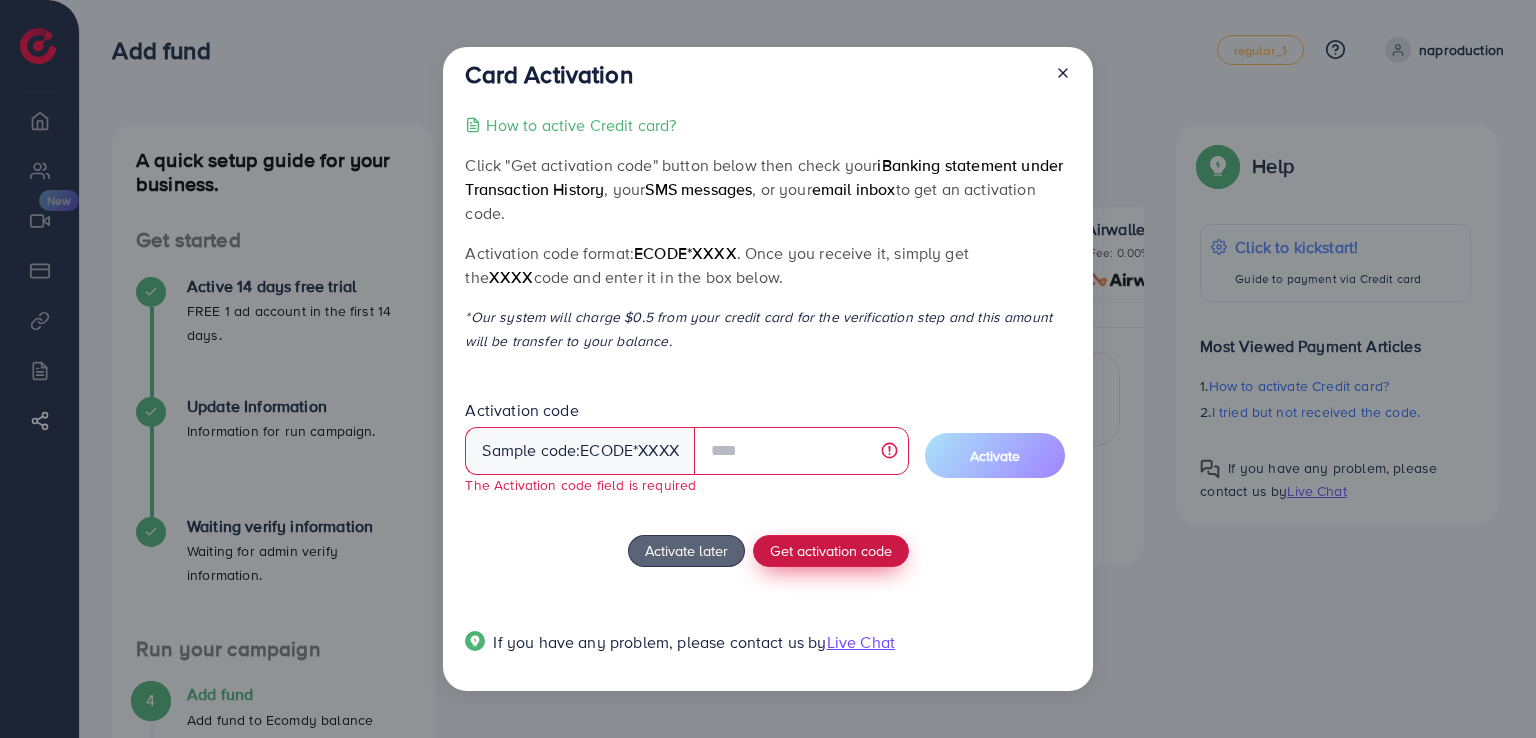 click on "Get activation code" at bounding box center [831, 550] 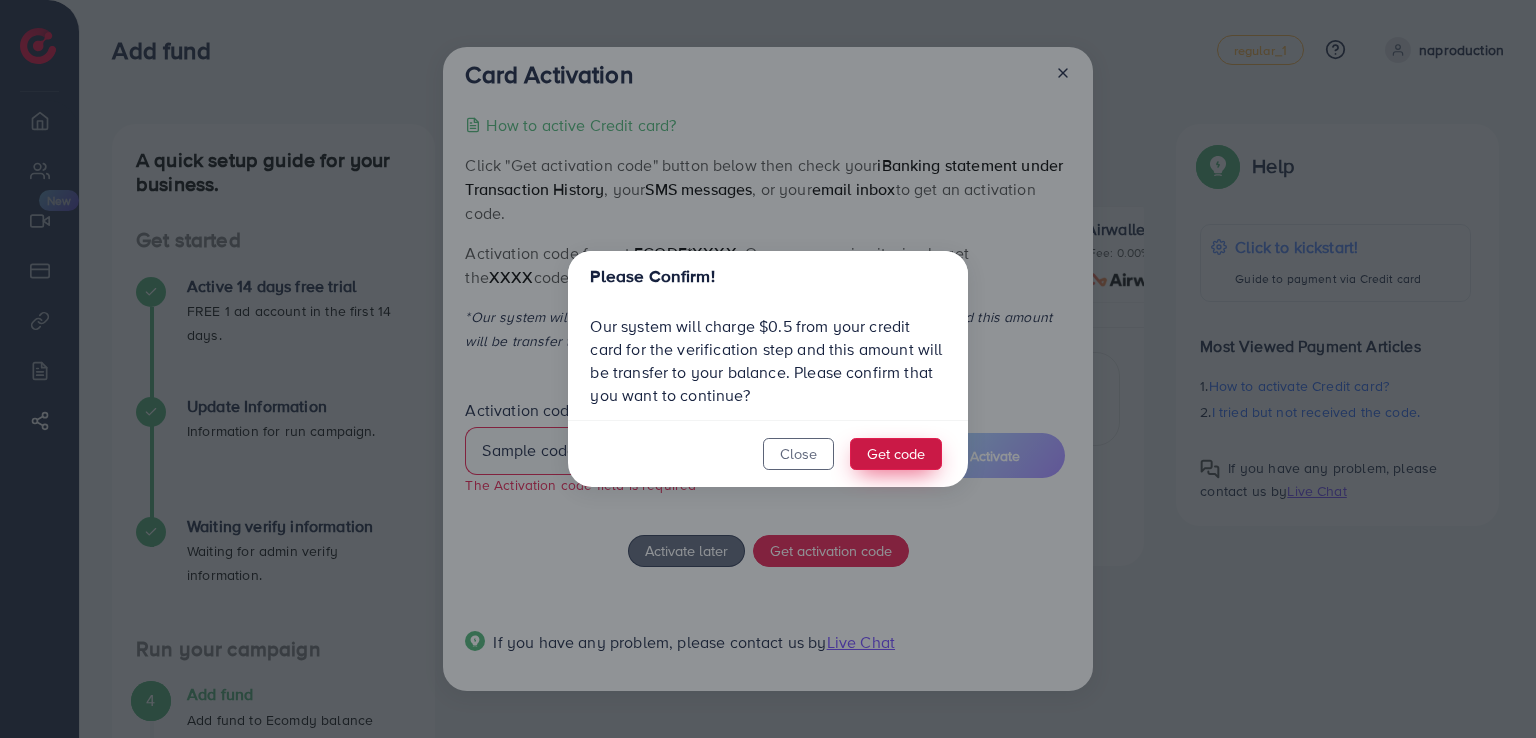 click on "Get code" at bounding box center (896, 454) 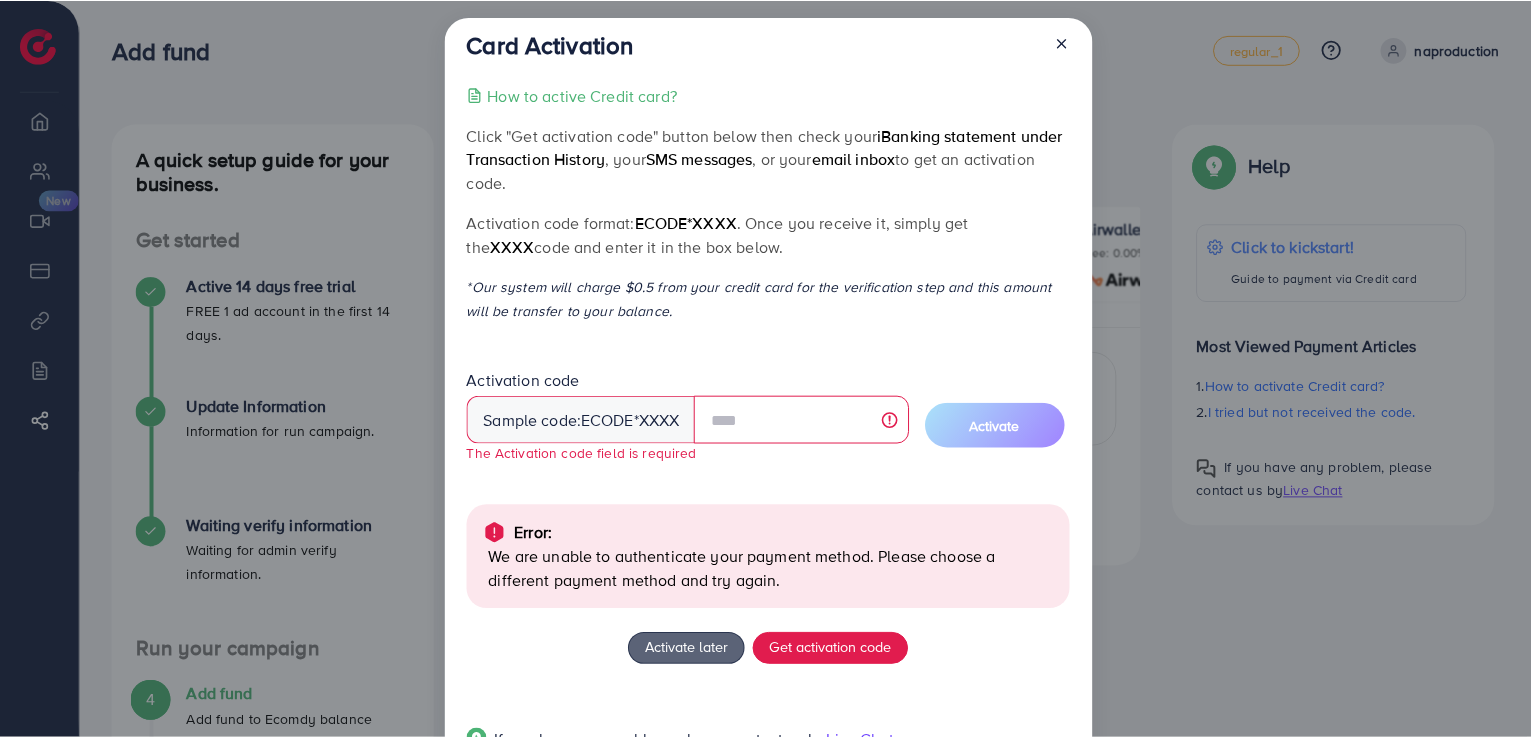 scroll, scrollTop: 0, scrollLeft: 0, axis: both 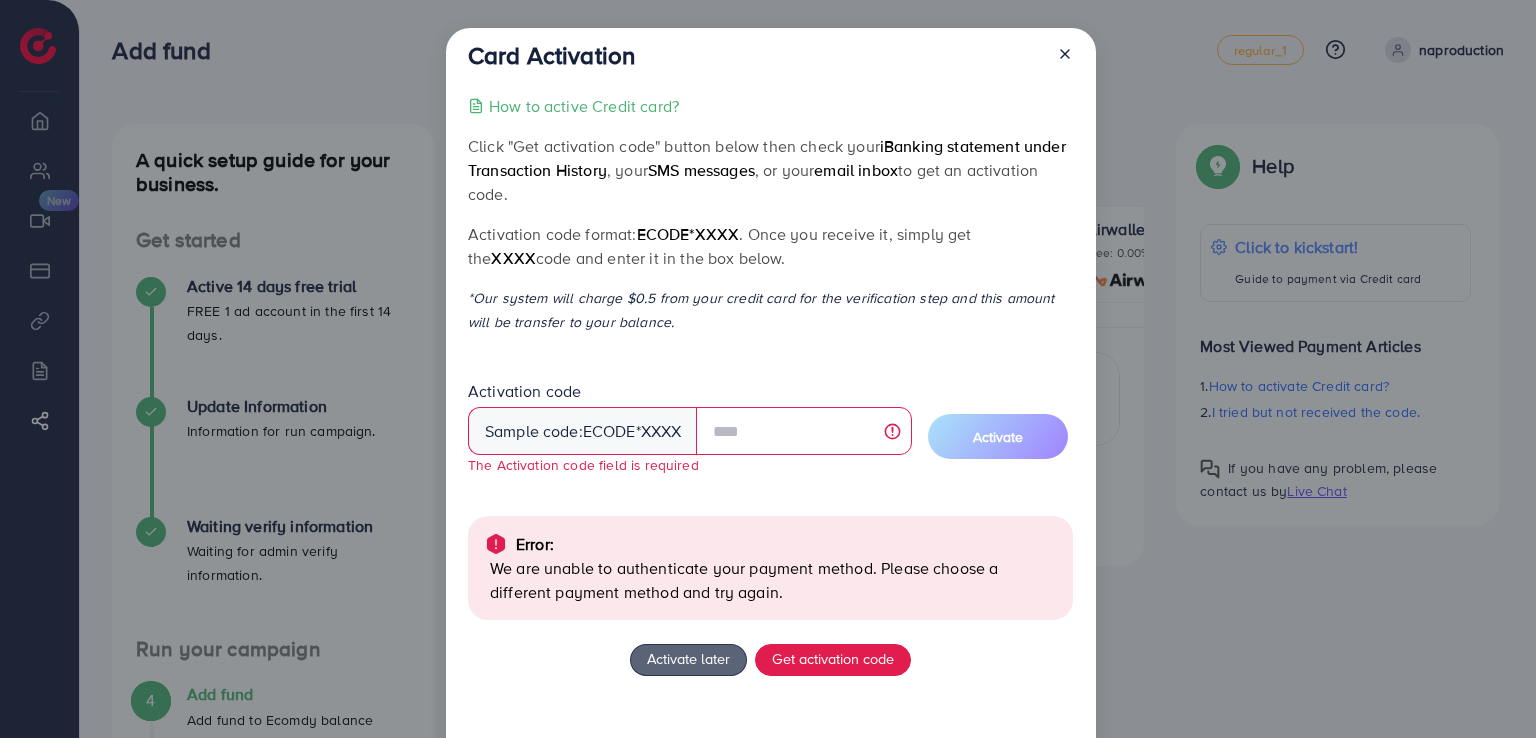 click 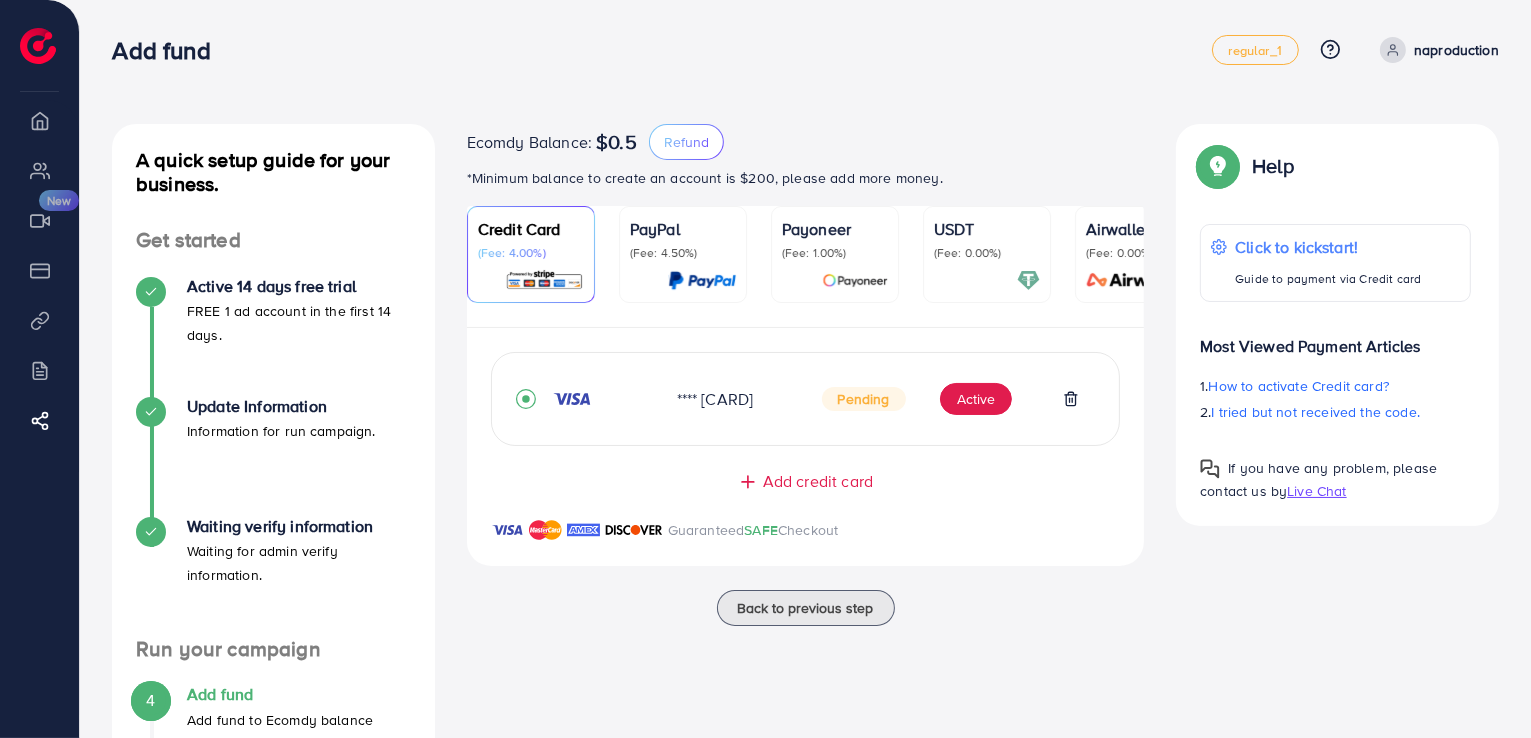 click on "Pending" at bounding box center [864, 399] 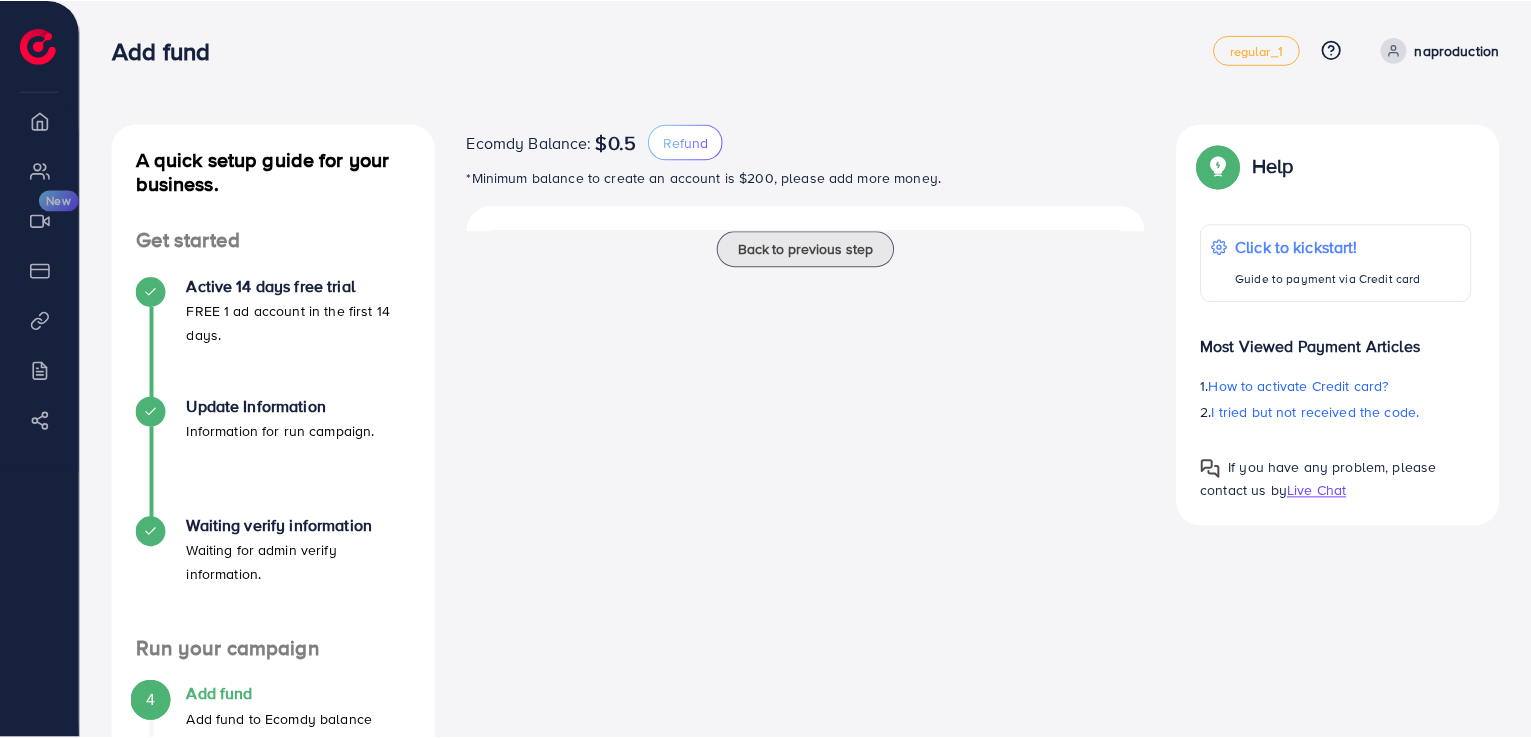 scroll, scrollTop: 0, scrollLeft: 0, axis: both 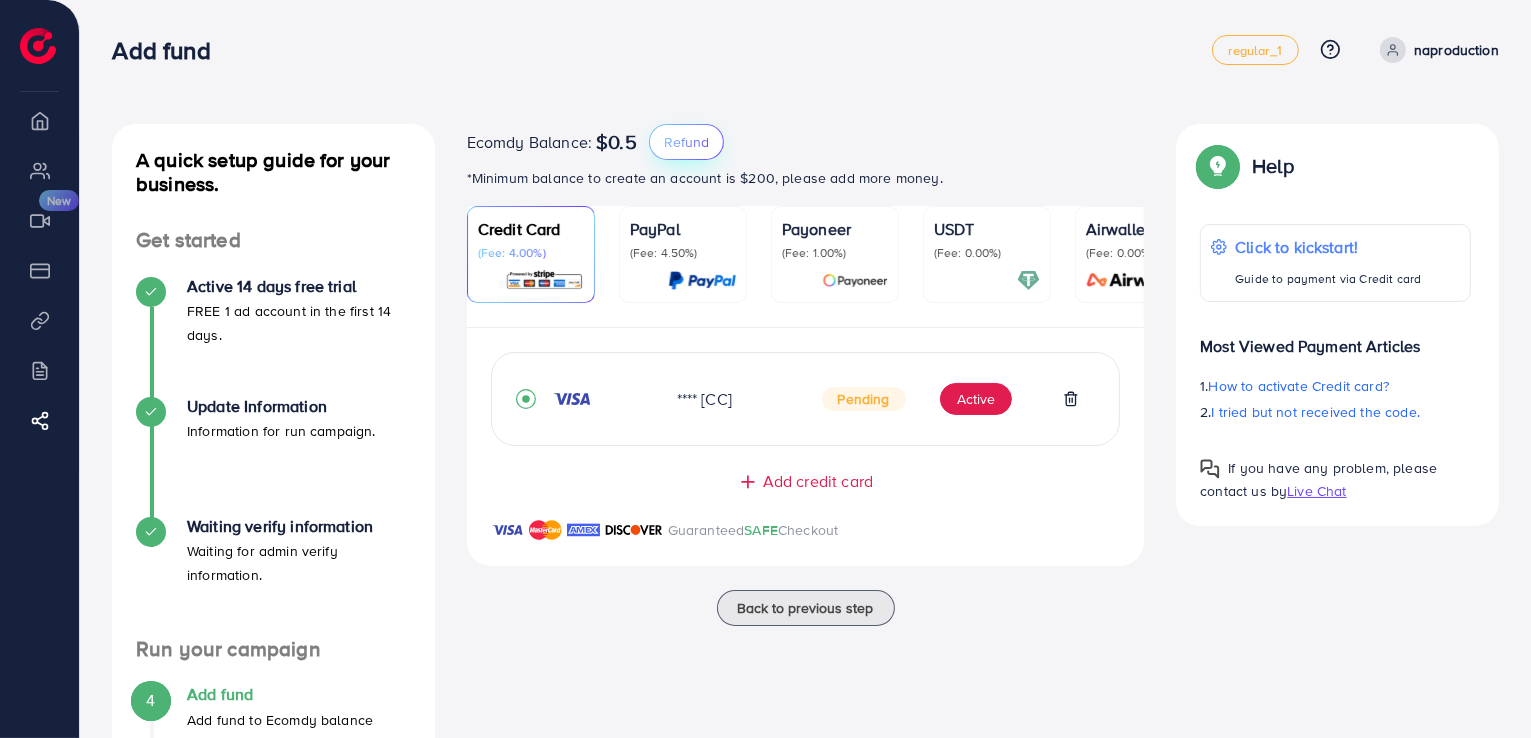 click on "Refund" at bounding box center (686, 142) 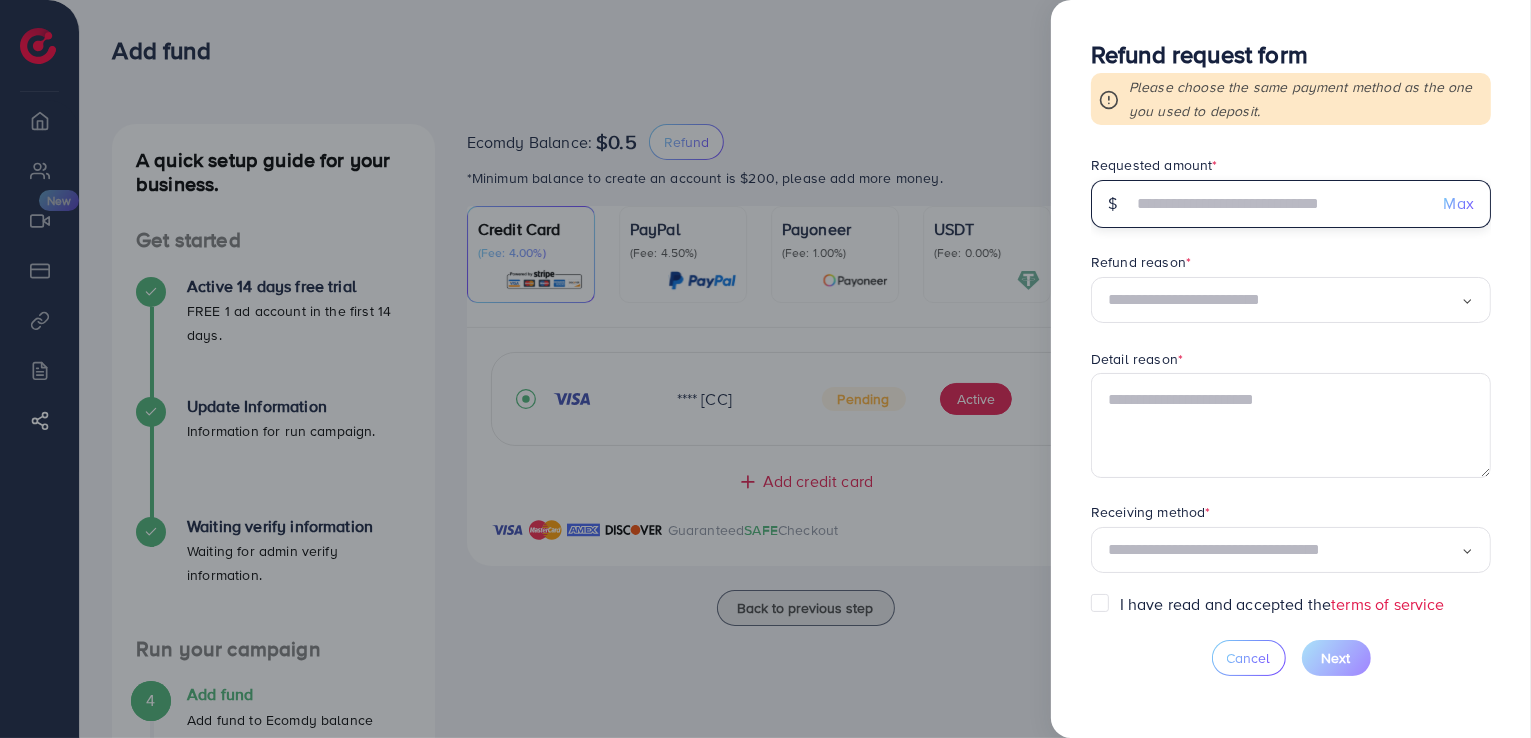 click at bounding box center (1280, 204) 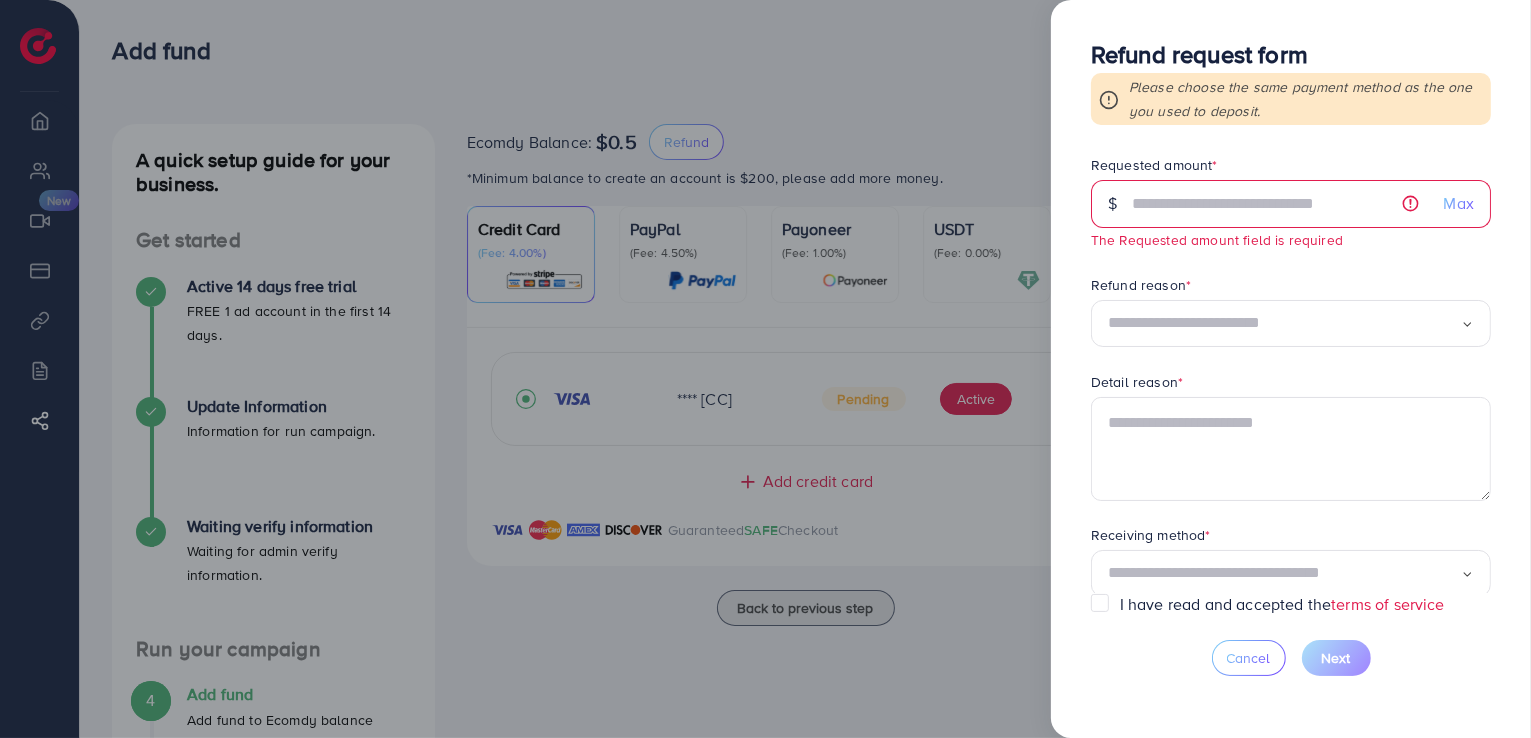 click on "Max" at bounding box center [1459, 203] 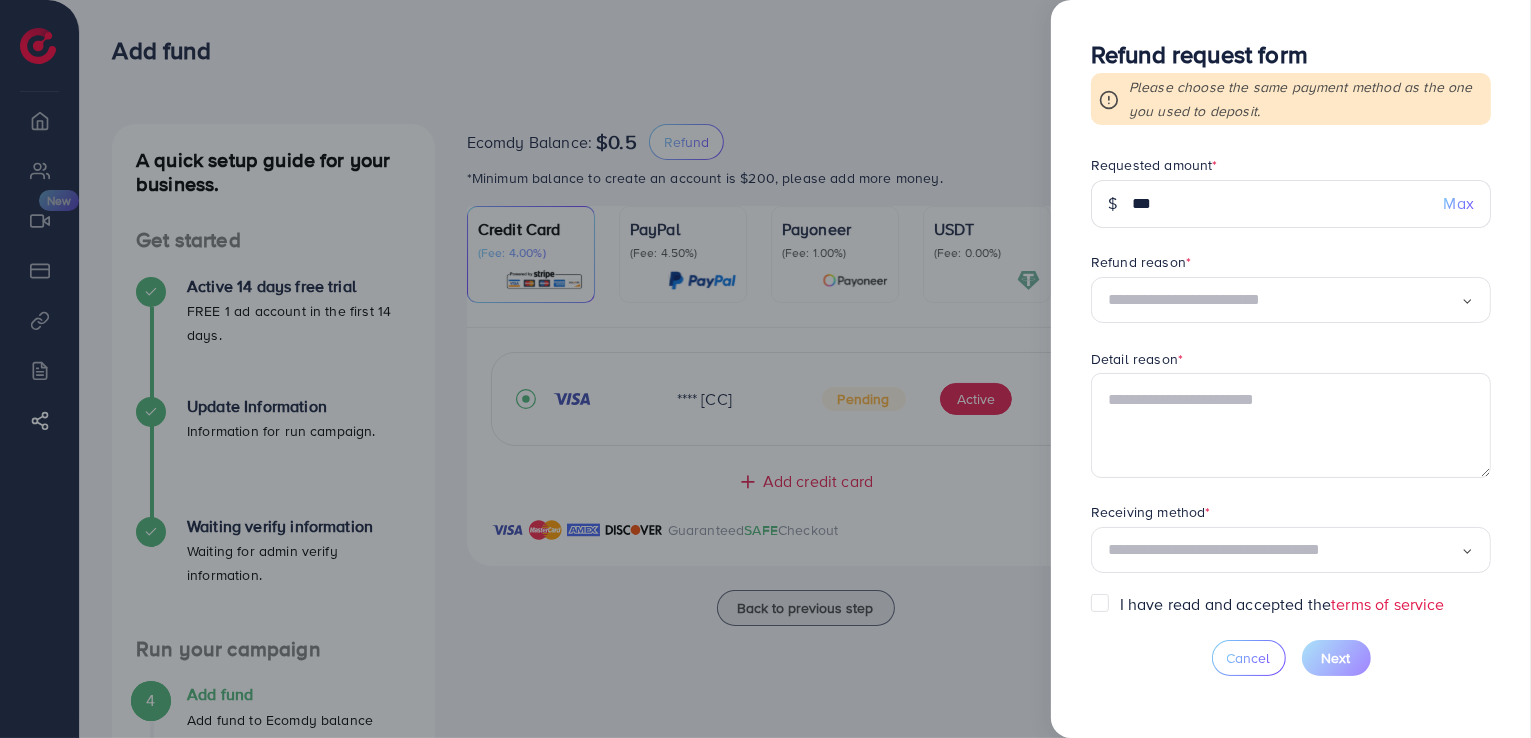 click at bounding box center (1284, 300) 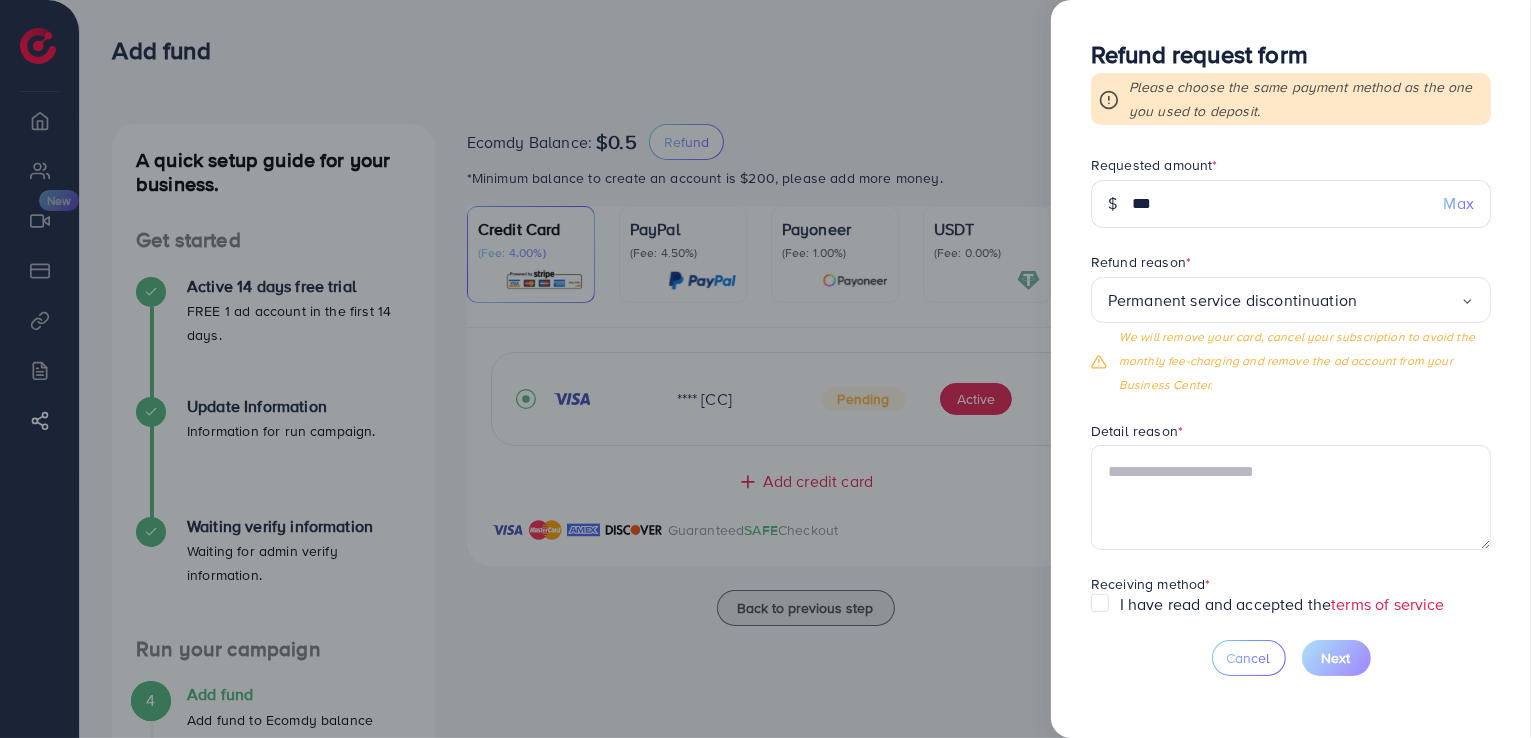 drag, startPoint x: 1344, startPoint y: 357, endPoint x: 1326, endPoint y: 306, distance: 54.08327 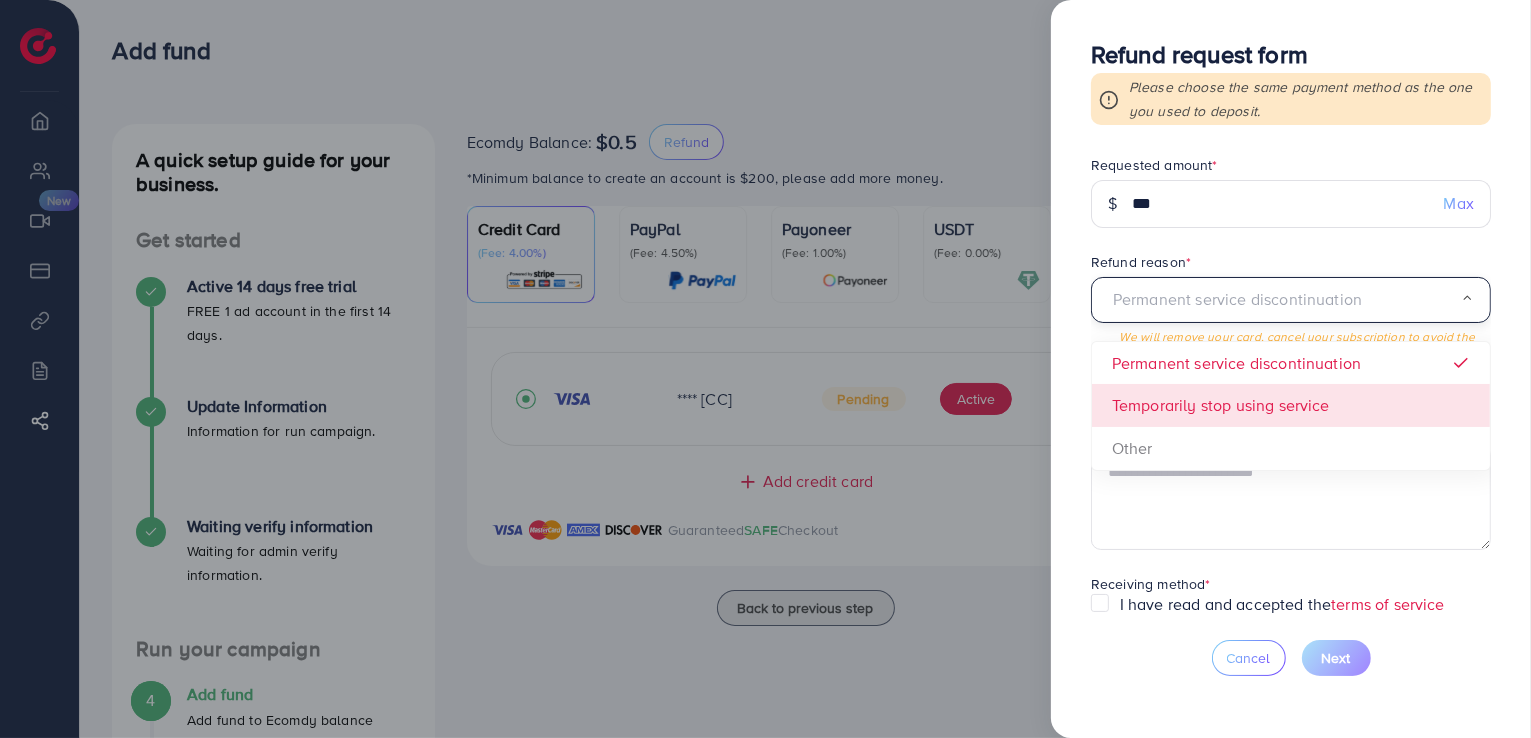 click on "Permanent service discontinuation
Loading...
Permanent service discontinuation
Temporarily stop using service
Other
We will remove your card, cancel your subscription to avoid the monthly fee-charging and remove the ad account from your Business Center." at bounding box center [1291, 337] 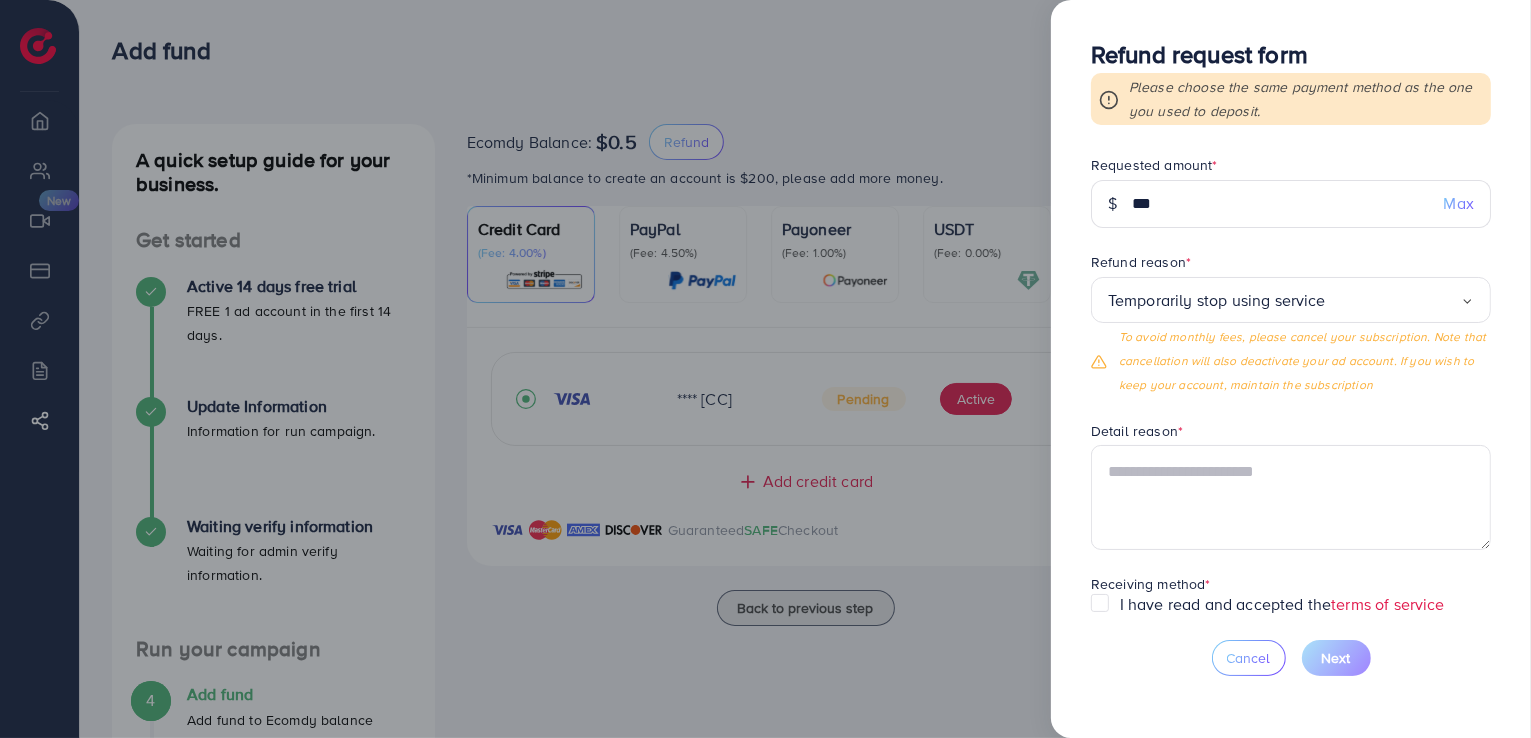 click at bounding box center (765, 369) 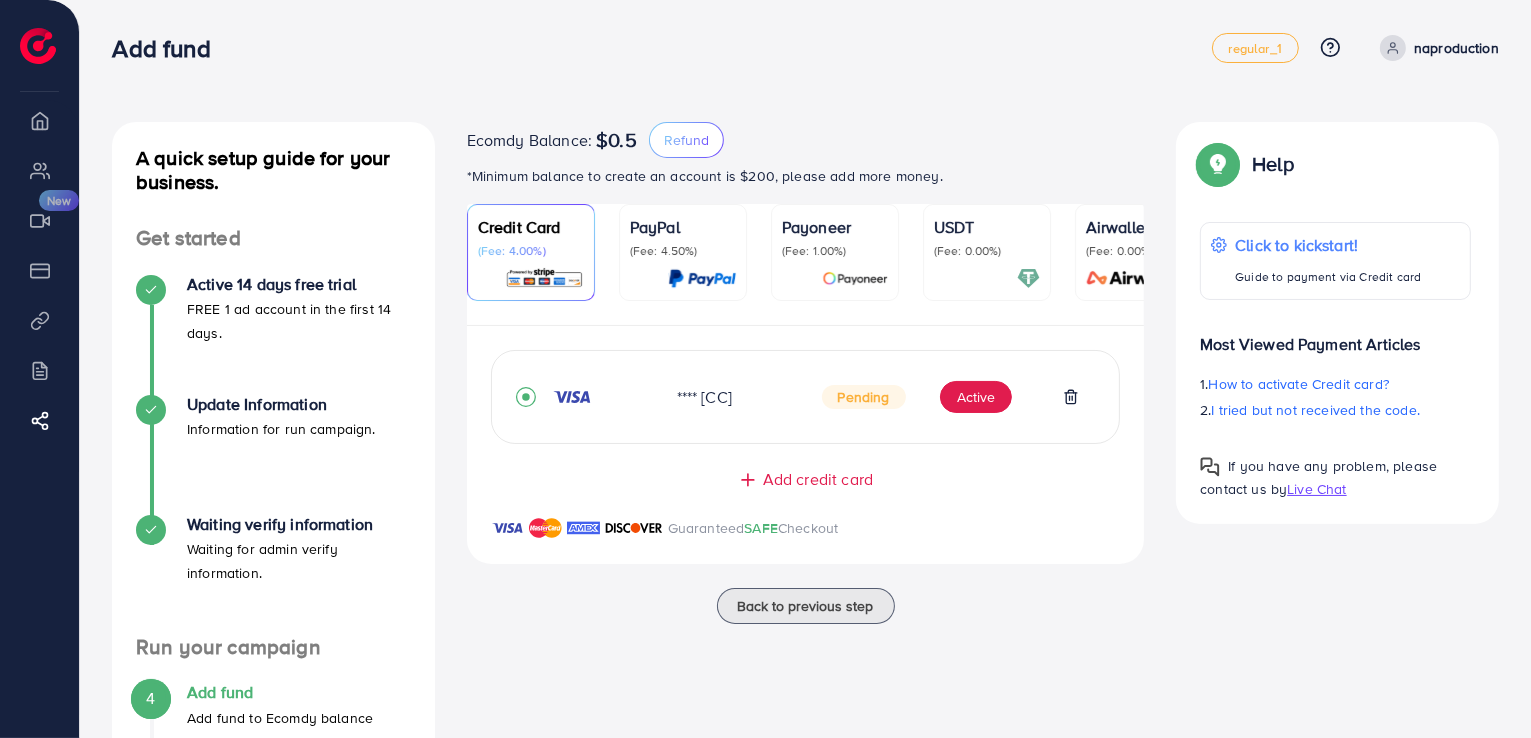 scroll, scrollTop: 0, scrollLeft: 0, axis: both 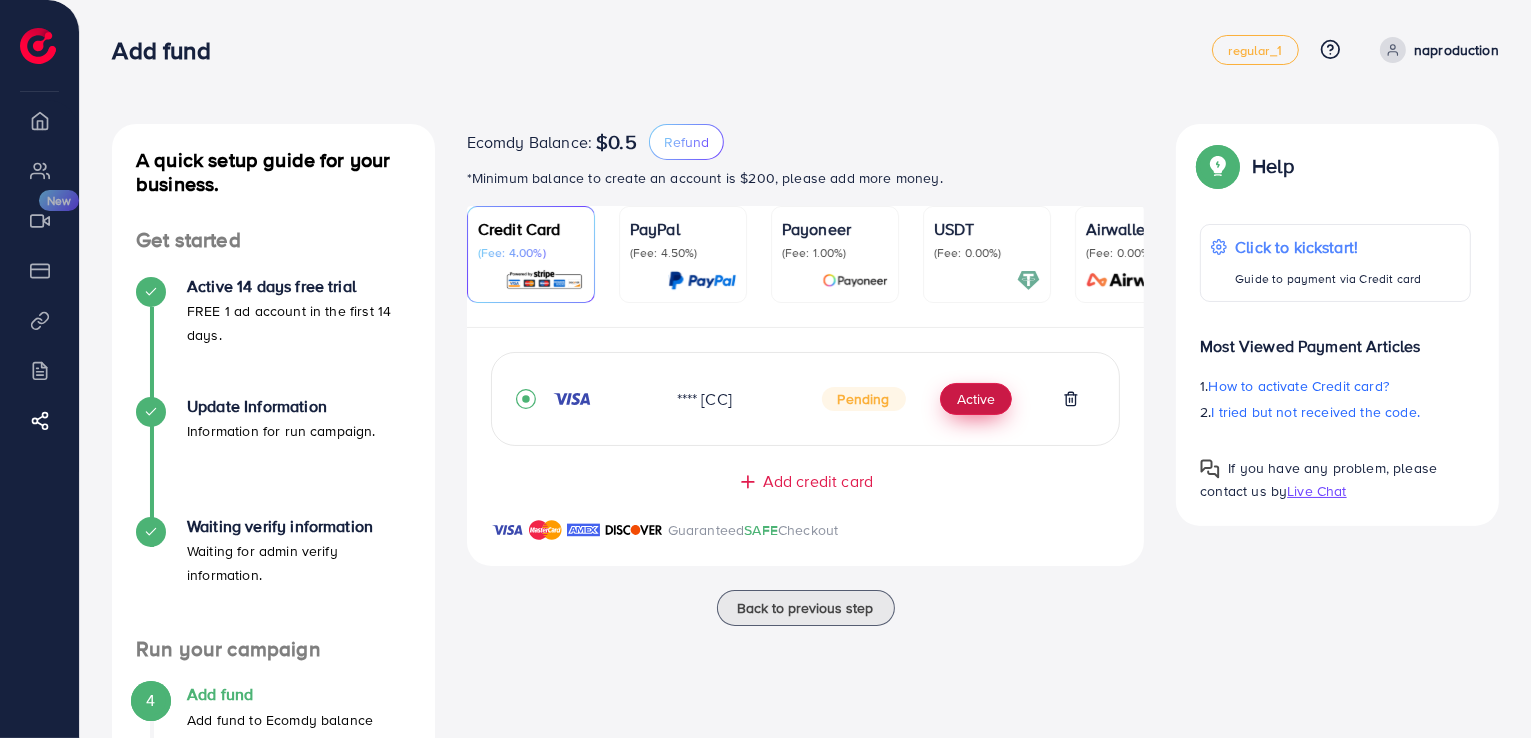 click on "Active" at bounding box center (976, 399) 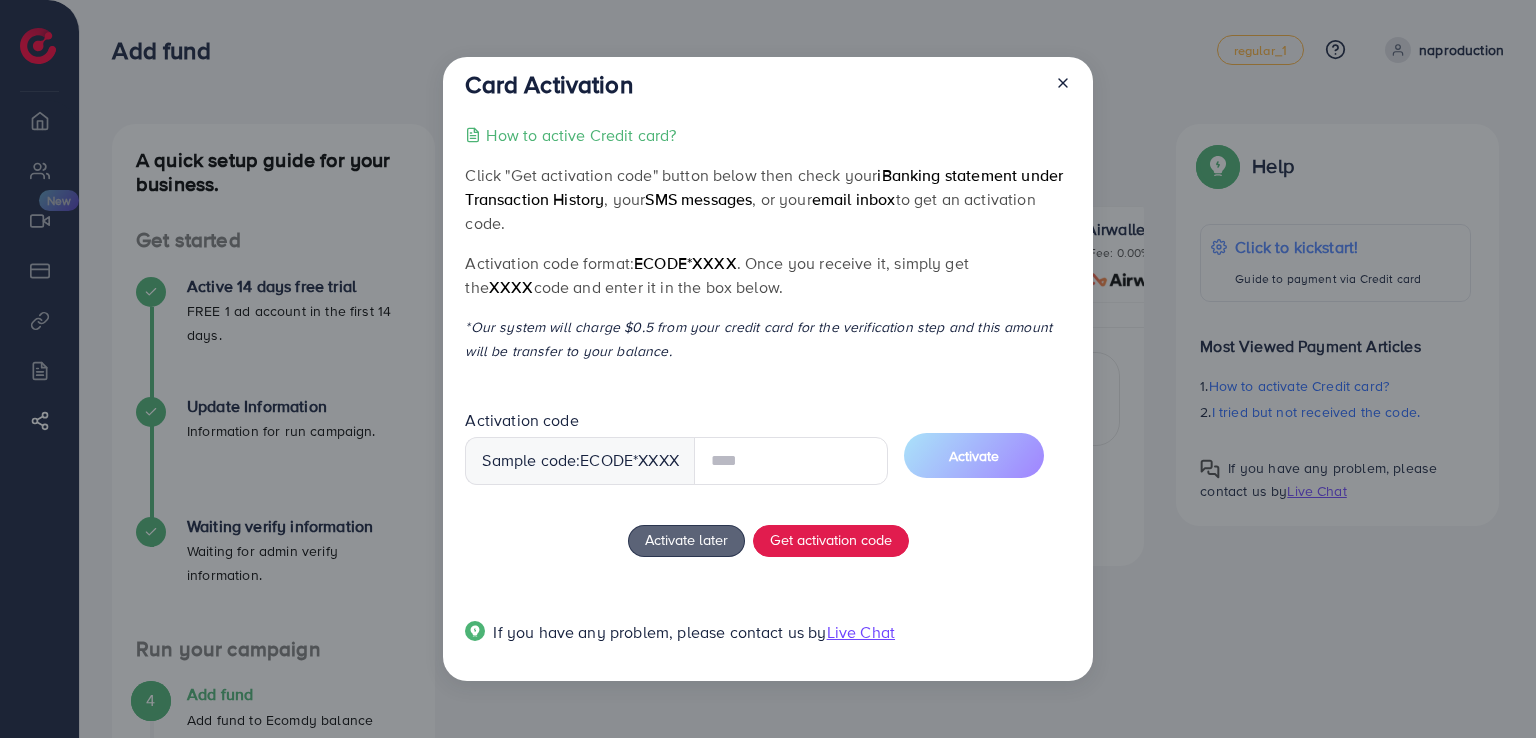click at bounding box center [791, 461] 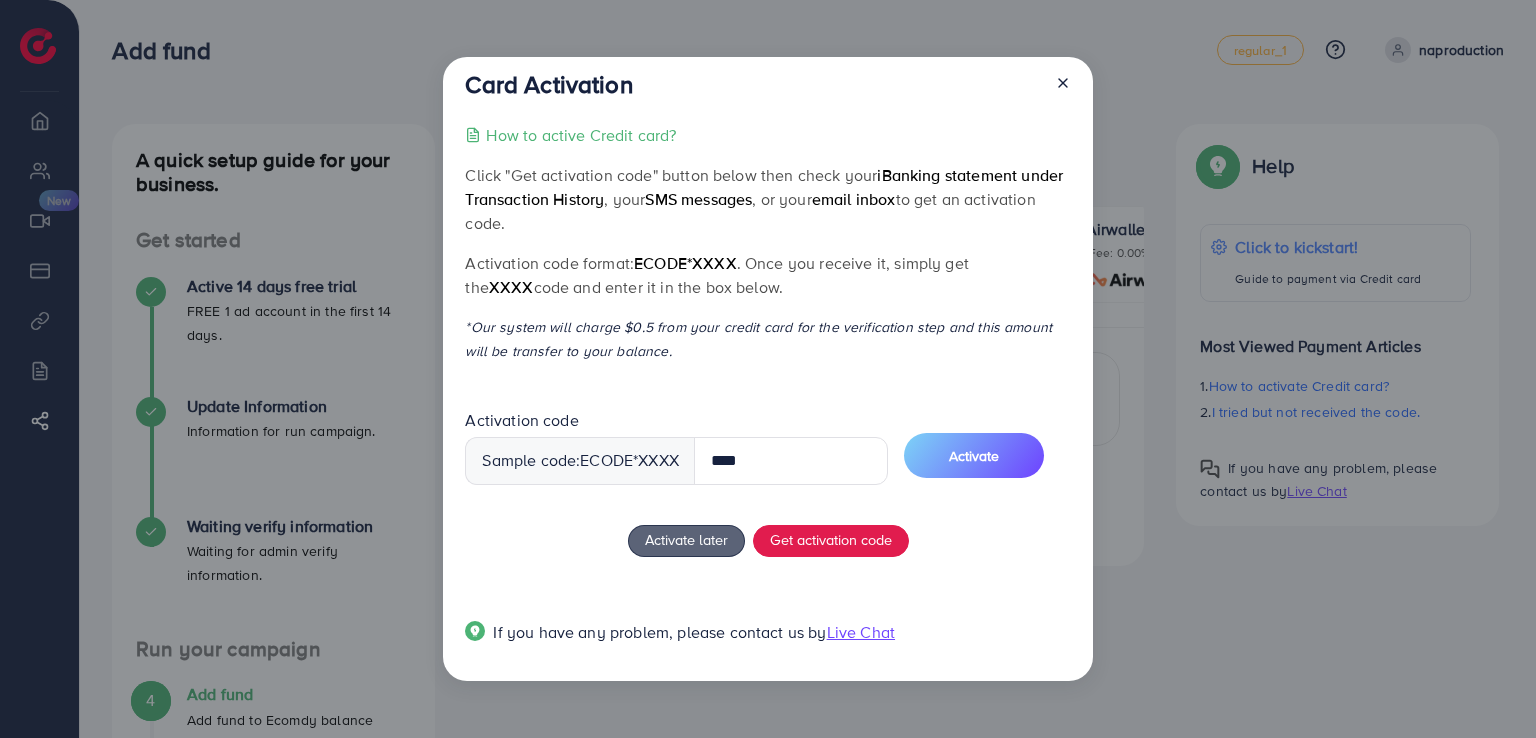 type on "*****" 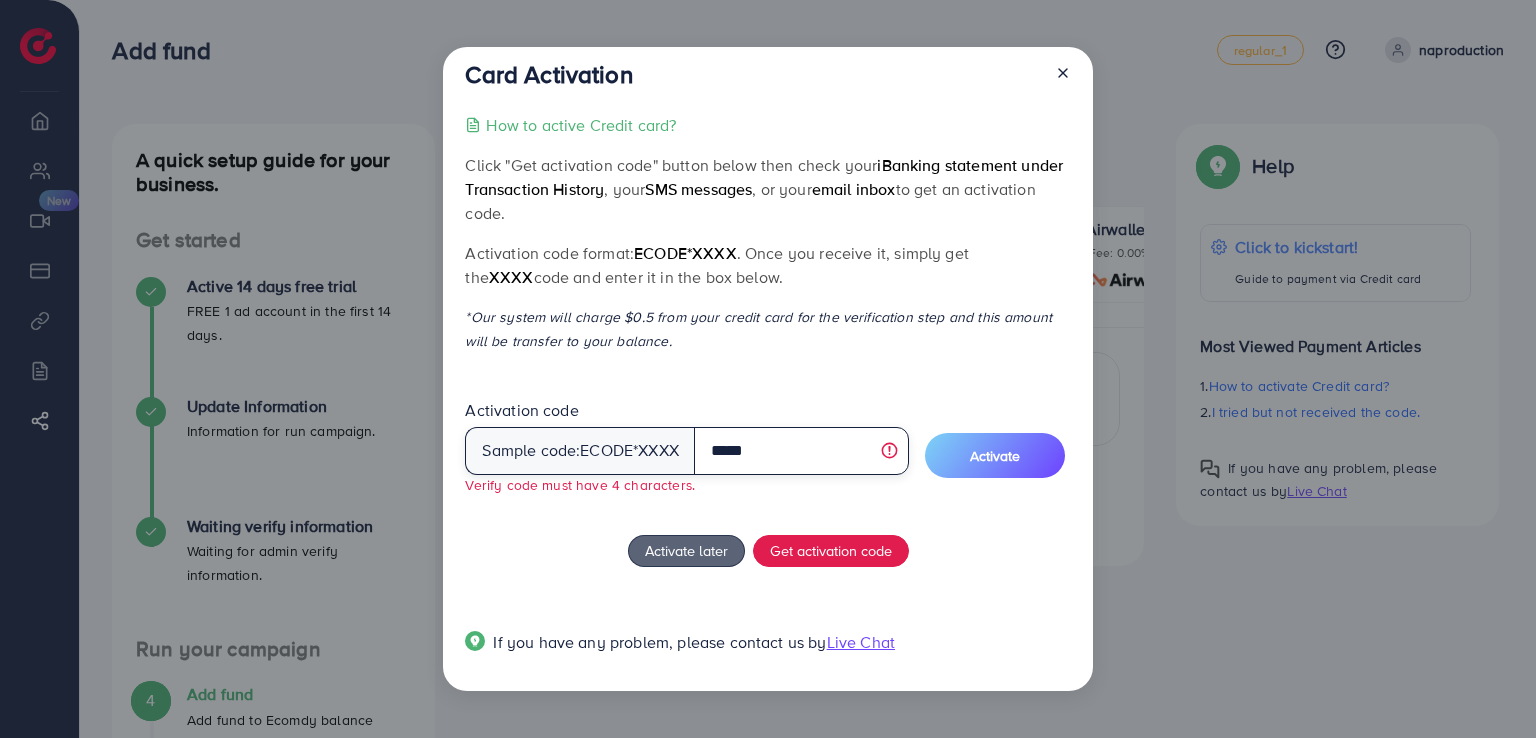 click on "*****" at bounding box center (801, 451) 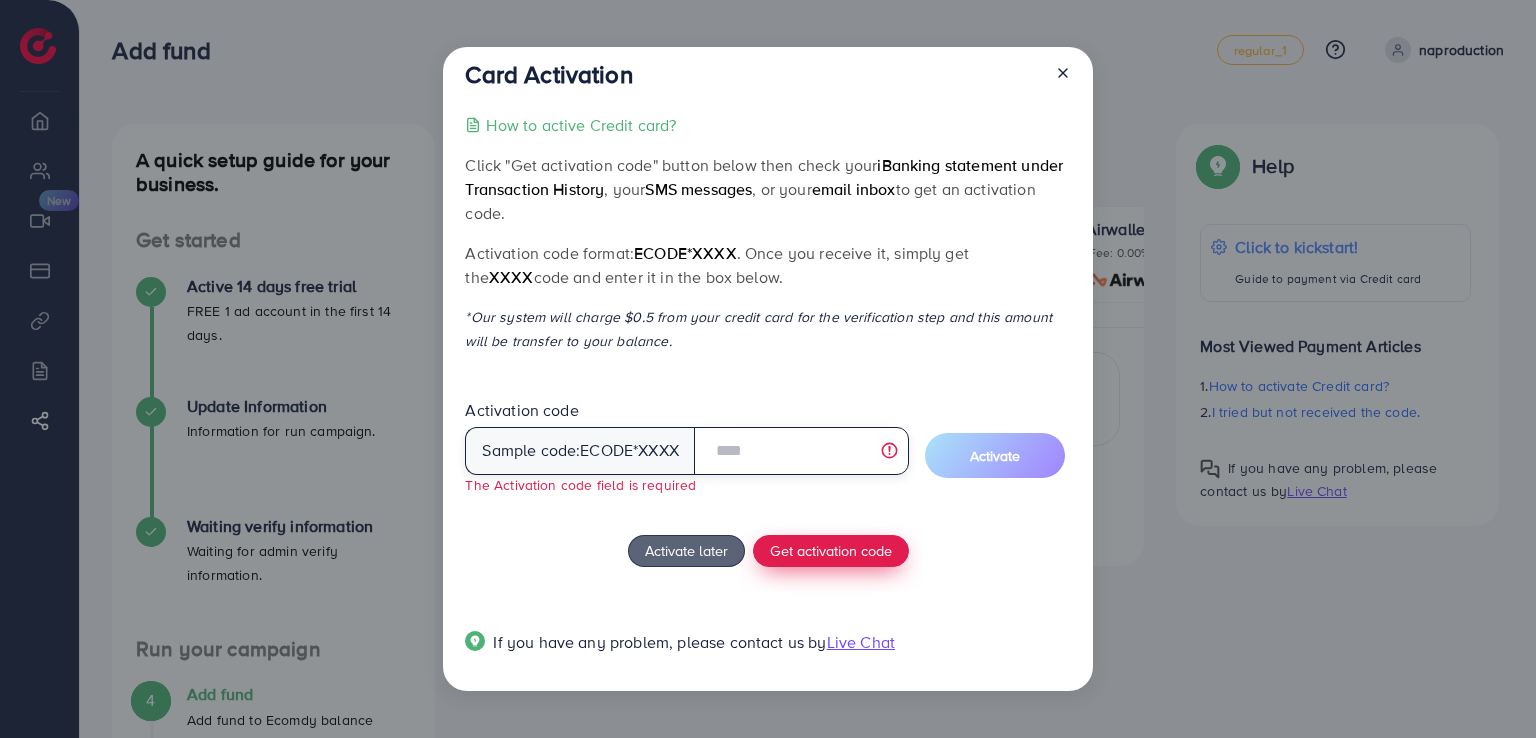 type 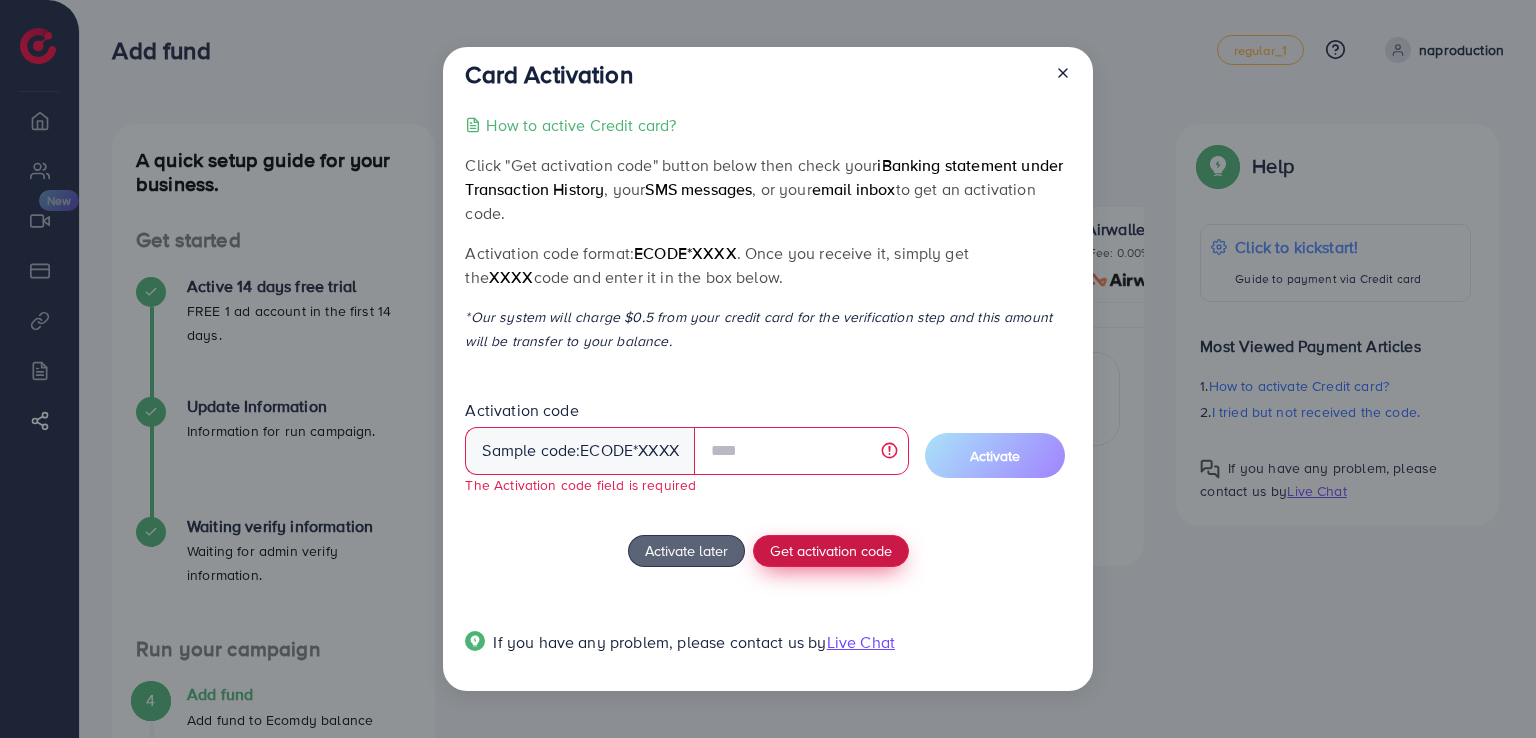 click on "Get activation code" at bounding box center (831, 550) 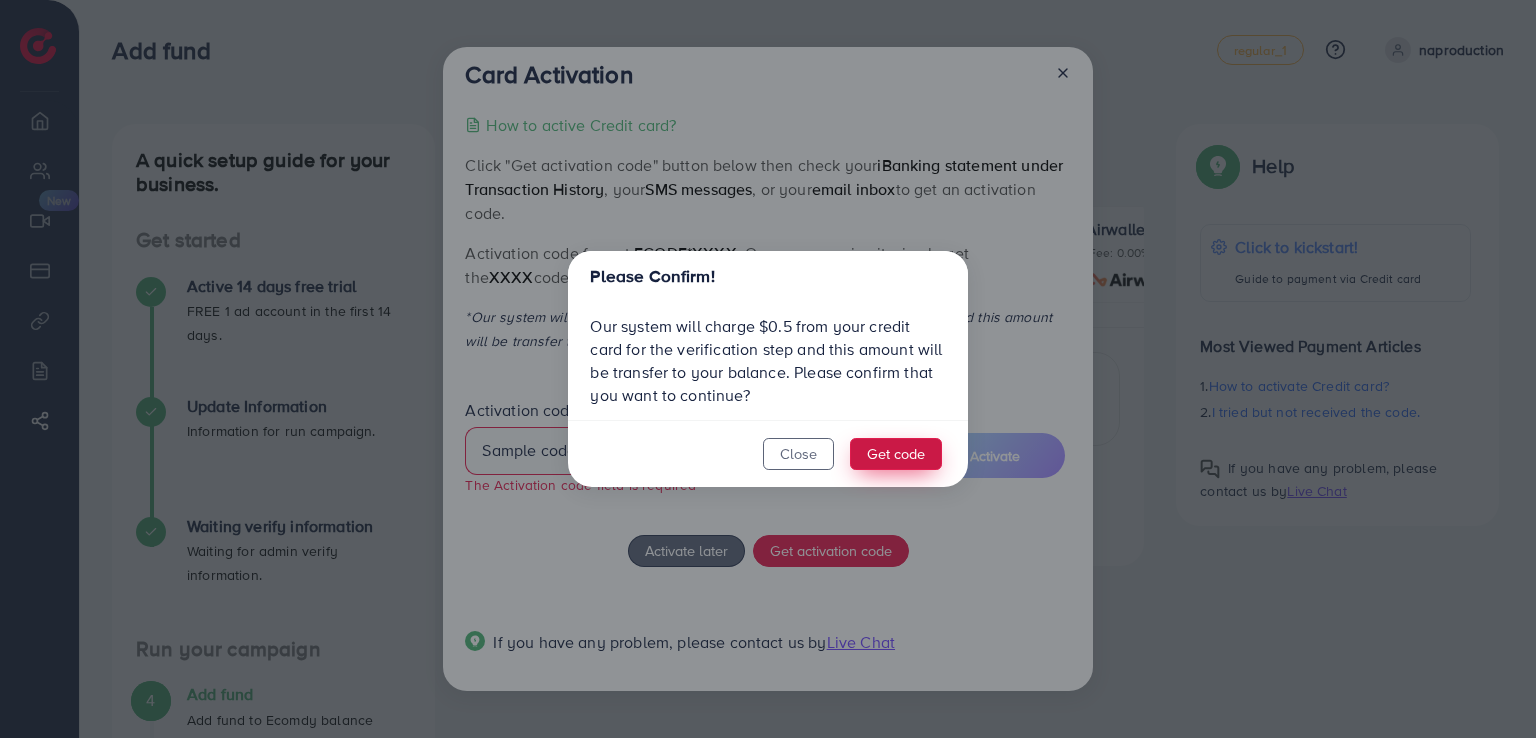 click on "Get code" at bounding box center (896, 454) 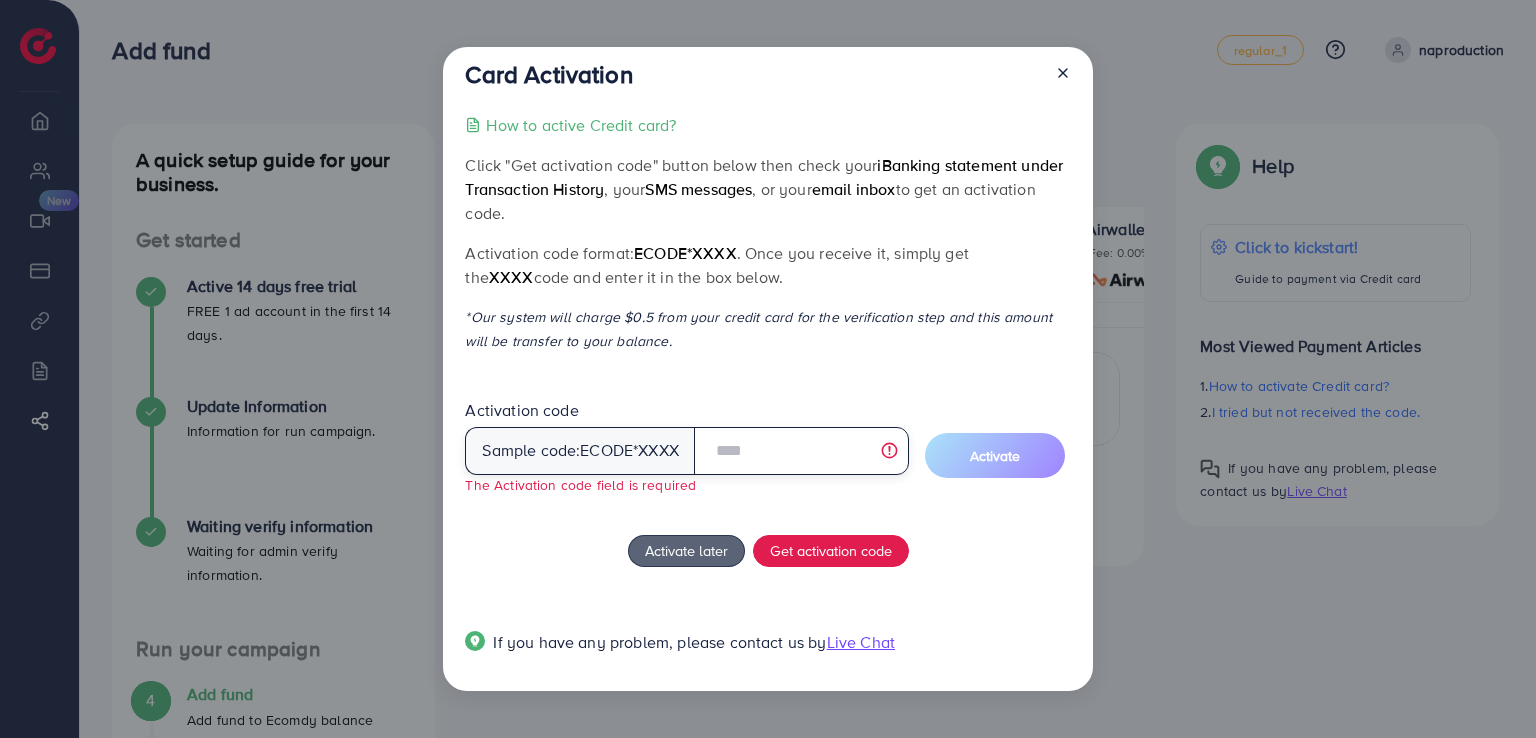click at bounding box center (801, 451) 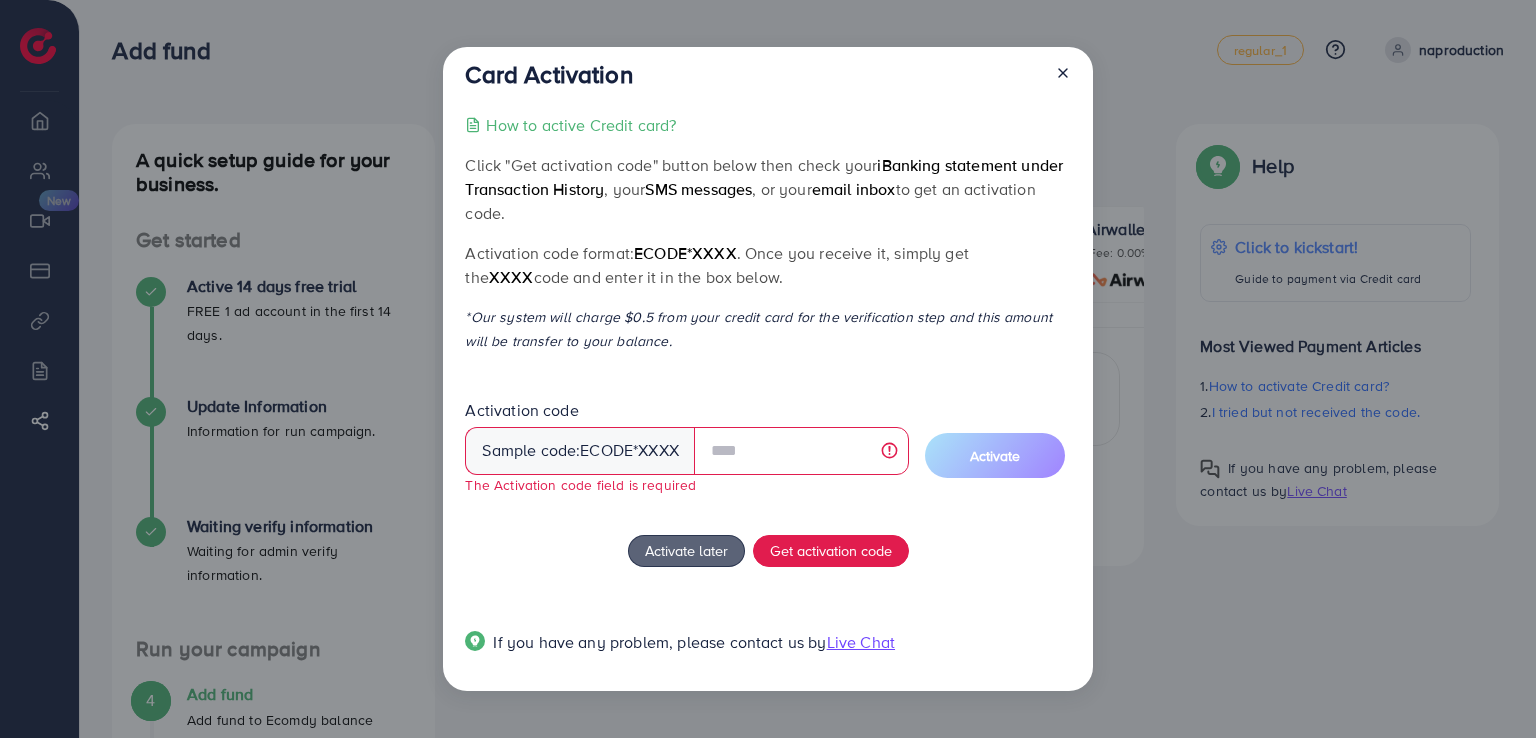 click 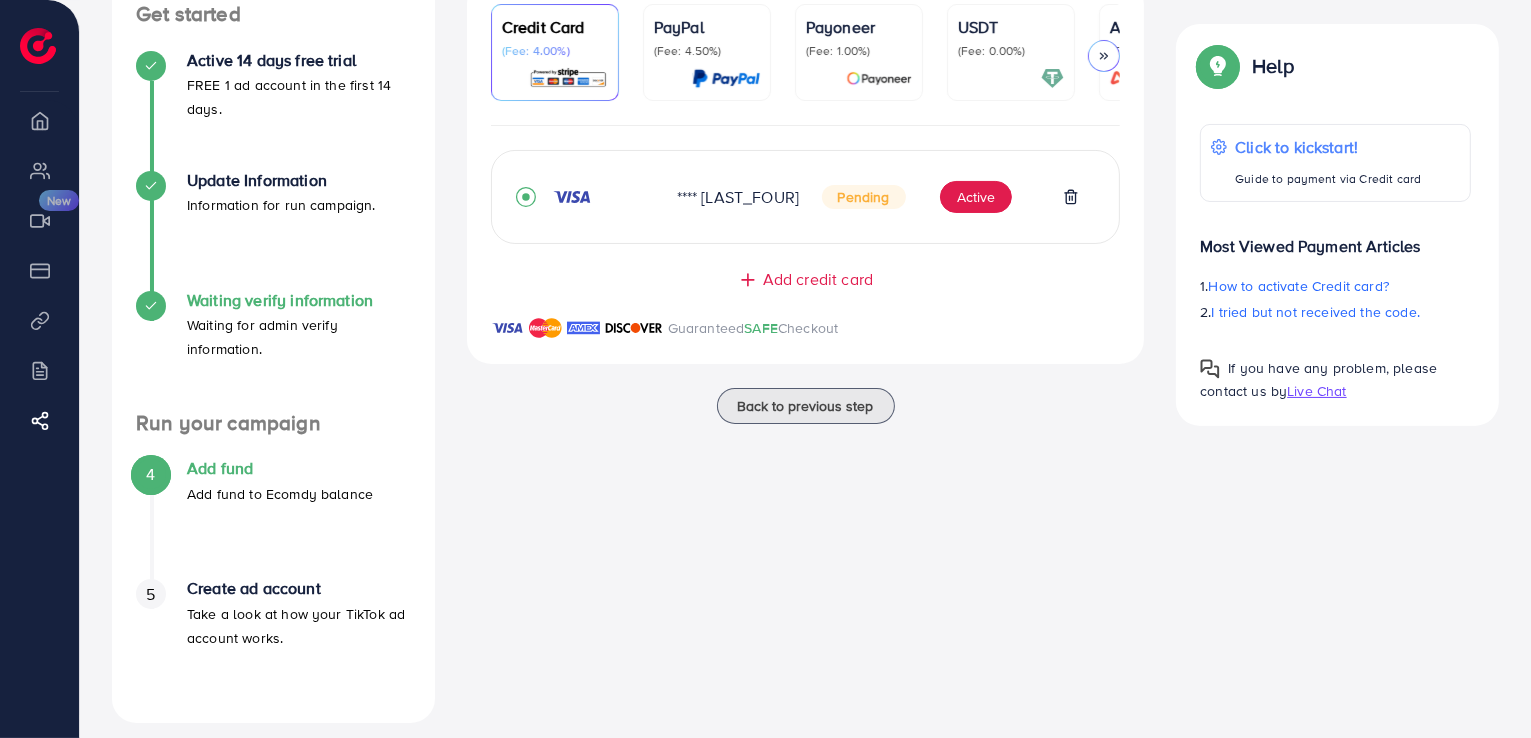 scroll, scrollTop: 244, scrollLeft: 0, axis: vertical 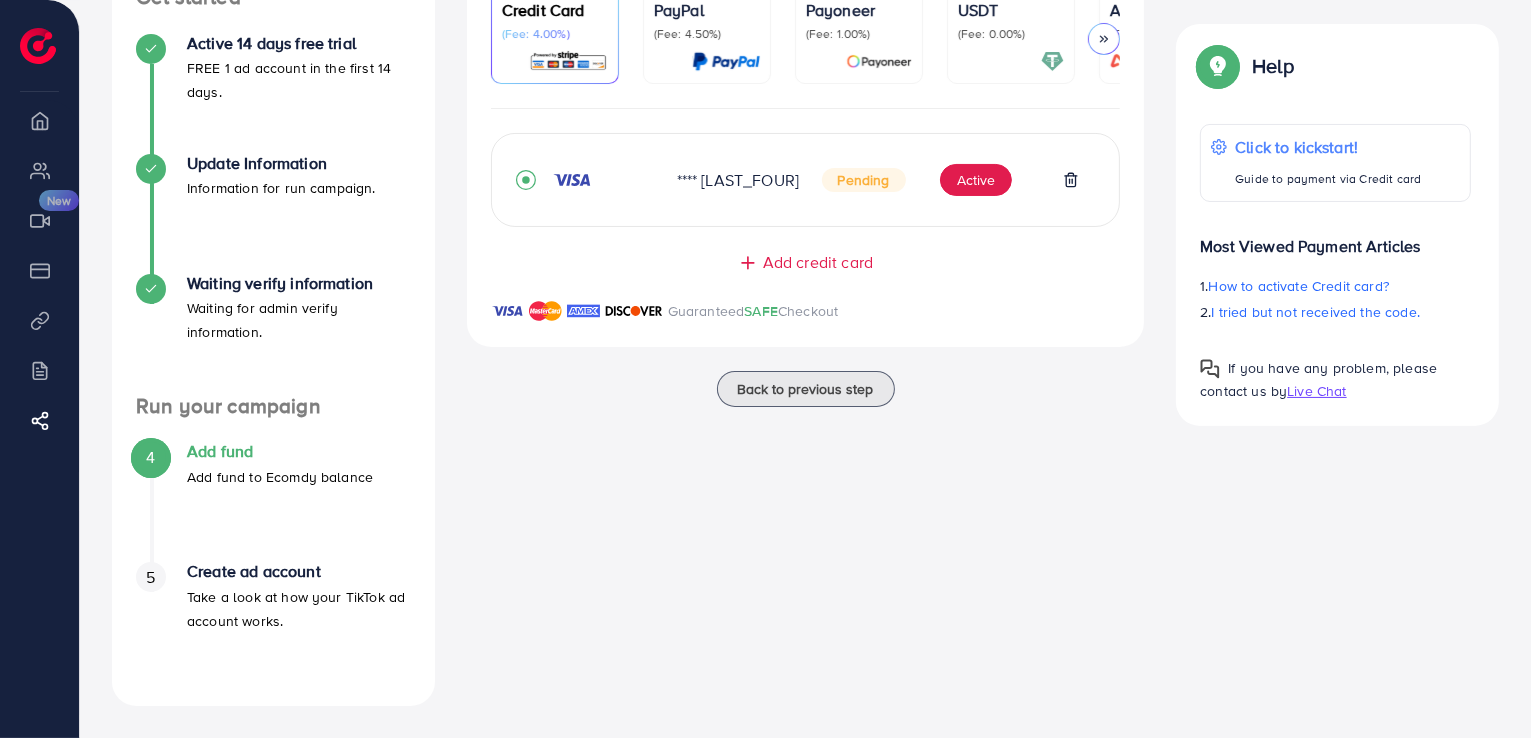 click on "Create ad account" at bounding box center (299, 571) 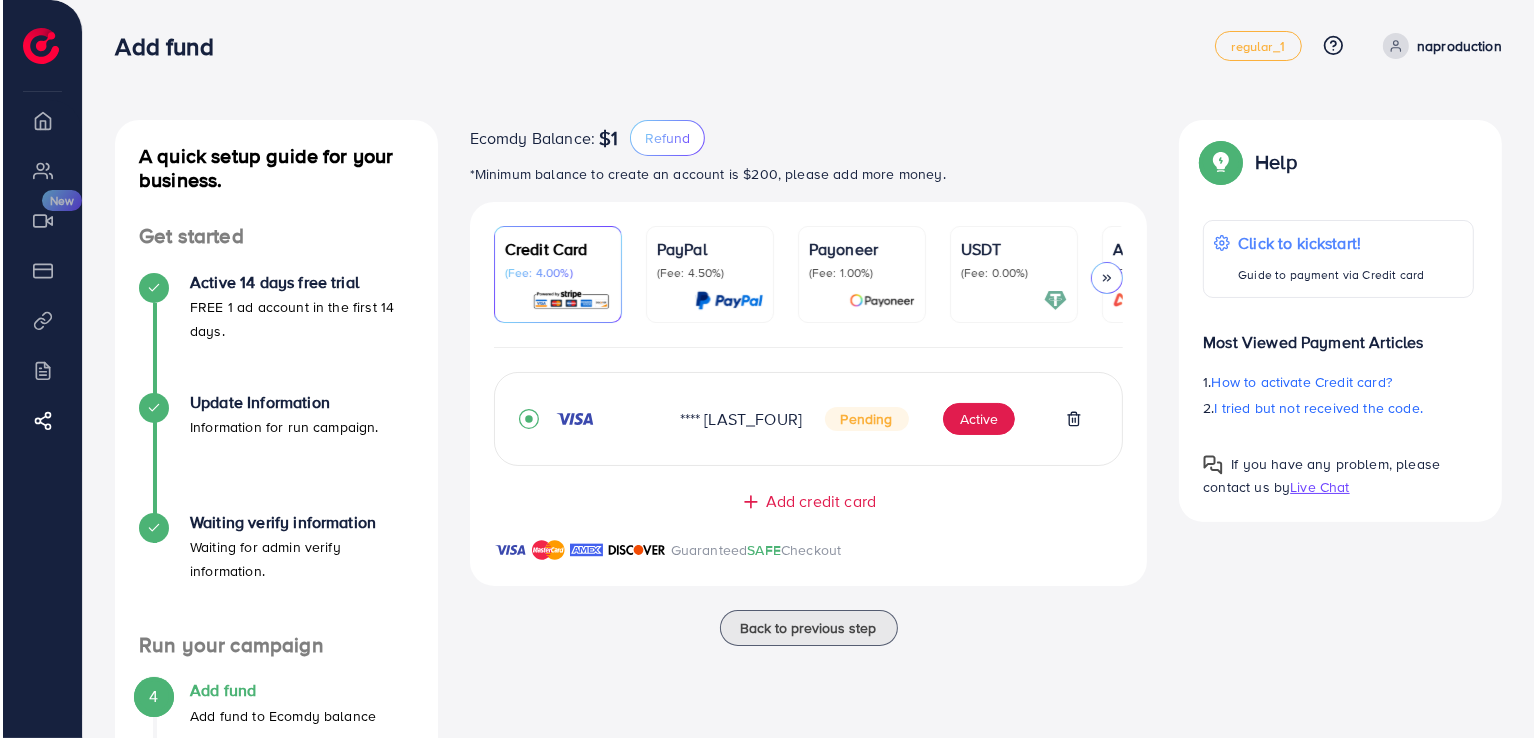 scroll, scrollTop: 0, scrollLeft: 0, axis: both 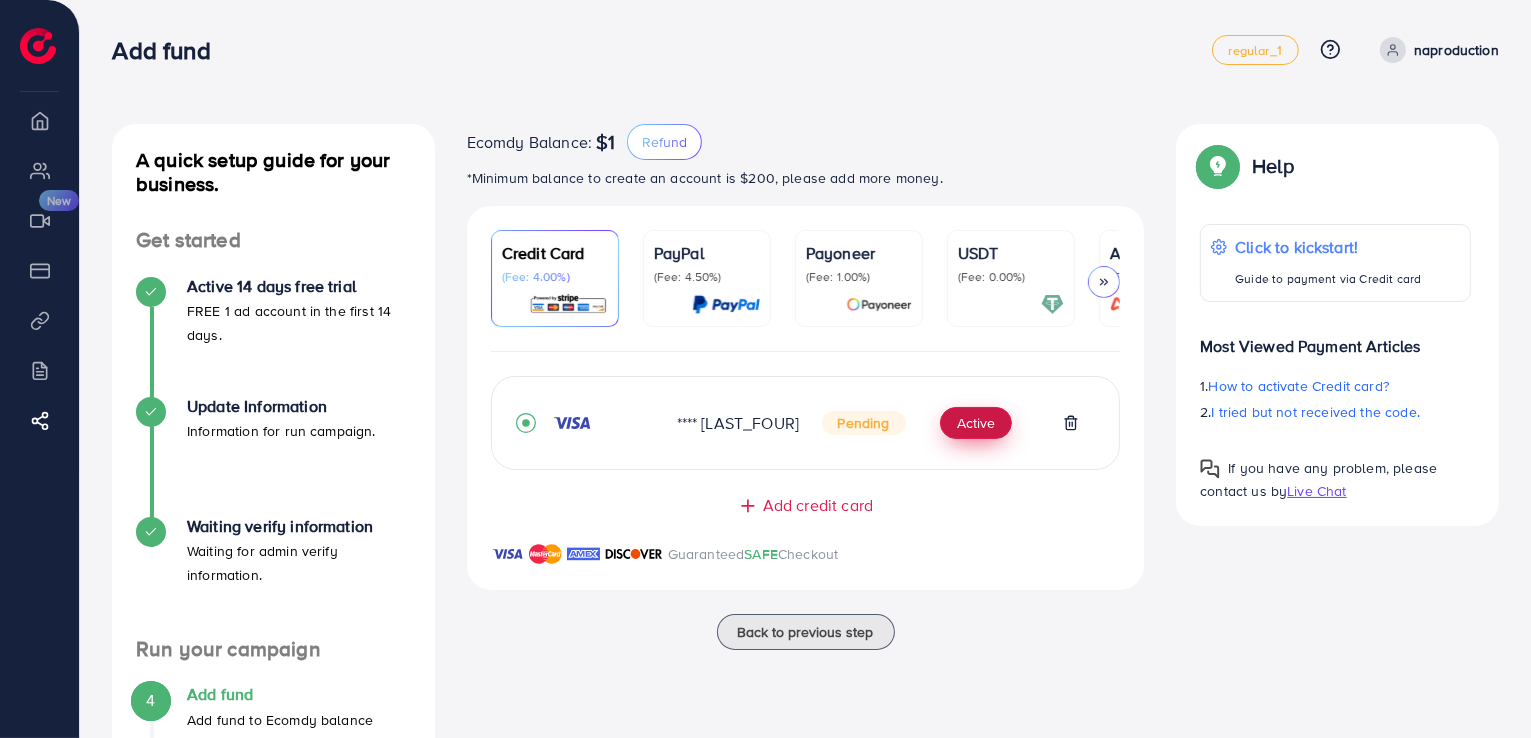 click on "Active" at bounding box center [976, 423] 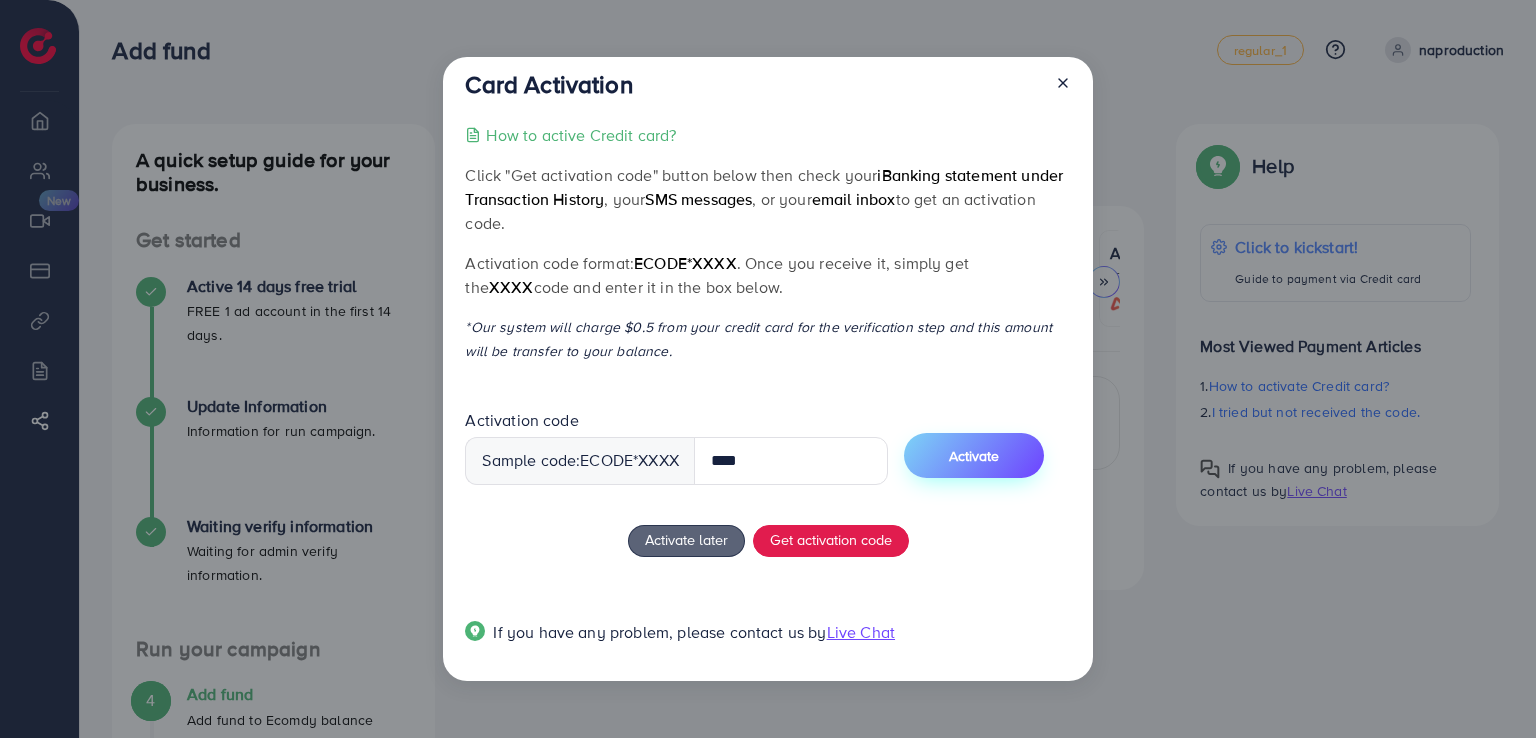 type on "****" 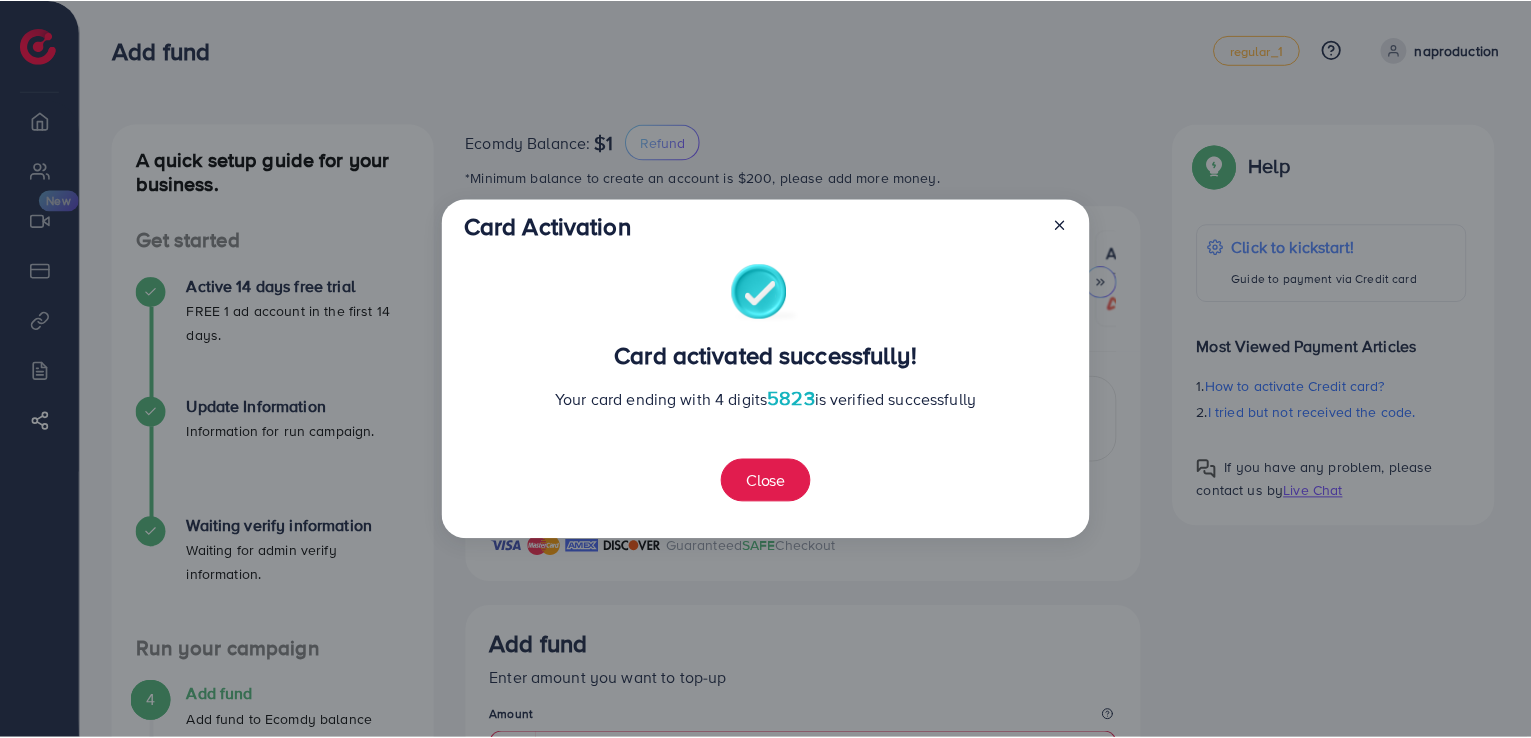 scroll, scrollTop: 48, scrollLeft: 0, axis: vertical 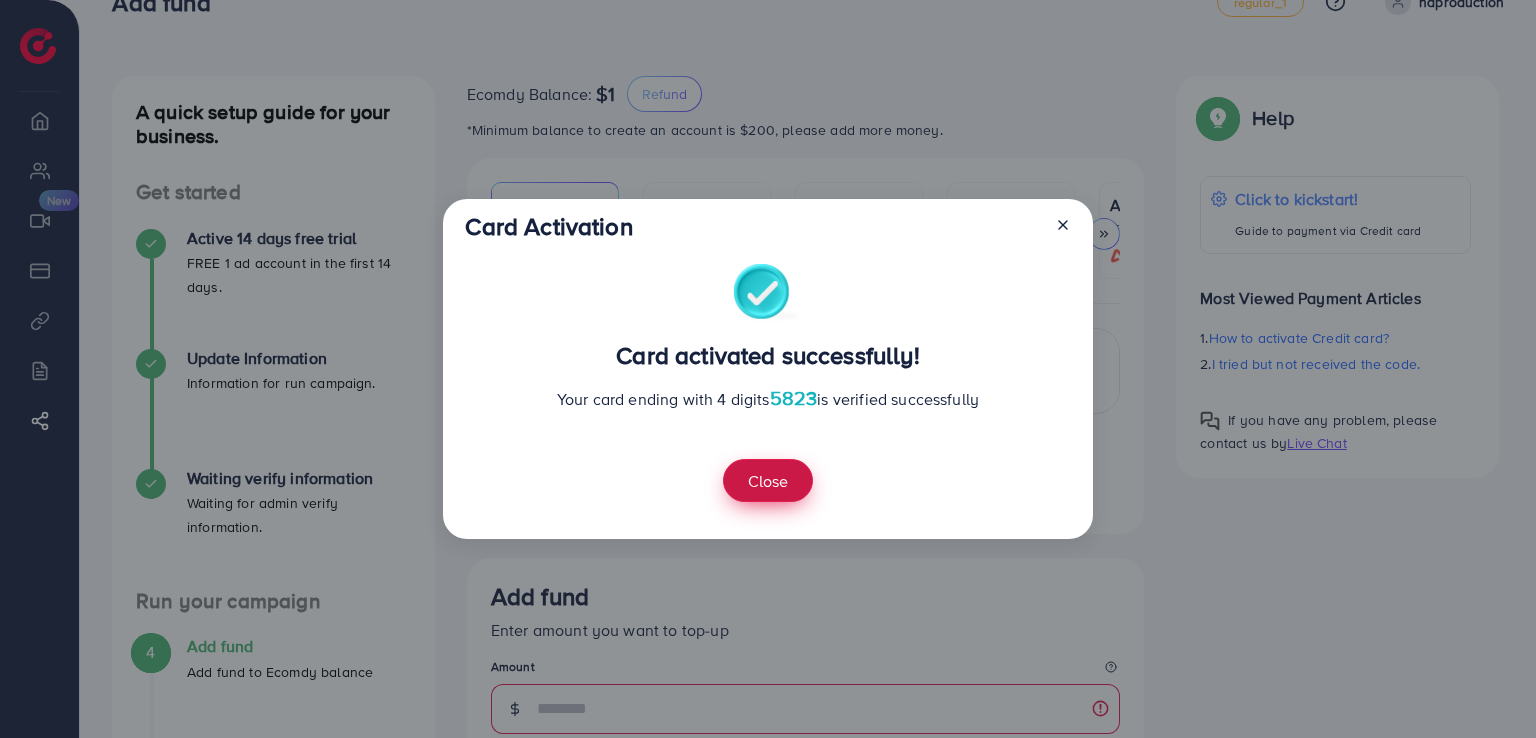click on "Close" at bounding box center [768, 480] 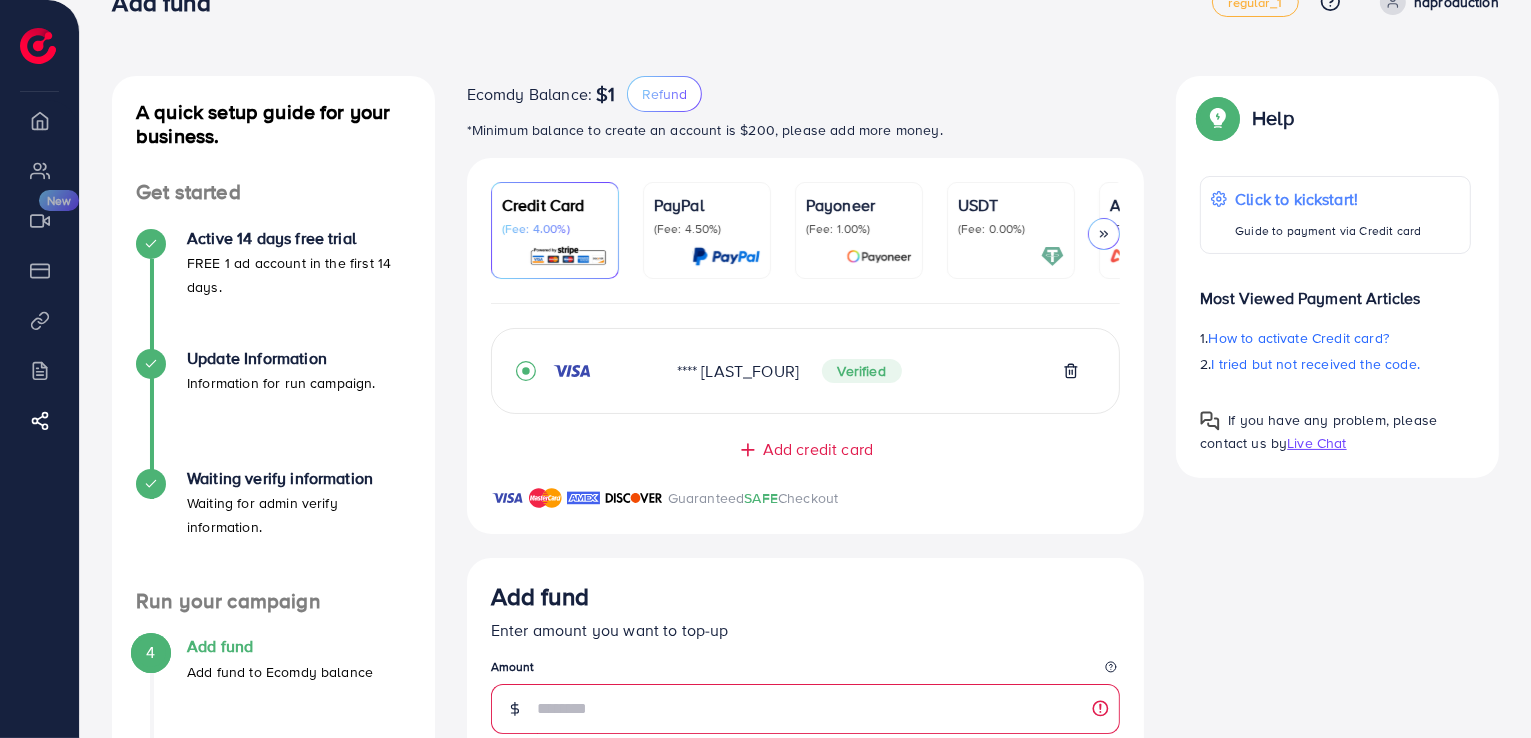 click on "Verified" at bounding box center [862, 371] 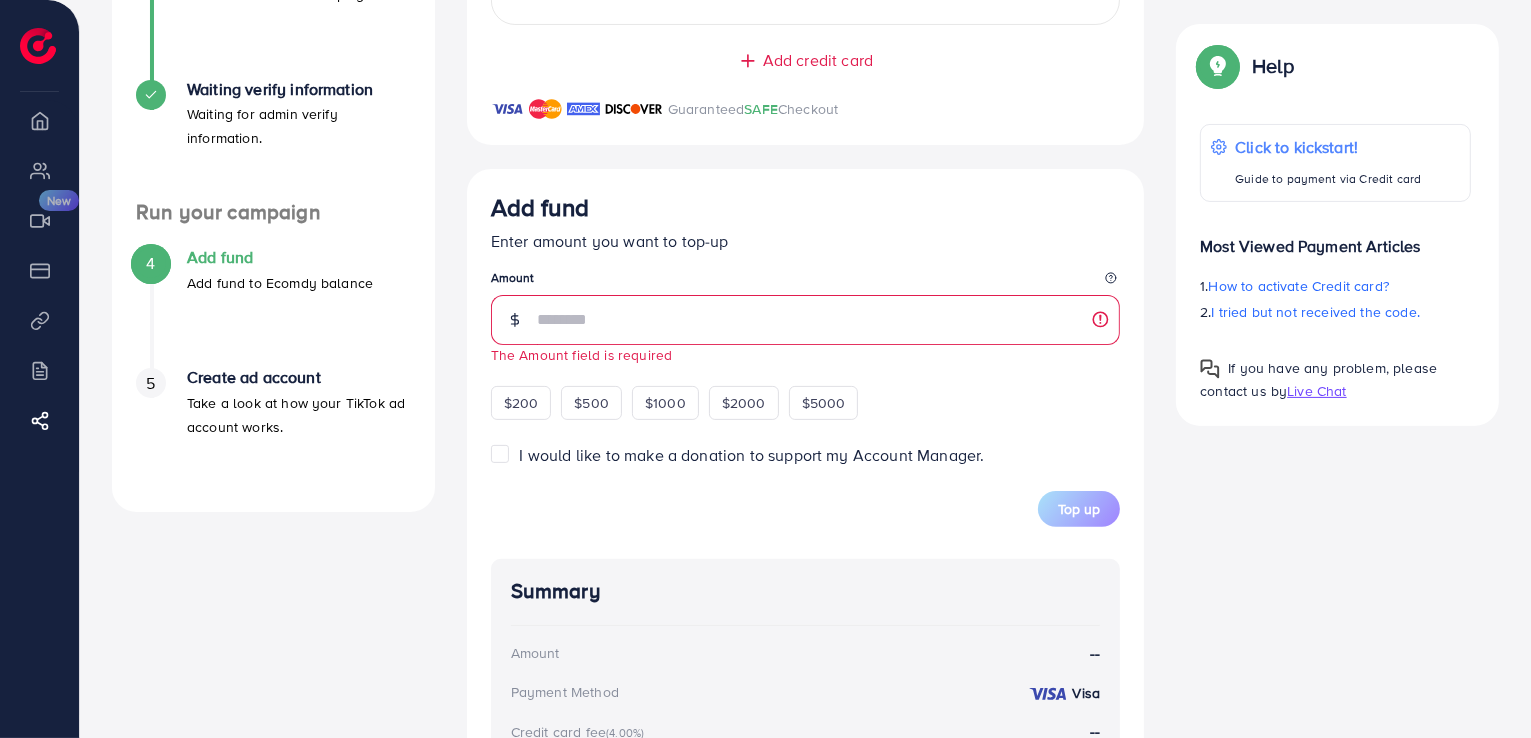 scroll, scrollTop: 440, scrollLeft: 0, axis: vertical 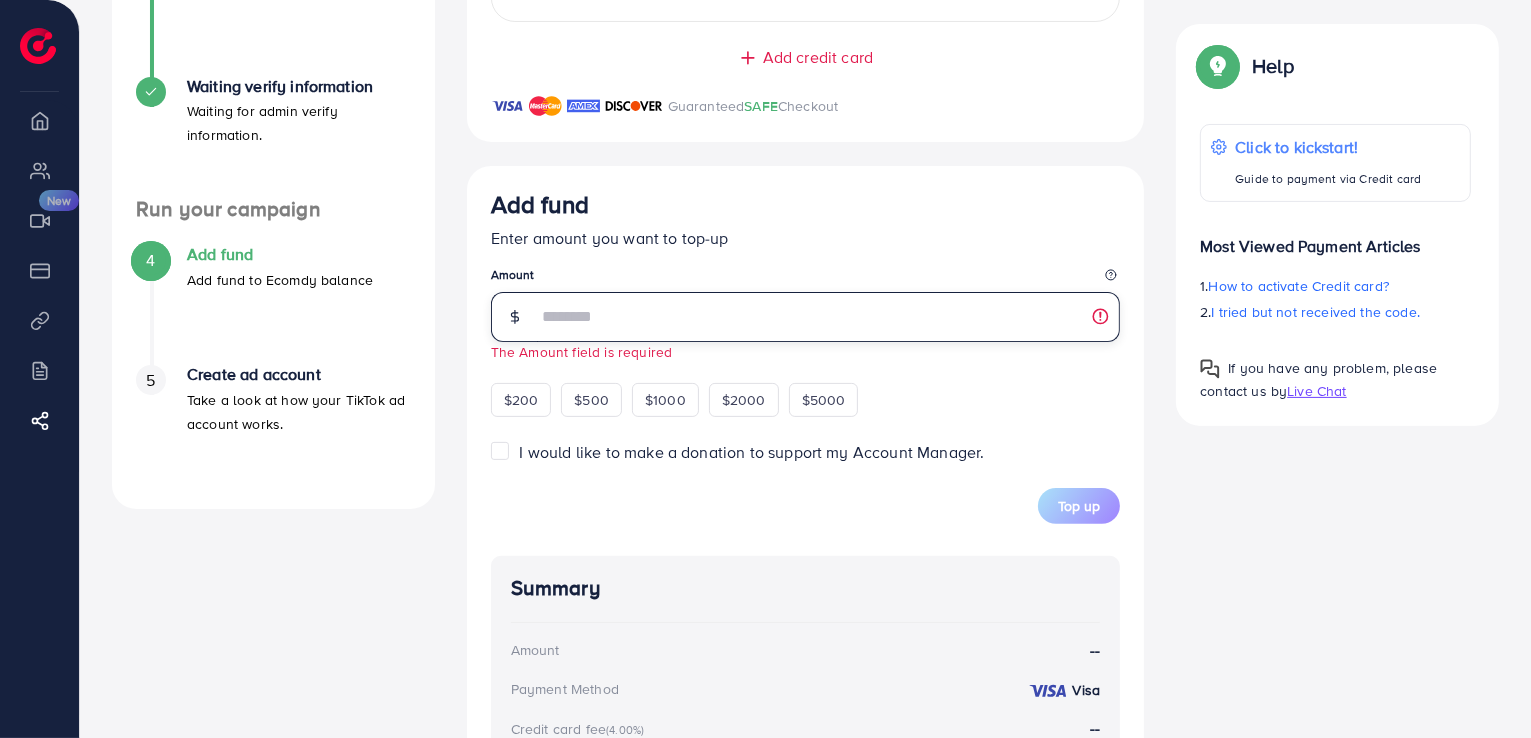click at bounding box center (829, 317) 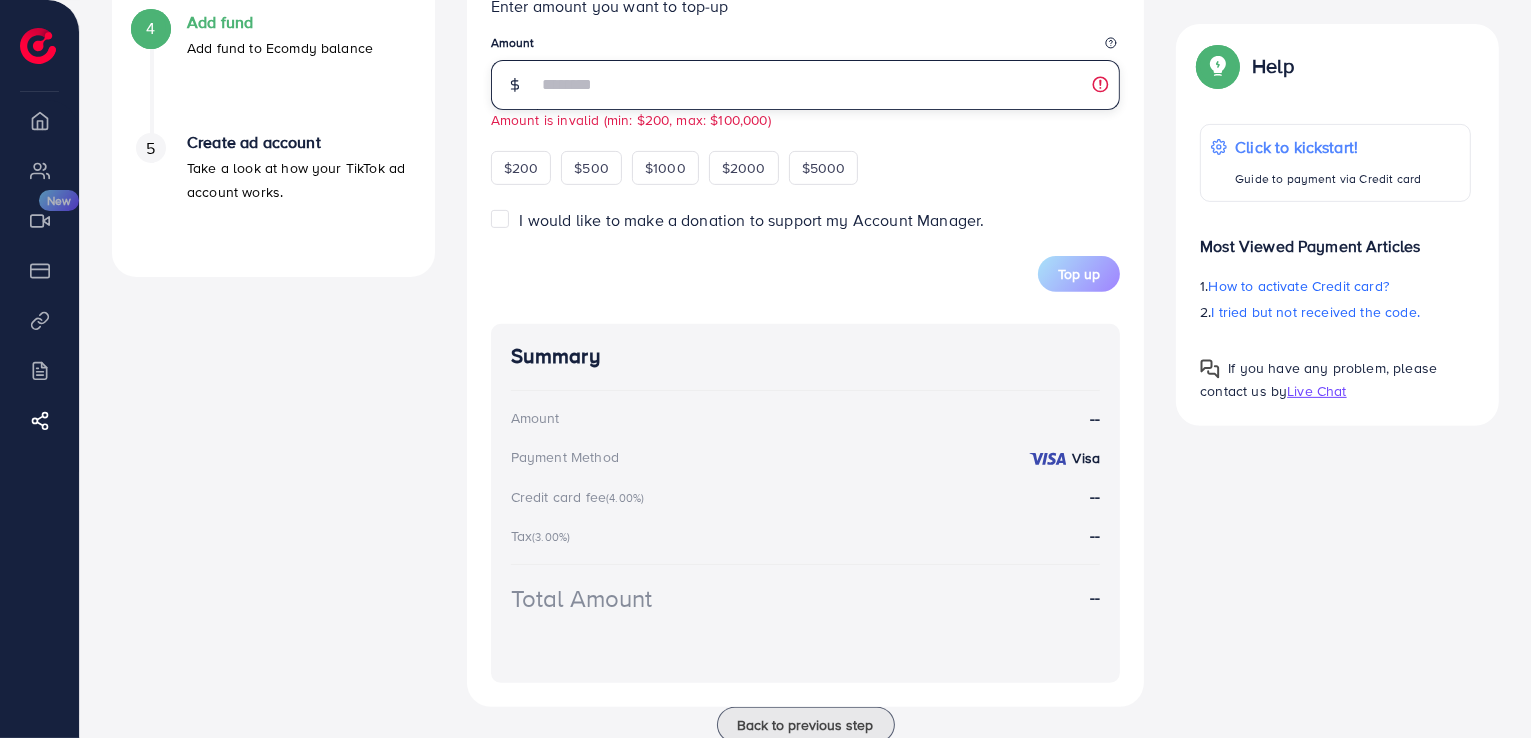 scroll, scrollTop: 673, scrollLeft: 0, axis: vertical 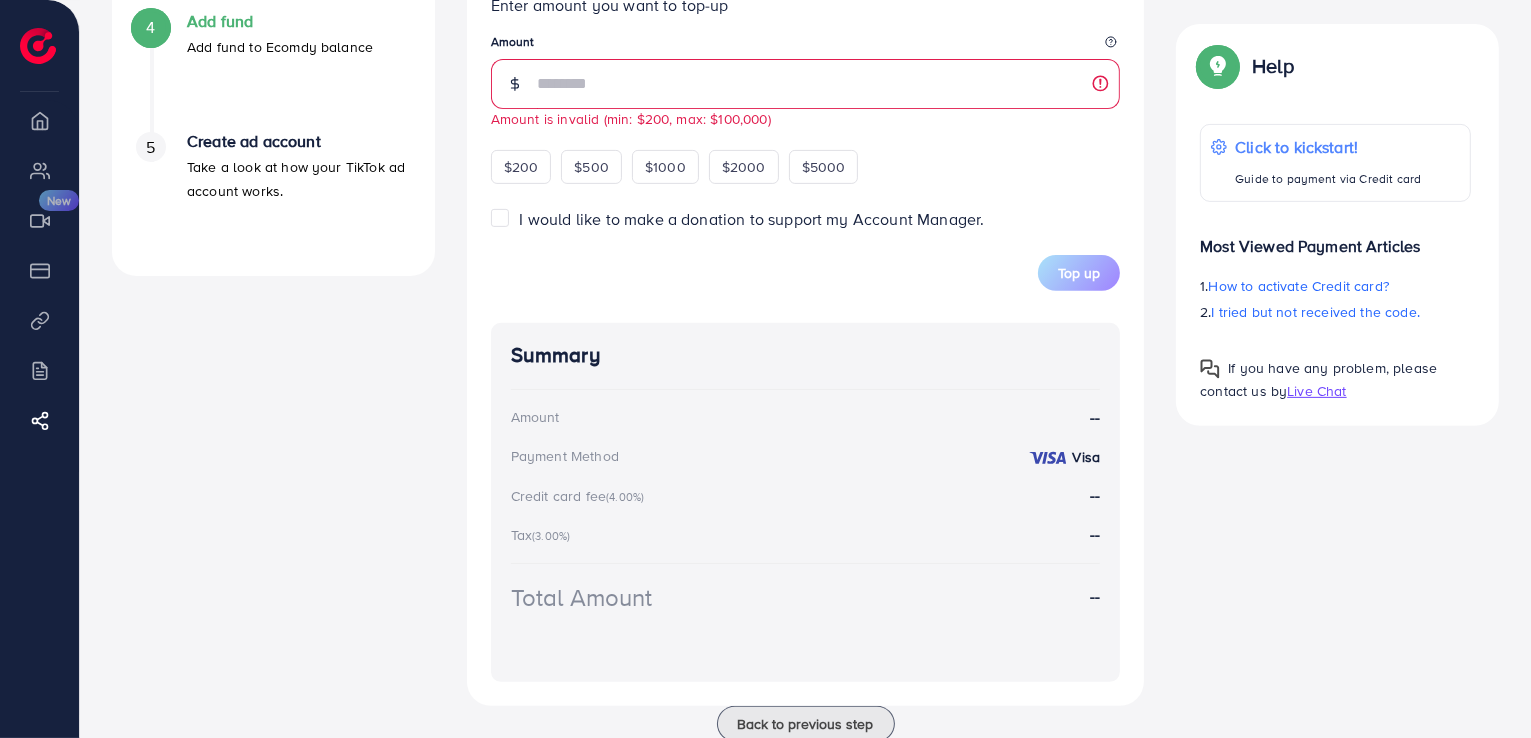 click on "I would like to make a donation to support my Account Manager." at bounding box center (752, 219) 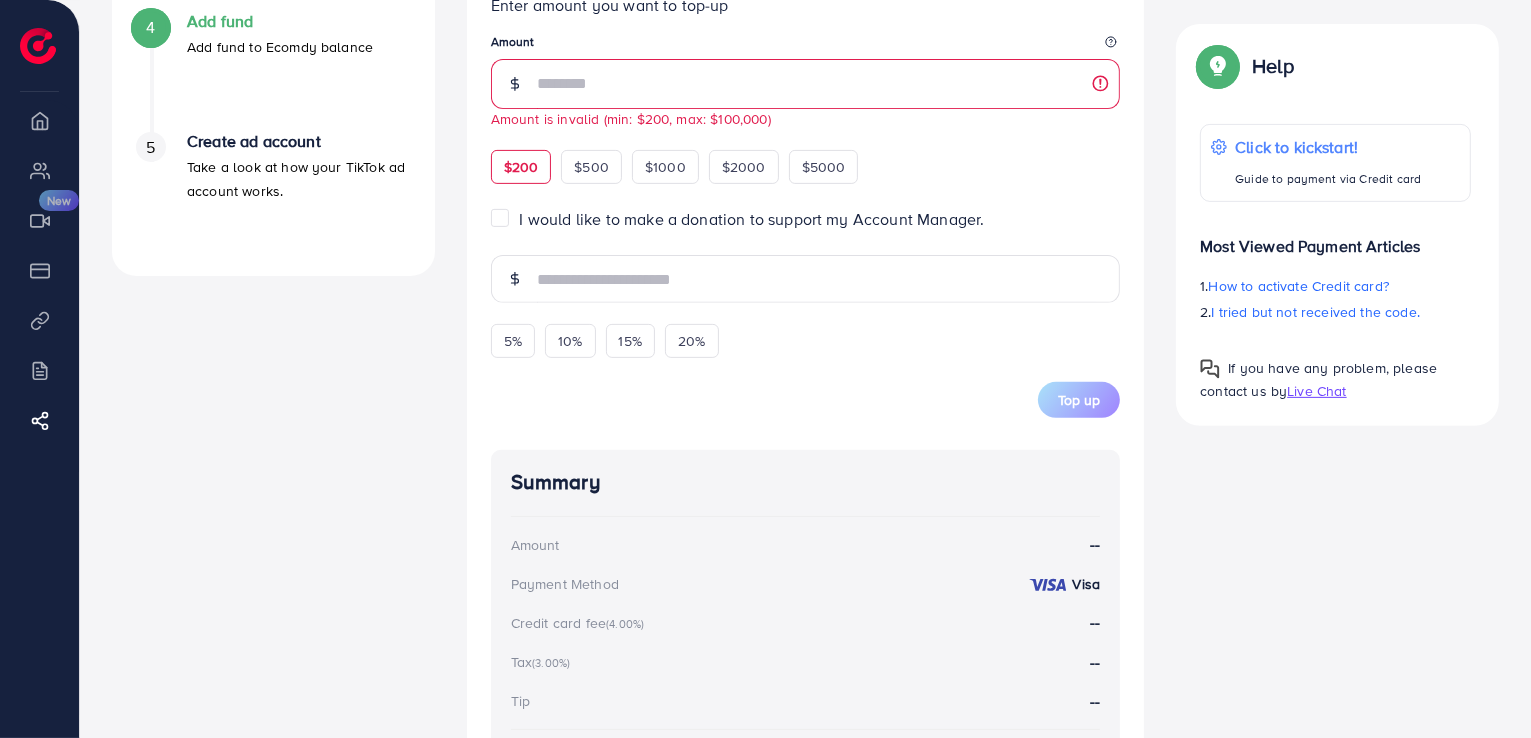 click on "$200" at bounding box center (521, 167) 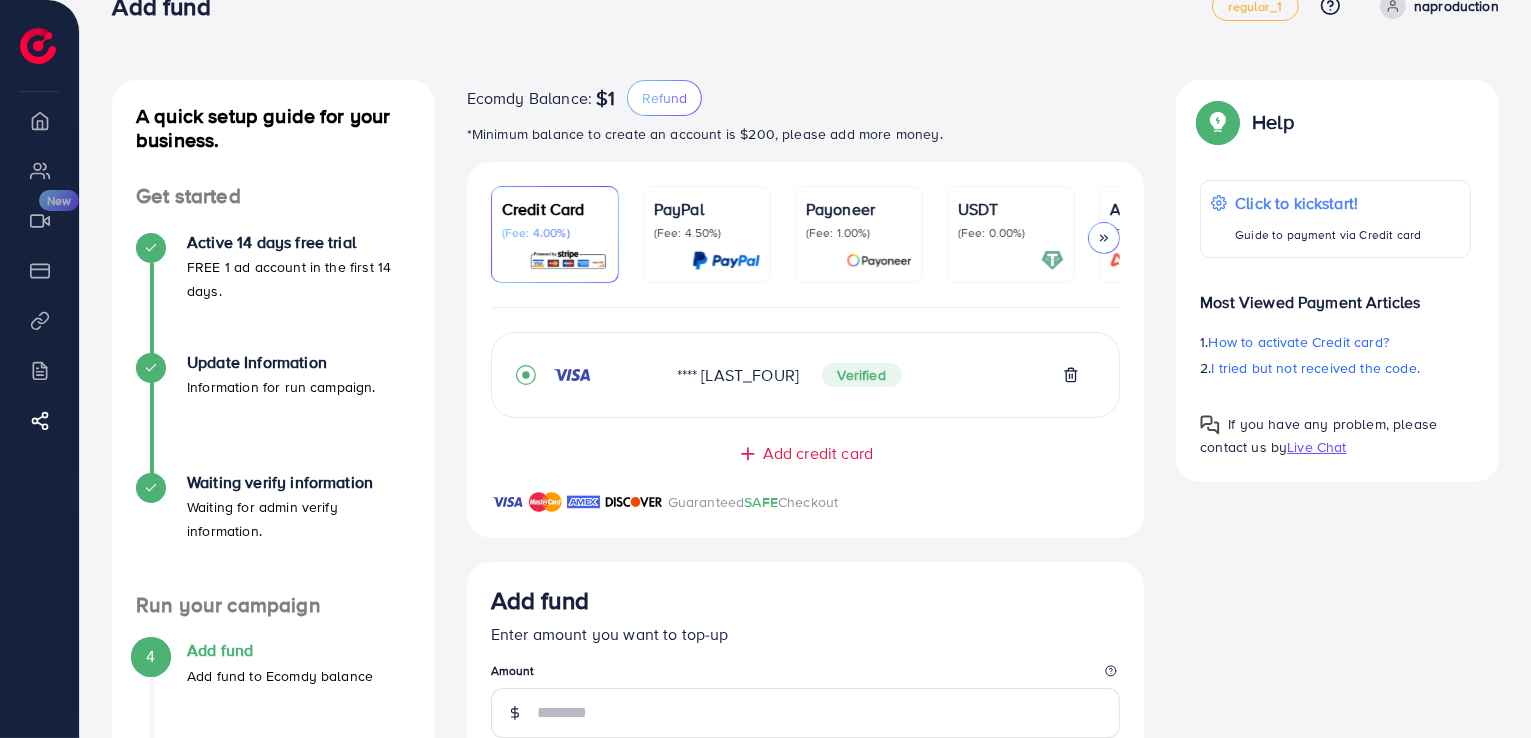 scroll, scrollTop: 46, scrollLeft: 0, axis: vertical 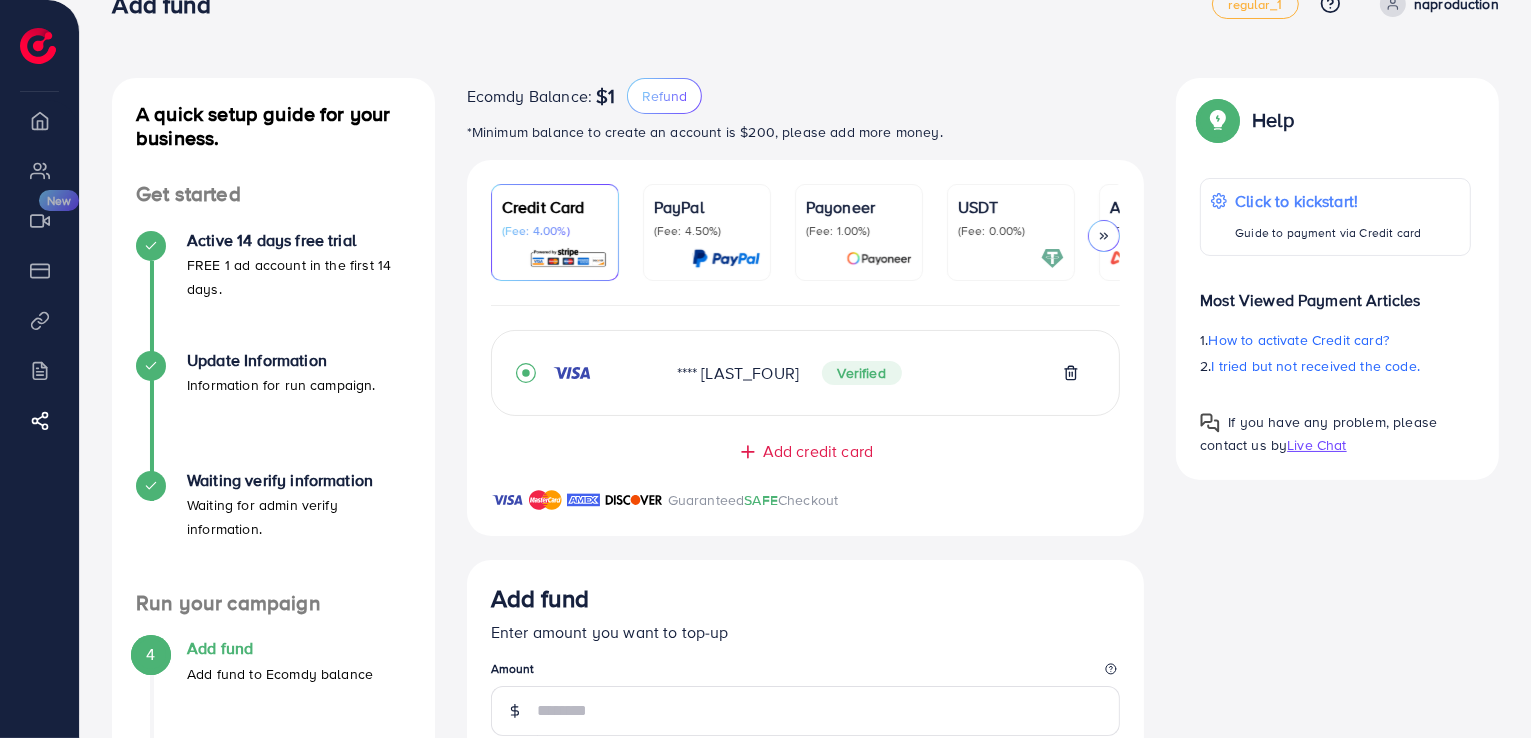 click on "My ad accounts" at bounding box center [39, 170] 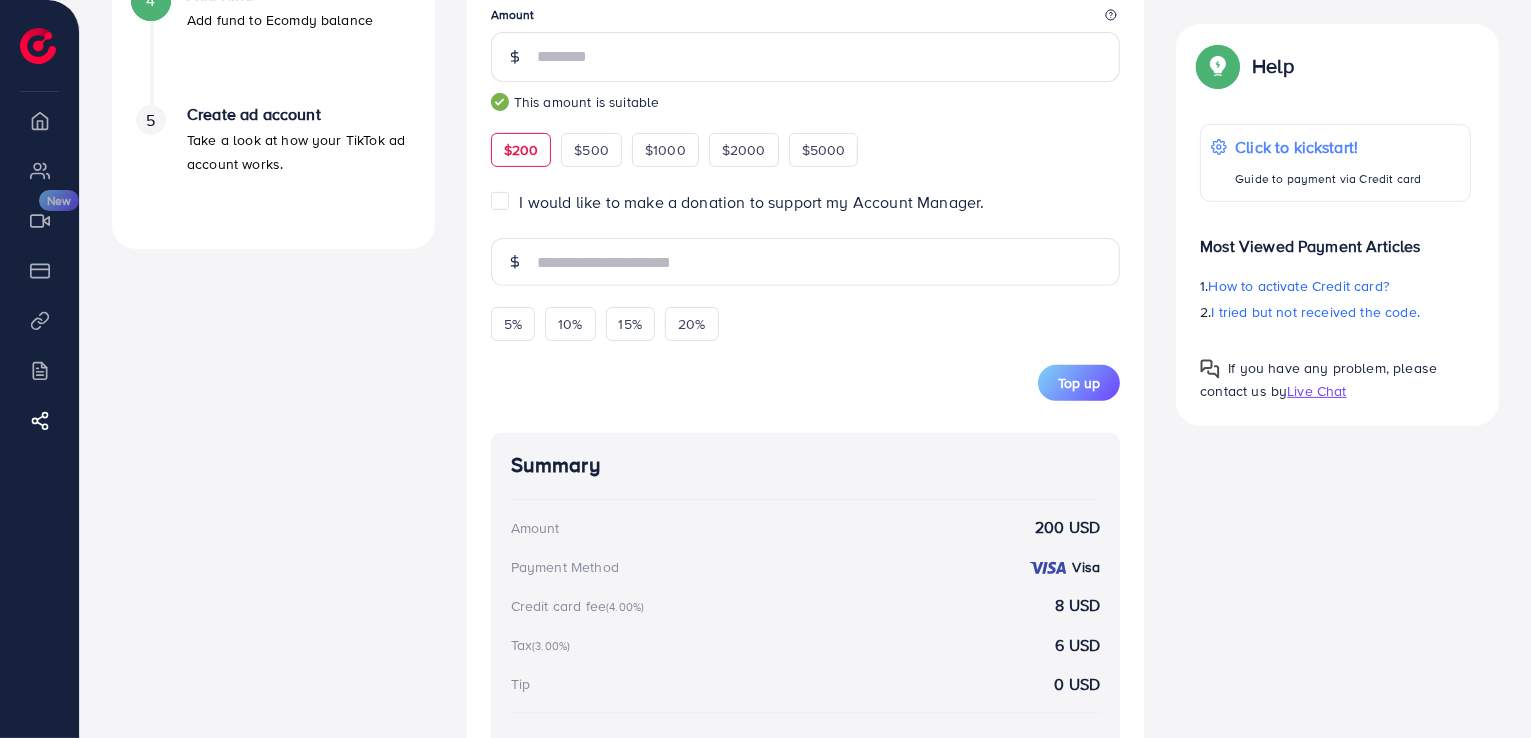 scroll, scrollTop: 619, scrollLeft: 0, axis: vertical 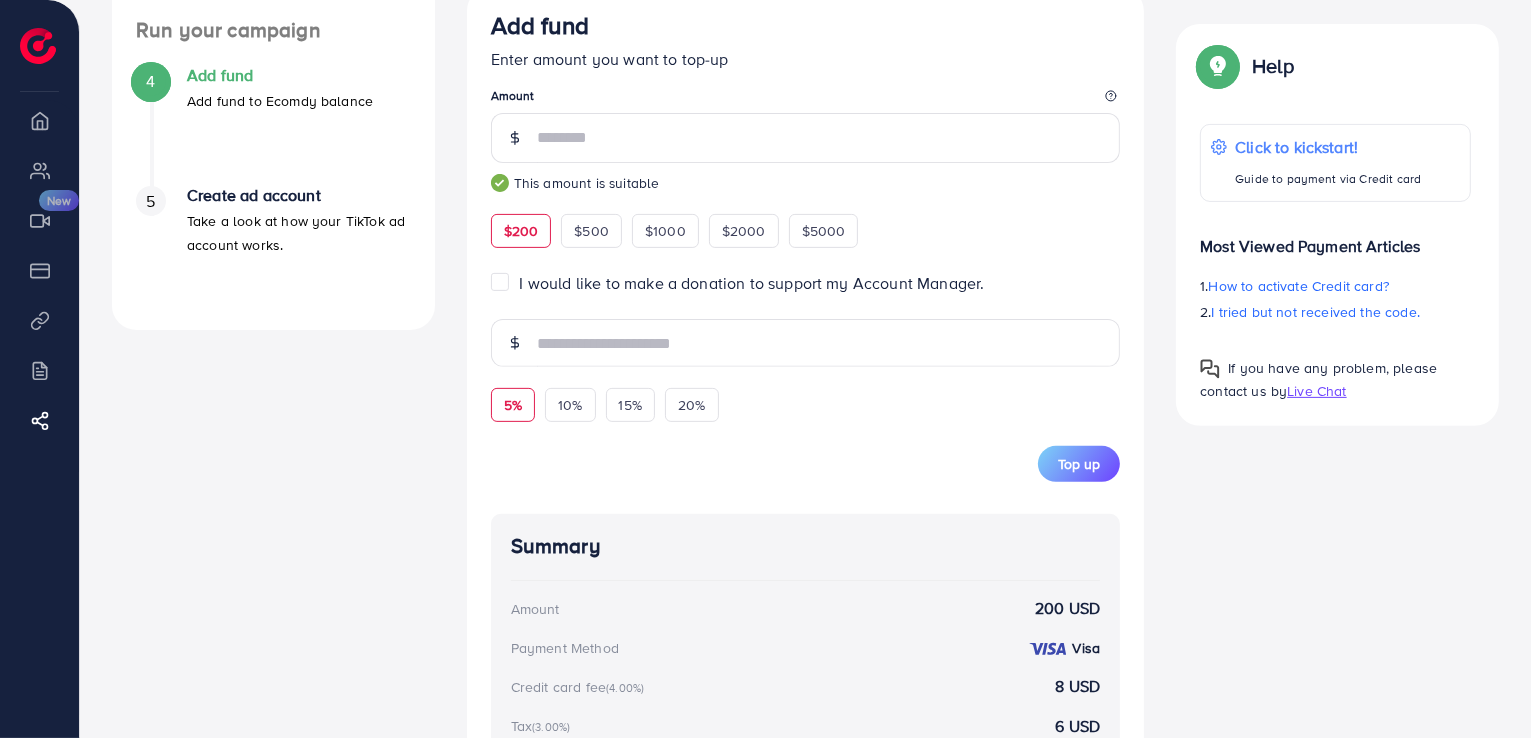 click on "5%" at bounding box center (513, 405) 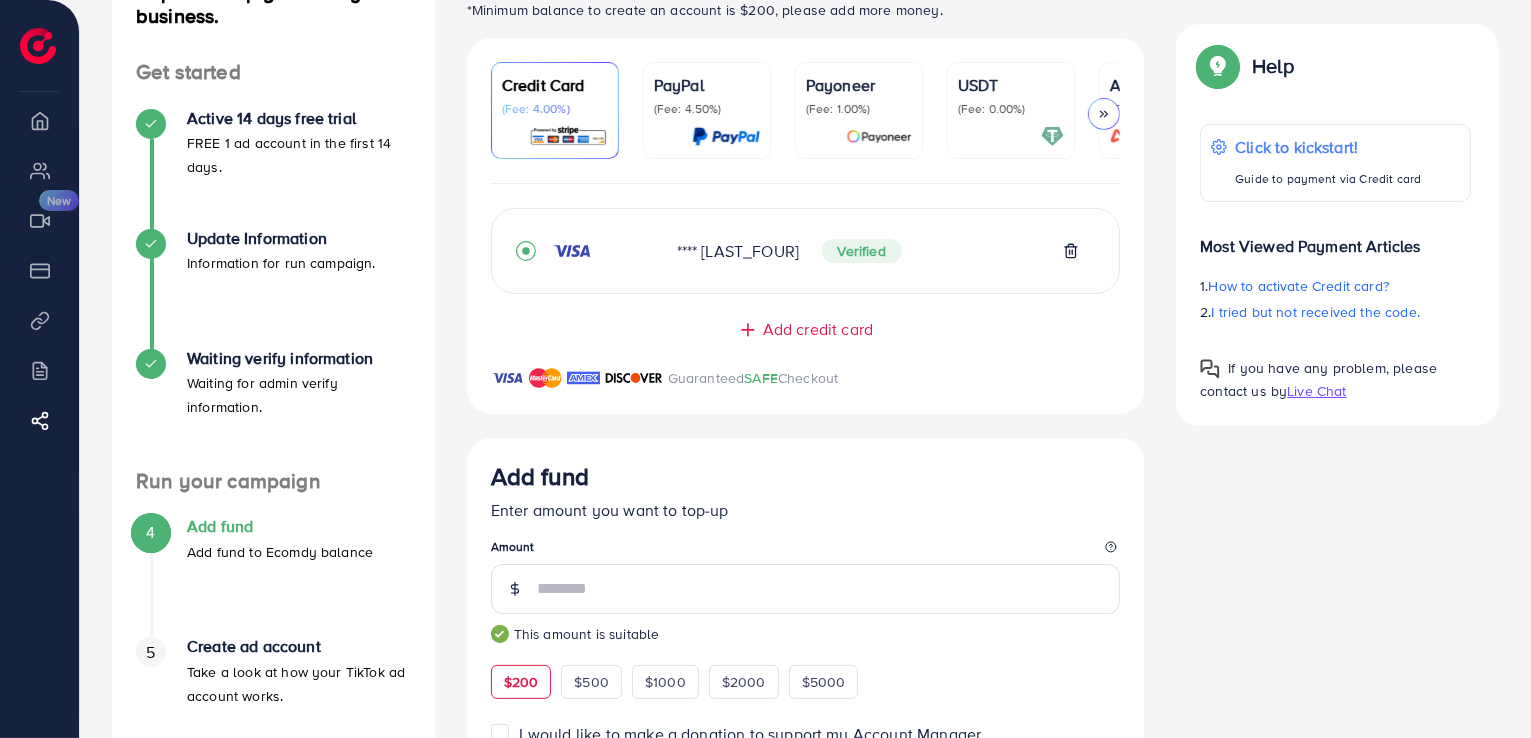 scroll, scrollTop: 152, scrollLeft: 0, axis: vertical 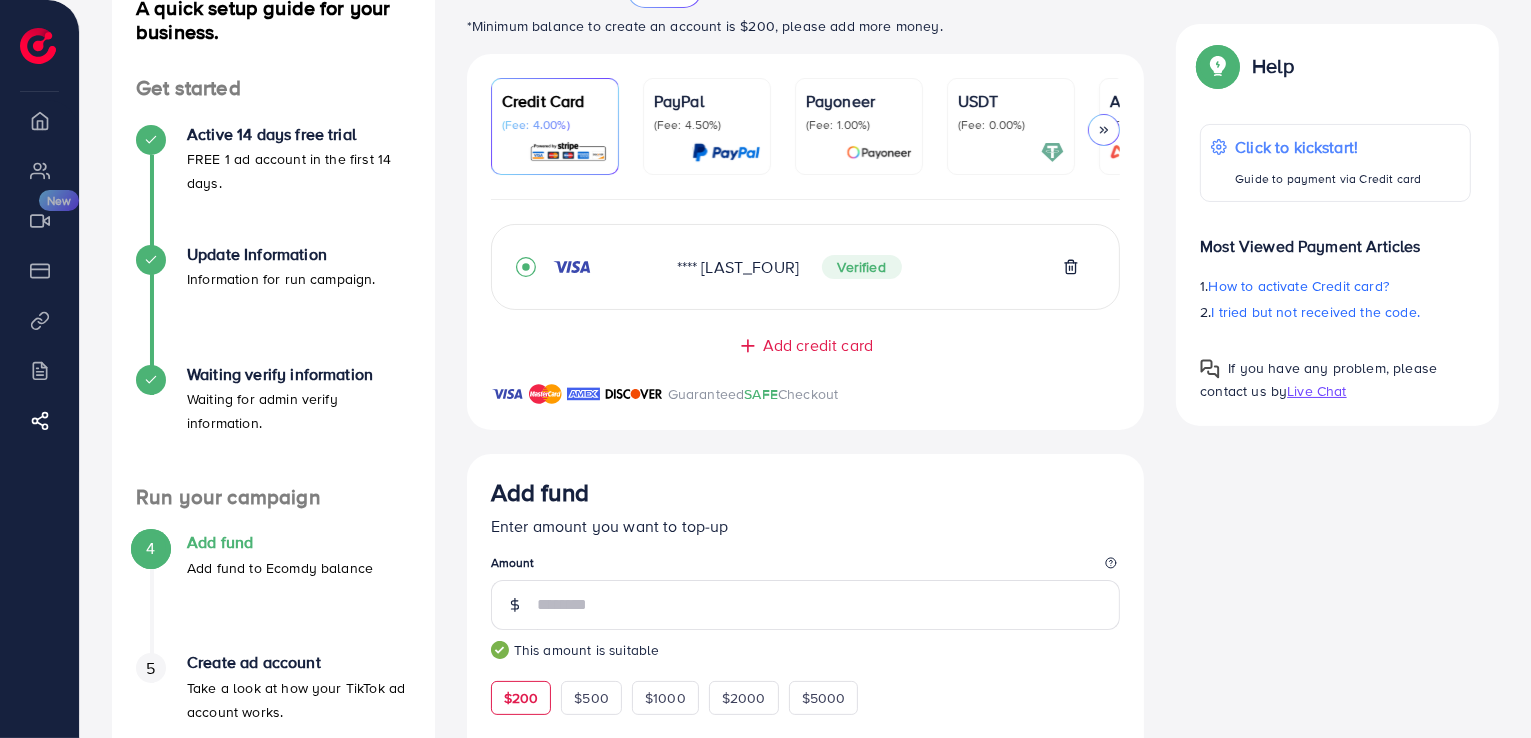 click on "PayPal   (Fee: 4.50%)" at bounding box center (707, 126) 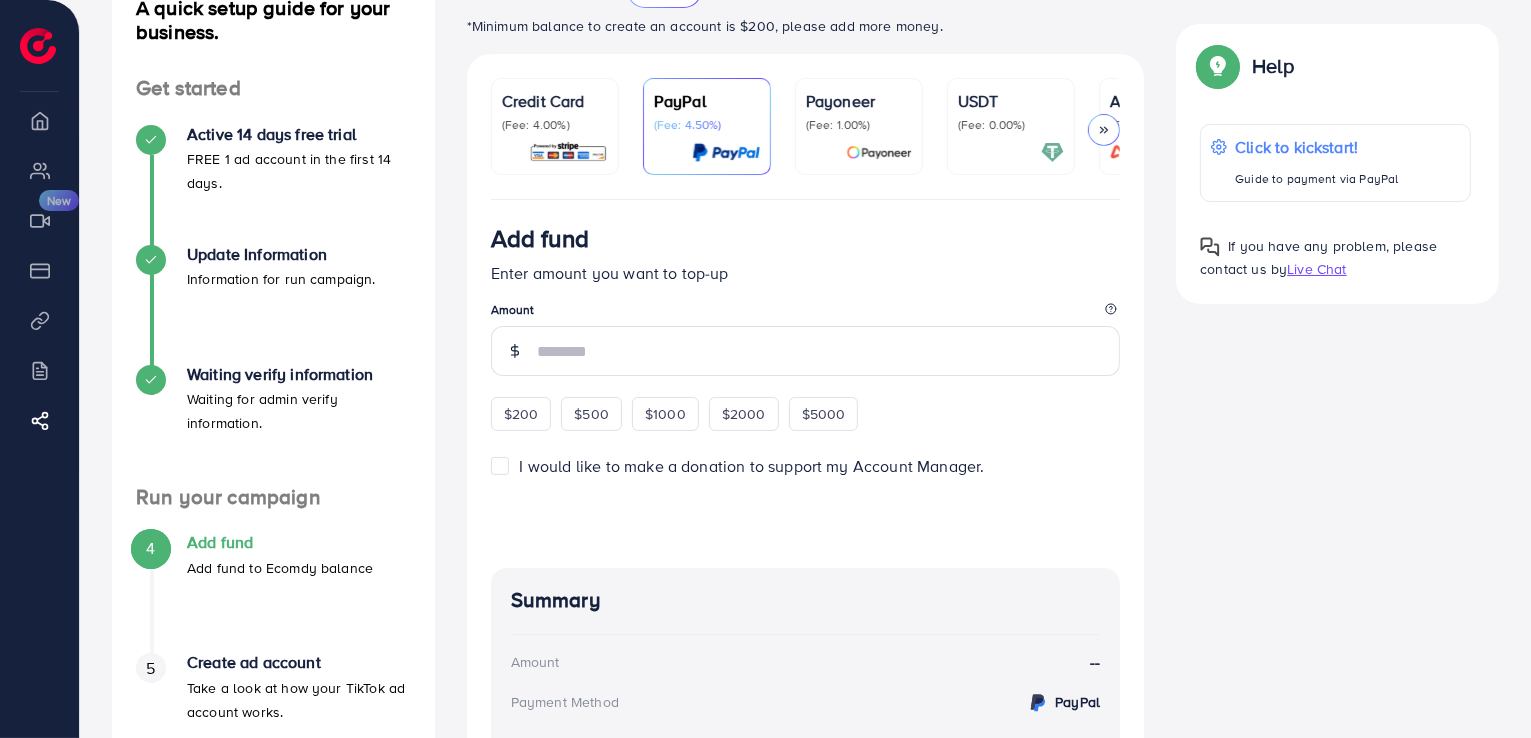 click on "Payoneer   (Fee: 1.00%)" at bounding box center [859, 111] 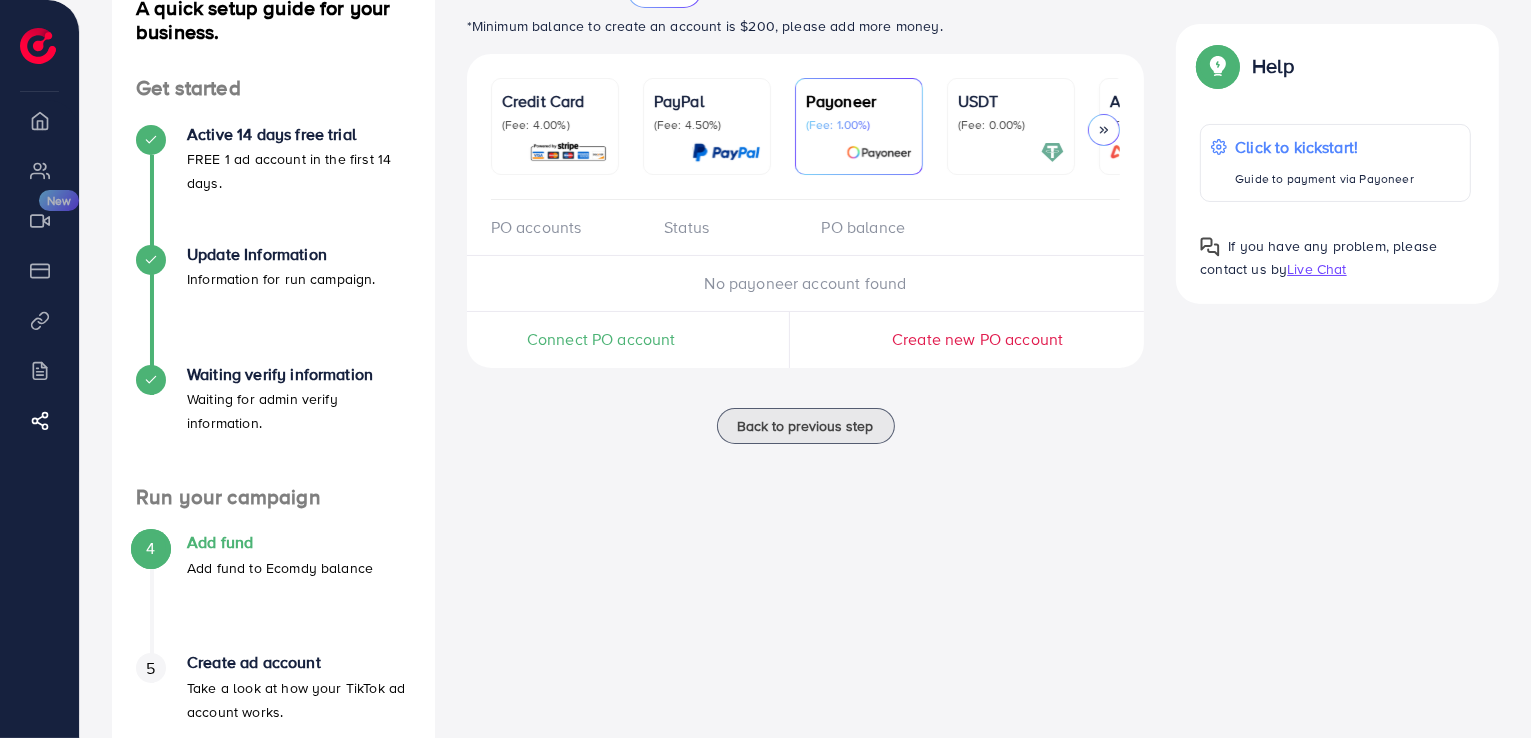 click at bounding box center (568, 152) 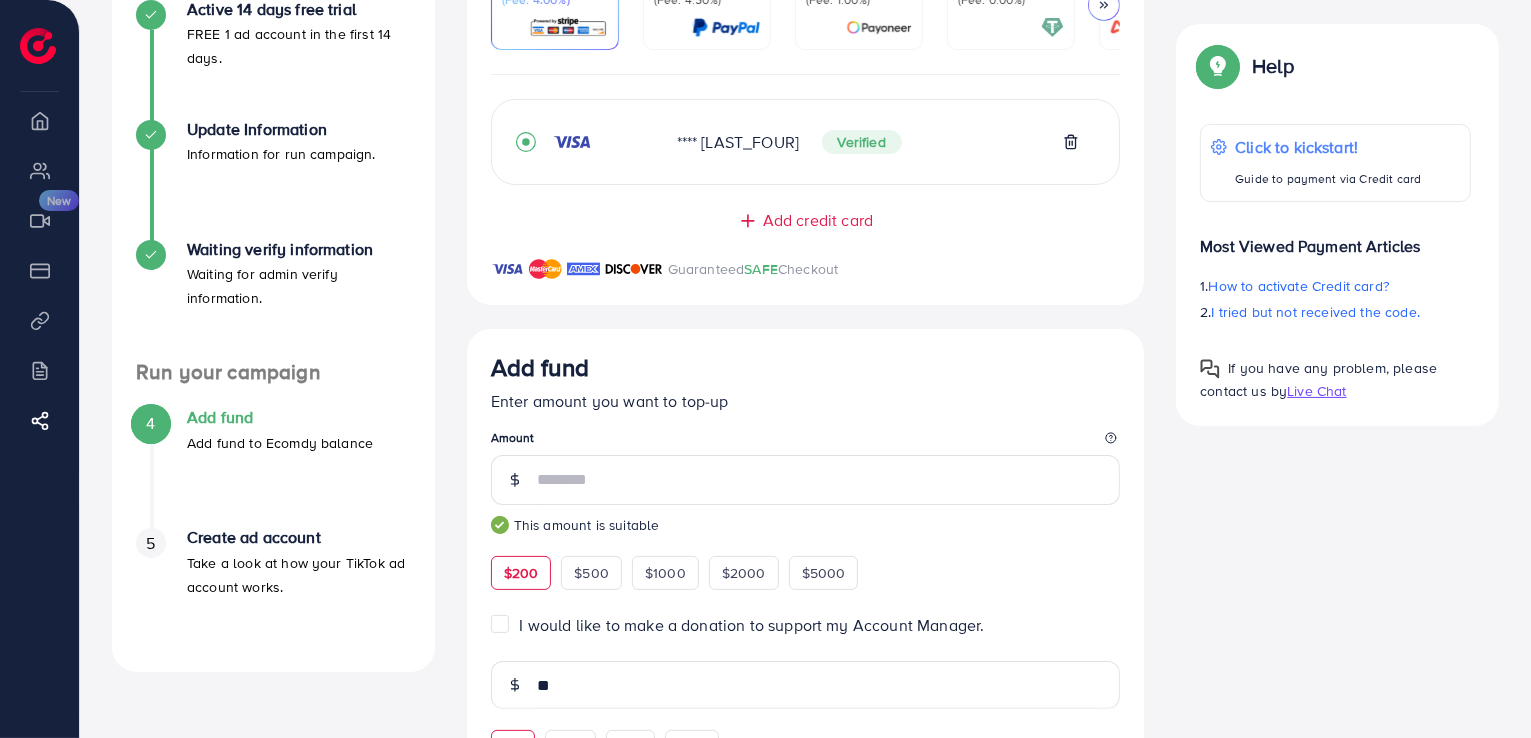 scroll, scrollTop: 286, scrollLeft: 0, axis: vertical 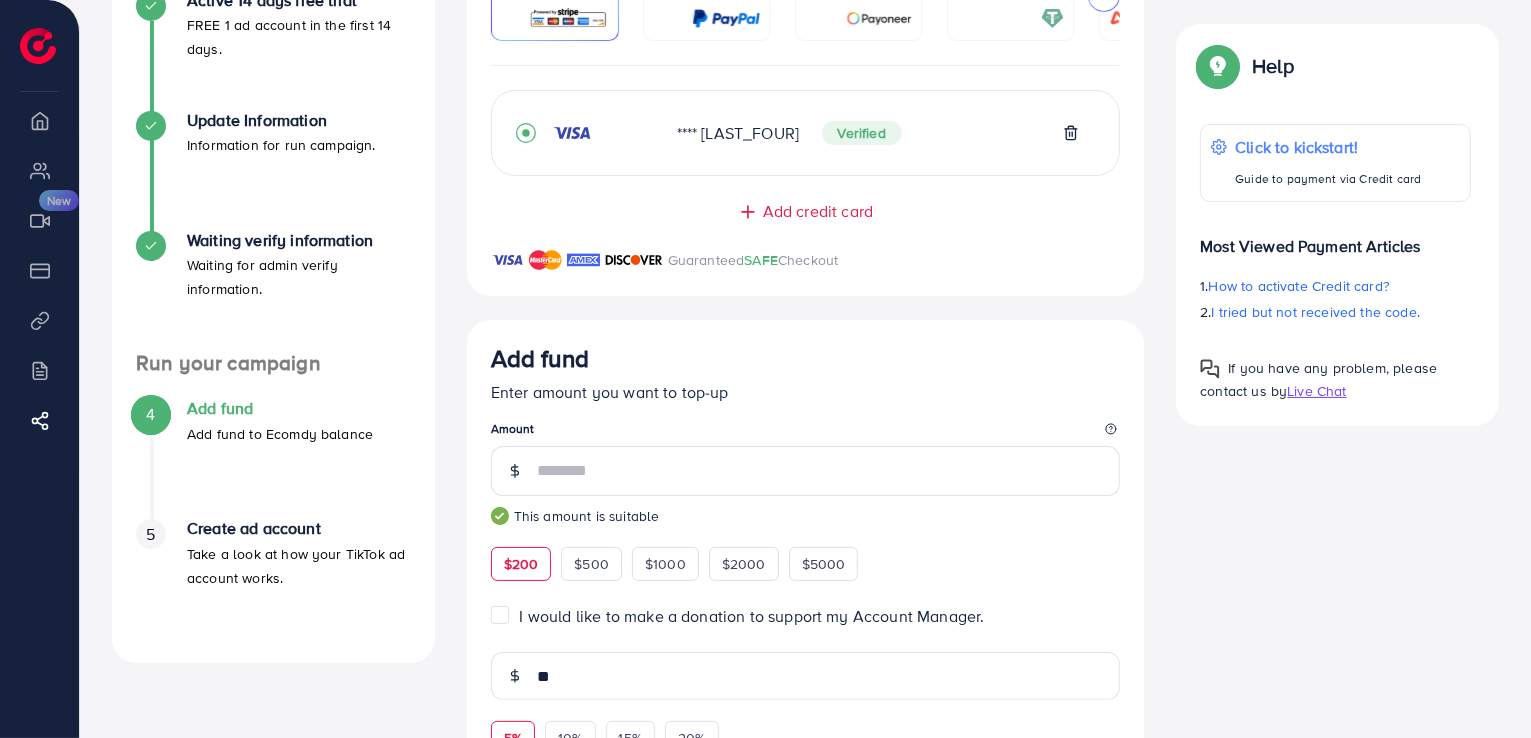 click at bounding box center (500, 516) 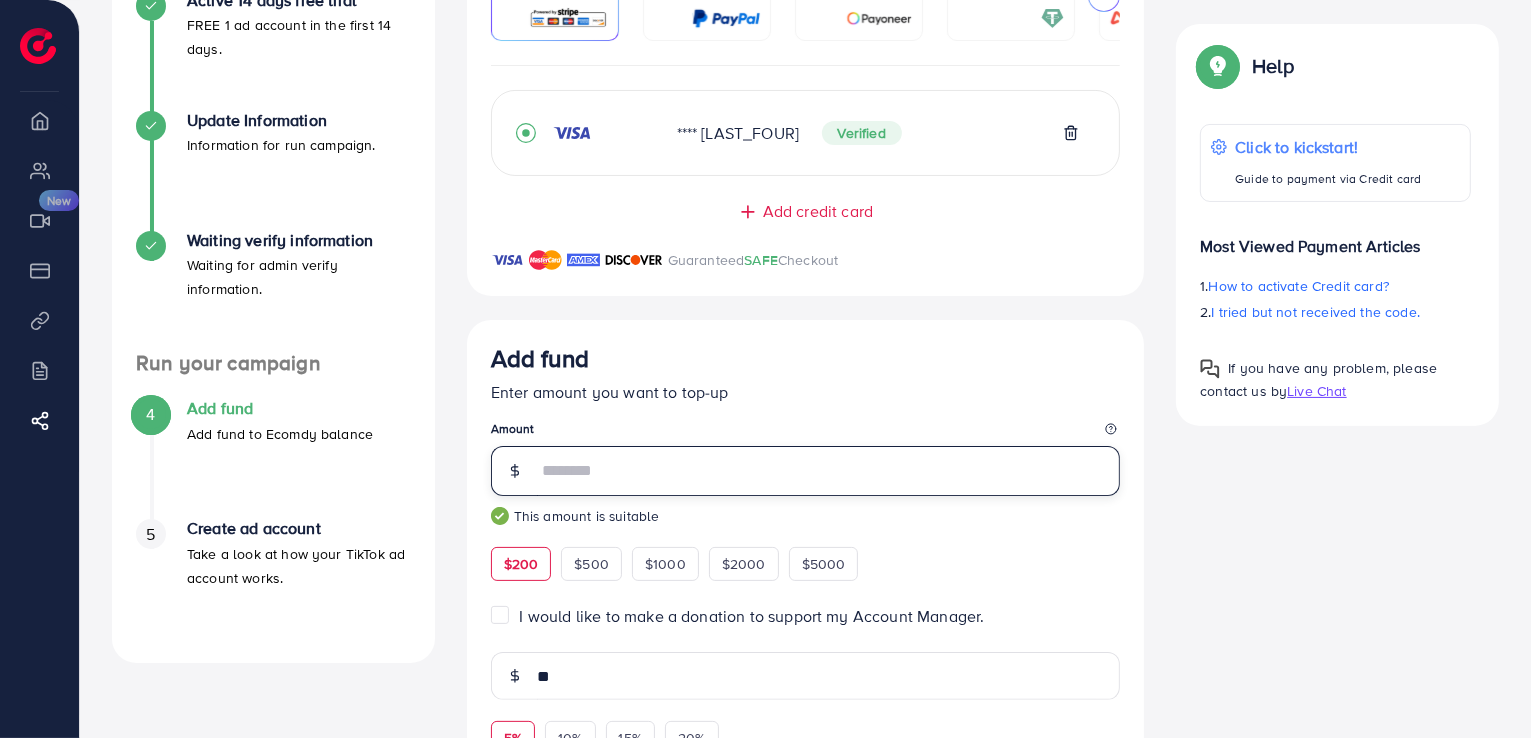 click on "***" at bounding box center [829, 471] 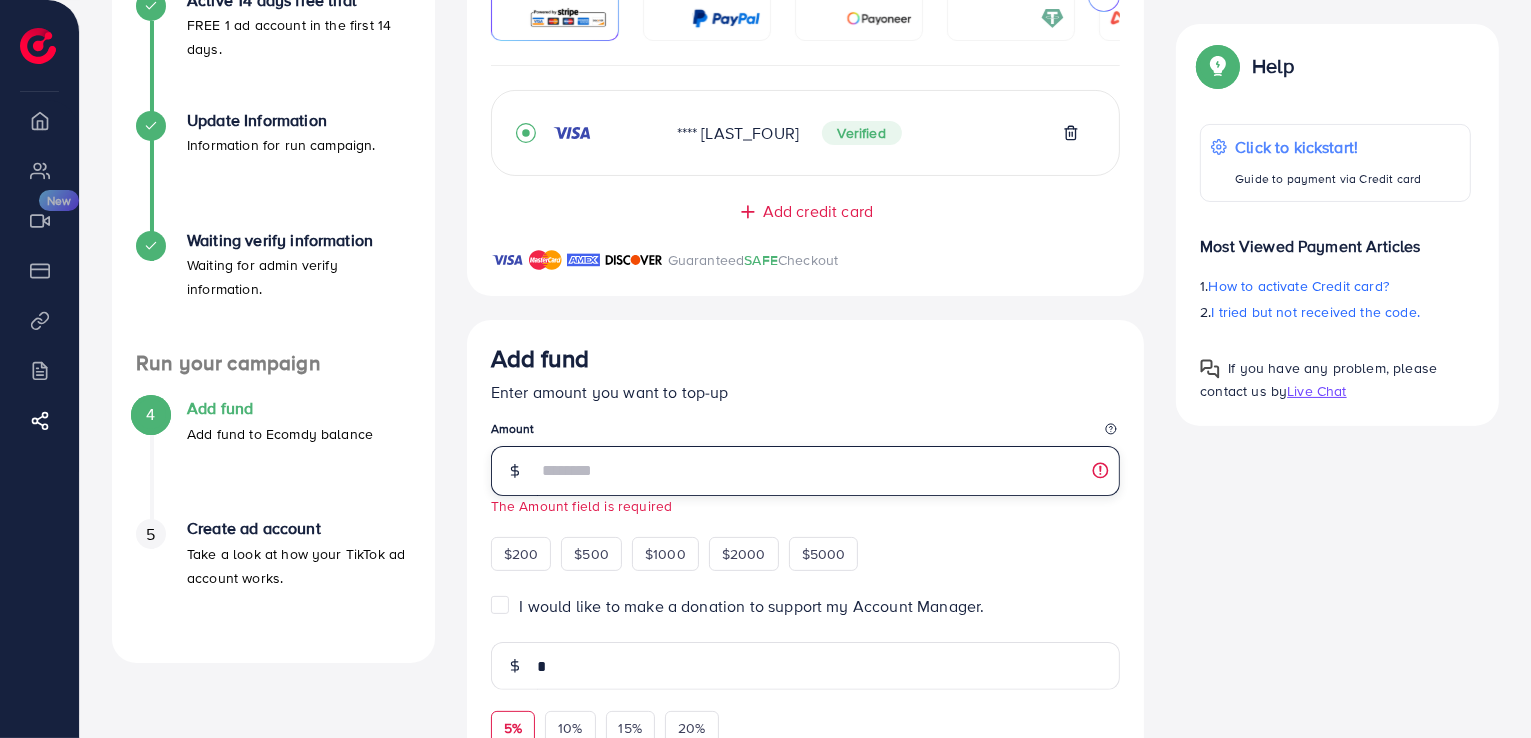 type on "*" 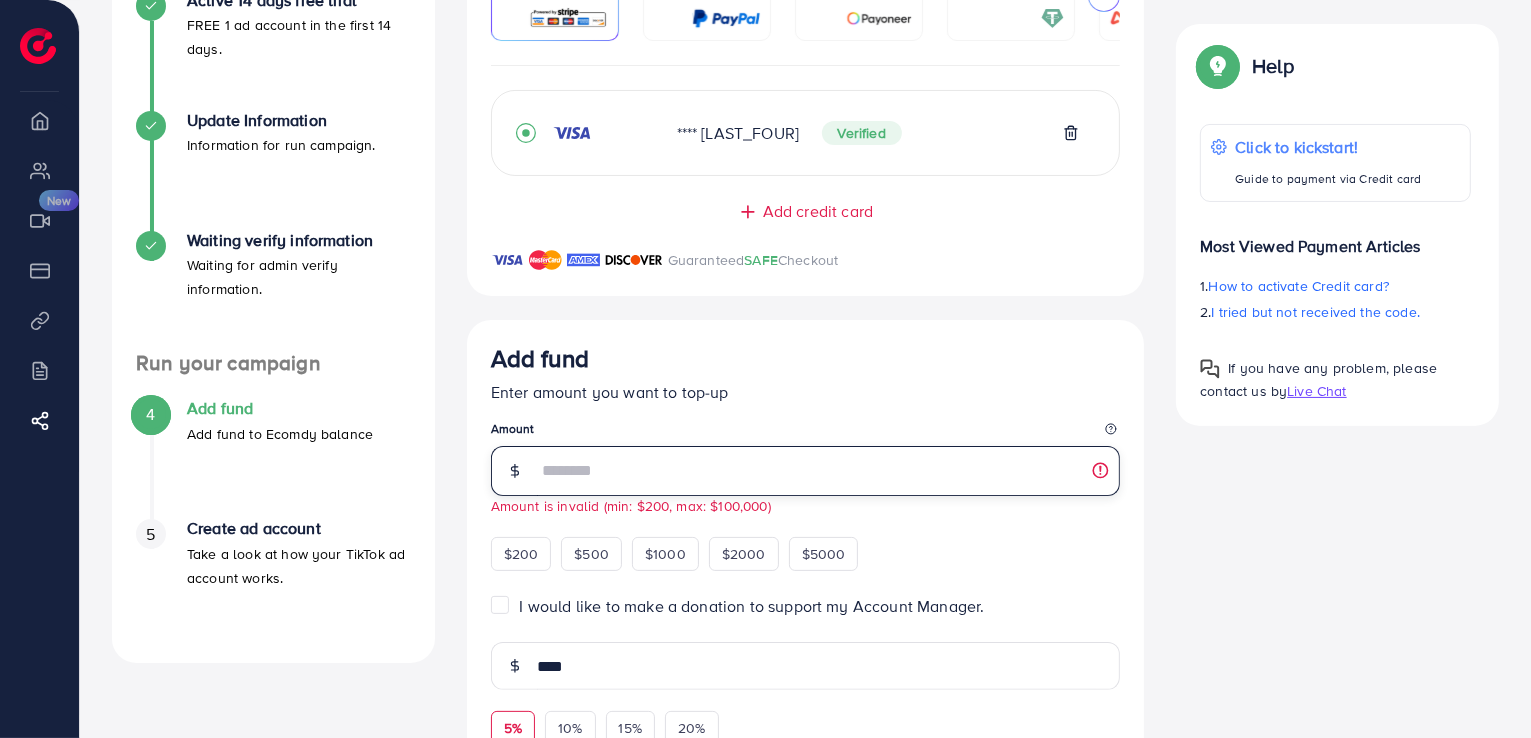 type on "**" 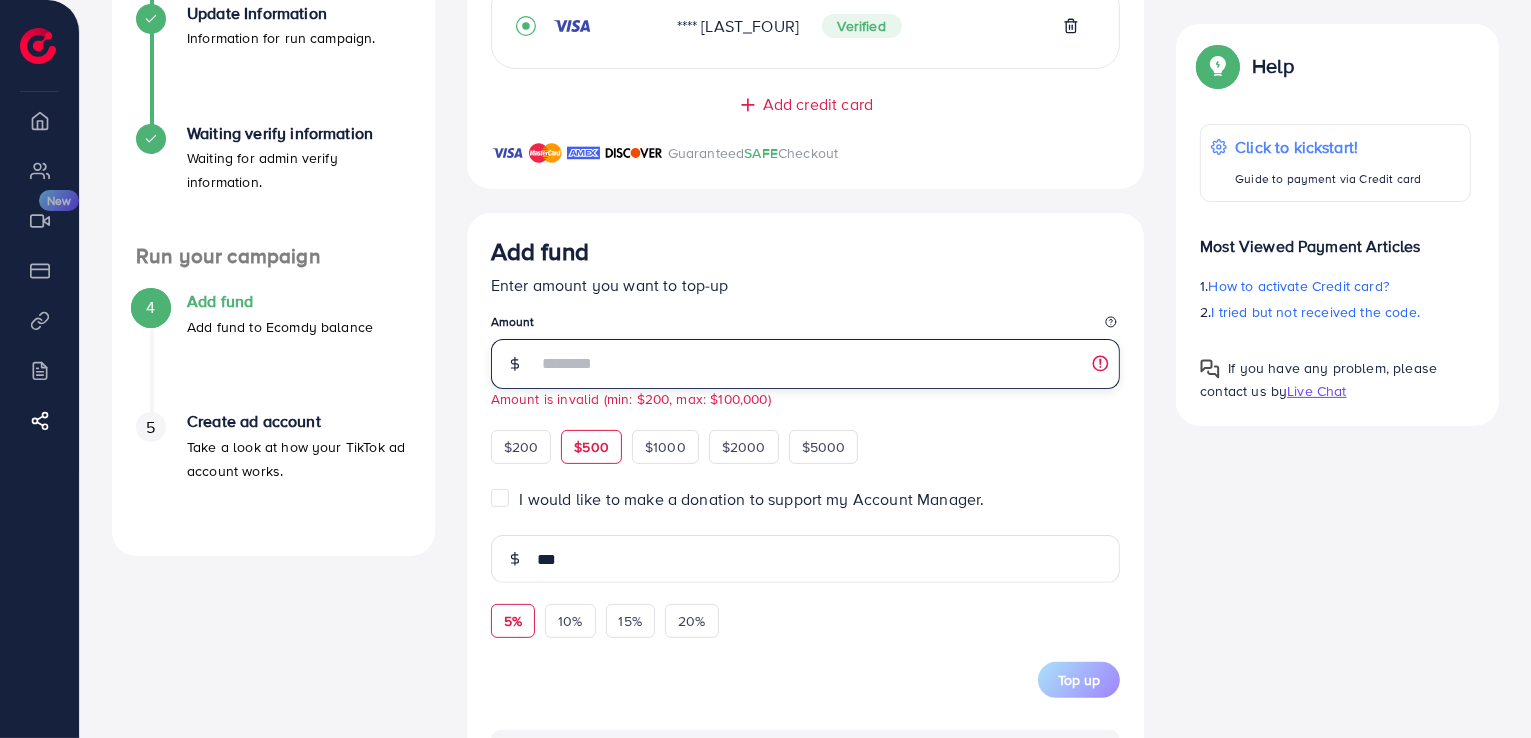 scroll, scrollTop: 399, scrollLeft: 0, axis: vertical 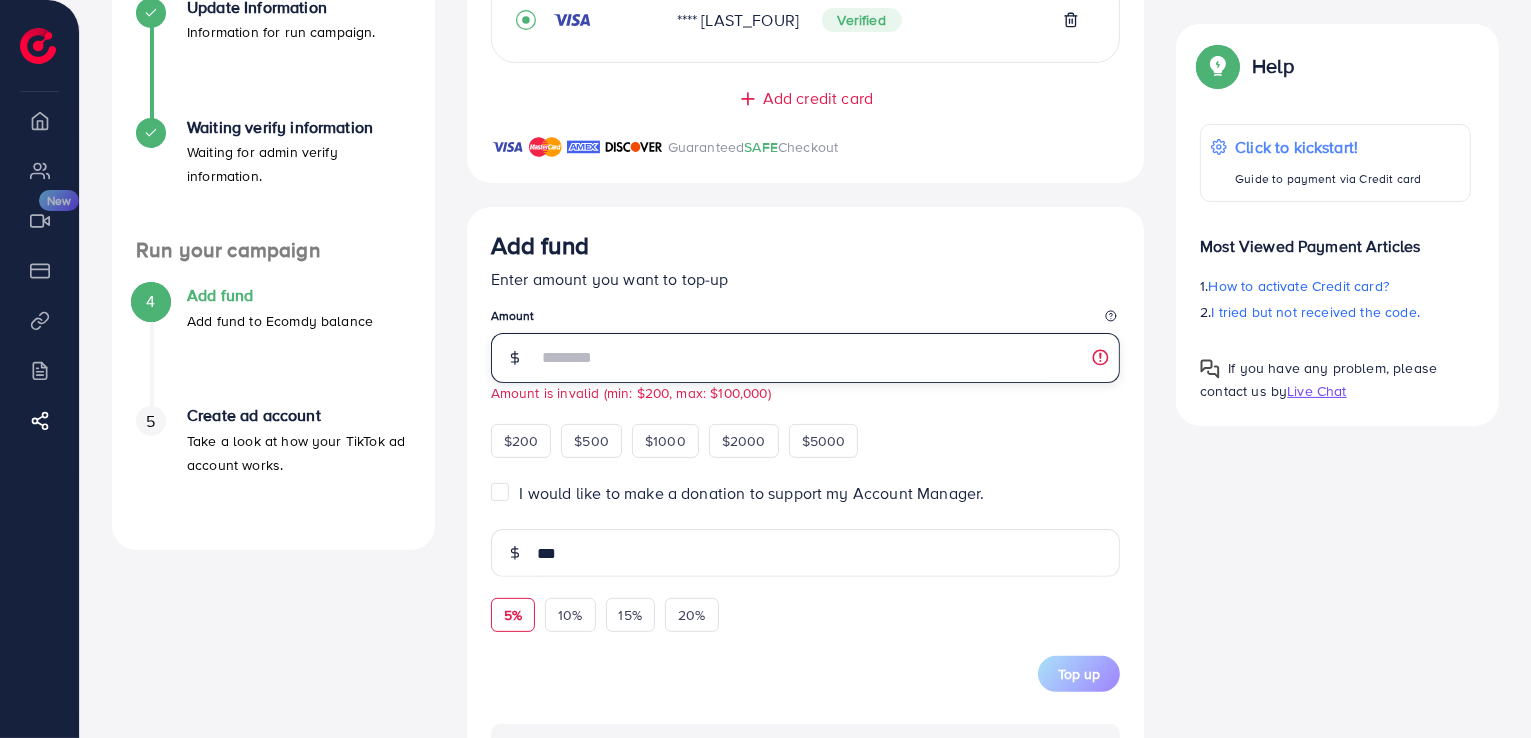 type on "**" 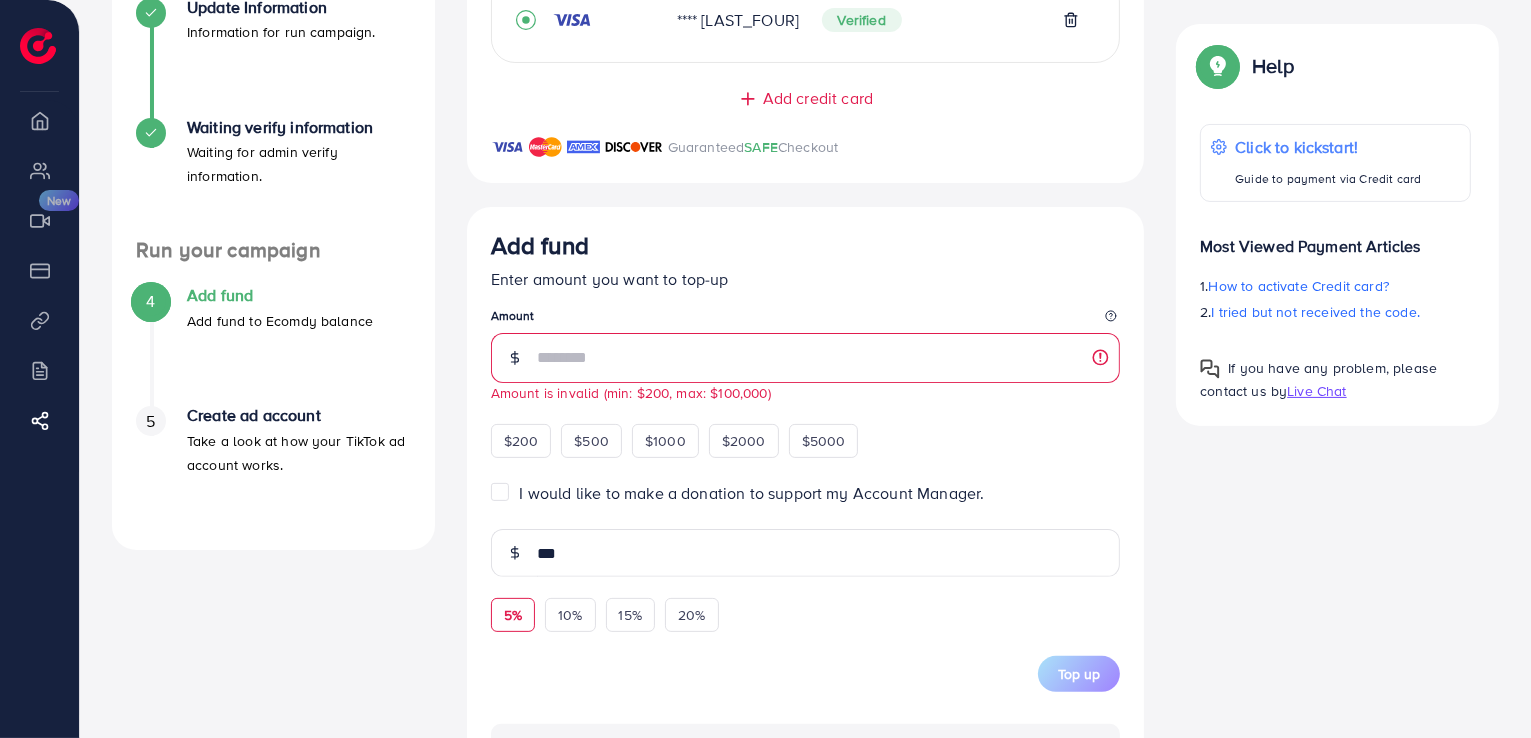 click on "5%" at bounding box center (513, 615) 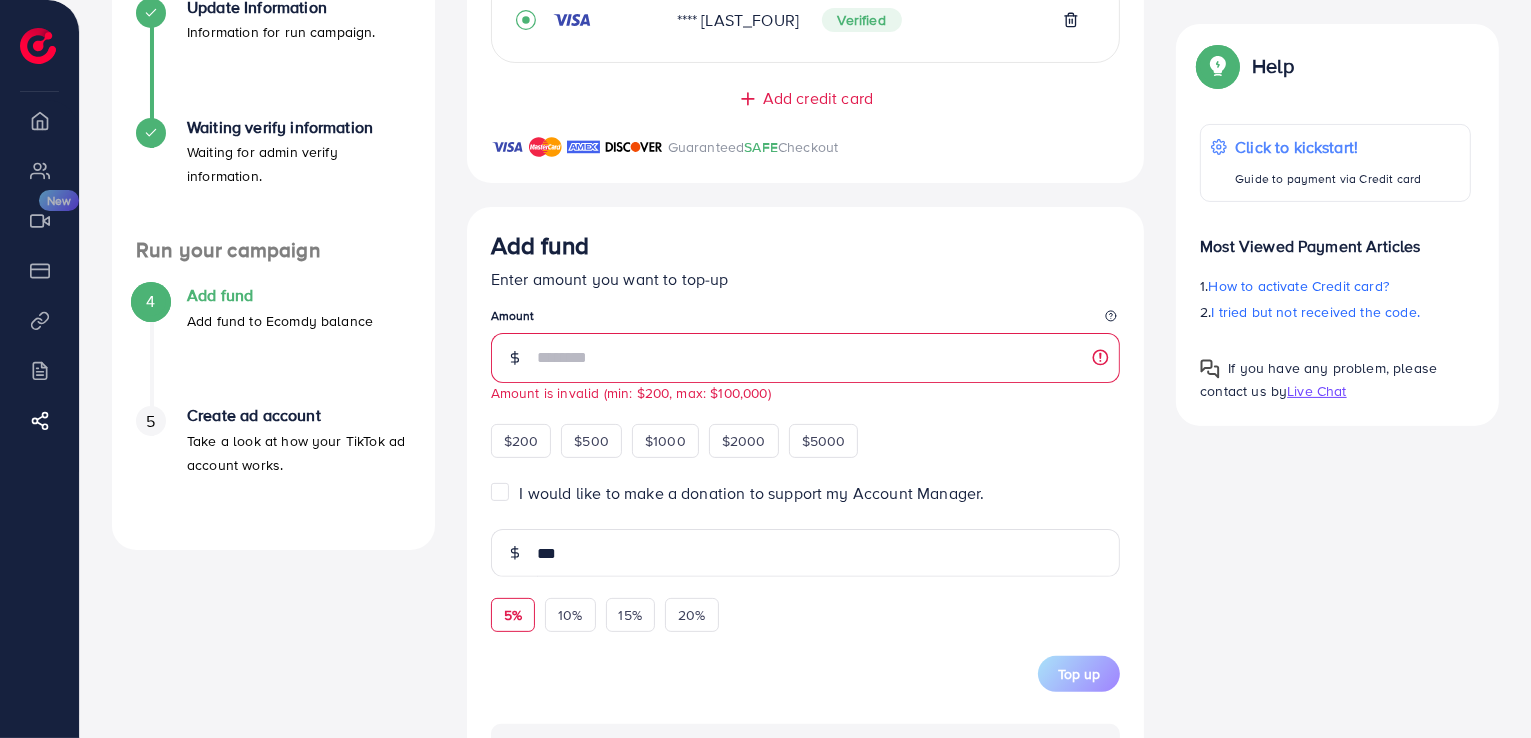 click on "I would like to make a donation to support my Account Manager." at bounding box center [752, 493] 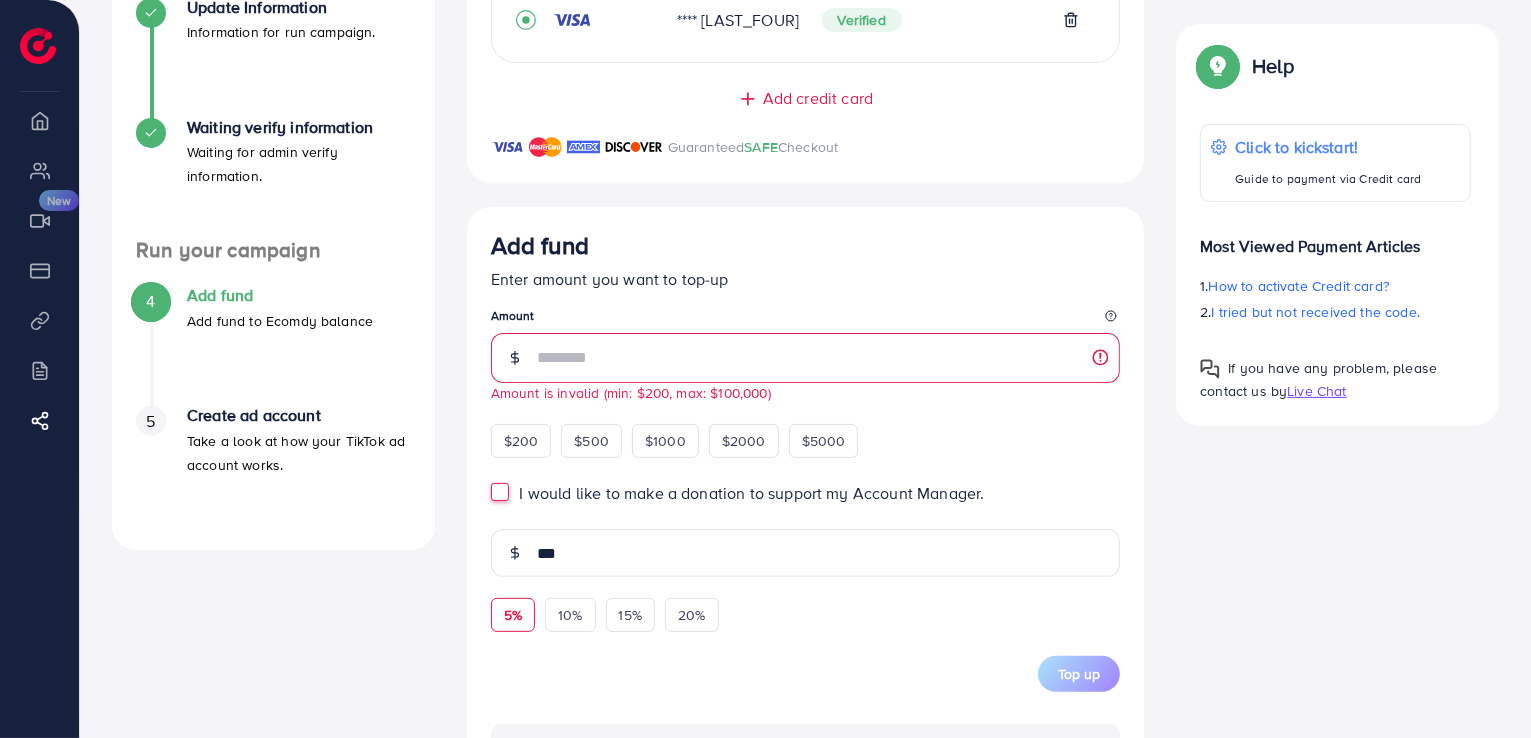 type 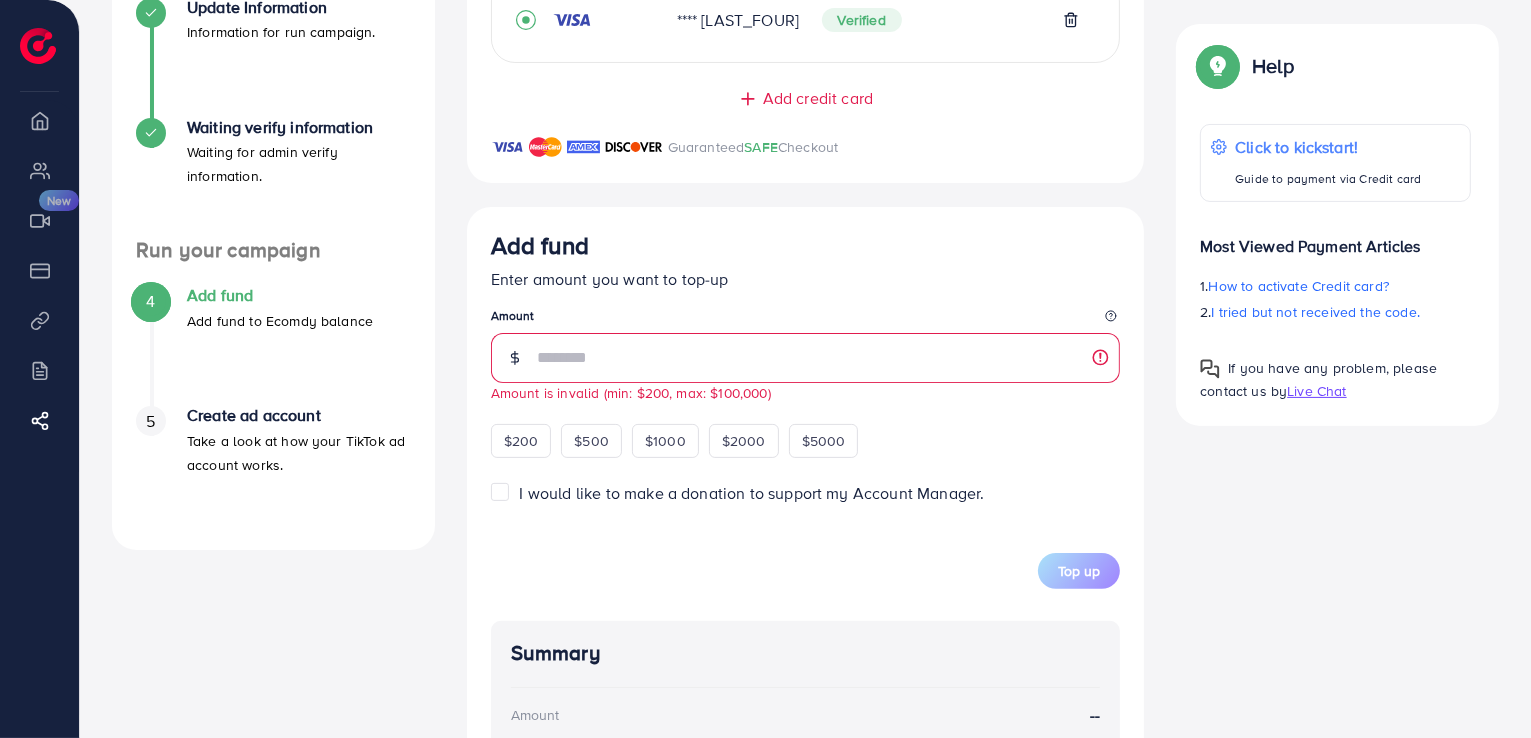click on "I would like to make a donation to support my Account Manager." at bounding box center [752, 493] 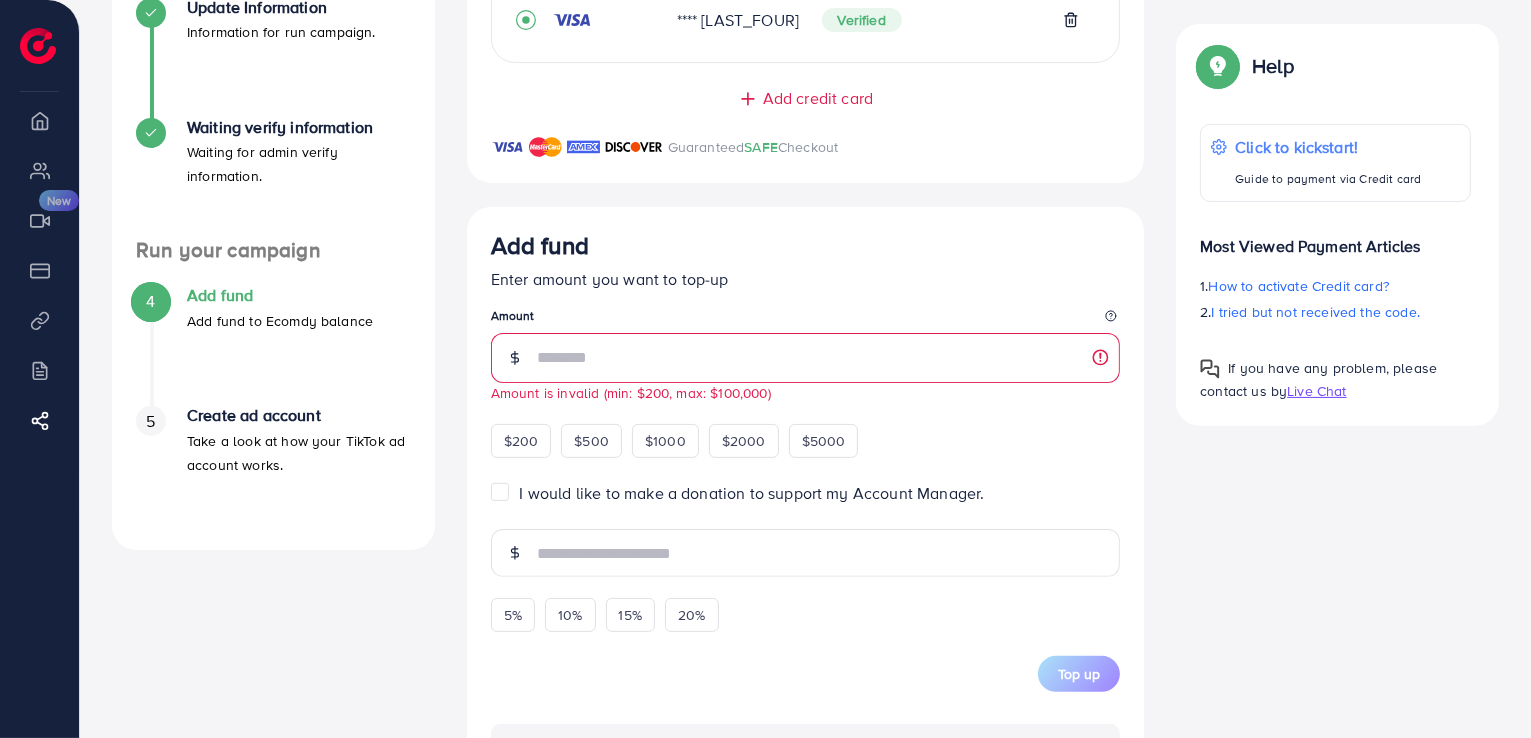 click on "I would like to make a donation to support my Account Manager." at bounding box center [752, 493] 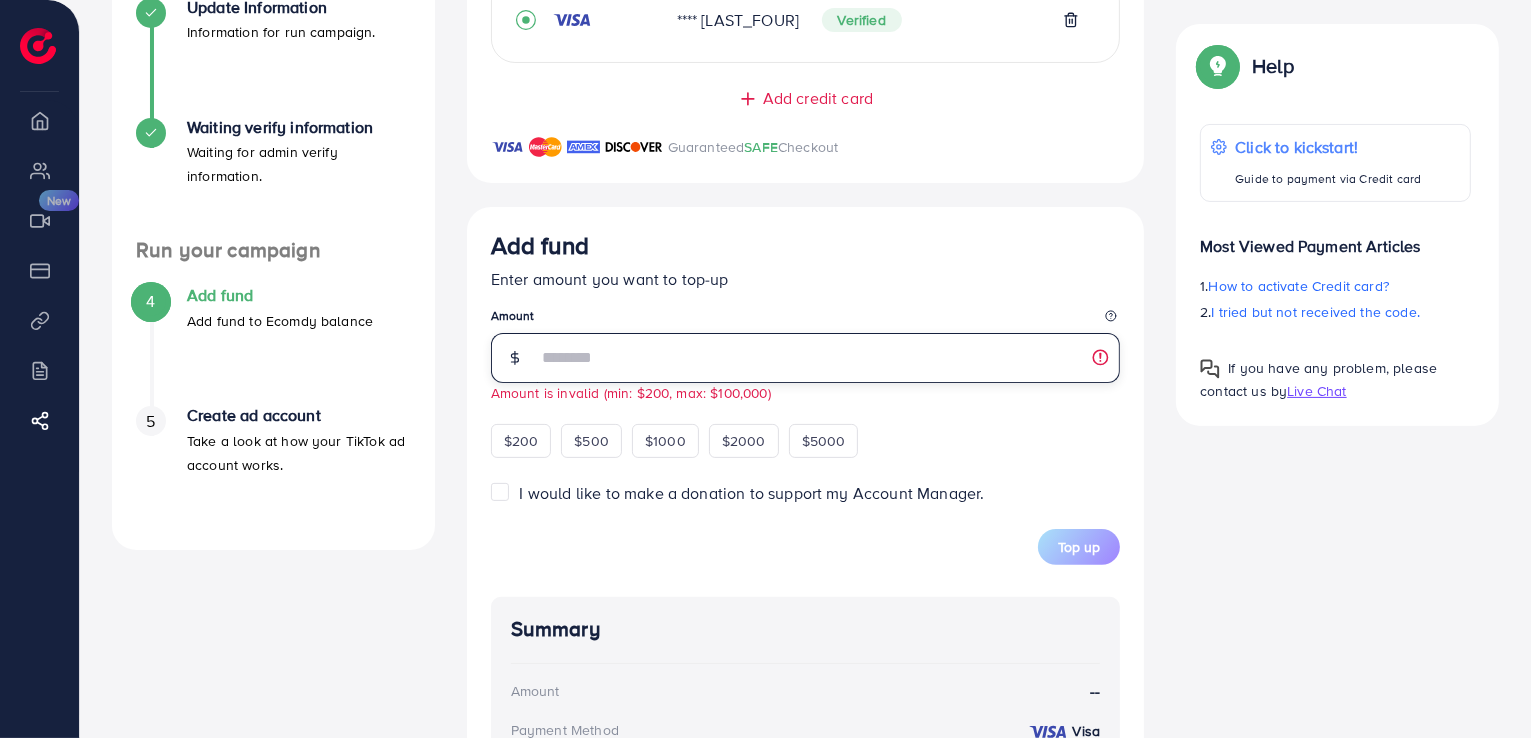 click on "**" at bounding box center (829, 358) 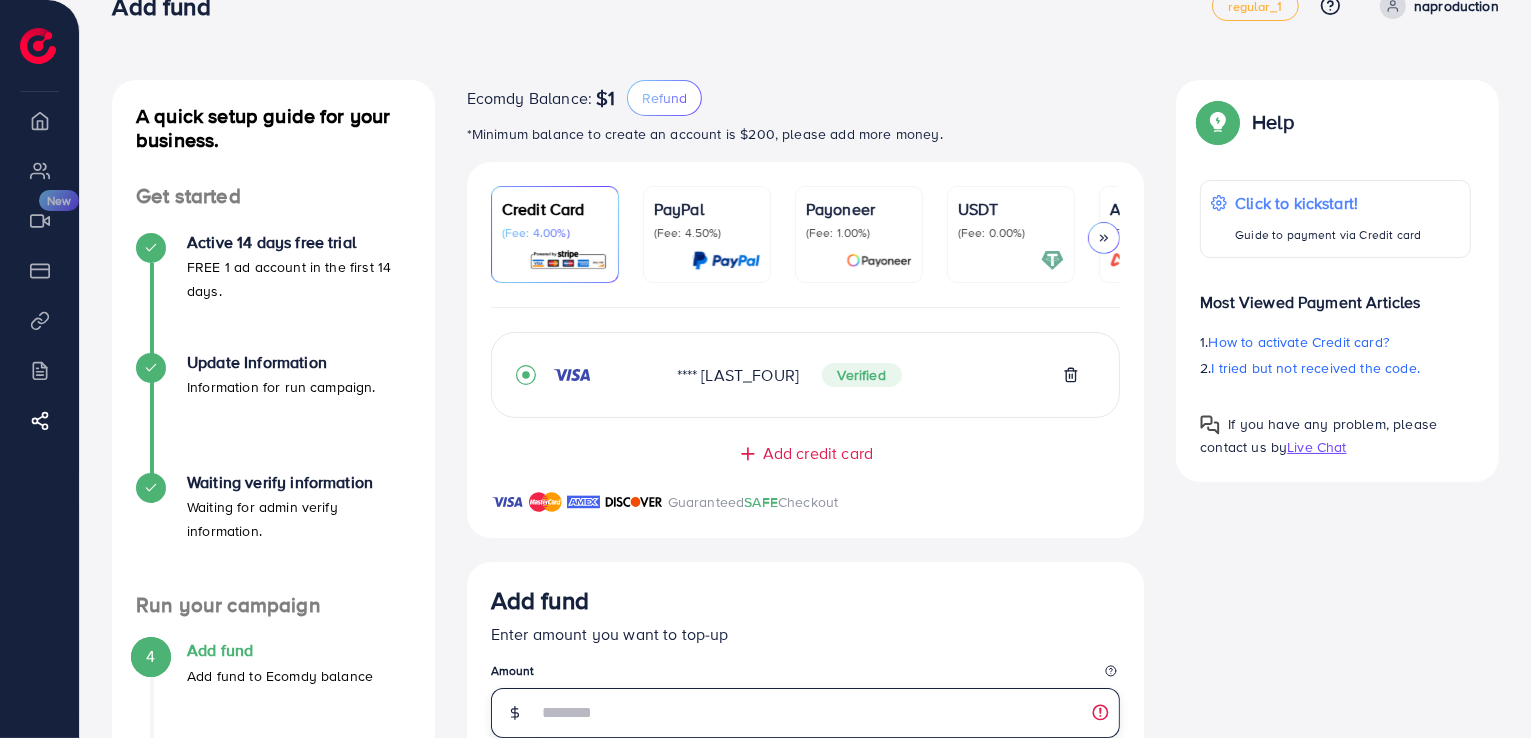 scroll, scrollTop: 0, scrollLeft: 0, axis: both 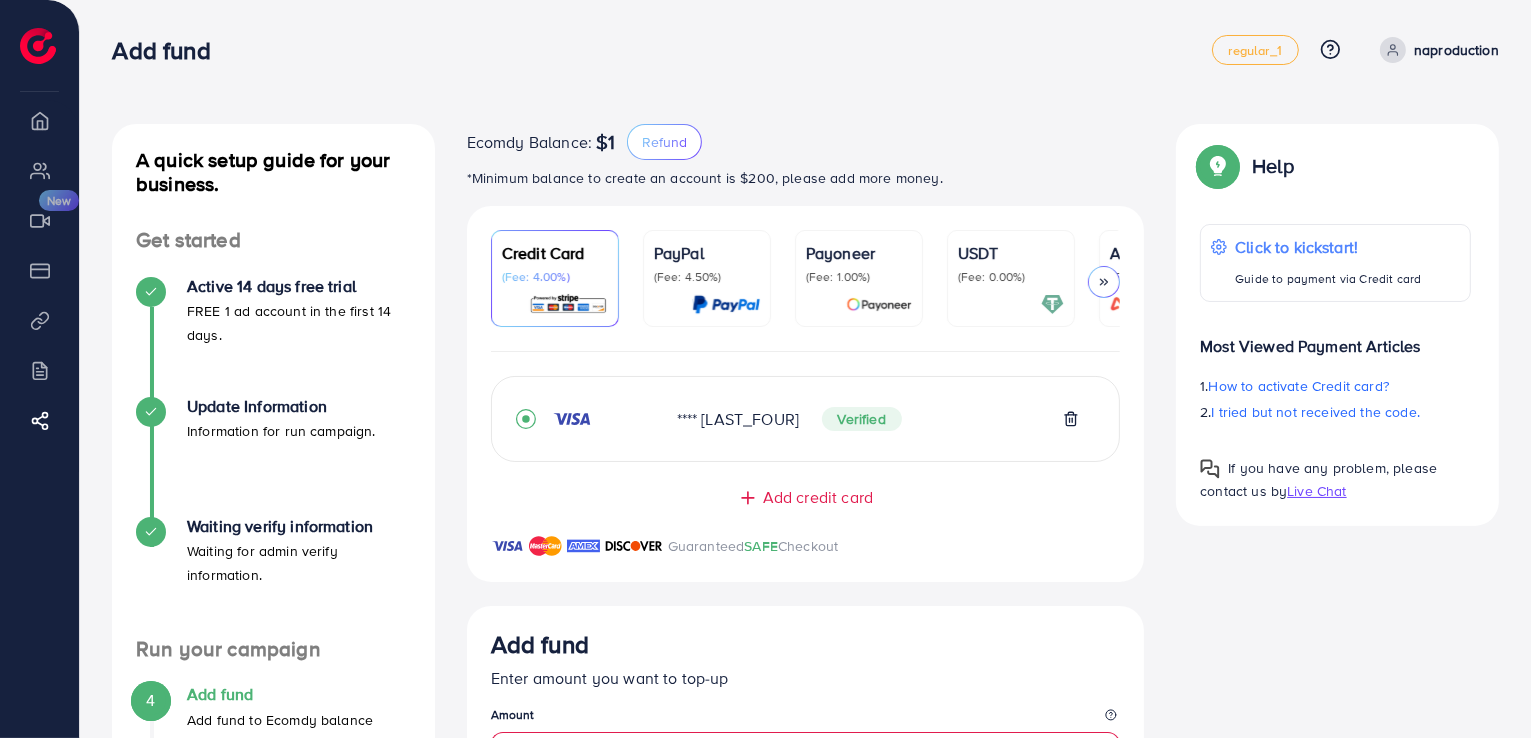 click on "$1" at bounding box center [605, 142] 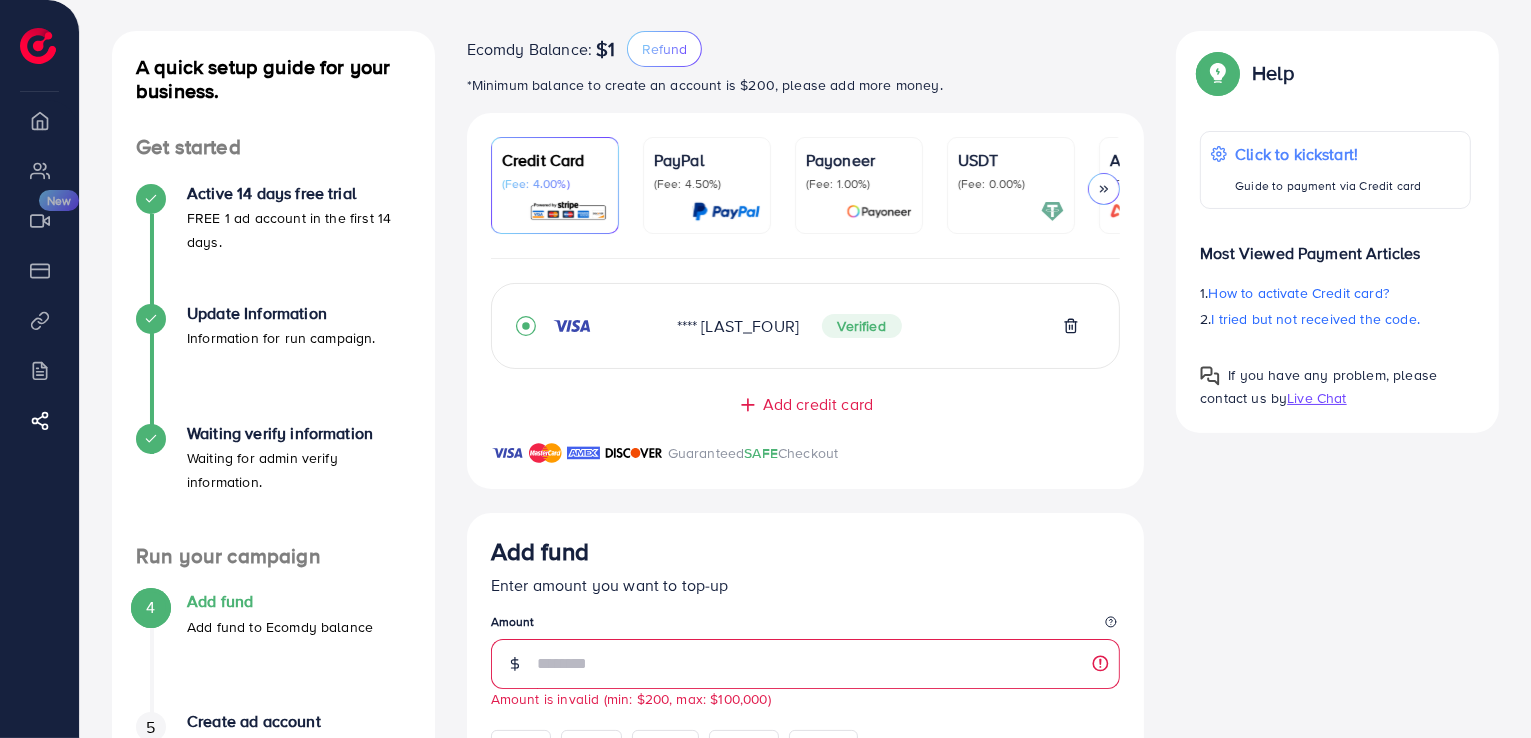 scroll, scrollTop: 120, scrollLeft: 0, axis: vertical 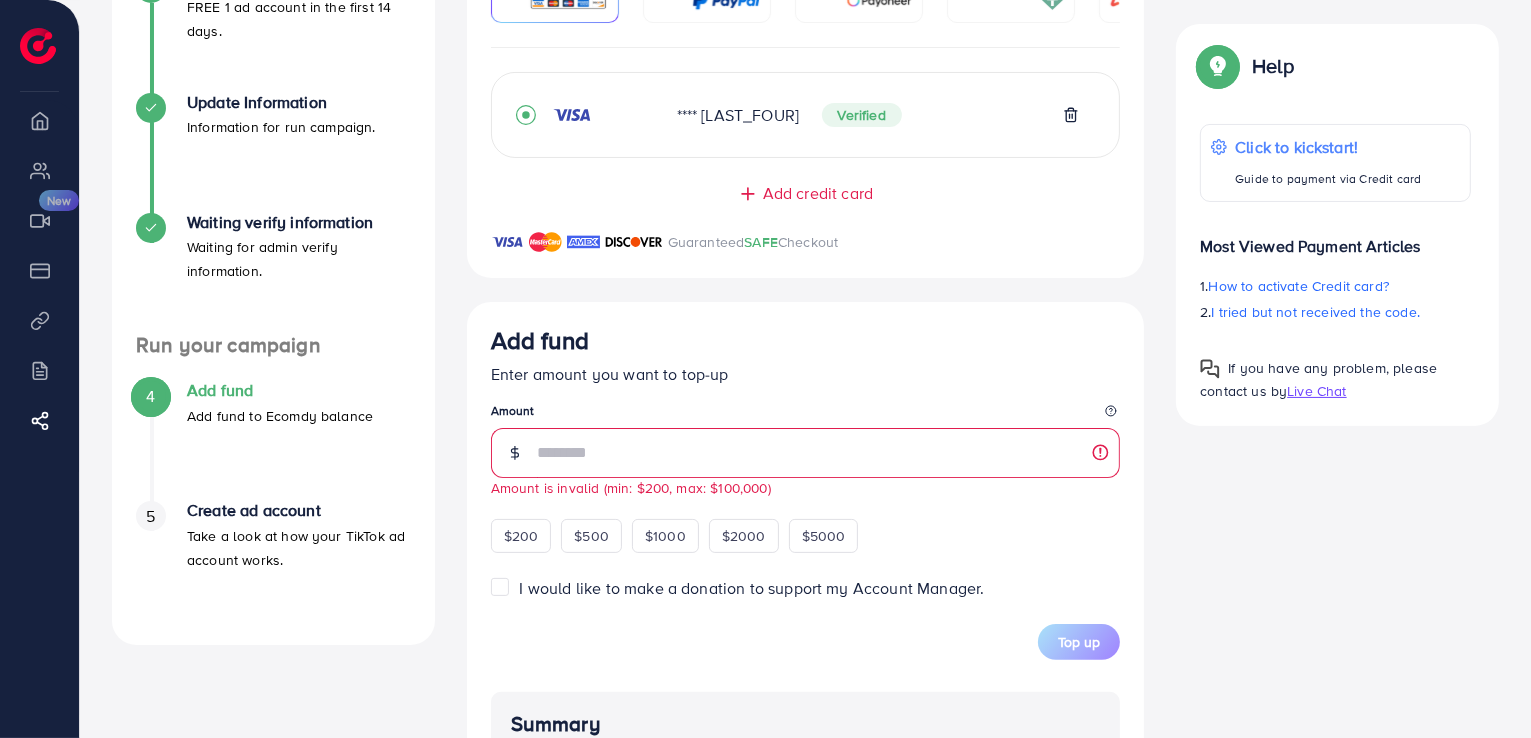 click on "Get started   Active 14 days free trial   FREE 1 ad account in the first 14 days.   Update Information   Information for run campaign.   Waiting verify information   Waiting for admin verify information.   Run your campaign   4   Add fund   Add fund to Ecomdy balance   5   Create ad account   Take a look at how your TikTok ad account works." at bounding box center [273, 272] 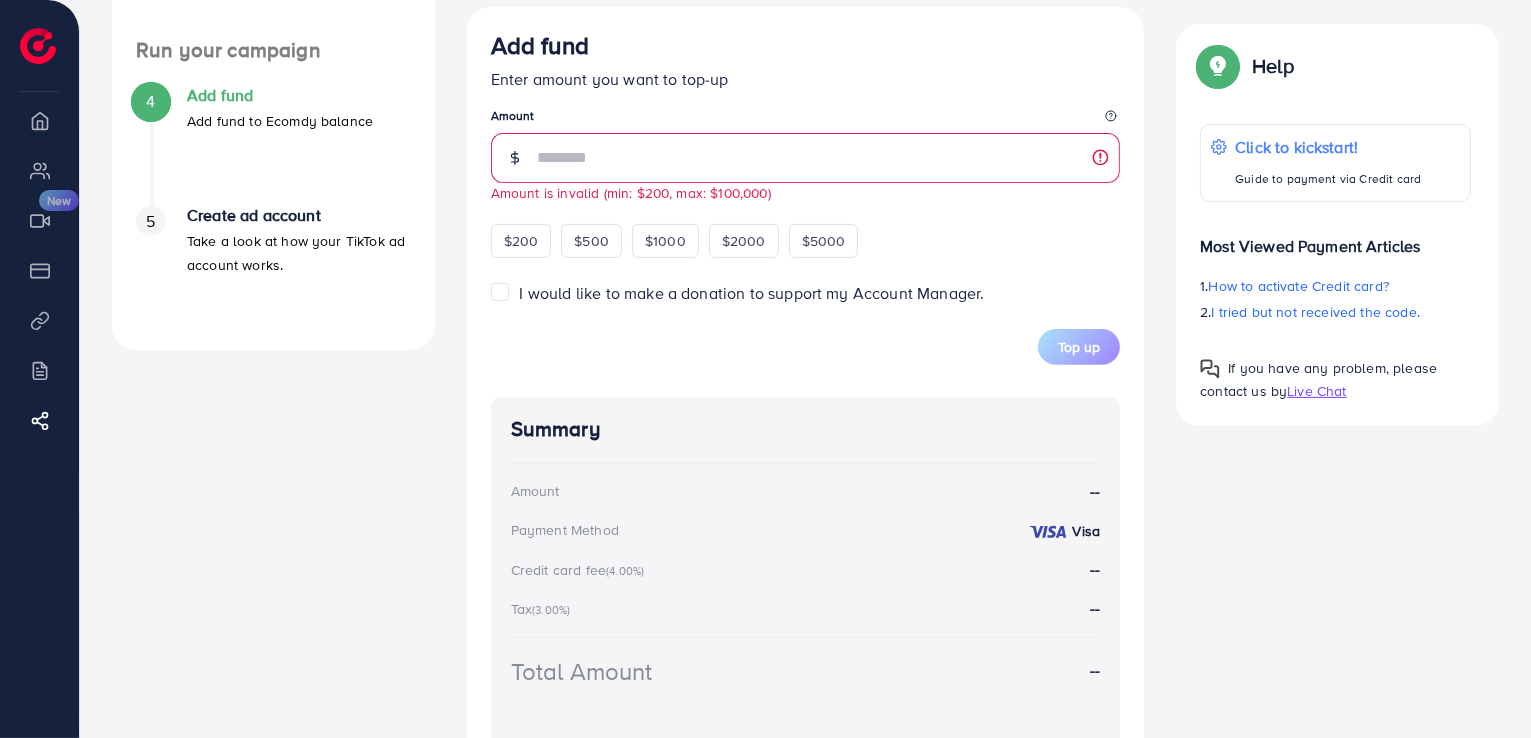 scroll, scrollTop: 583, scrollLeft: 0, axis: vertical 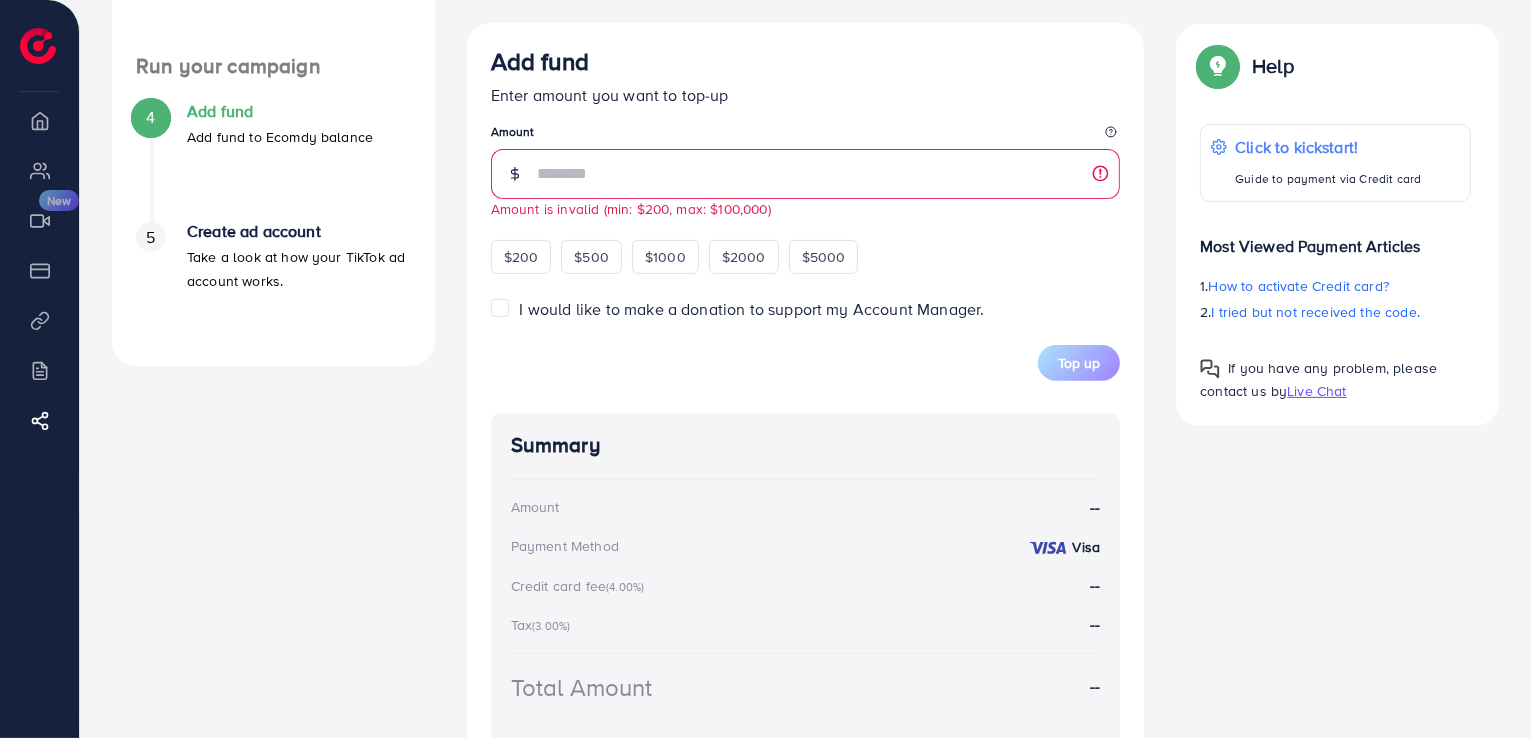 click on "4   Add fund   Add fund to Ecomdy balance" at bounding box center [273, 162] 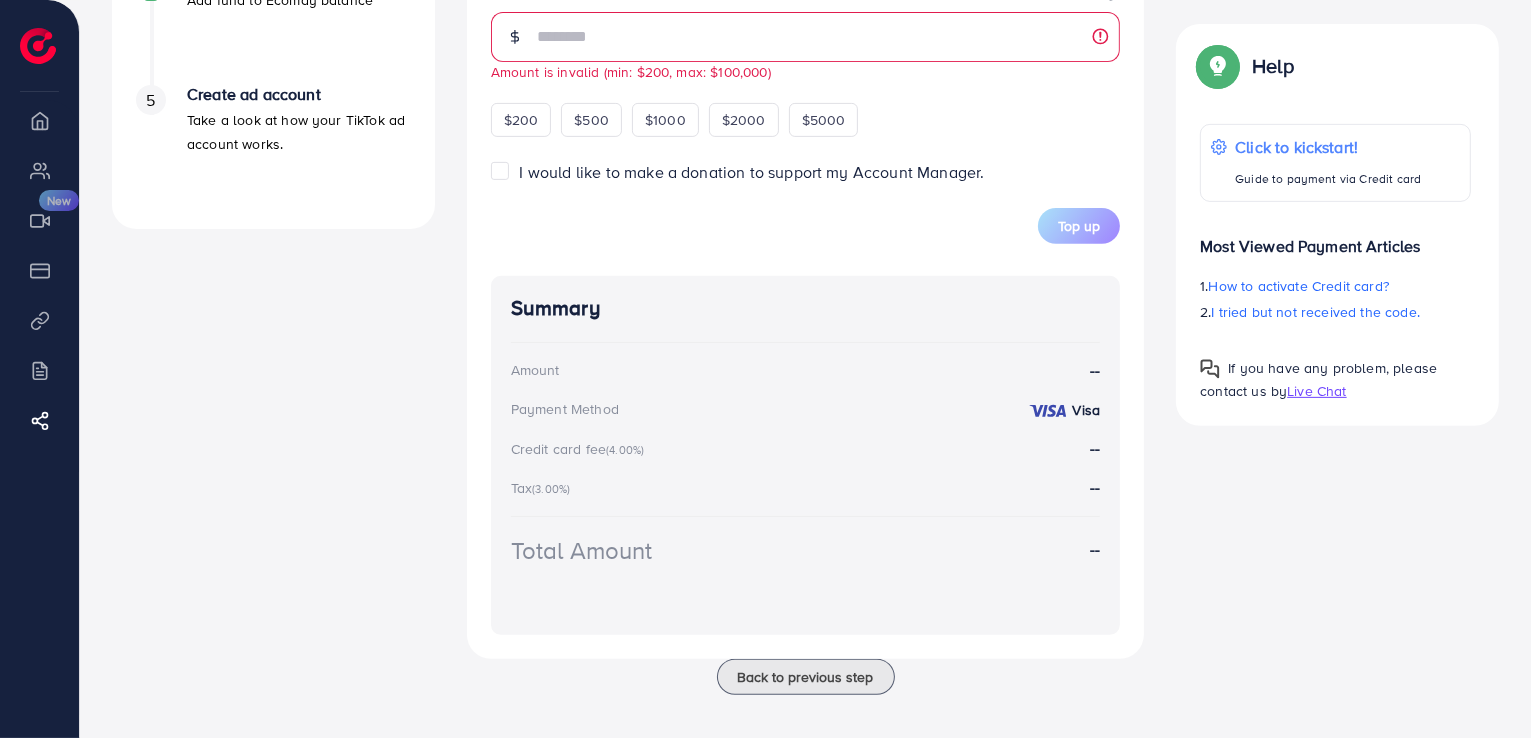 scroll, scrollTop: 736, scrollLeft: 0, axis: vertical 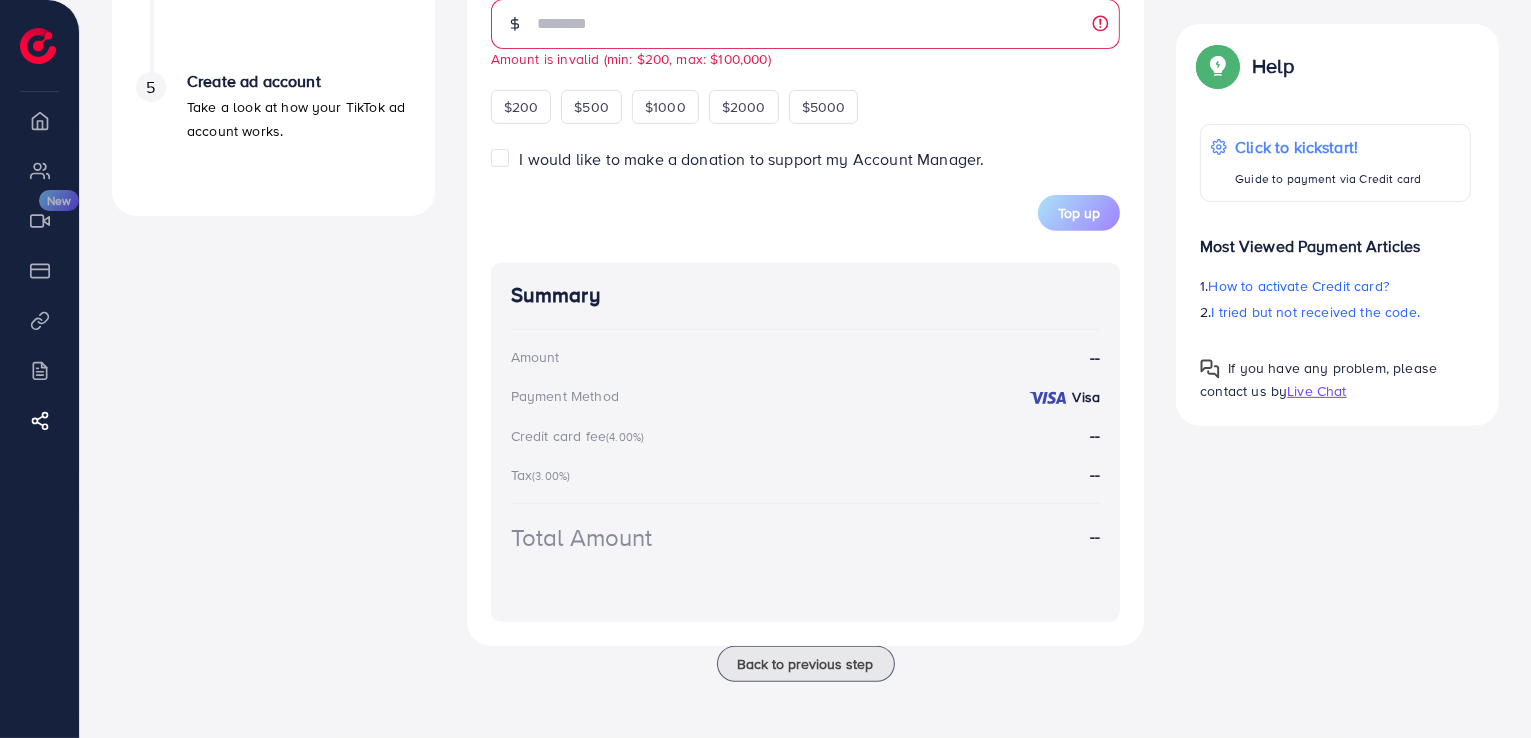 click on "Summary" at bounding box center (806, 295) 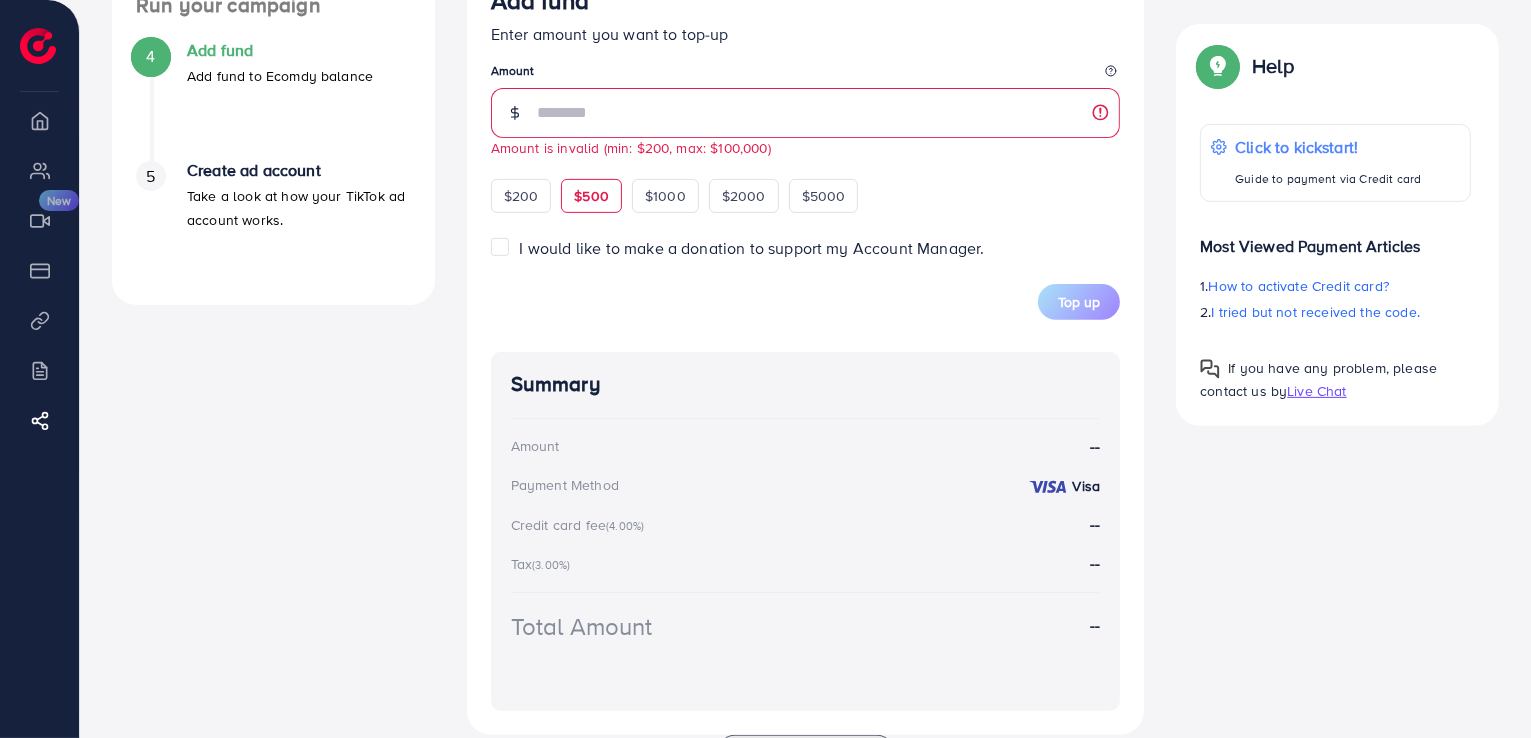 scroll, scrollTop: 643, scrollLeft: 0, axis: vertical 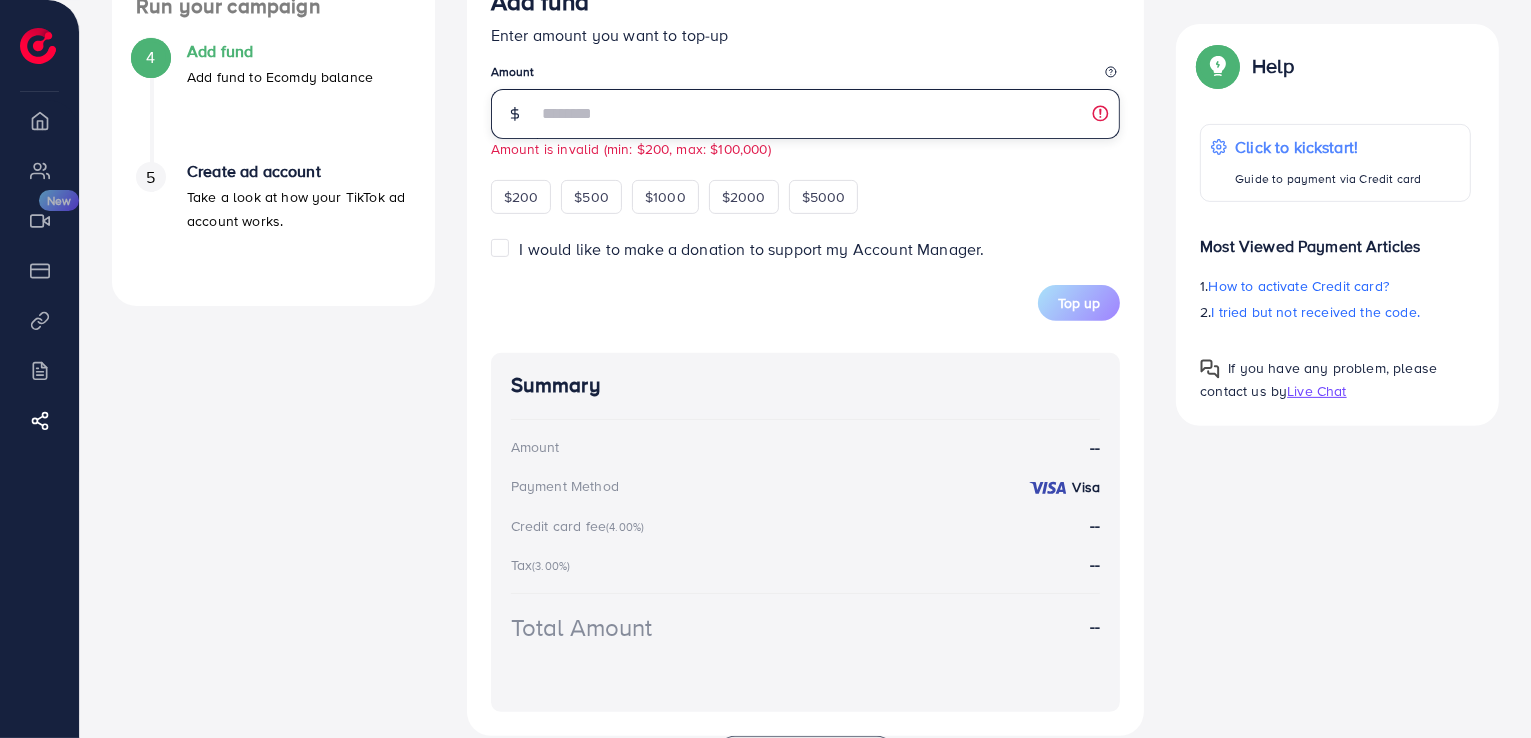 click on "**" at bounding box center [829, 114] 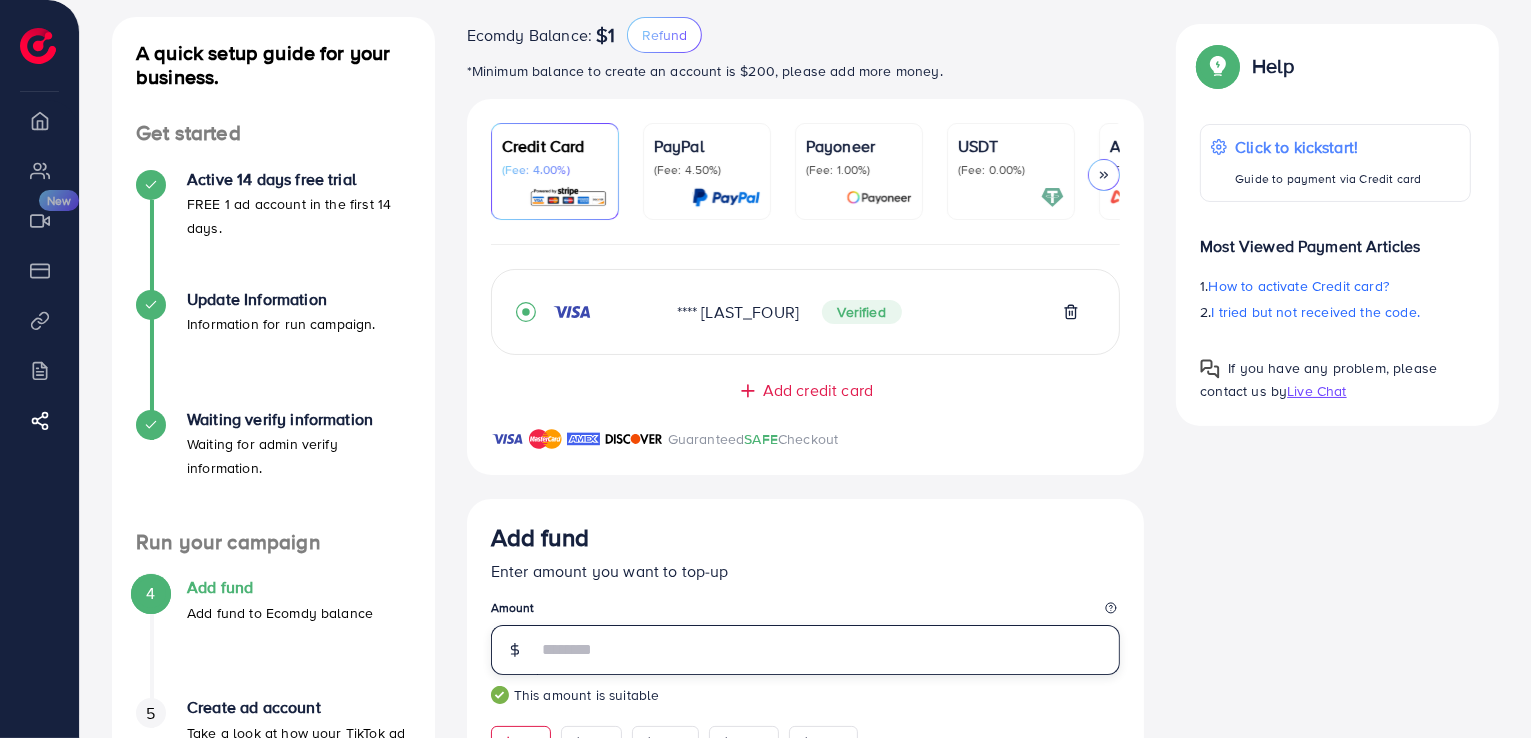 scroll, scrollTop: 106, scrollLeft: 0, axis: vertical 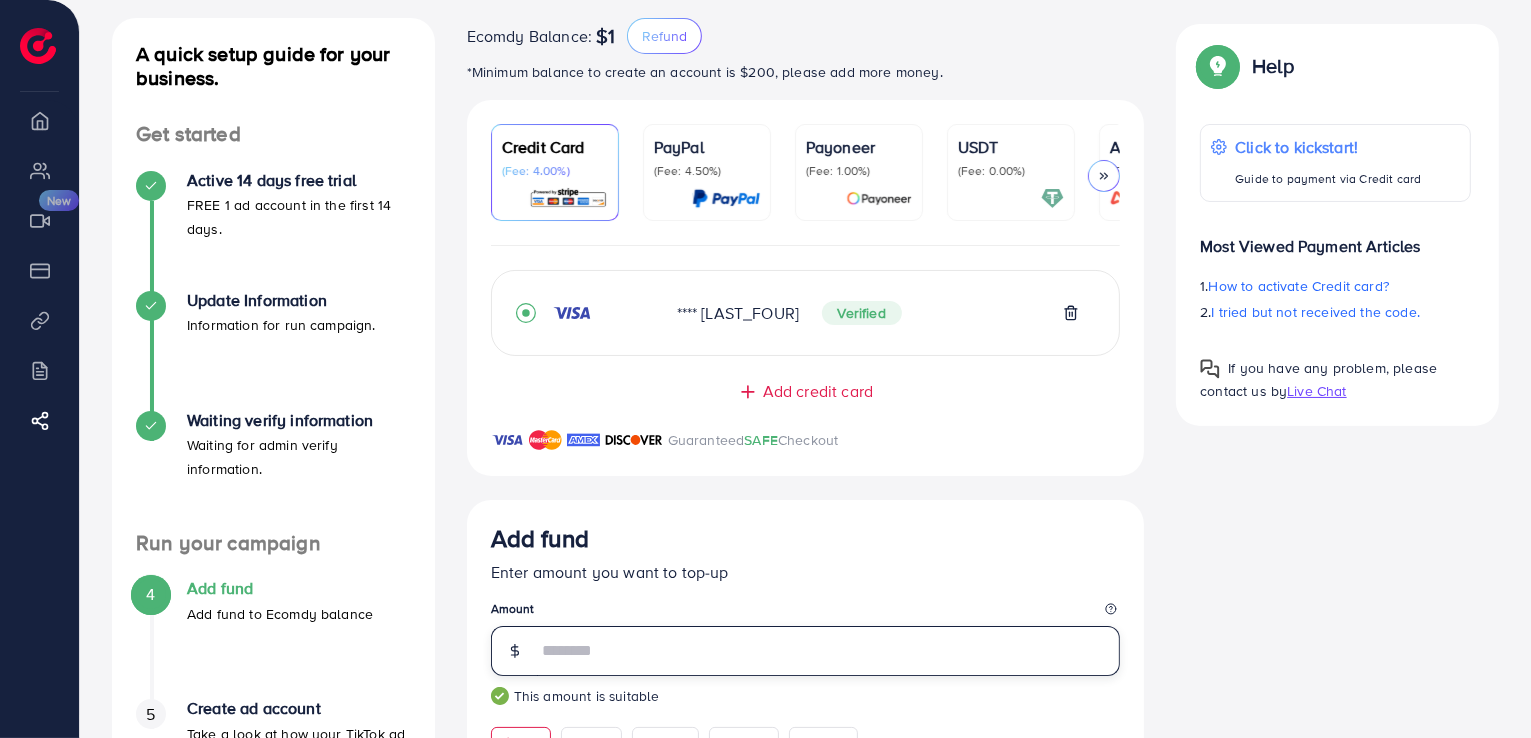type on "***" 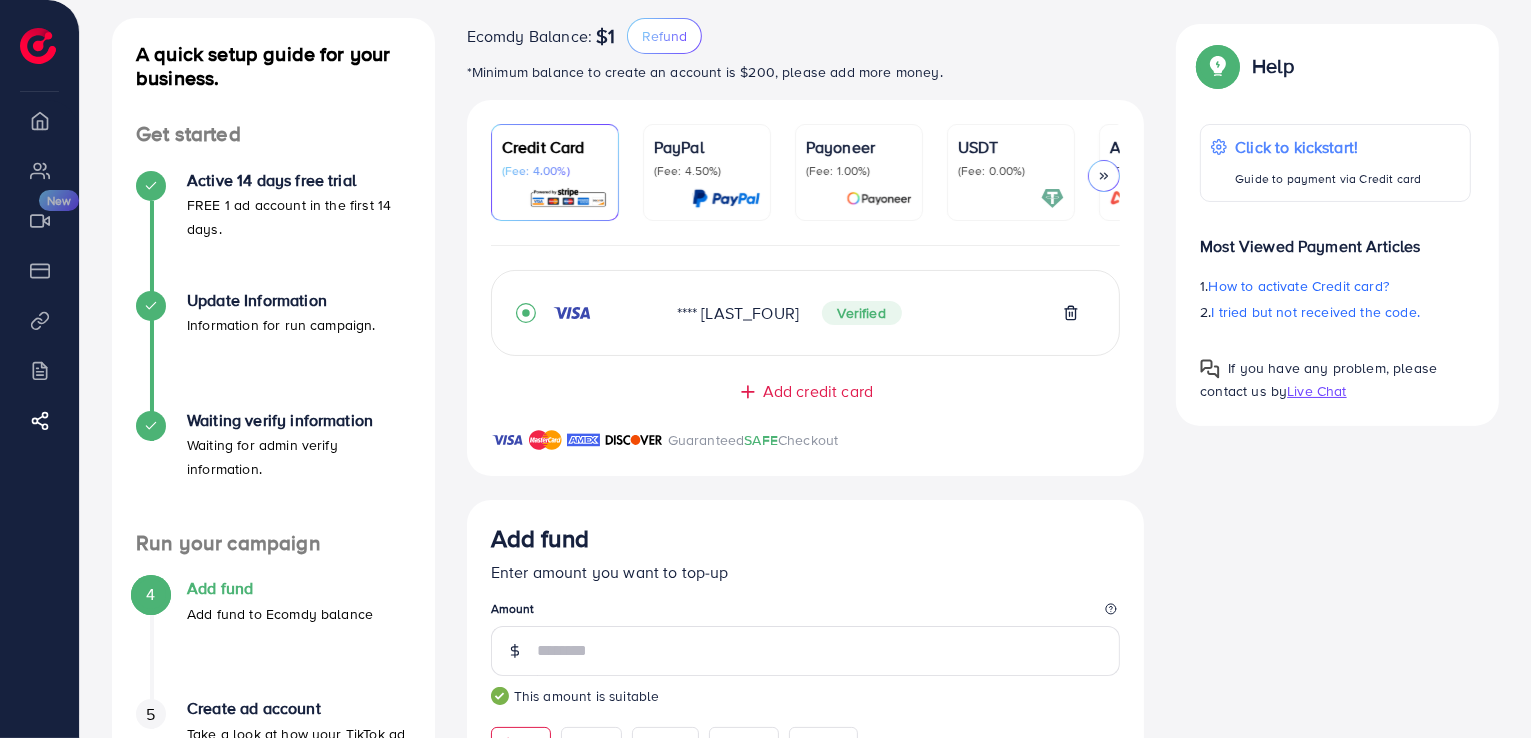 click on "PayPal" at bounding box center (707, 147) 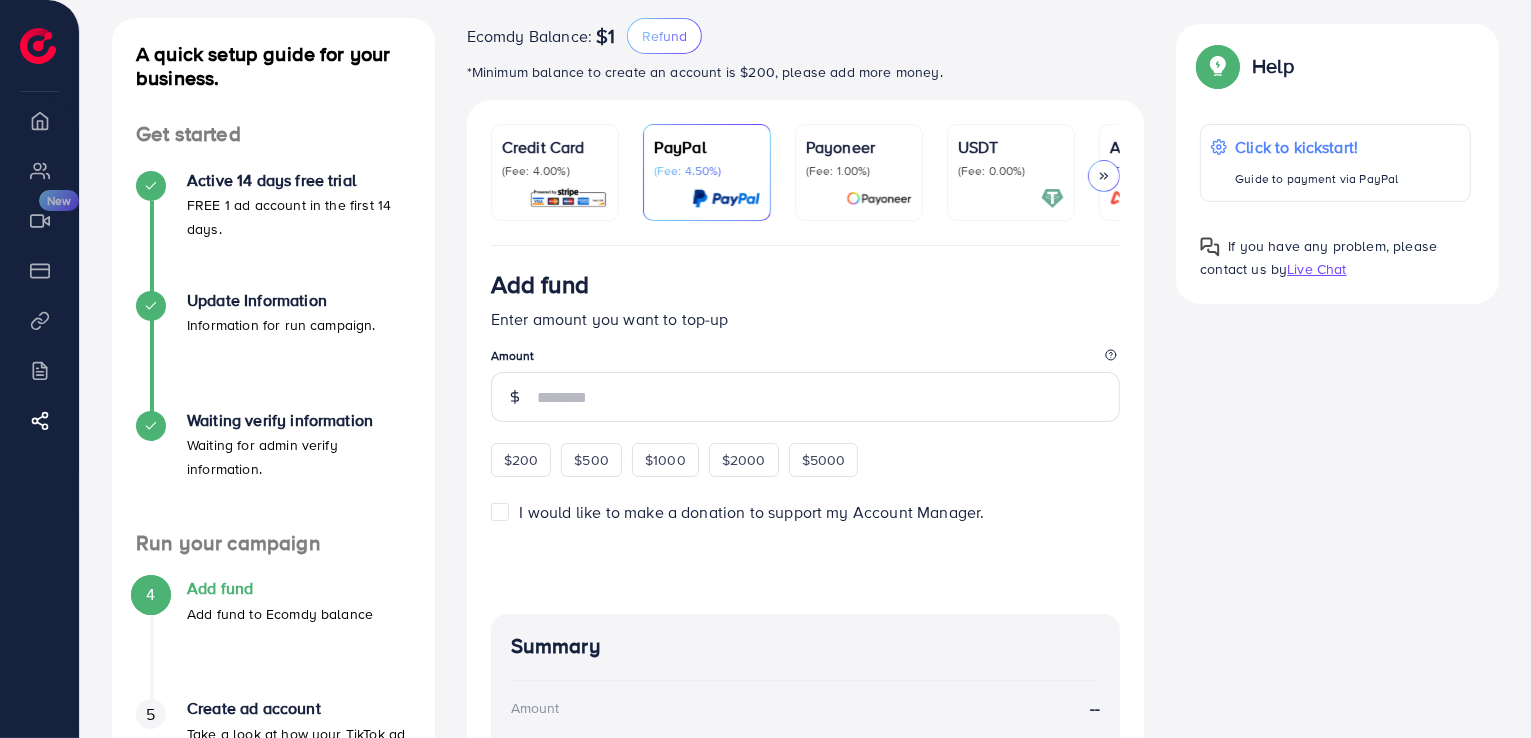 click on "Payoneer   (Fee: 1.00%)" at bounding box center [859, 172] 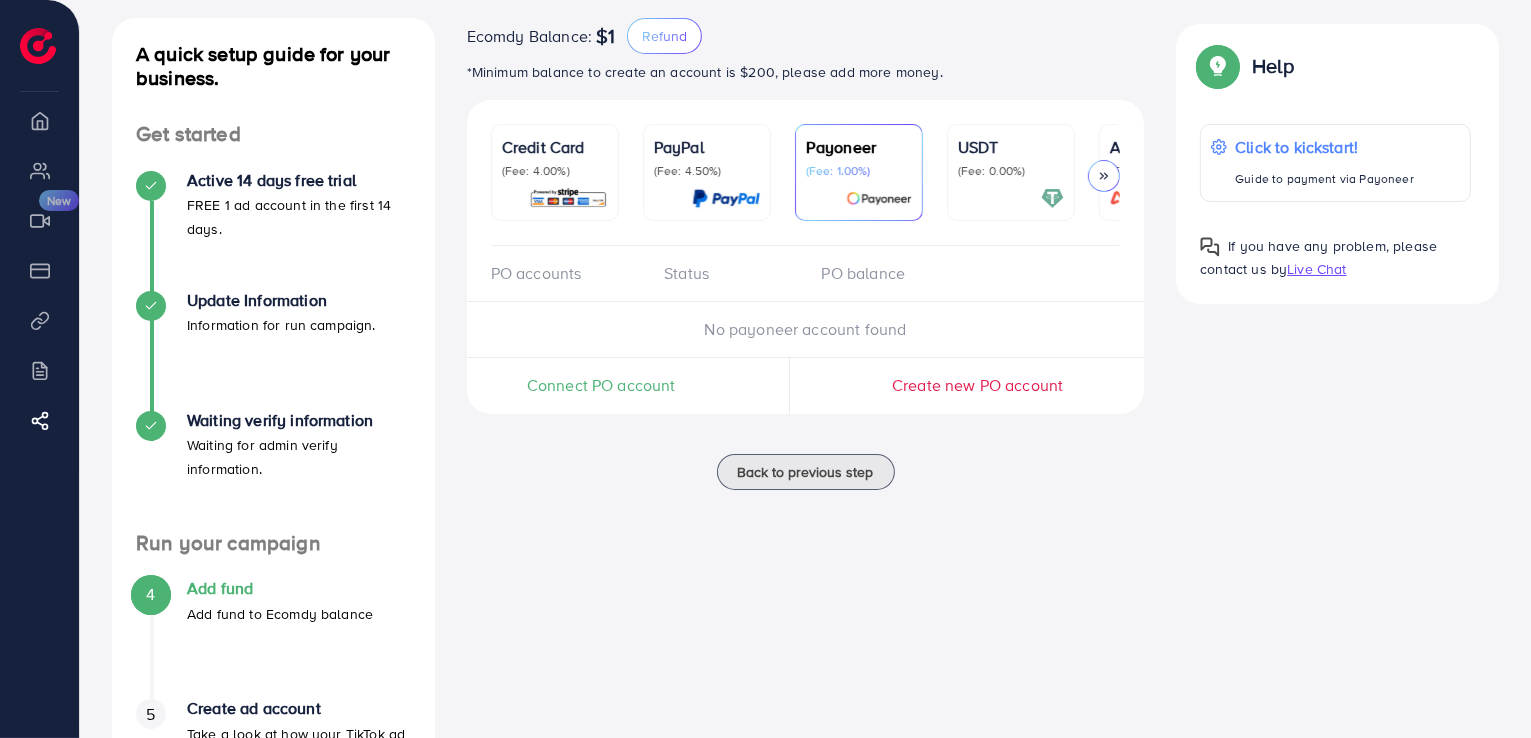 click on "USDT" at bounding box center [1011, 147] 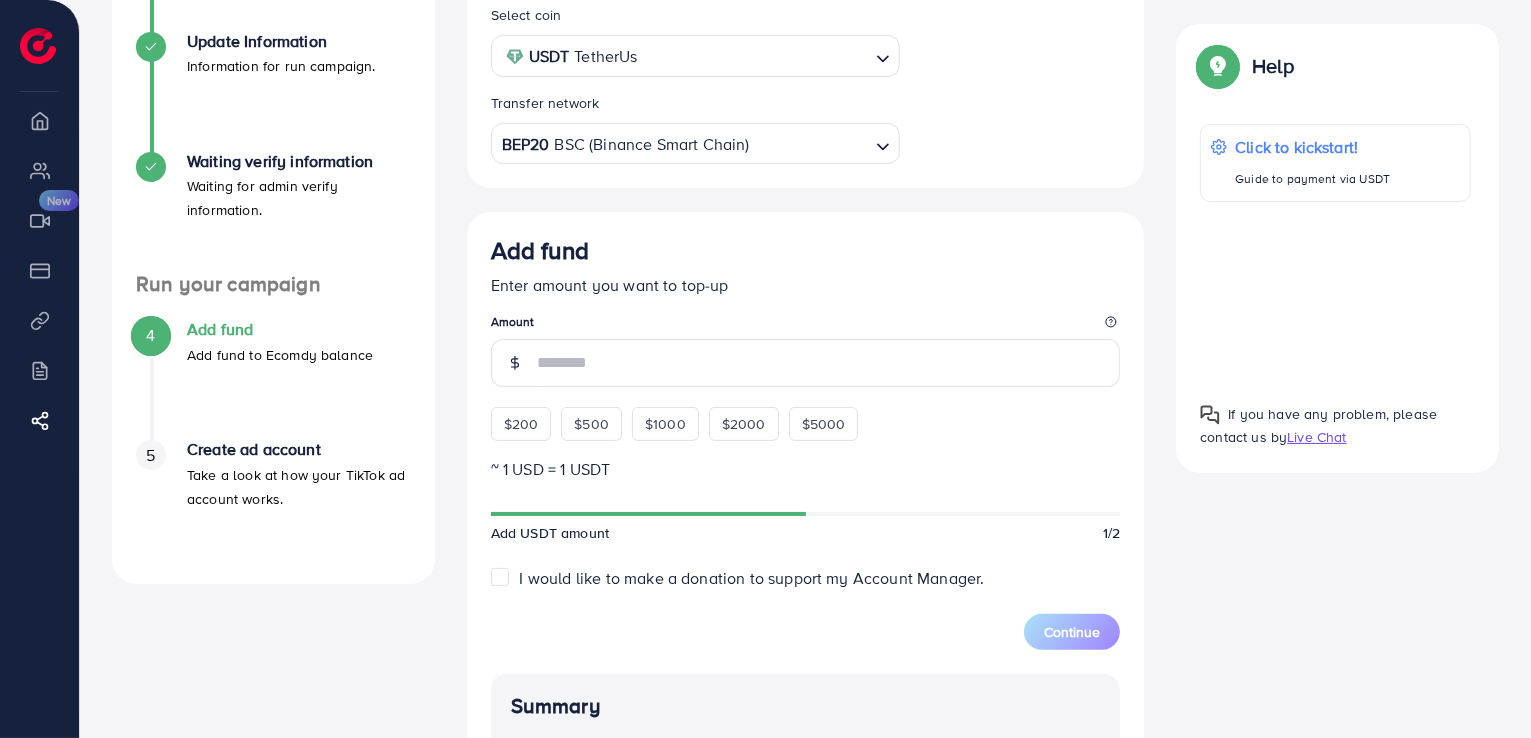 scroll, scrollTop: 366, scrollLeft: 0, axis: vertical 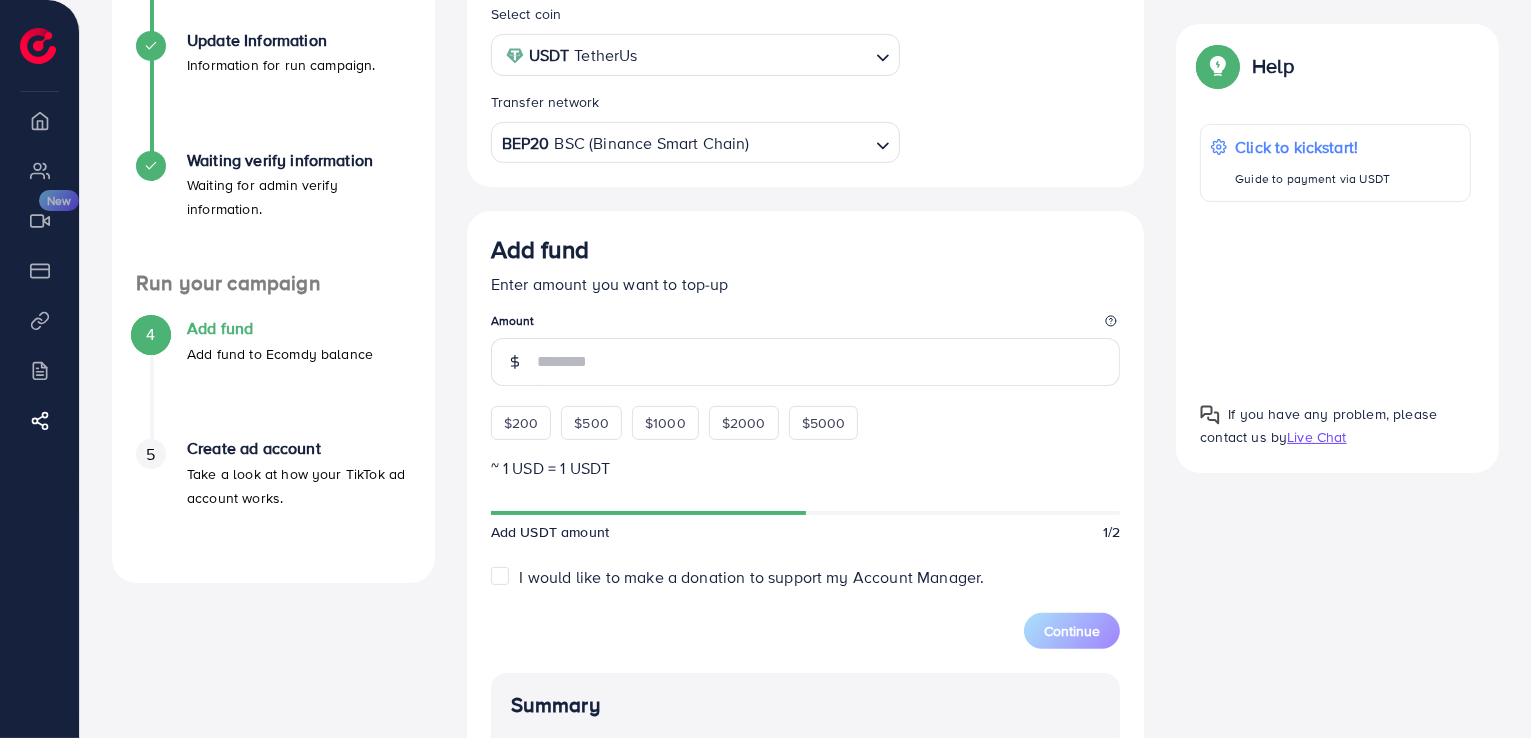 click on "Add fund  Enter amount you want to top-up Amount $200 $500 $1000 $2000 $5000  ~ 1 USD = 1 USDT   Add USDT amount  1/2 I would like to make a donation to support my Account Manager. 5% 10% 15% 20%  Continue" at bounding box center [806, 442] 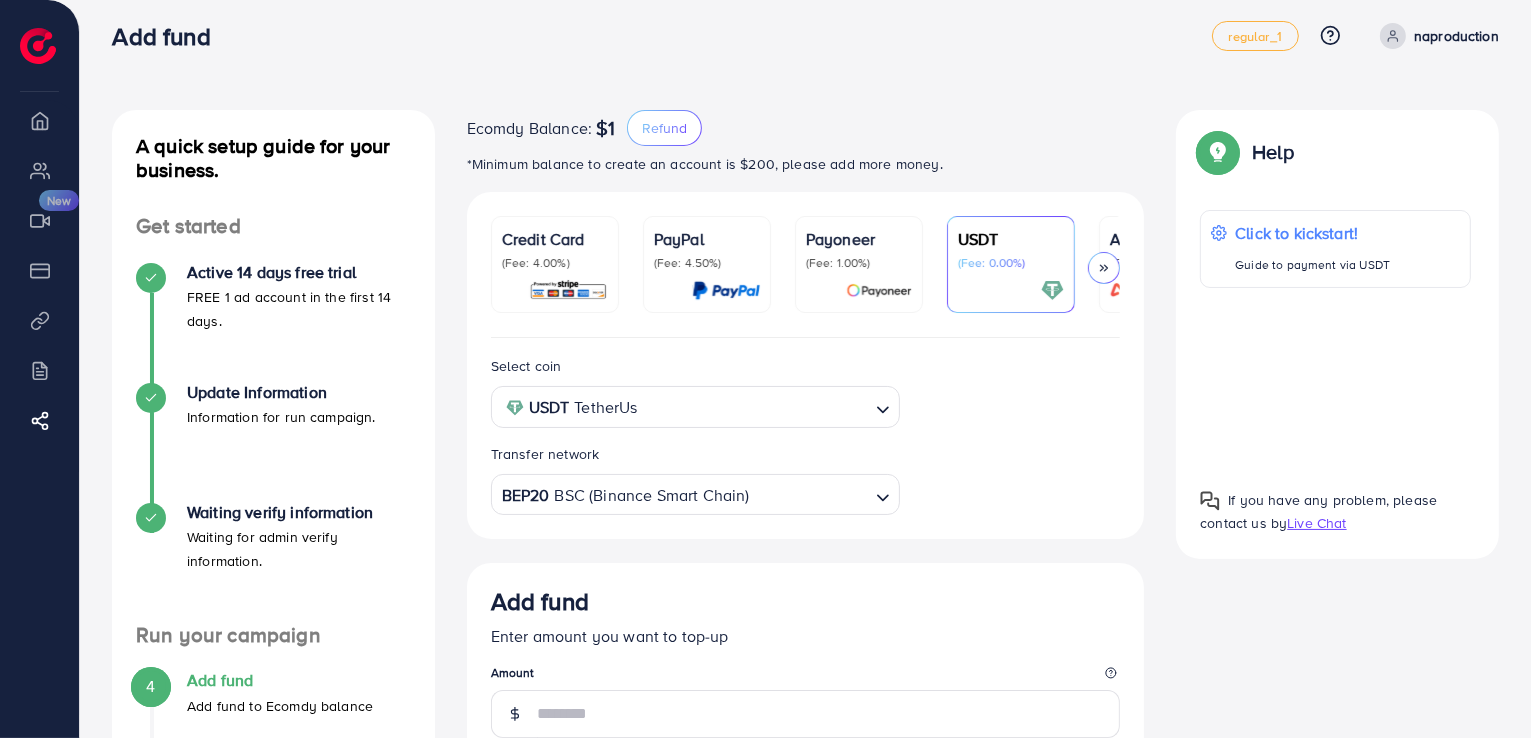 scroll, scrollTop: 0, scrollLeft: 0, axis: both 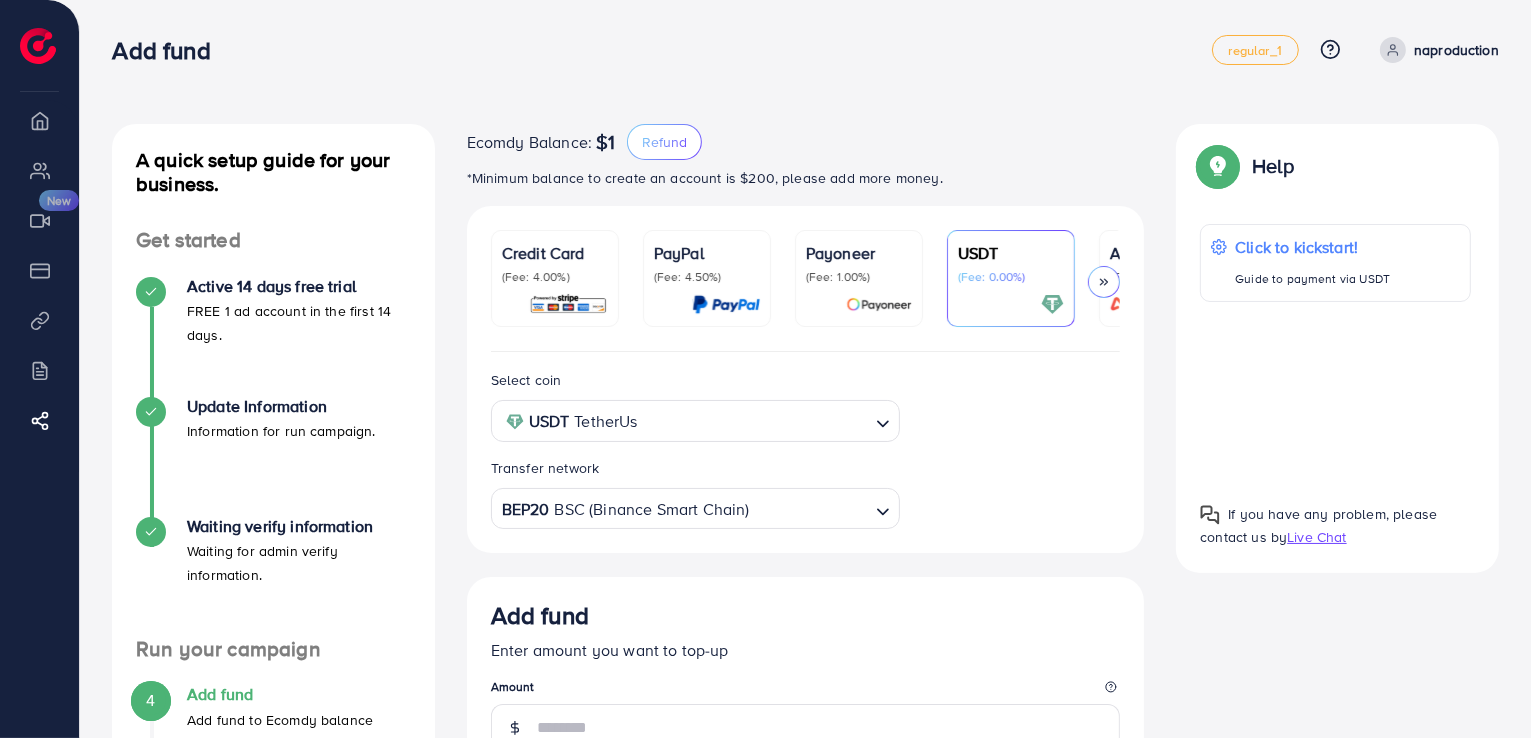 click 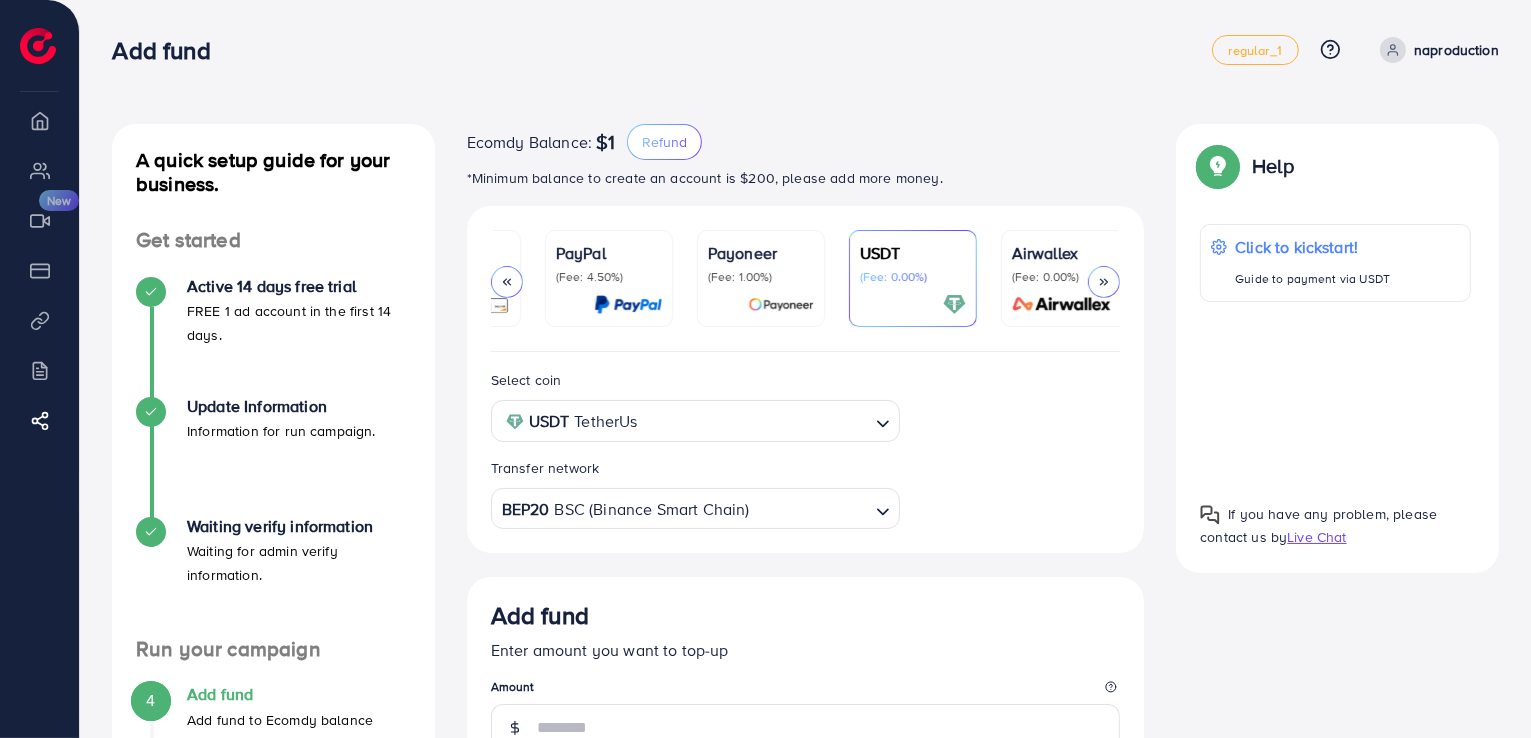 scroll, scrollTop: 0, scrollLeft: 106, axis: horizontal 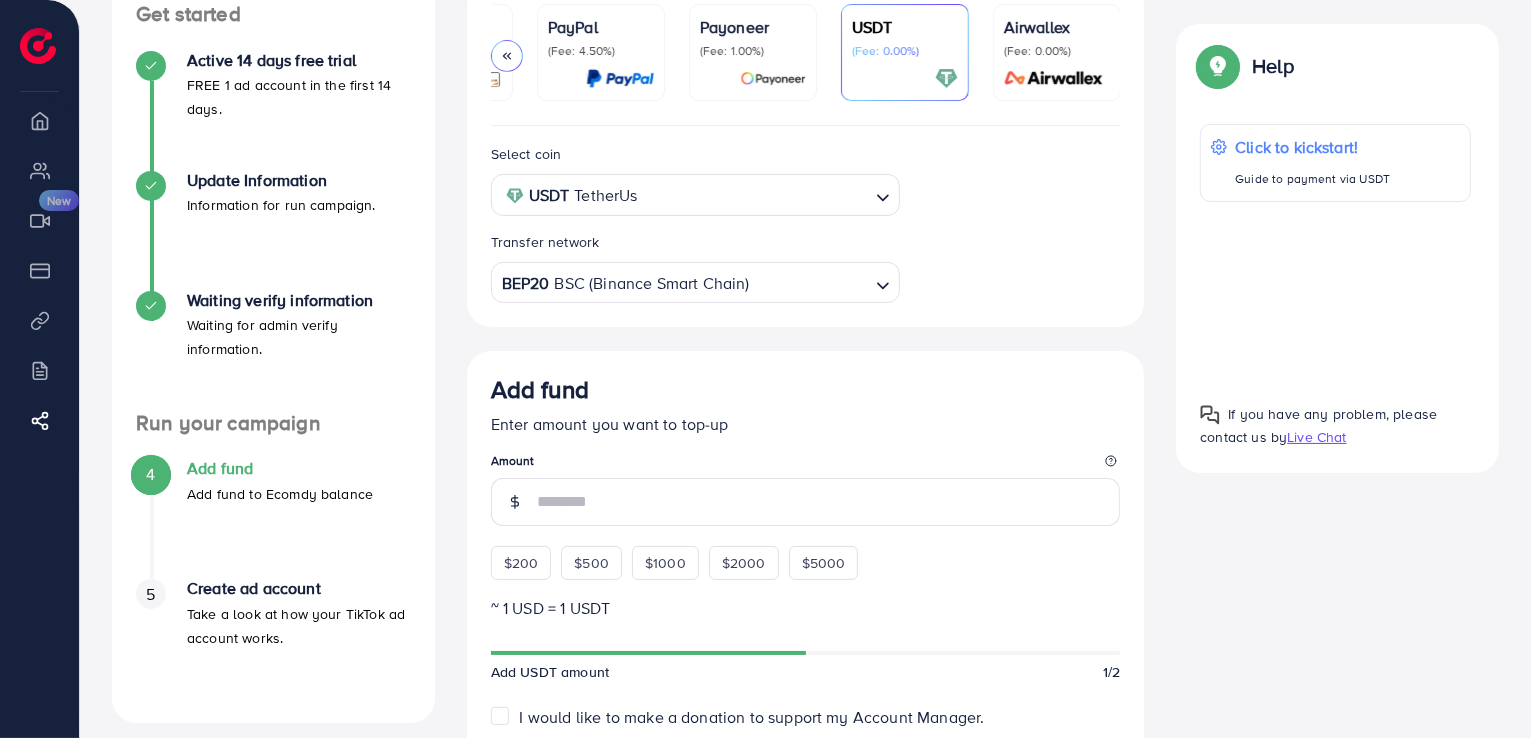 click on "Select coin   USDT TetherUs           Loading...     Transfer network   BEP20 BSC (Binance Smart Chain)           Loading..." at bounding box center (806, 222) 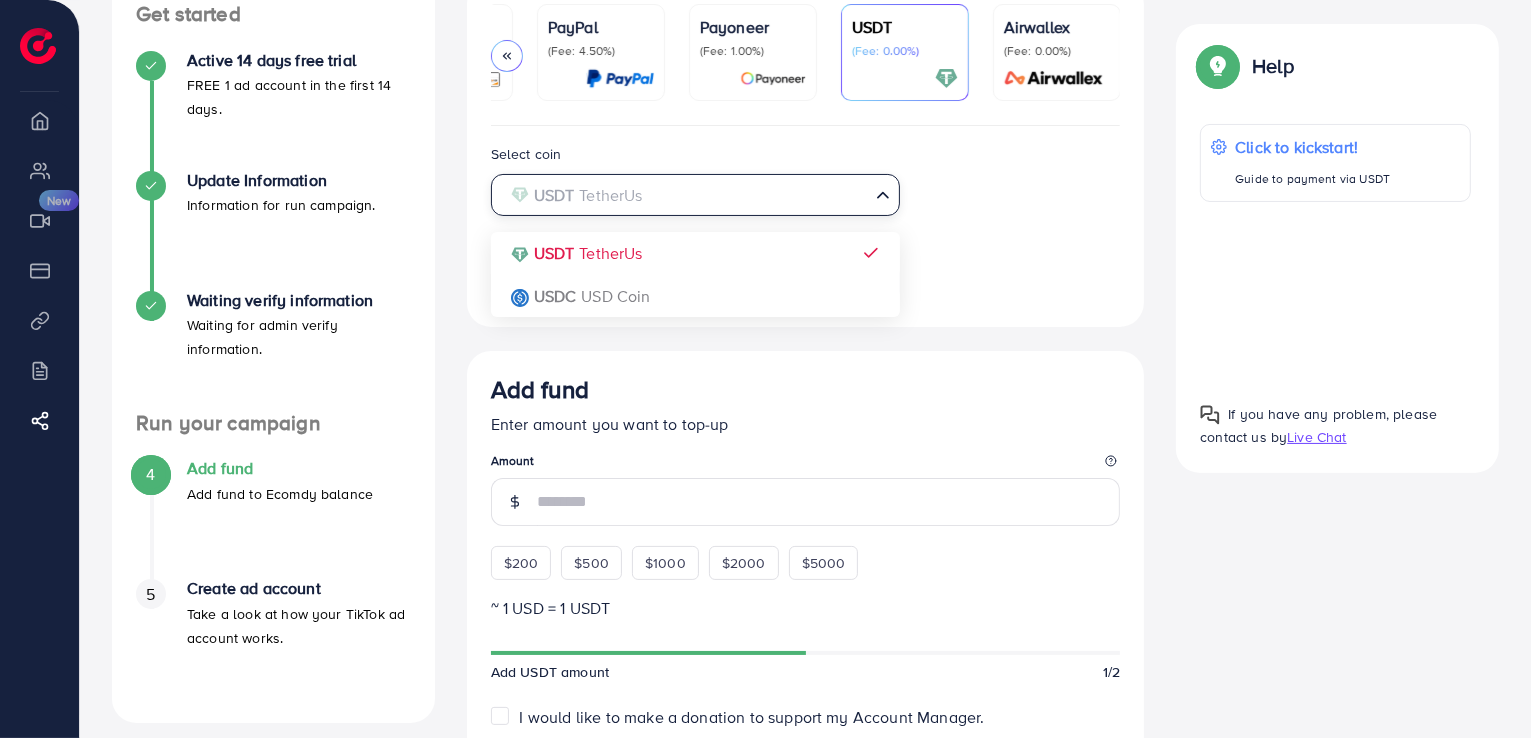 click at bounding box center [684, 195] 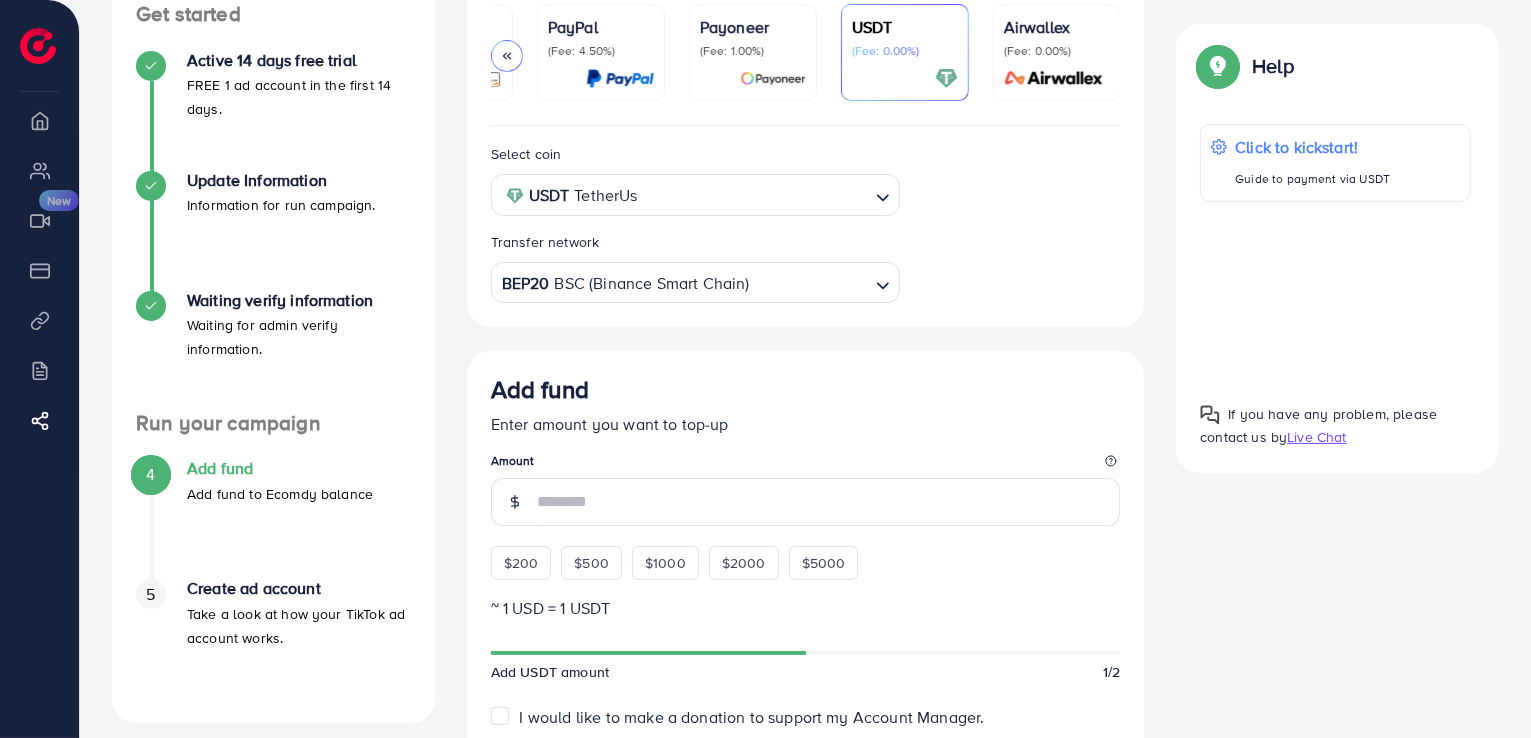 click on "Select coin   USDT TetherUs           Loading...     USDT TetherUs USDC USD Coin       Transfer network   BEP20 BSC (Binance Smart Chain)           Loading..." at bounding box center (806, 222) 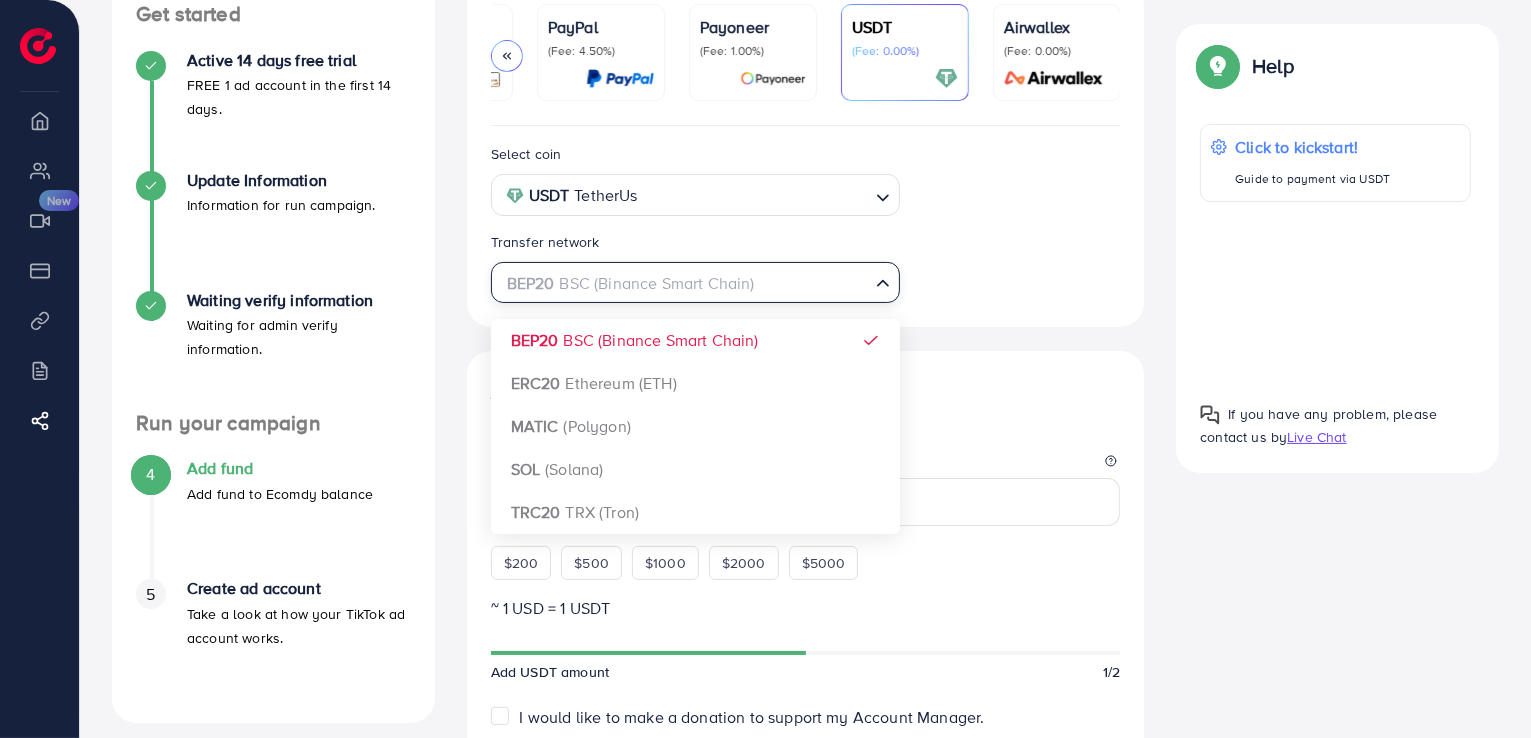 click on "Loading..." at bounding box center [884, 281] 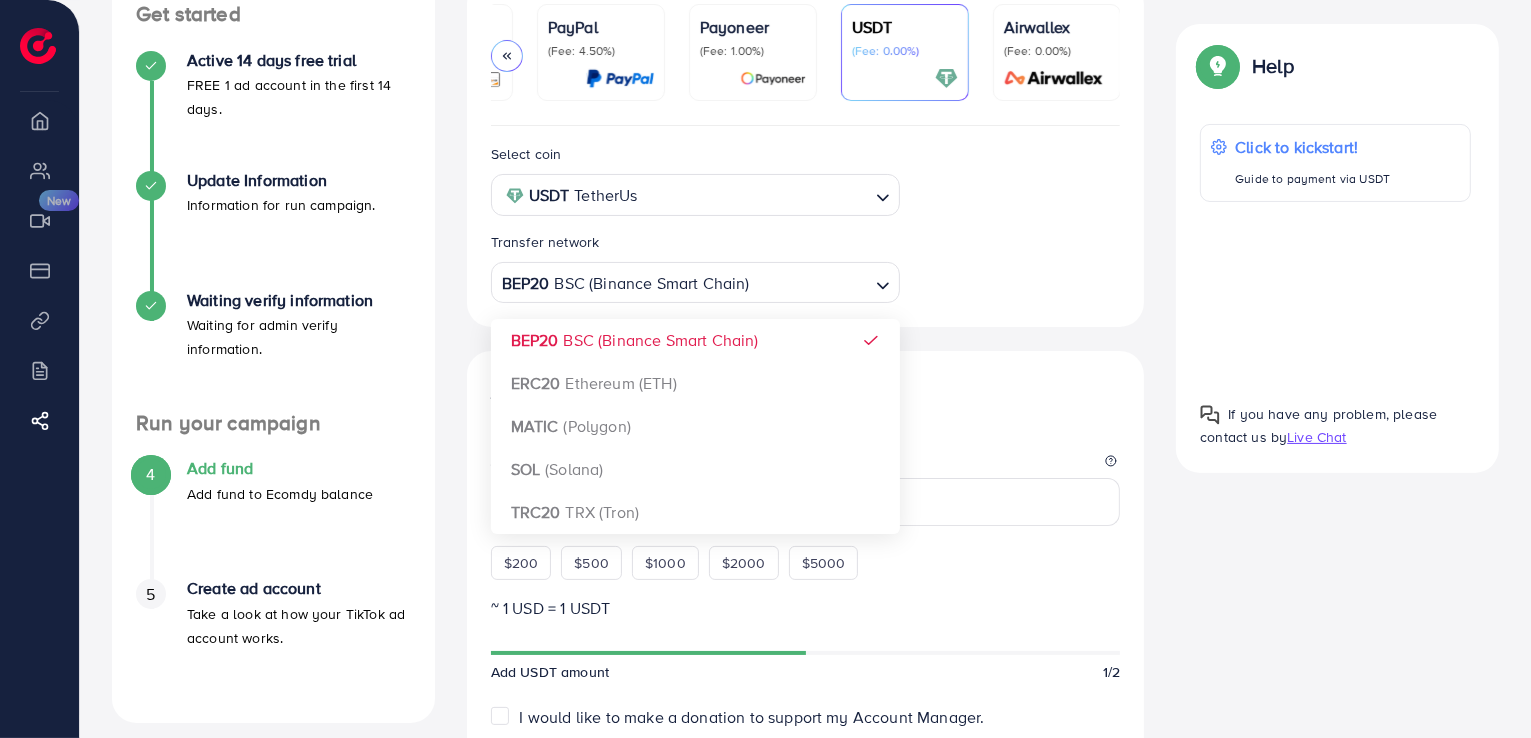 click on "Loading..." at bounding box center [884, 281] 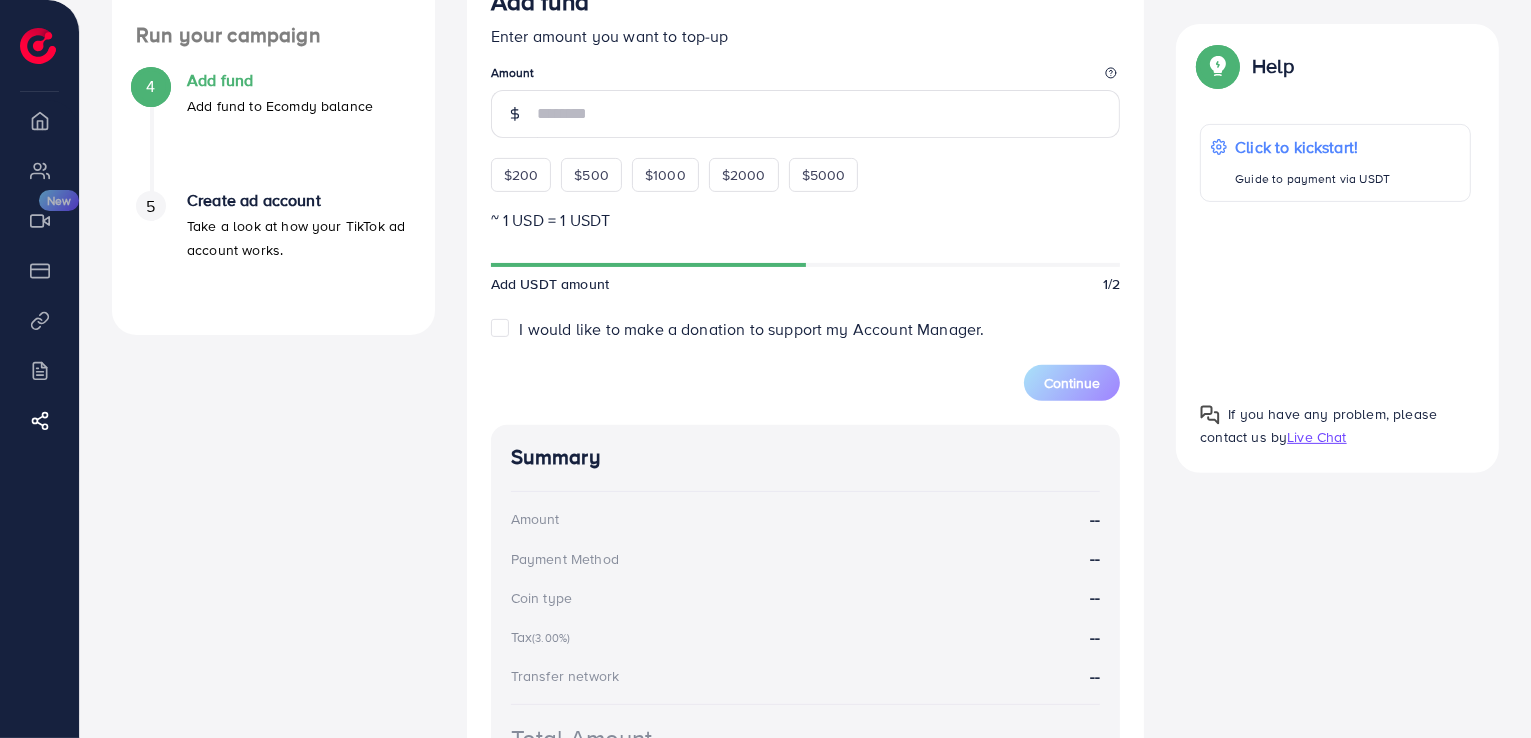 scroll, scrollTop: 626, scrollLeft: 0, axis: vertical 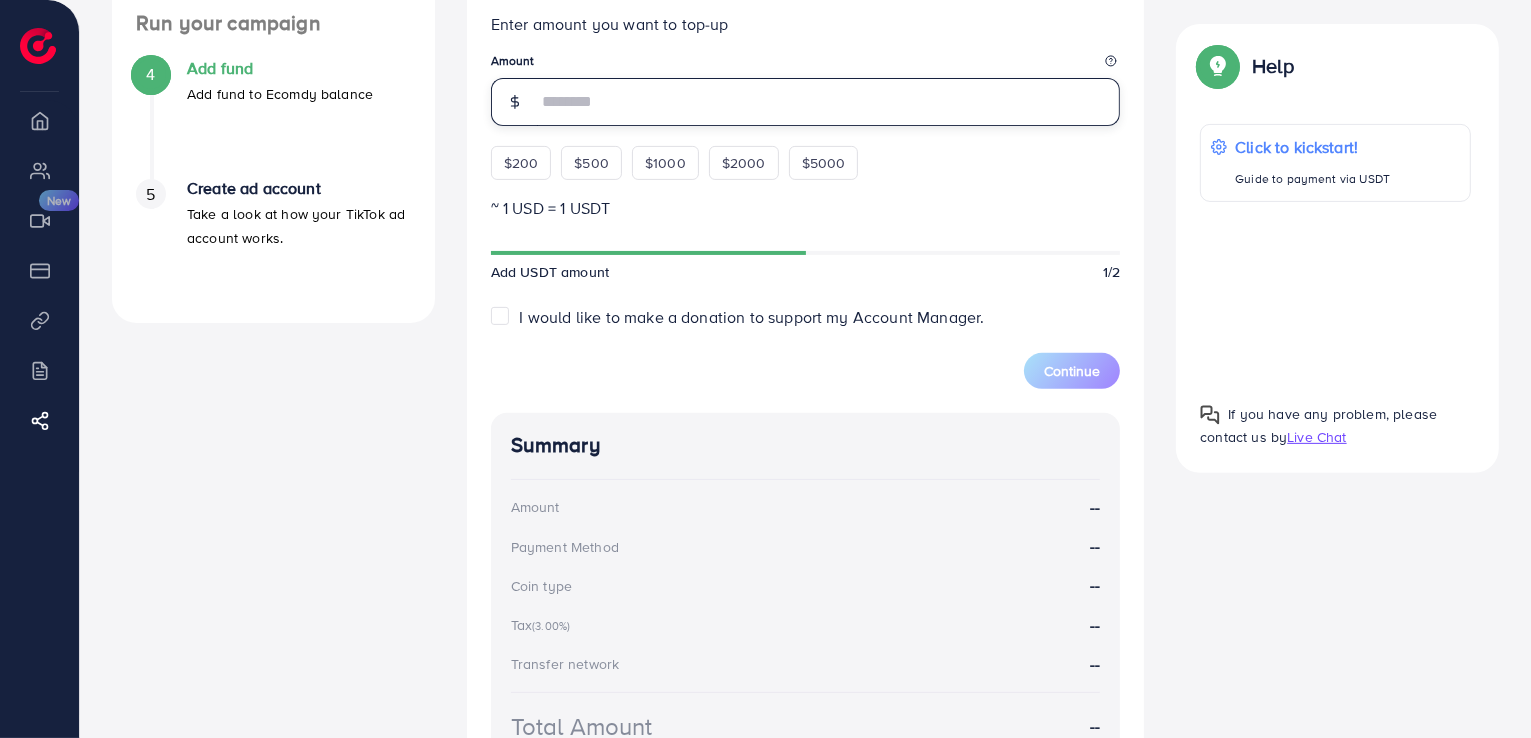 click at bounding box center [829, 102] 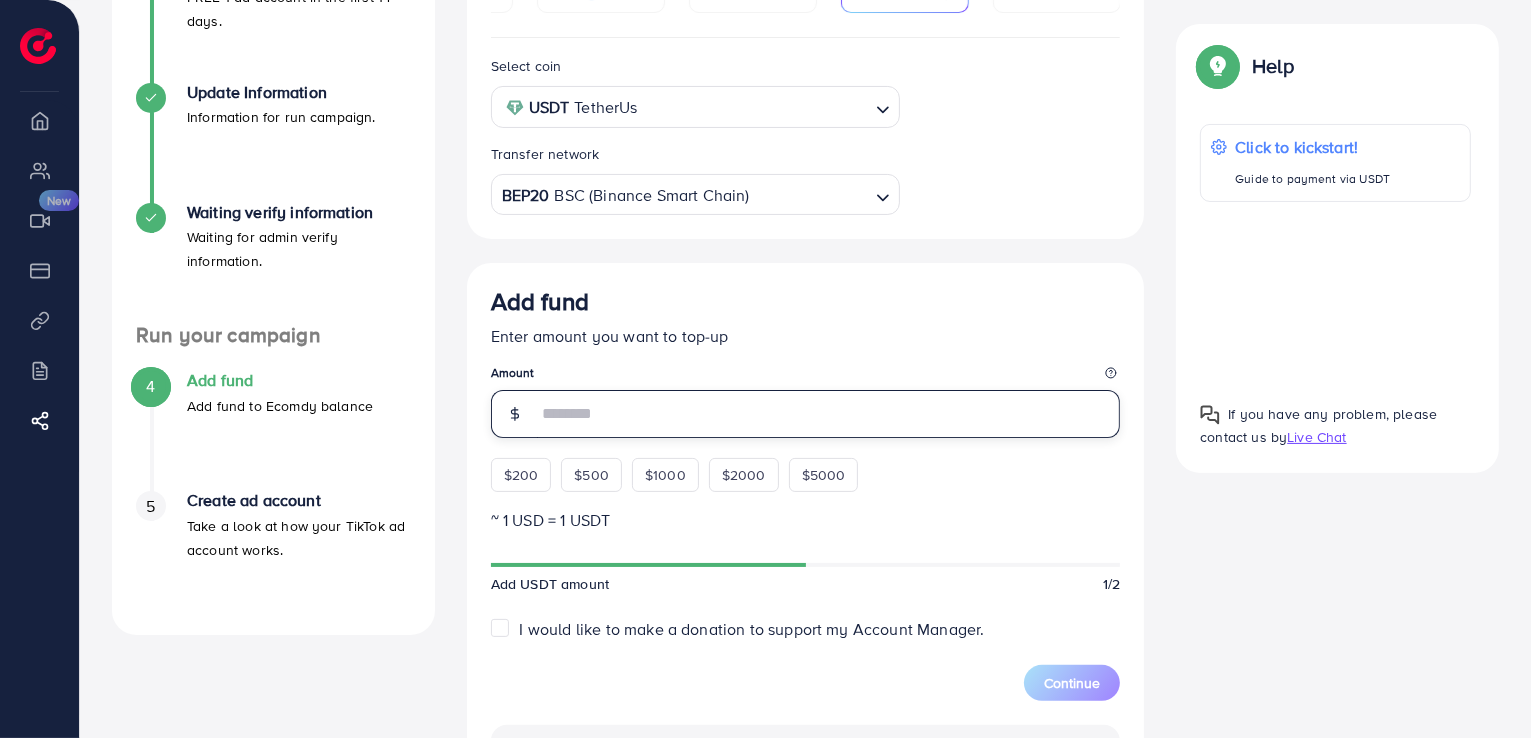 scroll, scrollTop: 0, scrollLeft: 0, axis: both 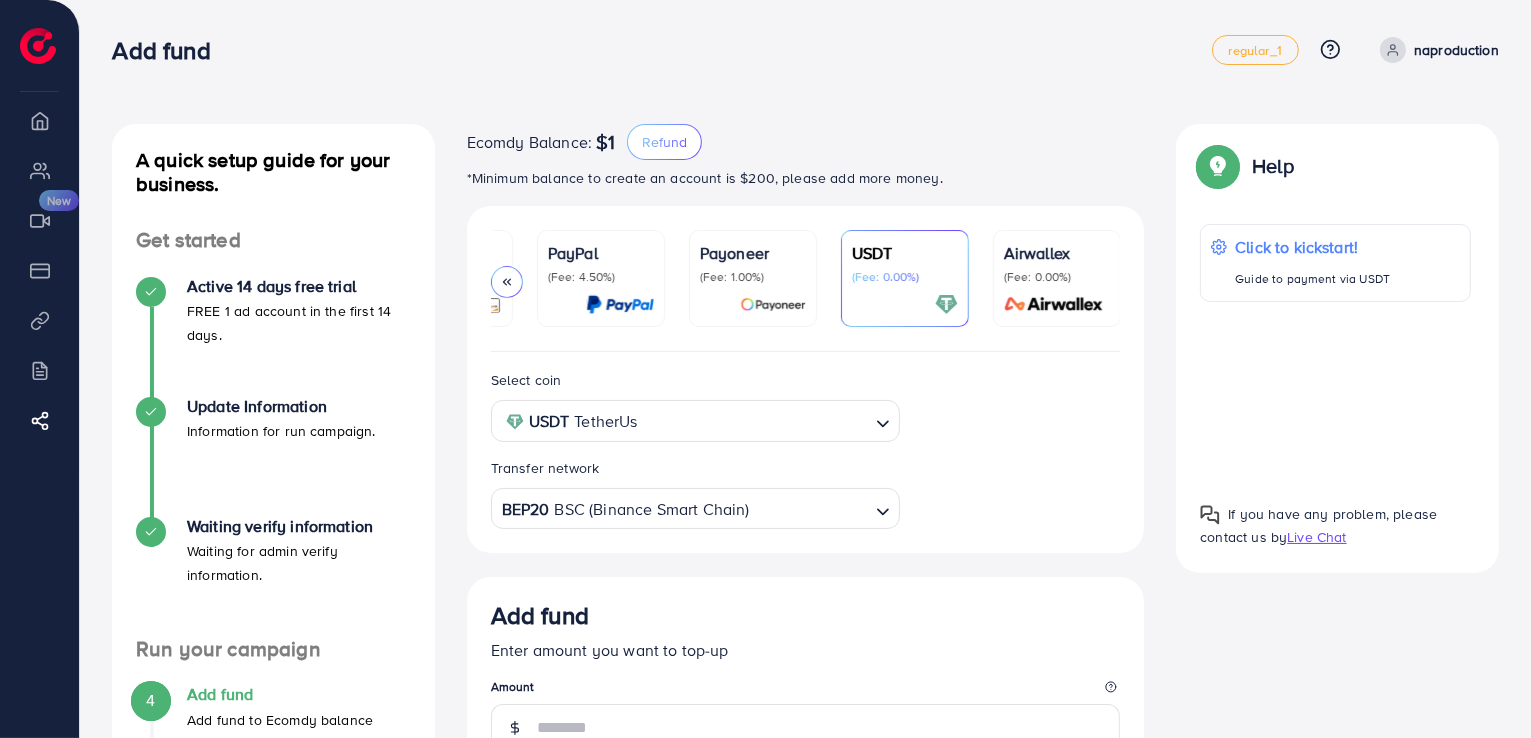 click on "PayPal" at bounding box center [601, 253] 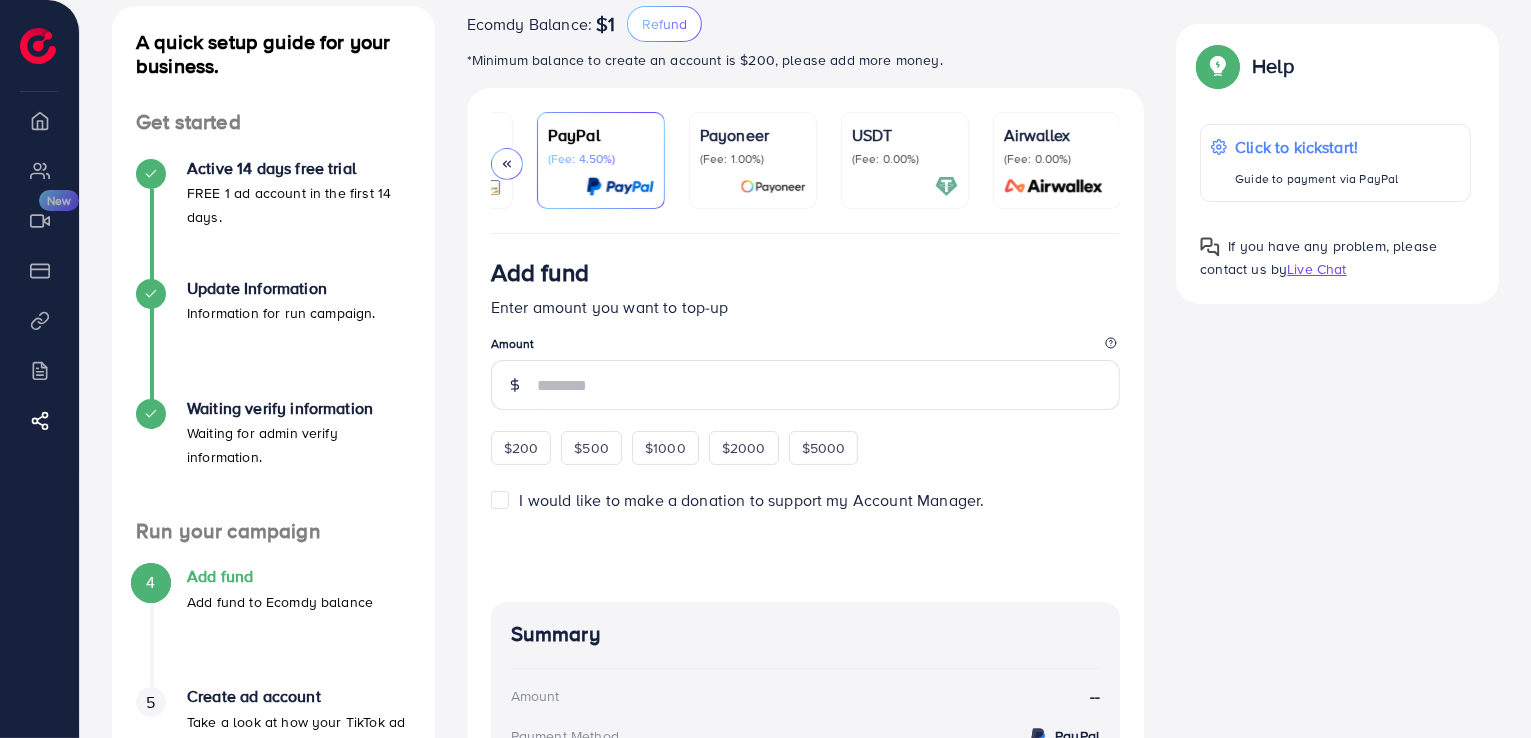 scroll, scrollTop: 133, scrollLeft: 0, axis: vertical 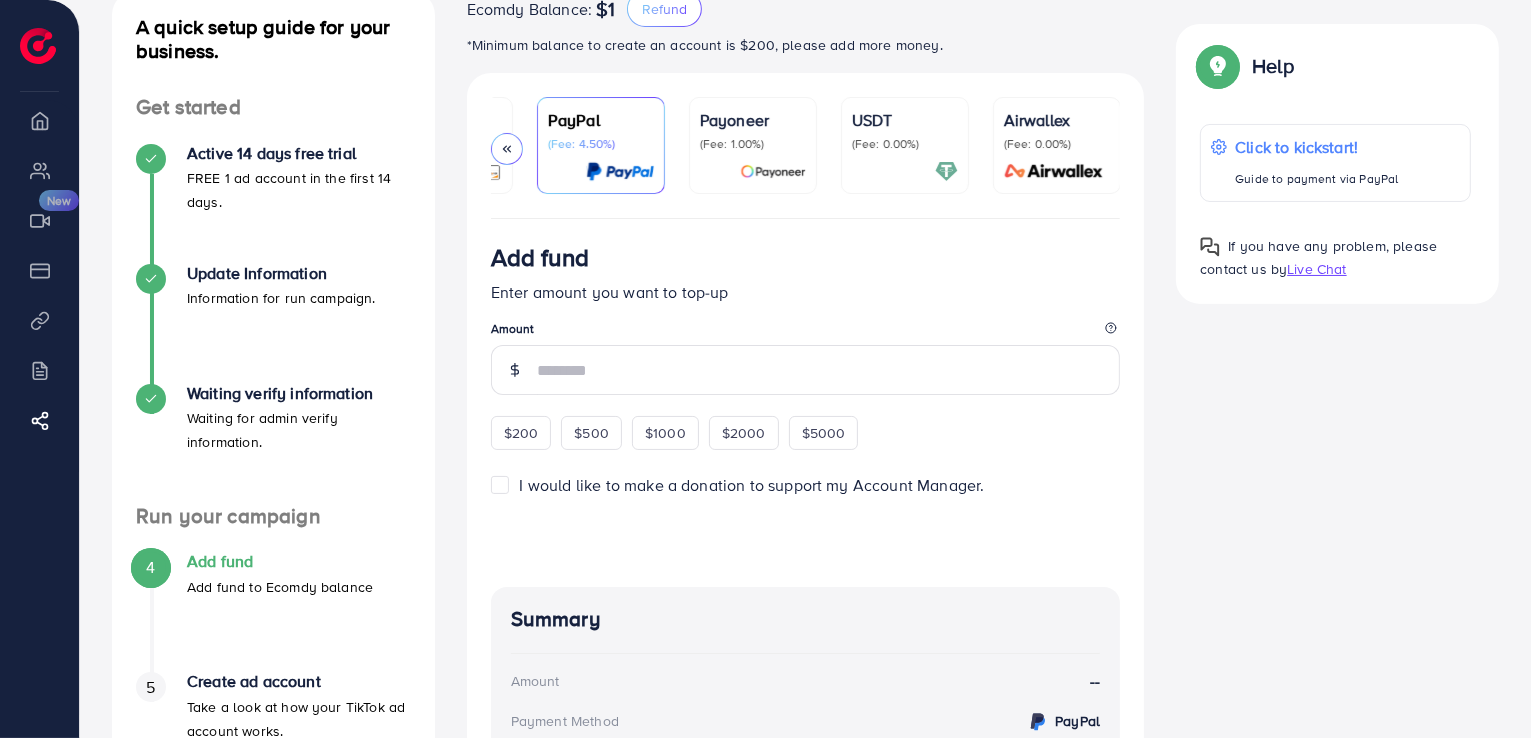 click at bounding box center [507, 149] 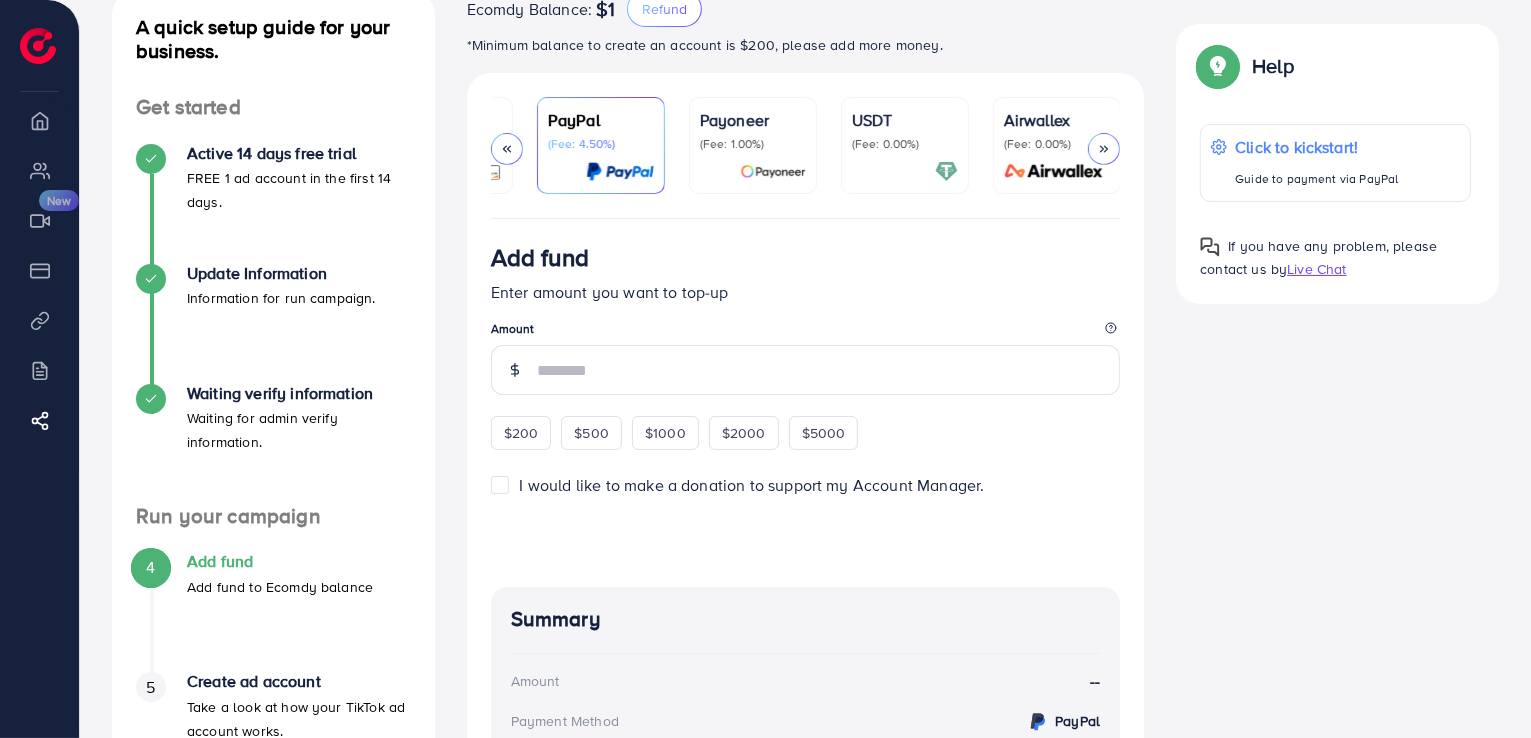 scroll, scrollTop: 0, scrollLeft: 0, axis: both 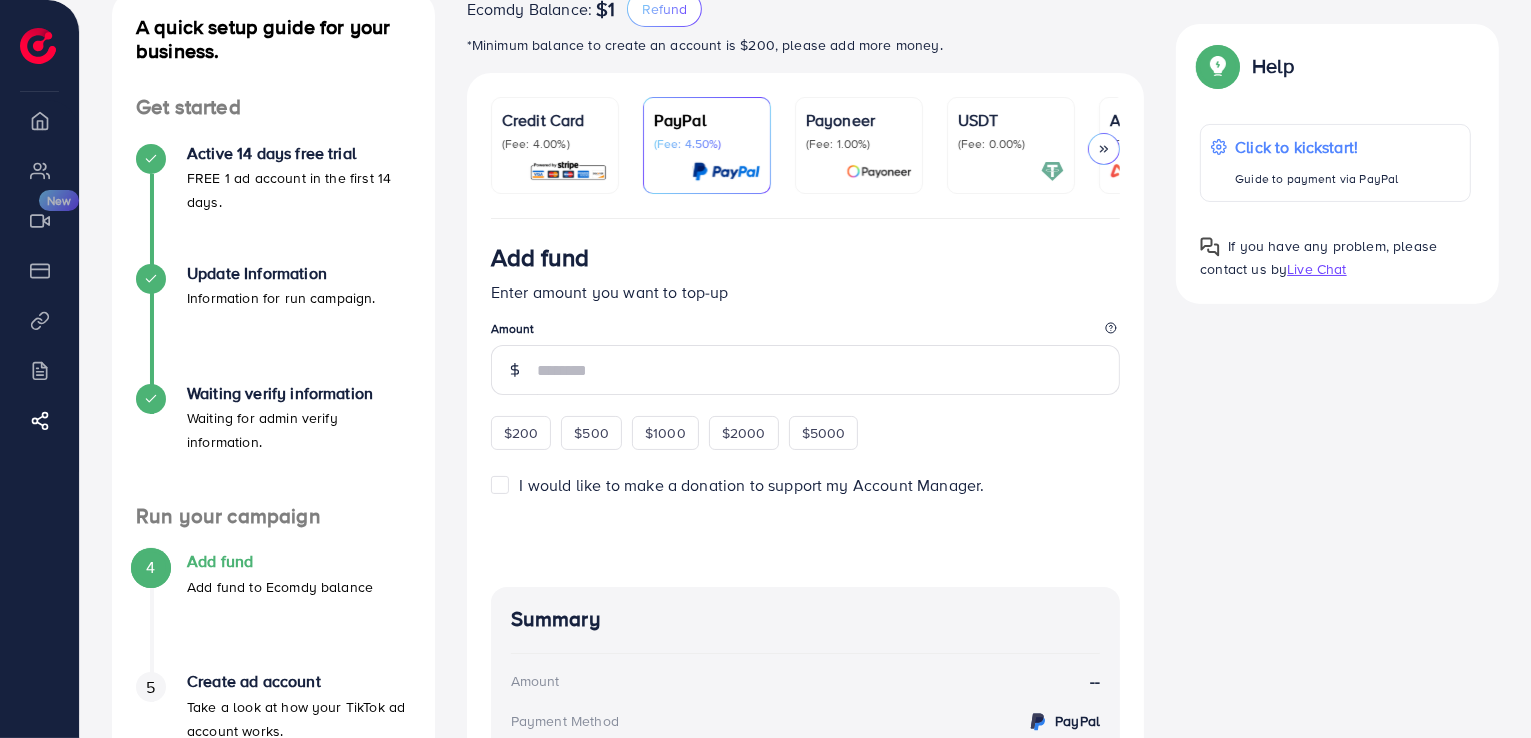 click on "(Fee: 4.00%)" at bounding box center (555, 144) 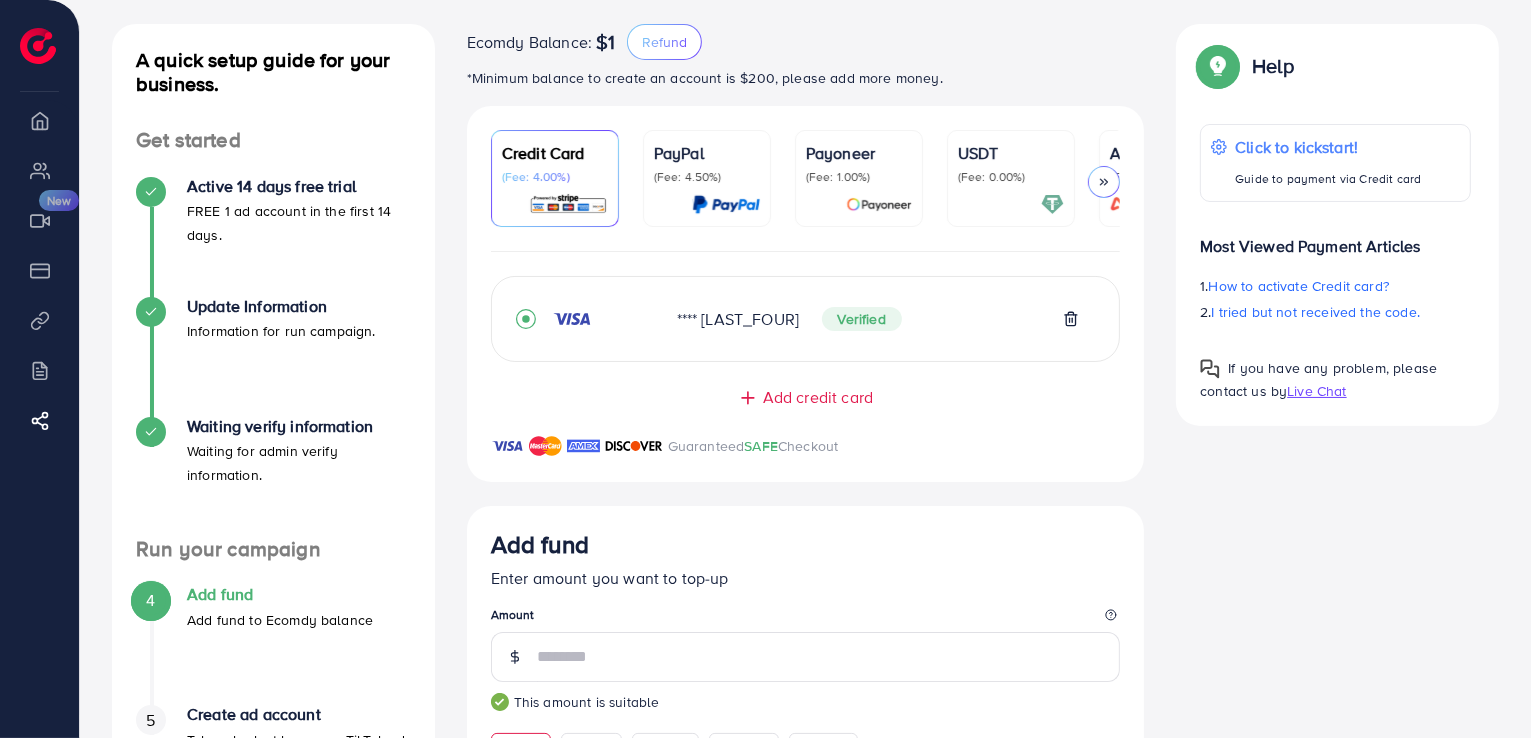 scroll, scrollTop: 0, scrollLeft: 0, axis: both 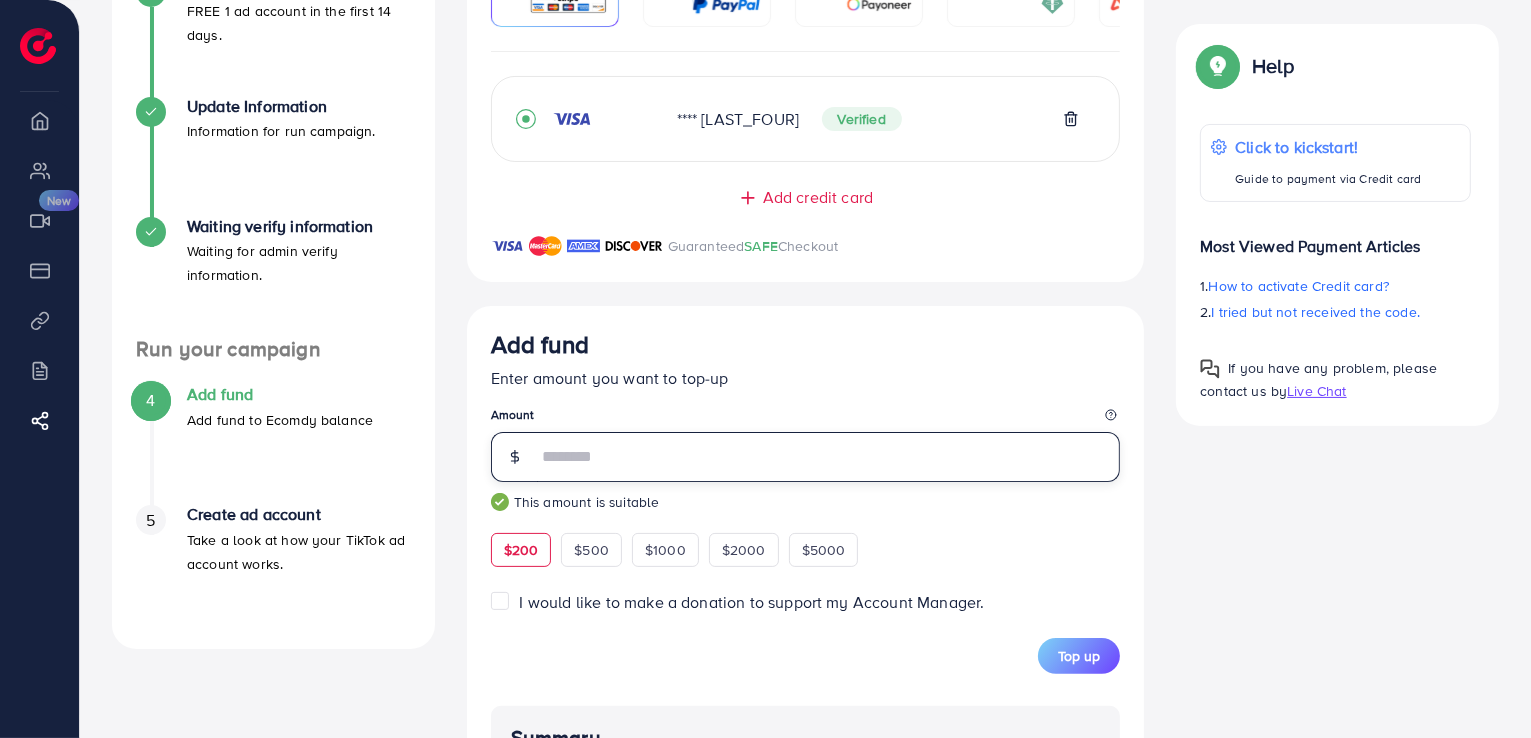 click on "***" at bounding box center (829, 457) 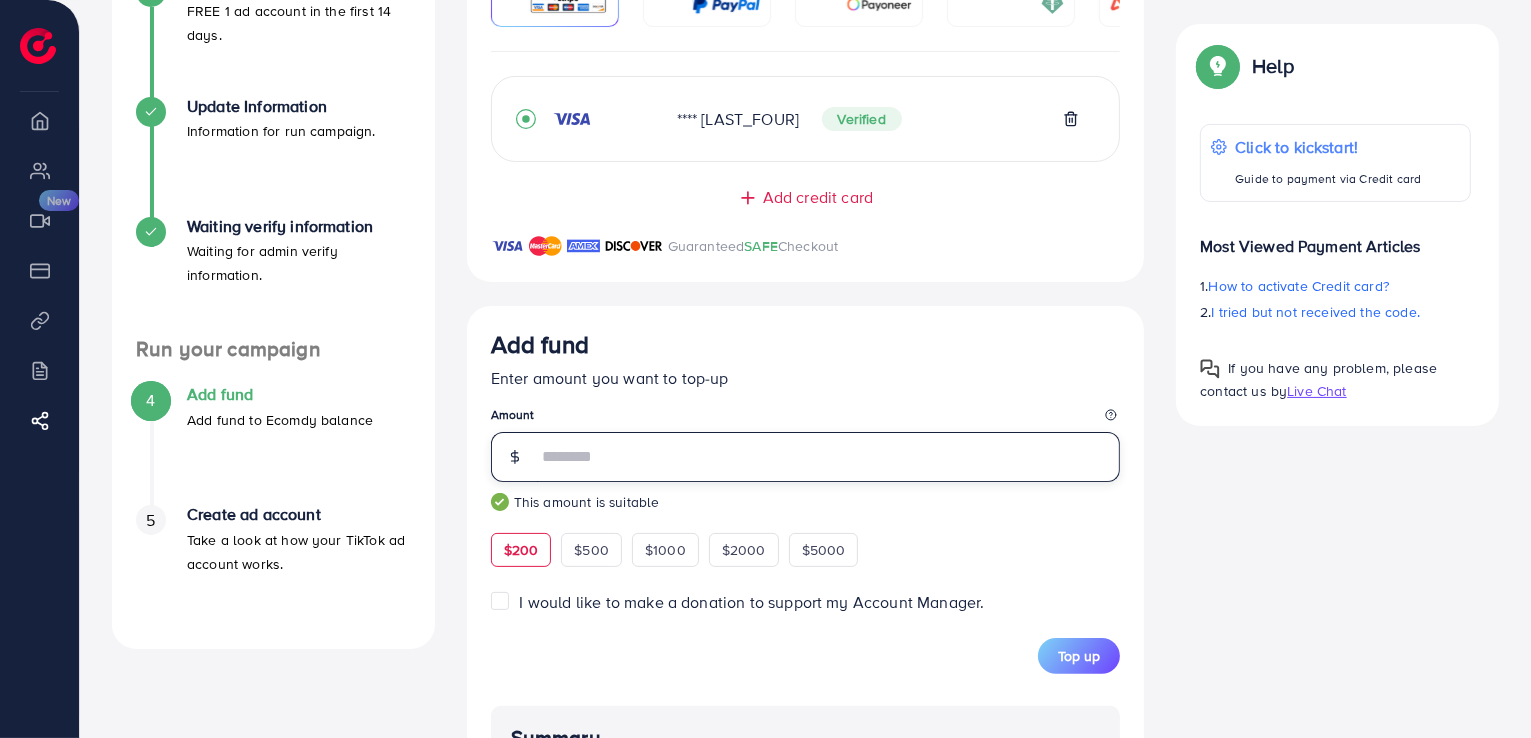 click on "***" at bounding box center (829, 457) 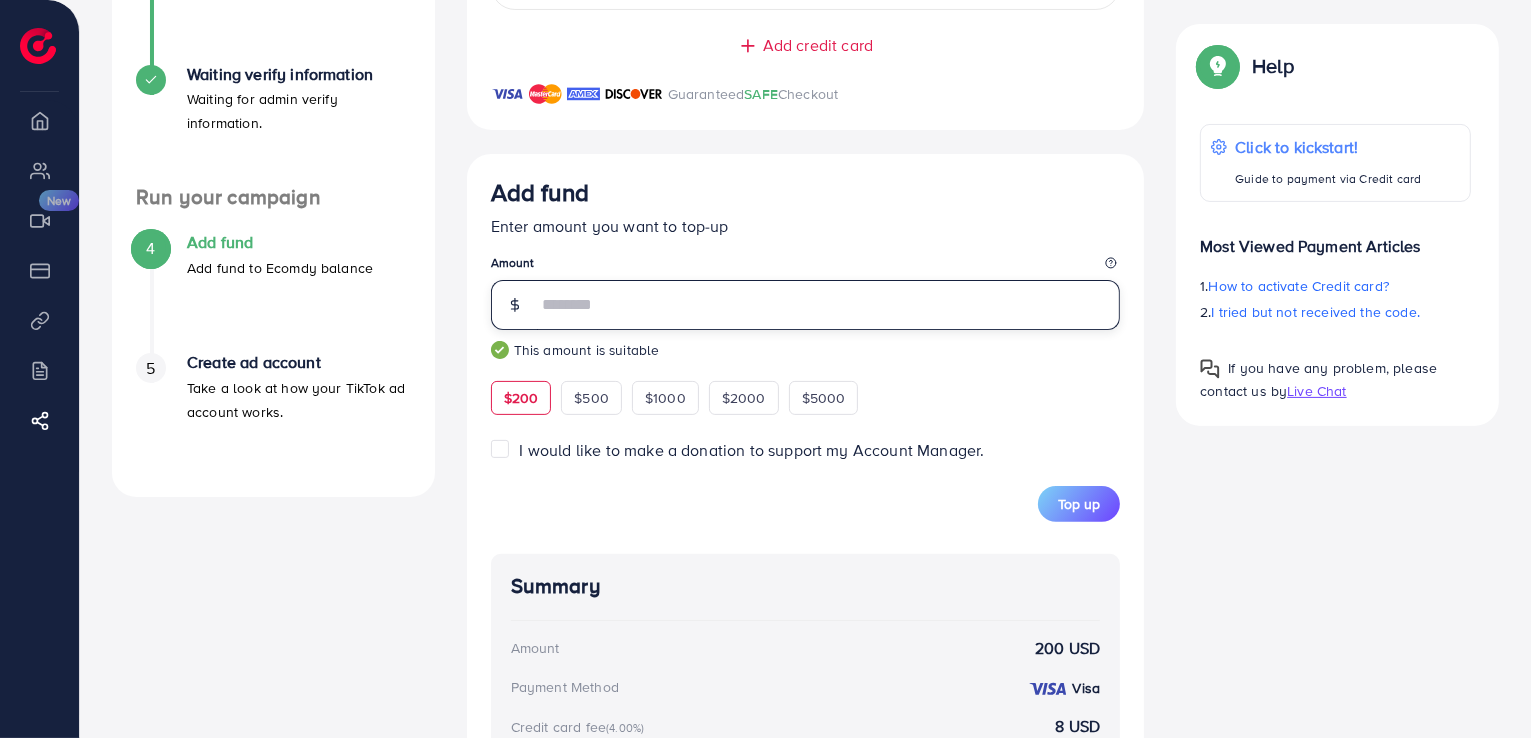 scroll, scrollTop: 453, scrollLeft: 0, axis: vertical 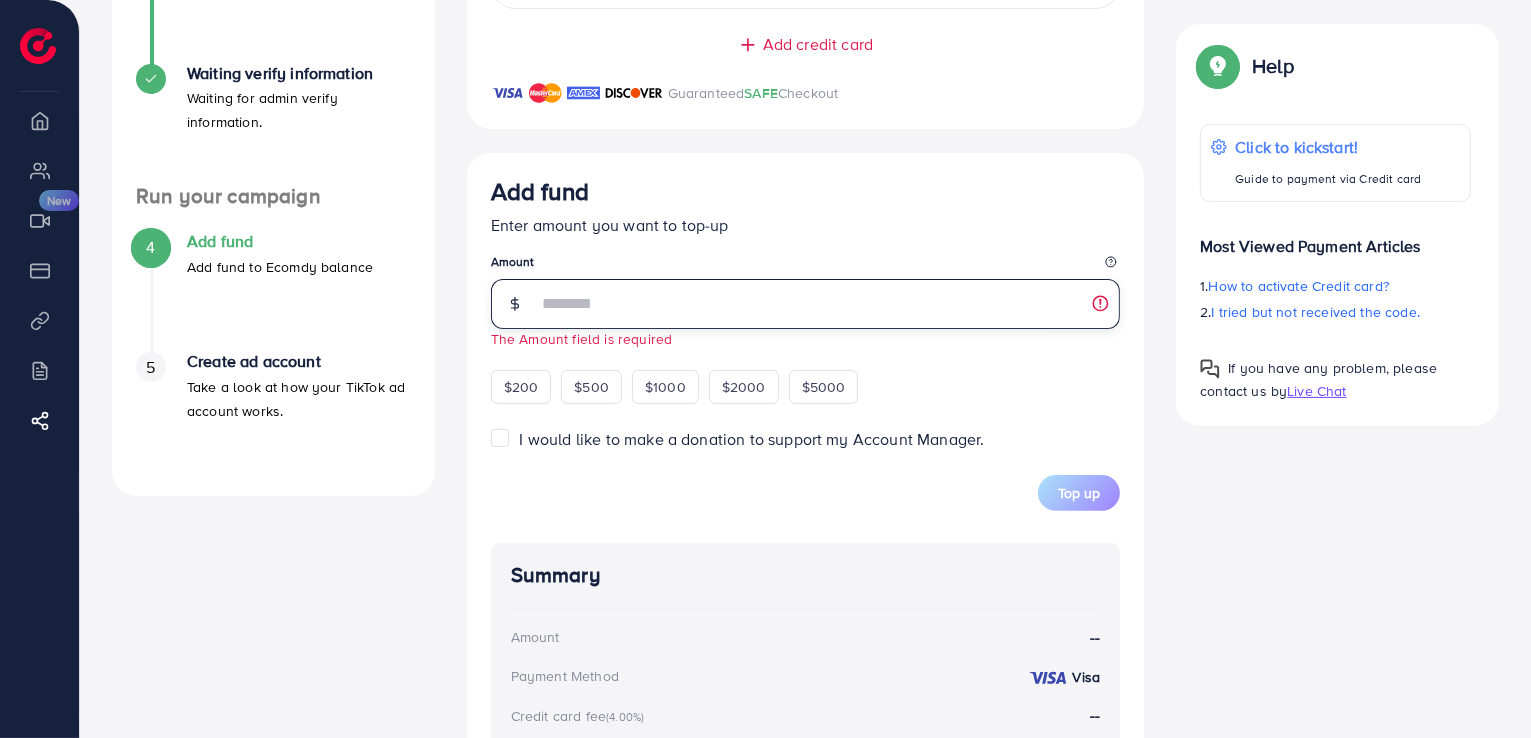 type 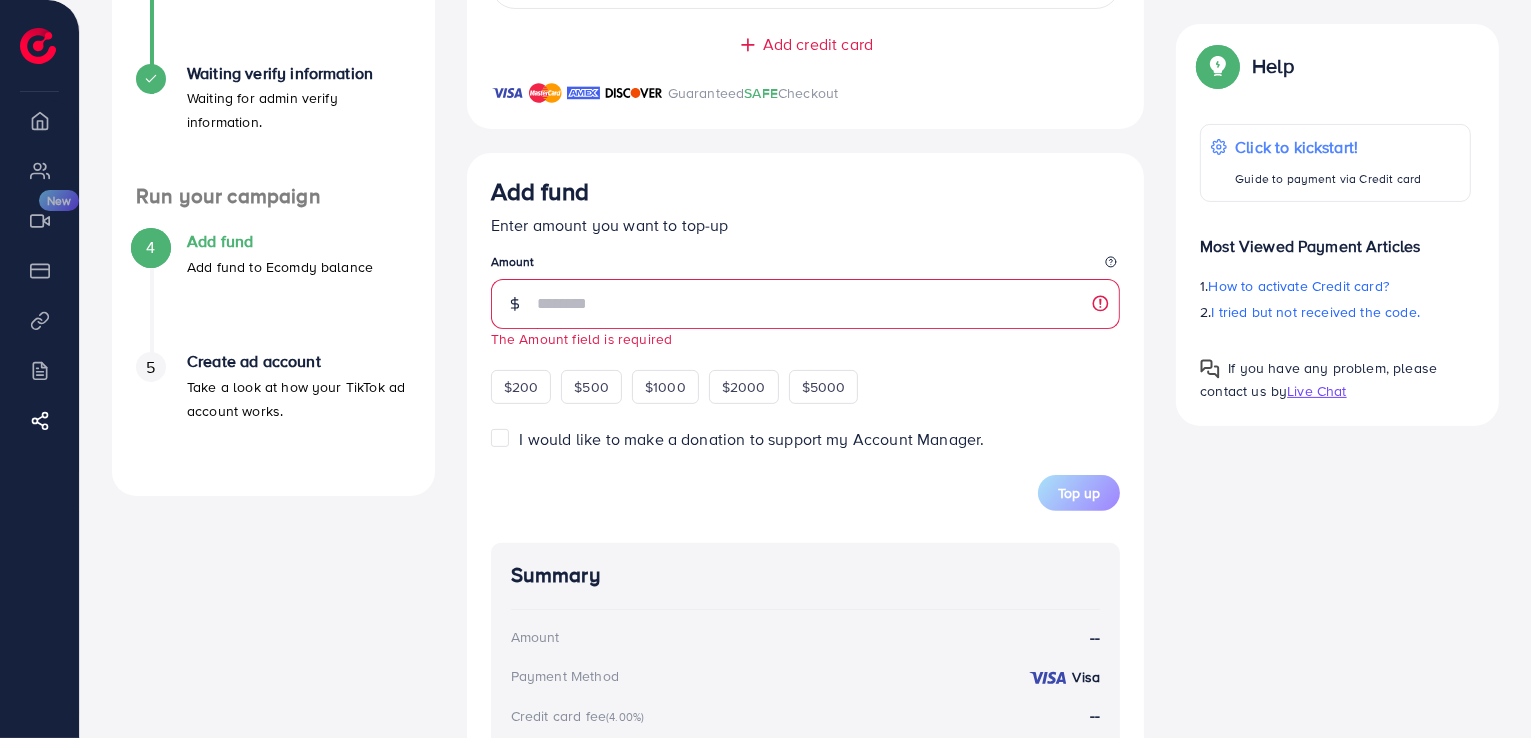 click on "I would like to make a donation to support my Account Manager." at bounding box center (752, 439) 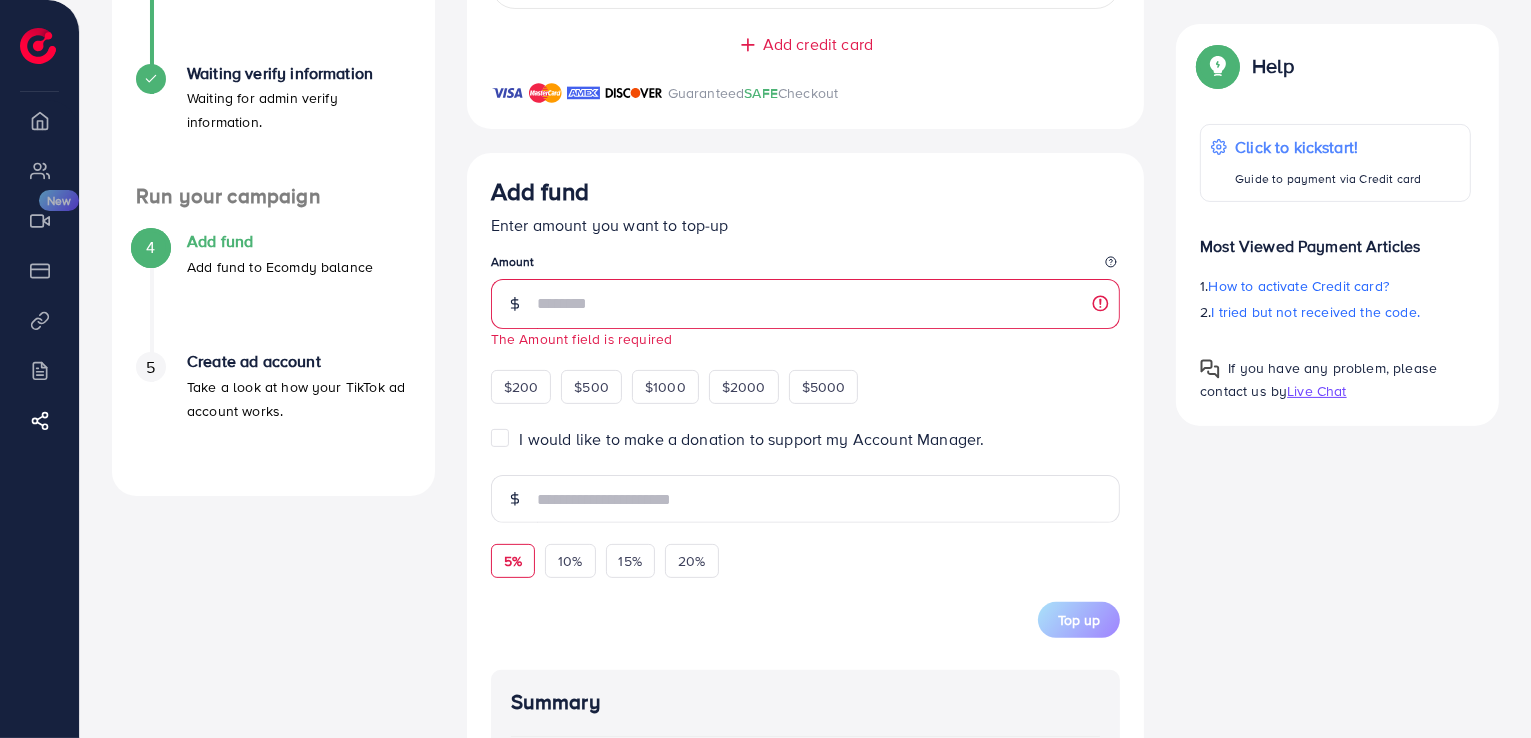 click on "5%" at bounding box center [513, 561] 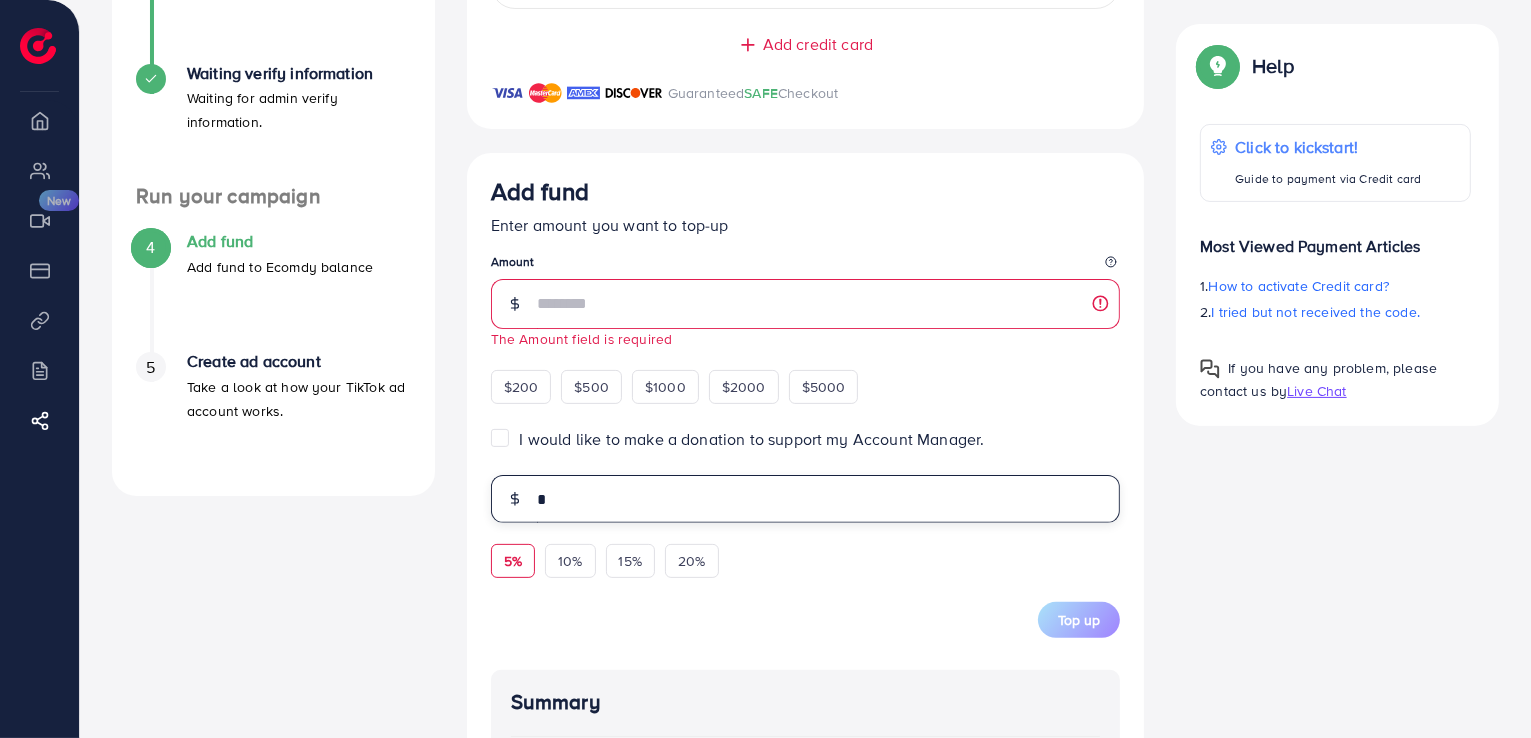 click on "*" at bounding box center [829, 499] 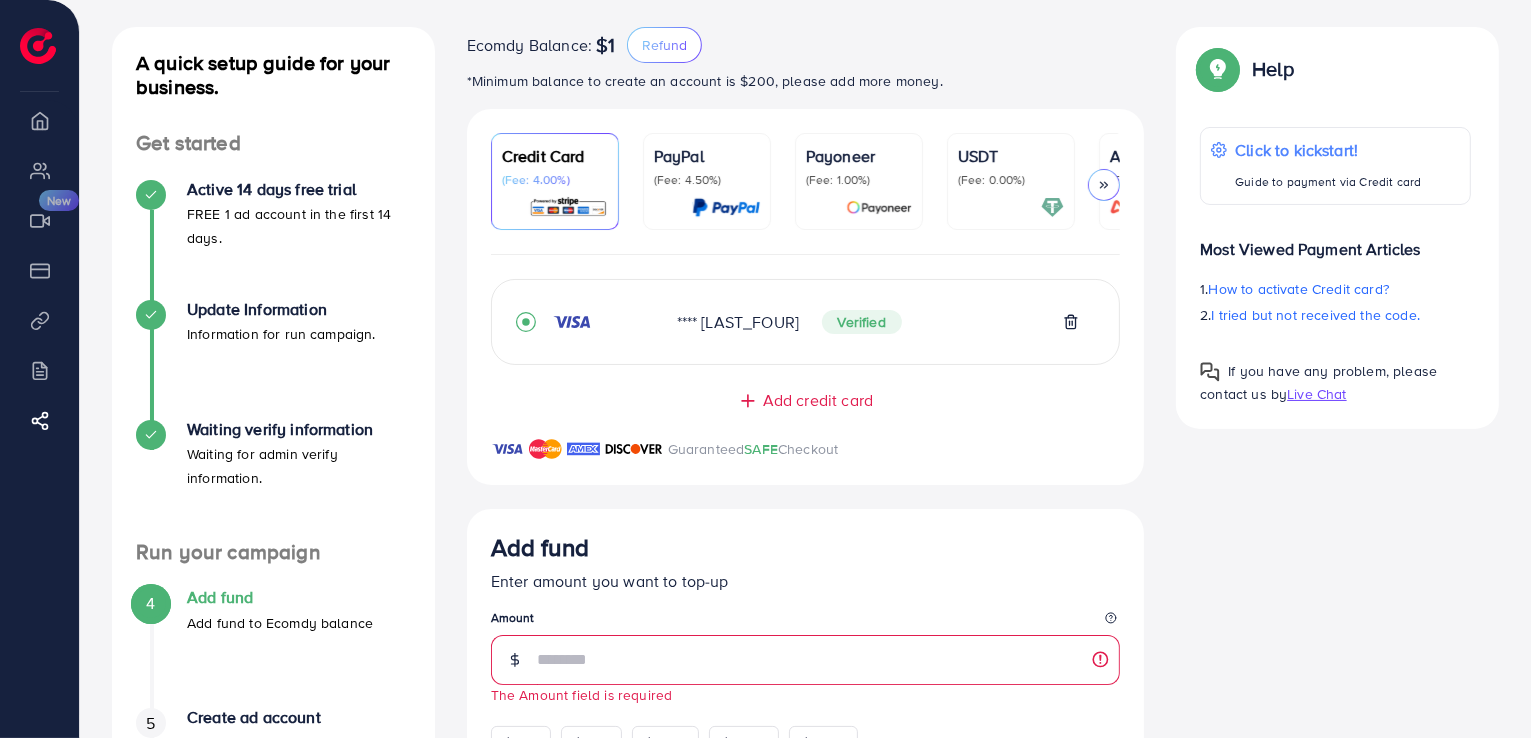 scroll, scrollTop: 0, scrollLeft: 0, axis: both 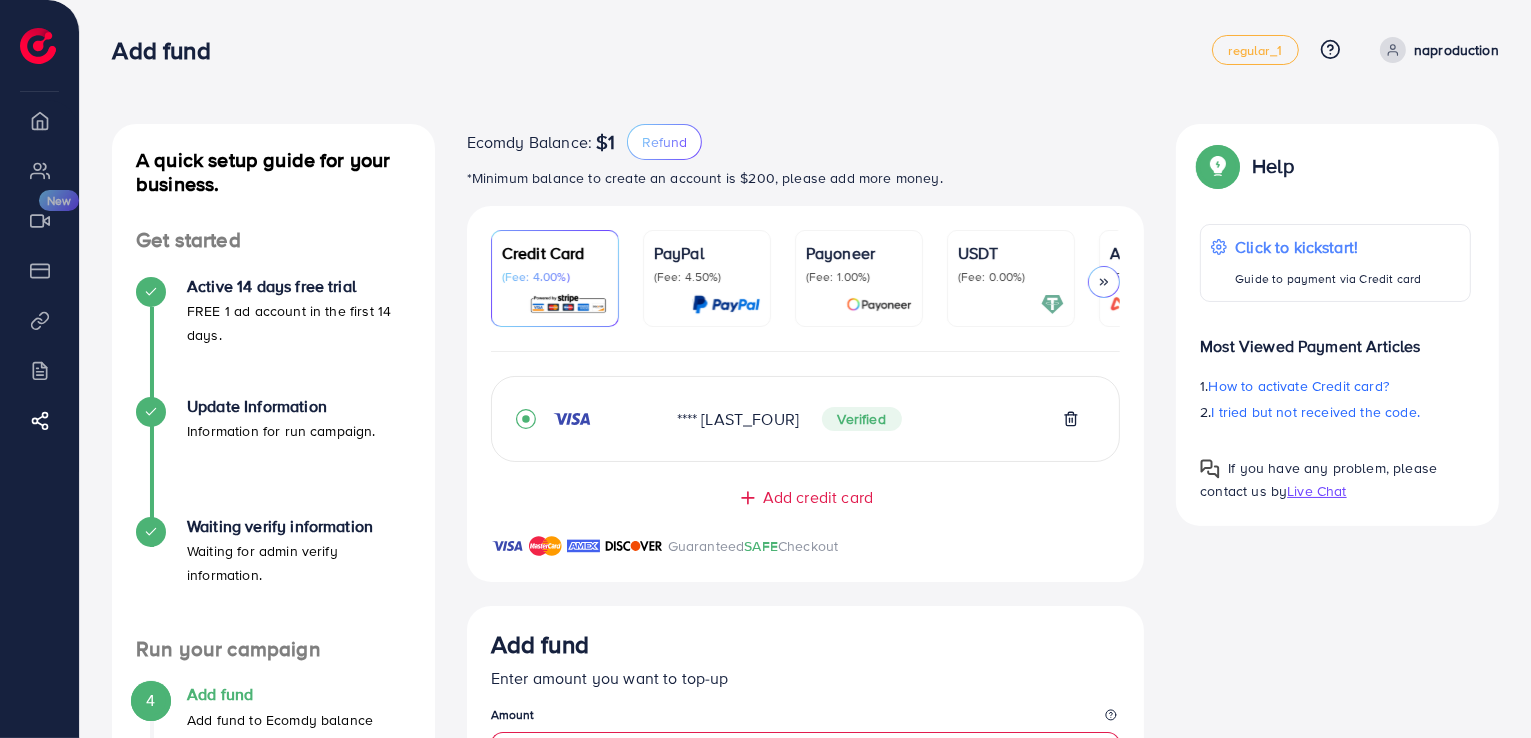 click on "naproduction" at bounding box center [1456, 50] 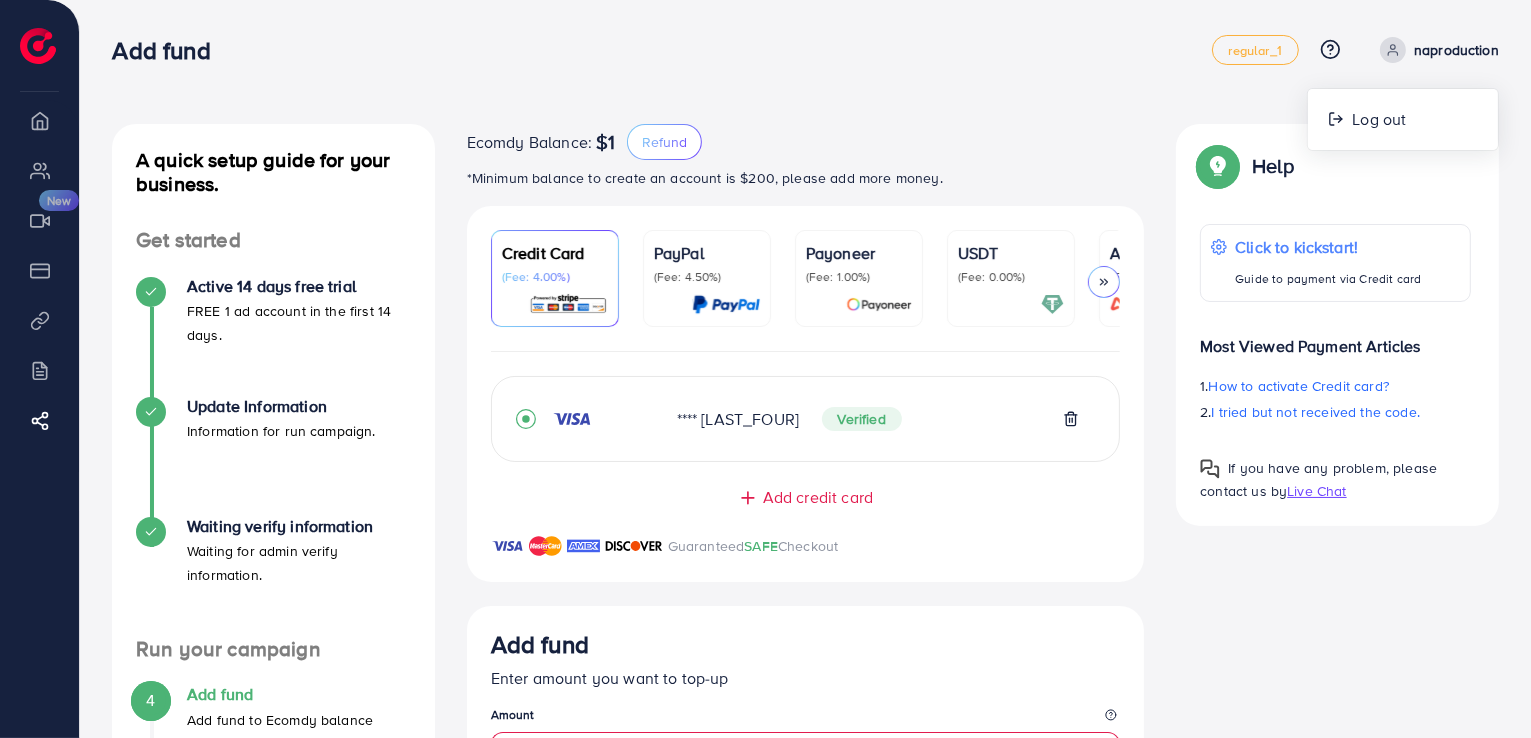 click on "A quick setup guide for your business.   Get started   Active 14 days free trial   FREE 1 ad account in the first 14 days.   Update Information   Information for run campaign.   Waiting verify information   Waiting for admin verify information.   Run your campaign   4   Add fund   Add fund to Ecomdy balance   5   Create ad account   Take a look at how your TikTok ad account works.  A quick setup guide for your business.  Add fund   Add fund to Ecomdy balance   Ecomdy Balance:   $1   Refund  *Minimum balance to create an account is $200, please add more money.   Credit Card   (Fee: 4.00%)   PayPal   (Fee: 4.50%)   Payoneer   (Fee: 1.00%)   USDT   (Fee: 0.00%)   Airwallex   (Fee: 0.00%)   Top-up Success!   Thanks you for your purchase. Please check your balance again.   Summary   Client   naproduction   Amount   0 USD   Payment Method   Visa   Credit card fee  0 USD  Tax  0 USD  Total Amount = Amount  + Tax + Credit card fee    0 USD   Recharge   Show me Ad Account  *You can download the invoice   here  SAFE" at bounding box center [805, 819] 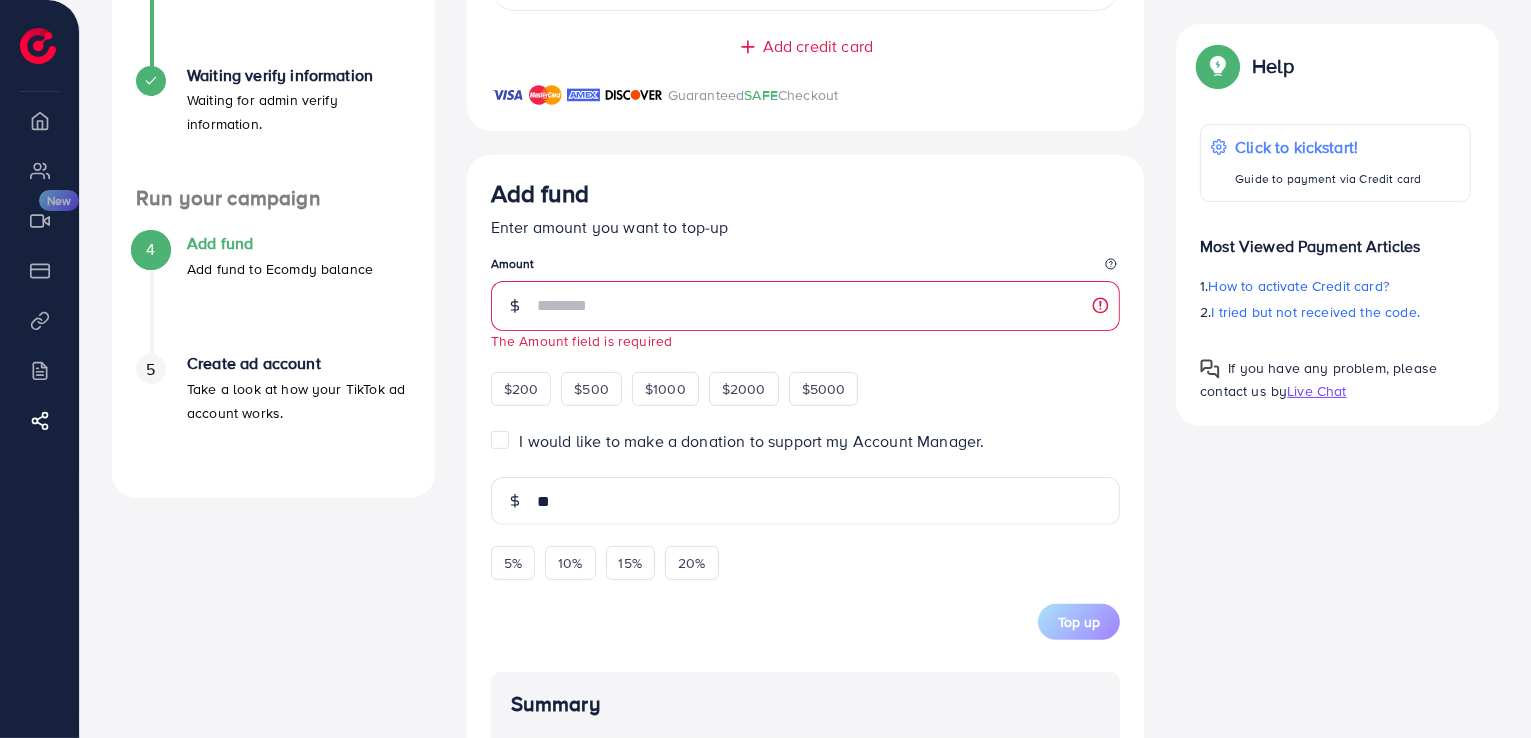 scroll, scrollTop: 493, scrollLeft: 0, axis: vertical 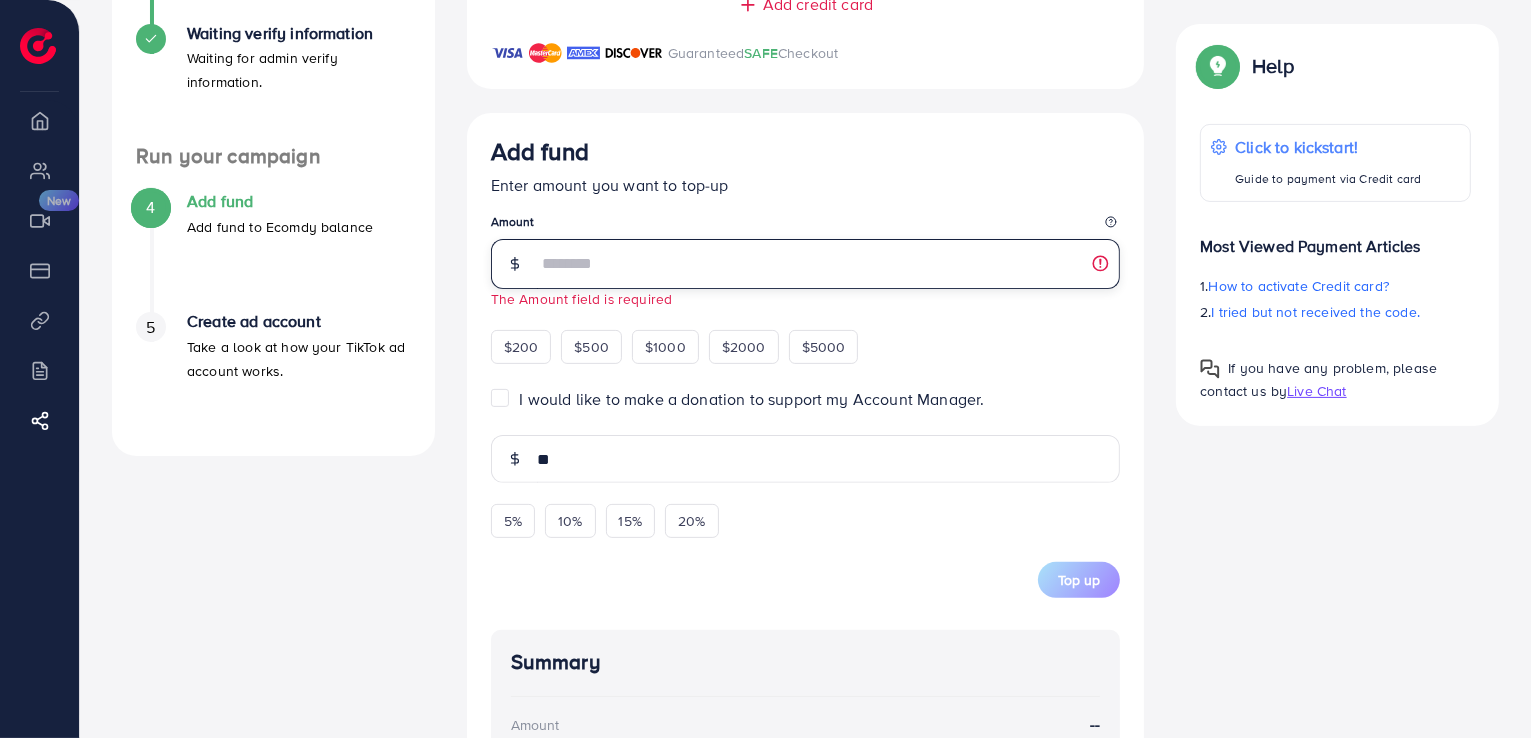 click at bounding box center (829, 264) 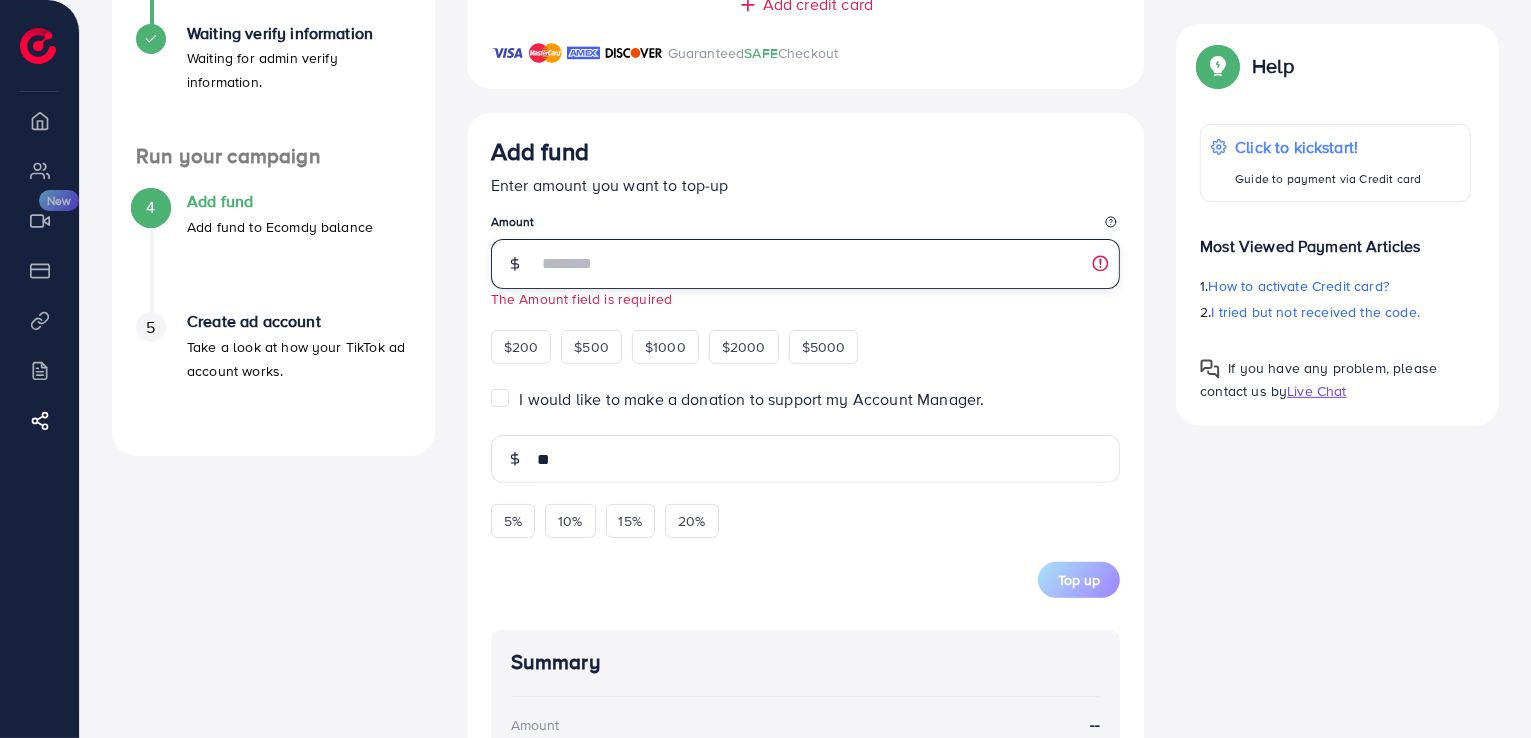 click at bounding box center (829, 264) 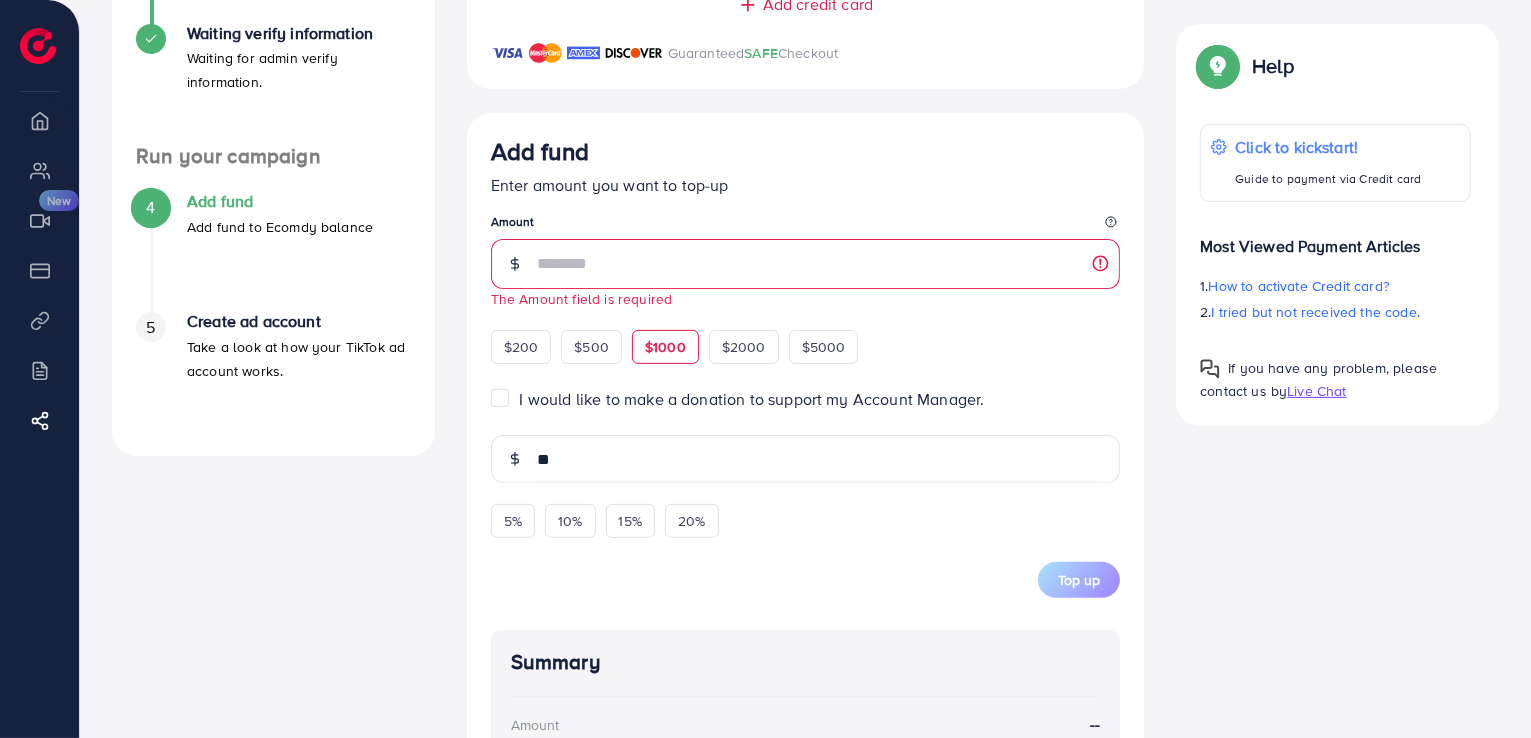 click on "$1000" at bounding box center (665, 347) 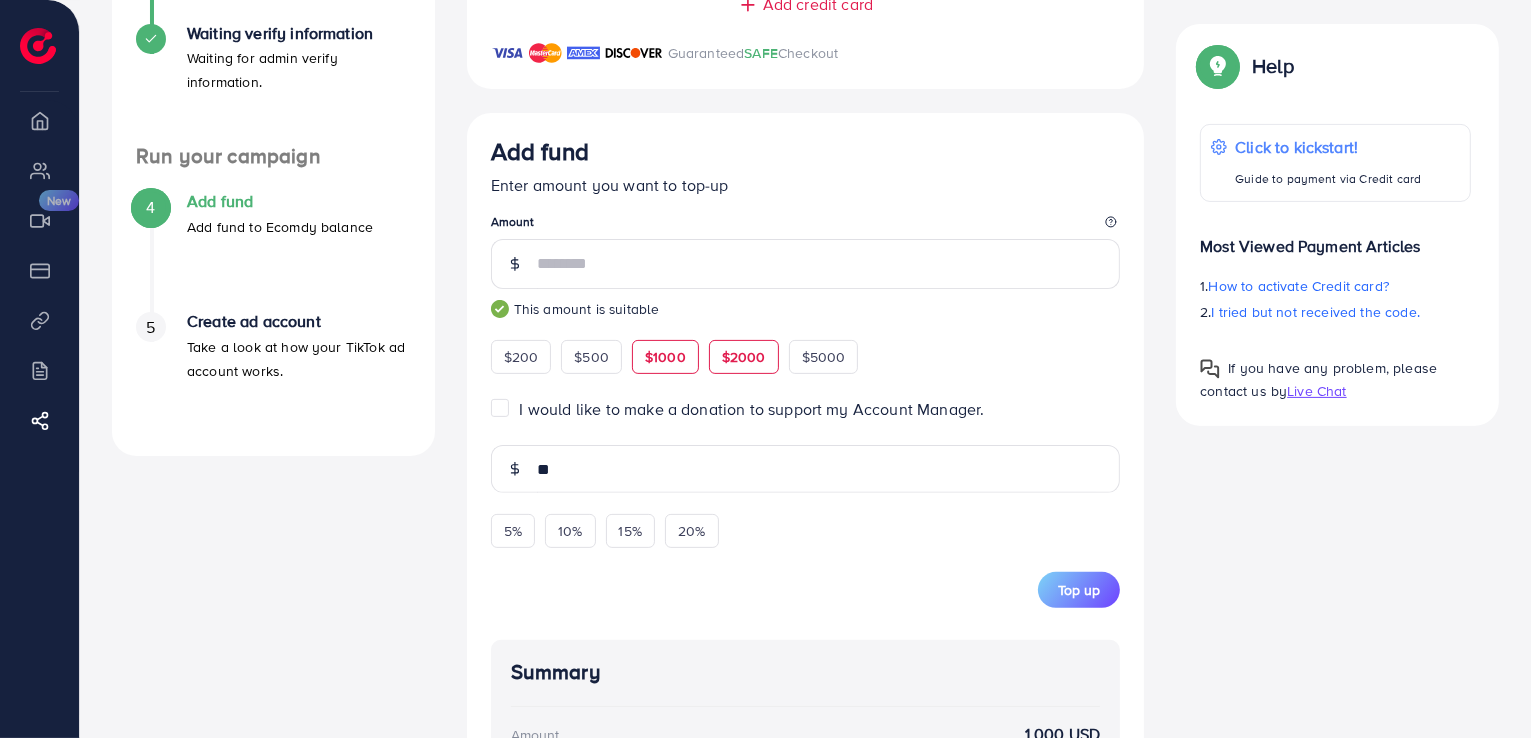 click on "$2000" at bounding box center [744, 357] 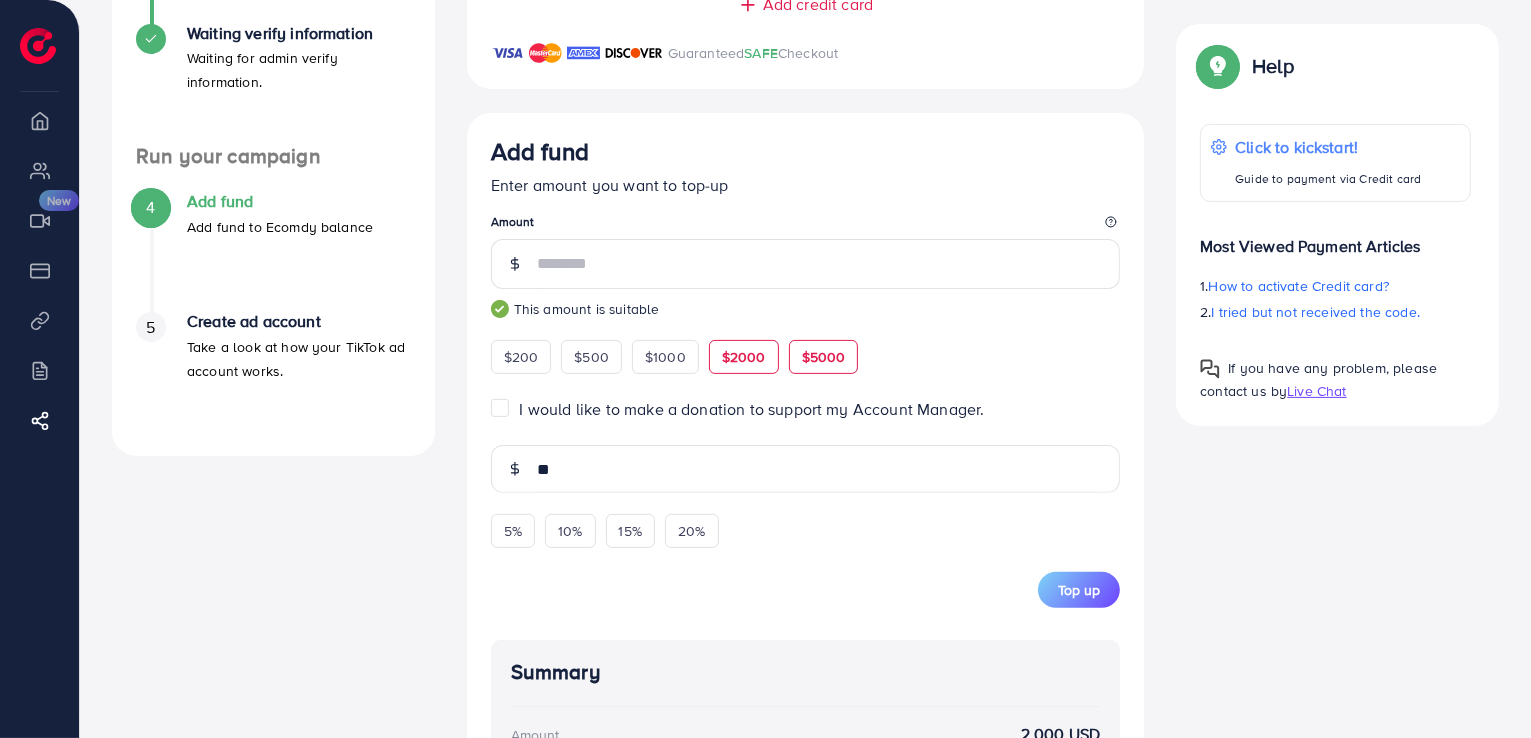 click on "$5000" at bounding box center [824, 357] 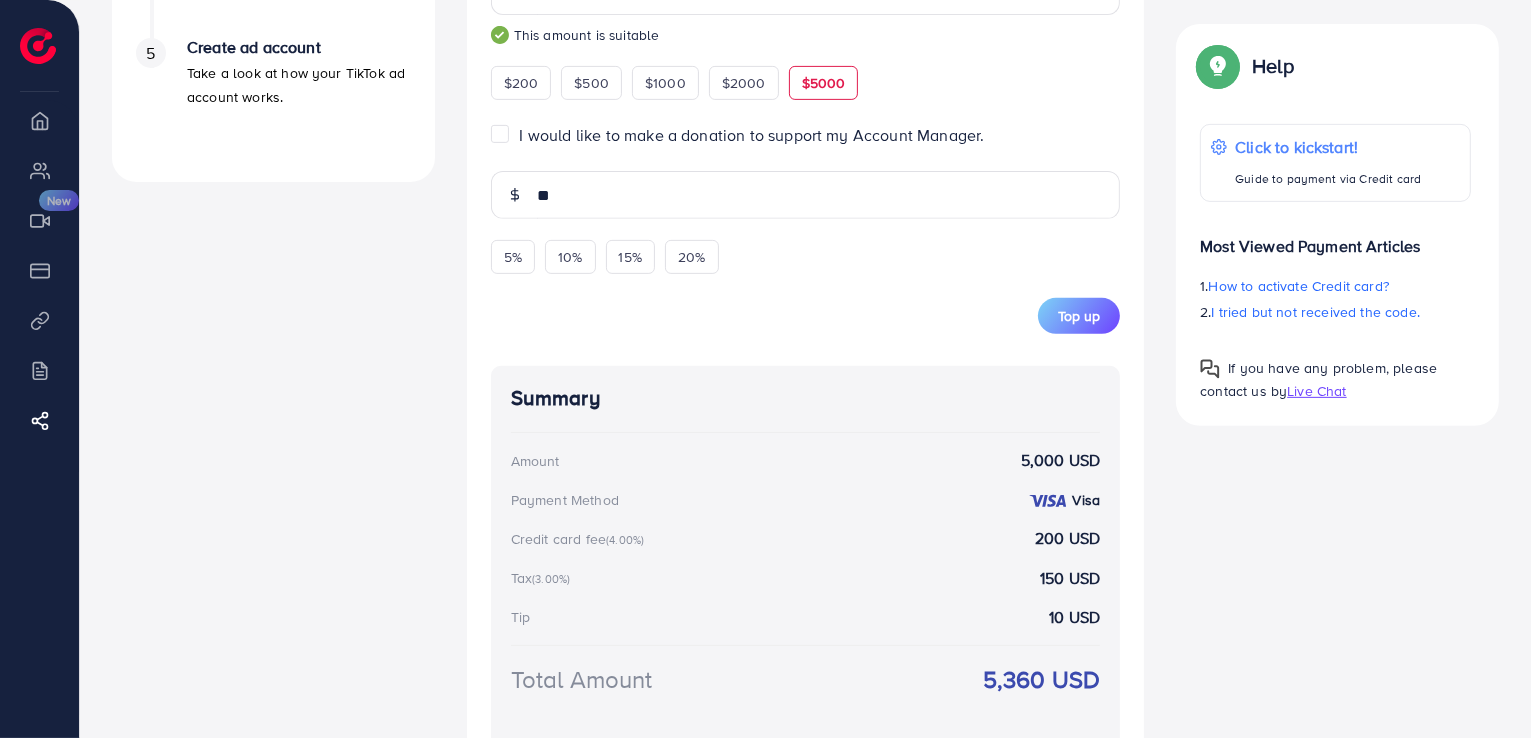 scroll, scrollTop: 766, scrollLeft: 0, axis: vertical 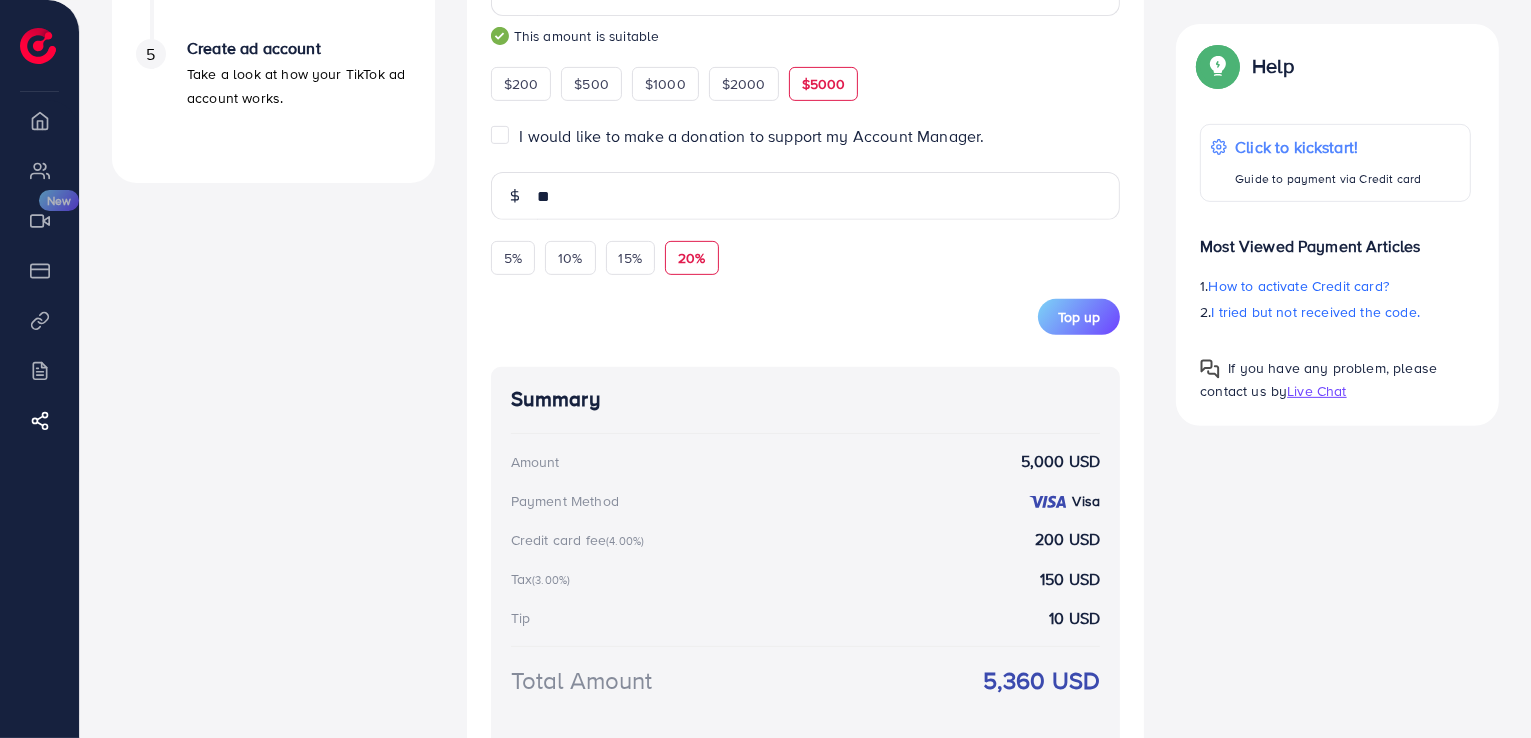 click on "20%" at bounding box center [691, 258] 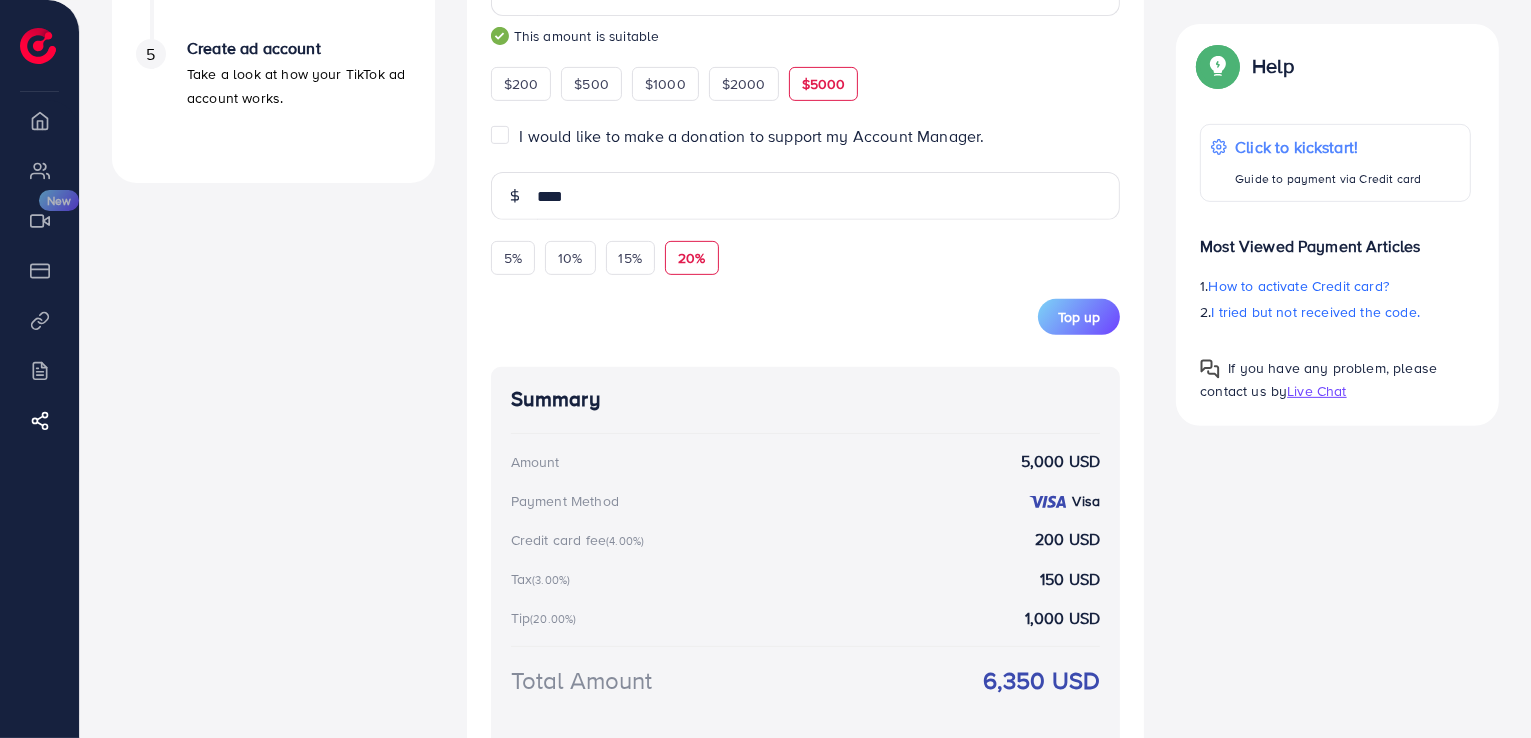 click on "20%" at bounding box center [691, 258] 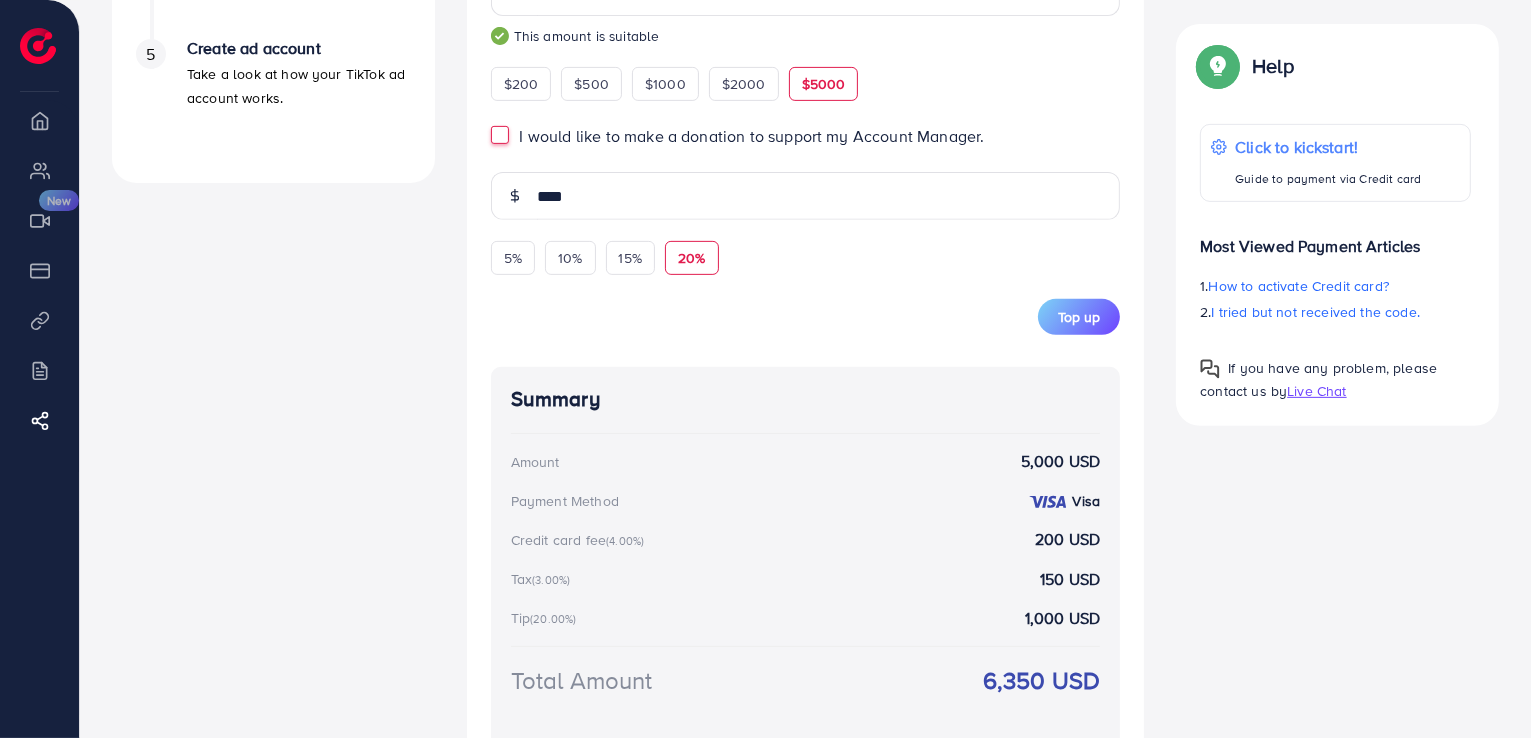 type 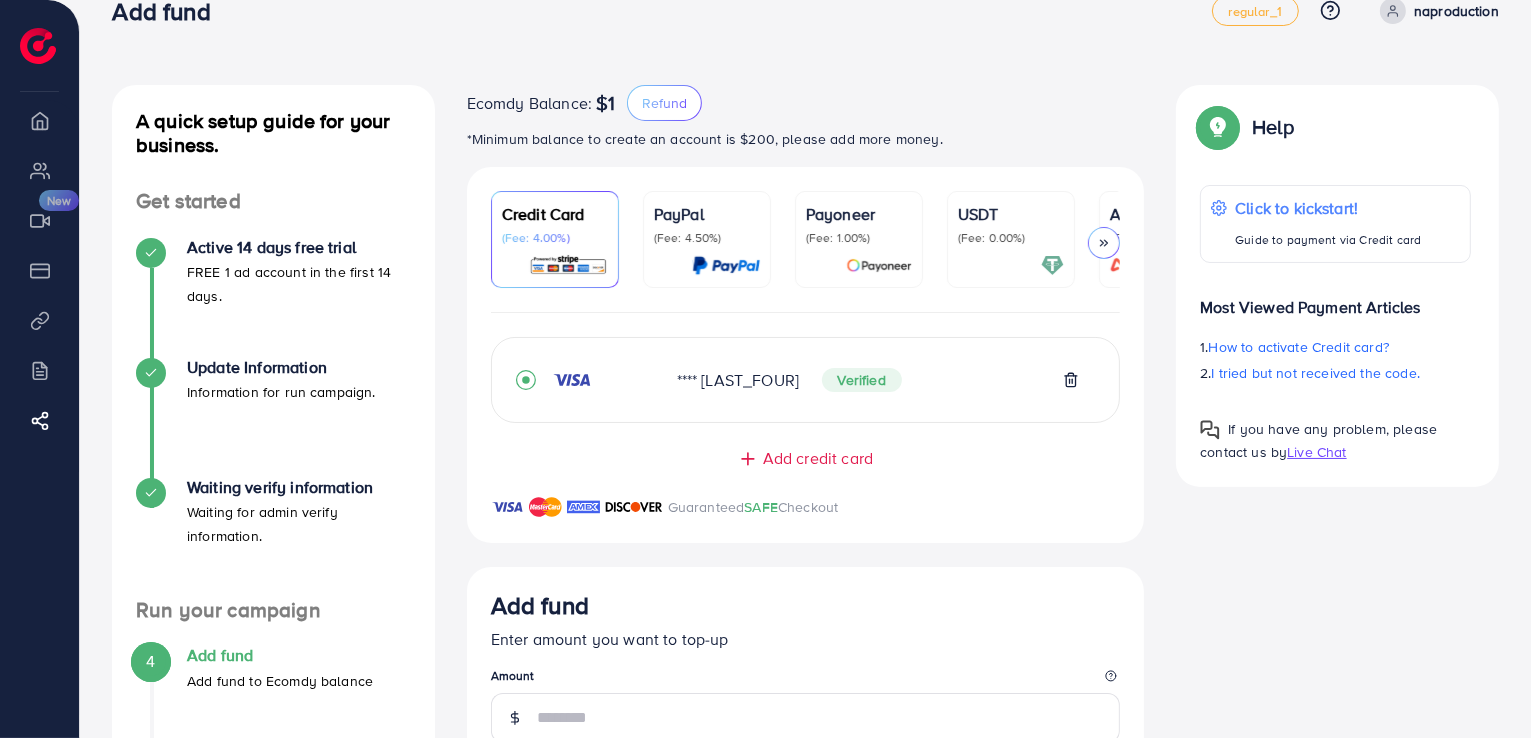 scroll, scrollTop: 0, scrollLeft: 0, axis: both 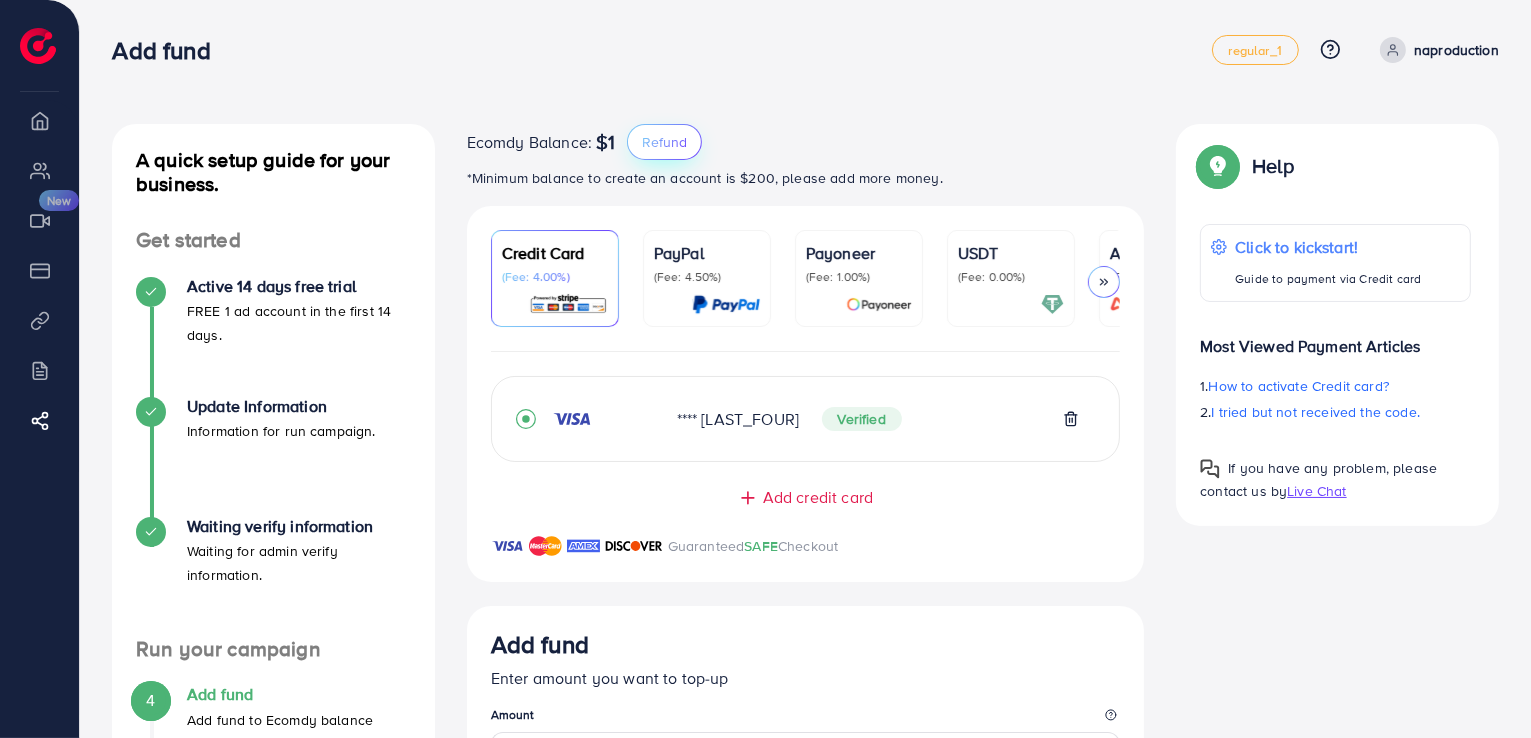 click on "Refund" at bounding box center [664, 142] 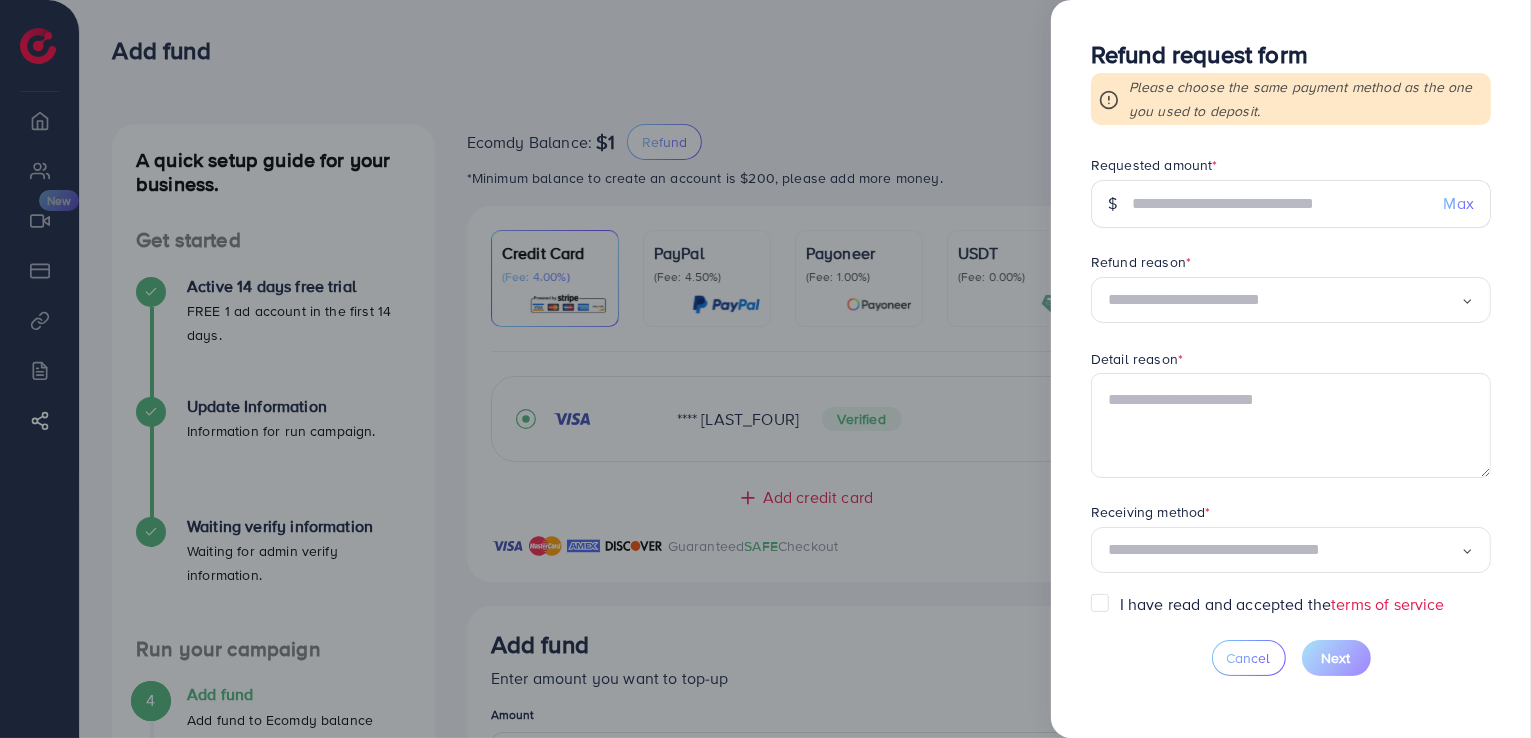 click on "Max" at bounding box center (1459, 203) 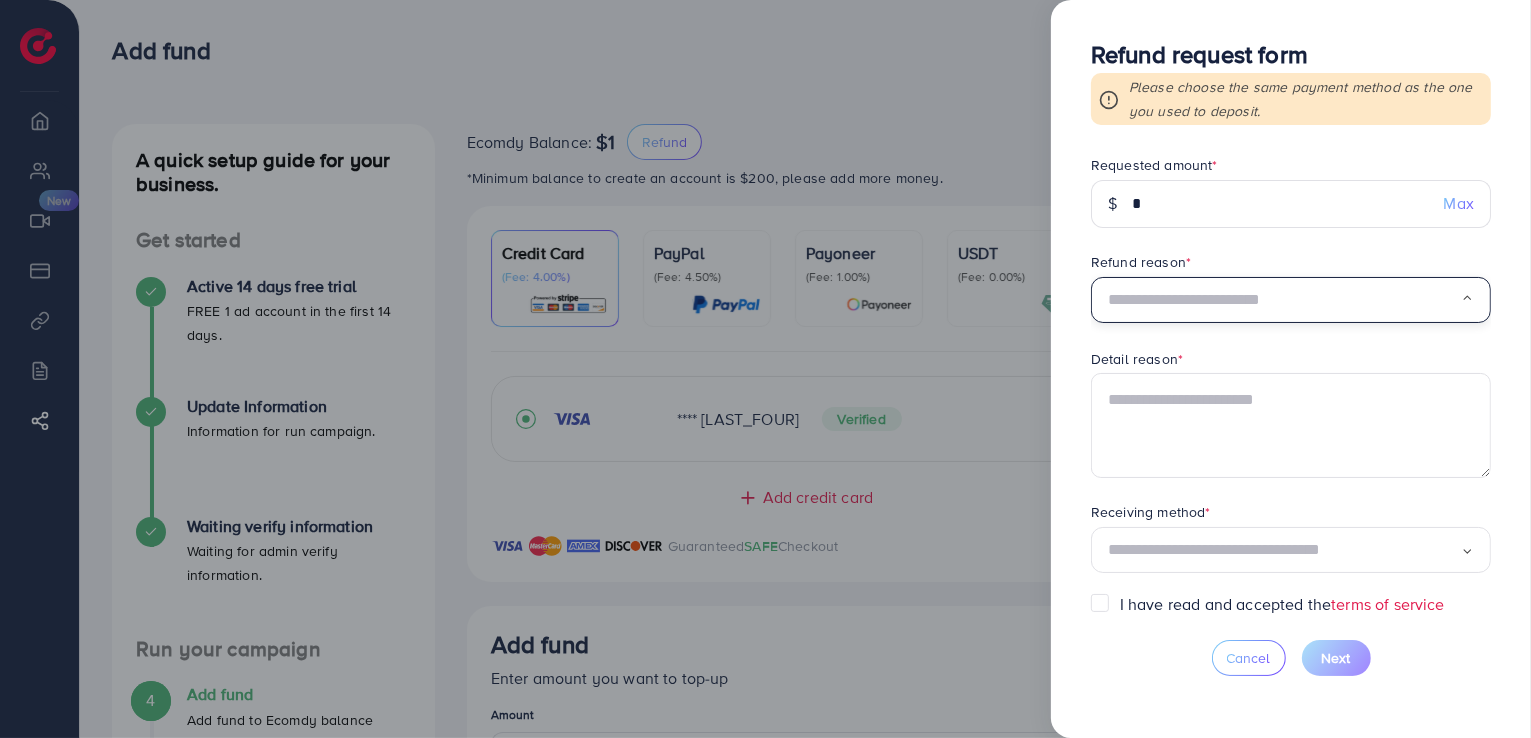 click at bounding box center [1284, 300] 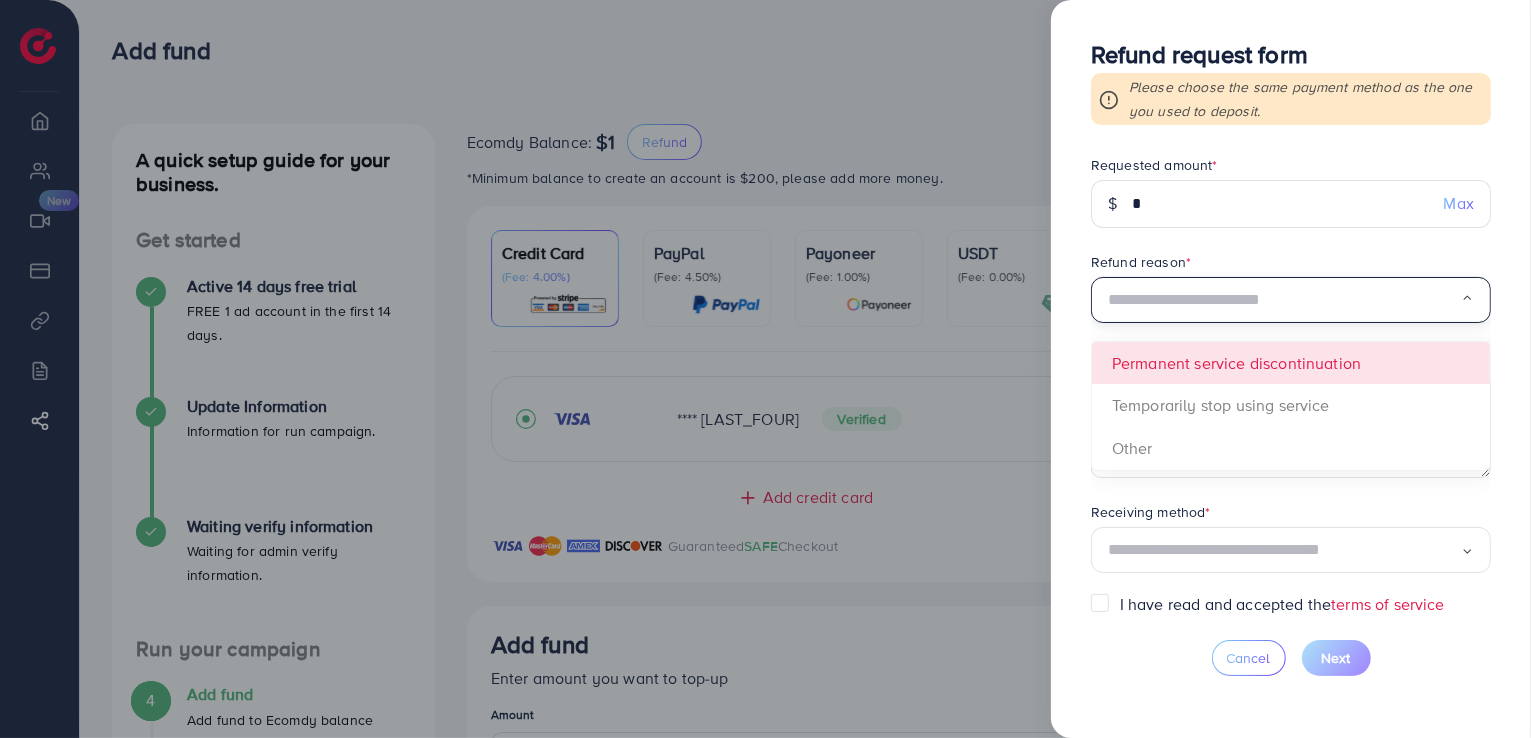 click on "Loading...
Permanent service discontinuation
Temporarily stop using service
Other" at bounding box center (1291, 301) 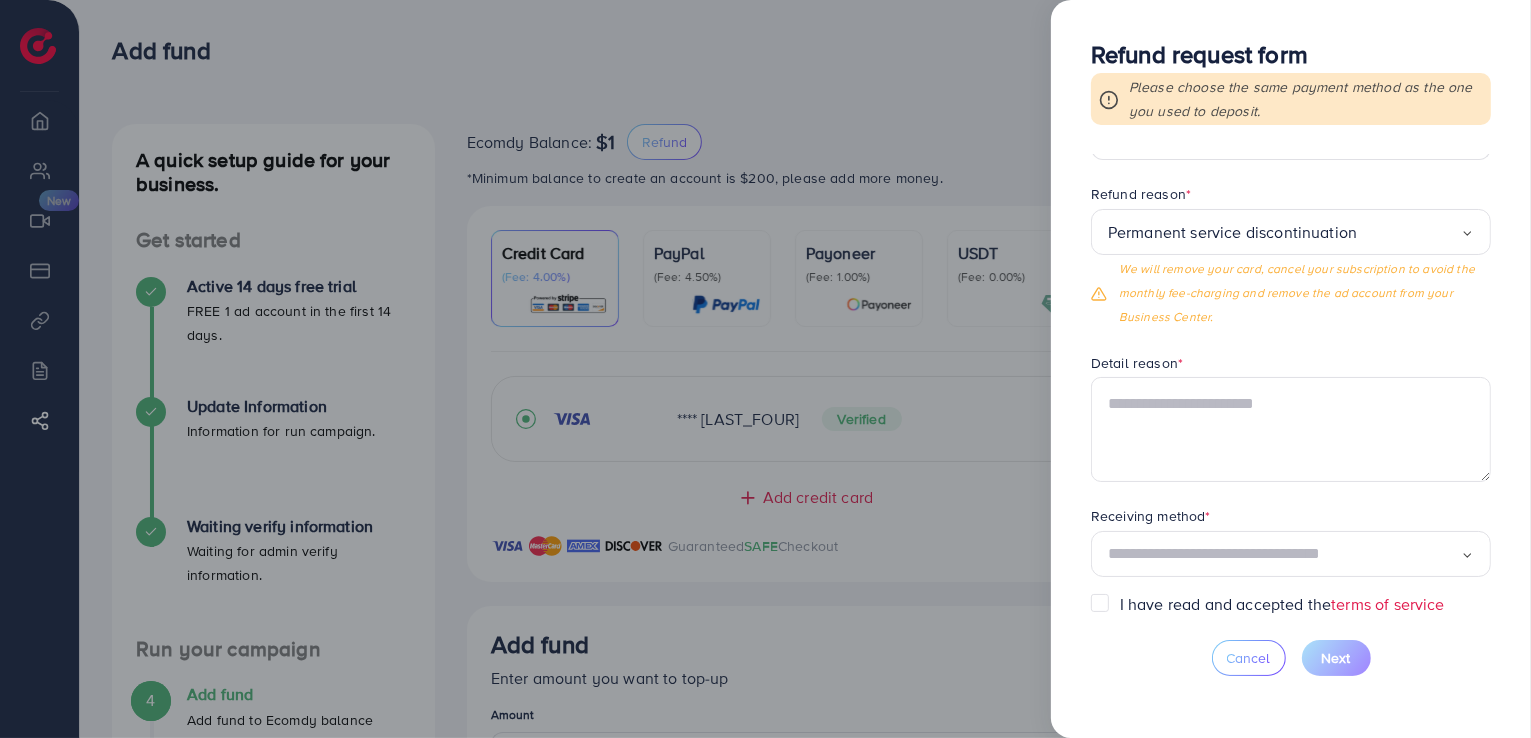 scroll, scrollTop: 77, scrollLeft: 0, axis: vertical 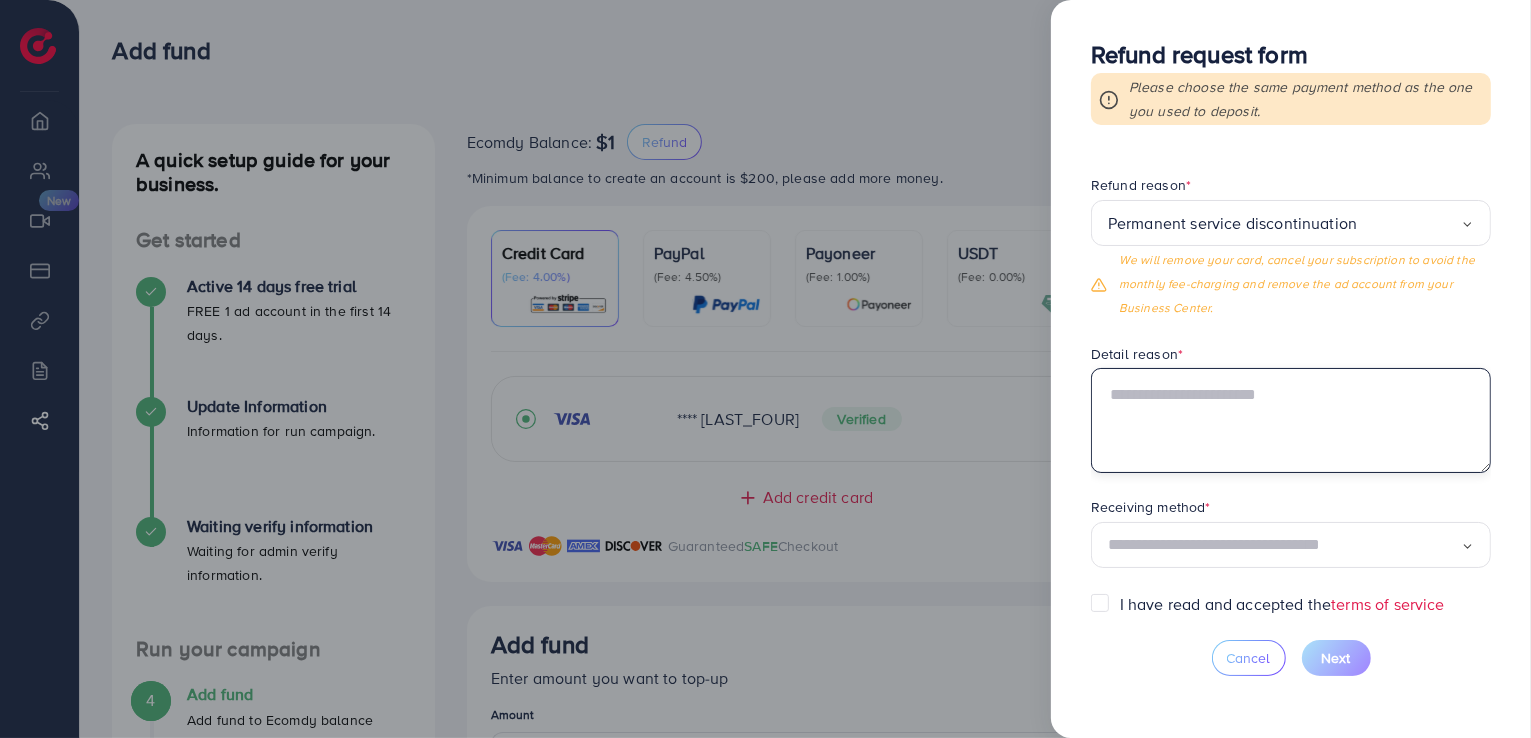 click at bounding box center (1291, 420) 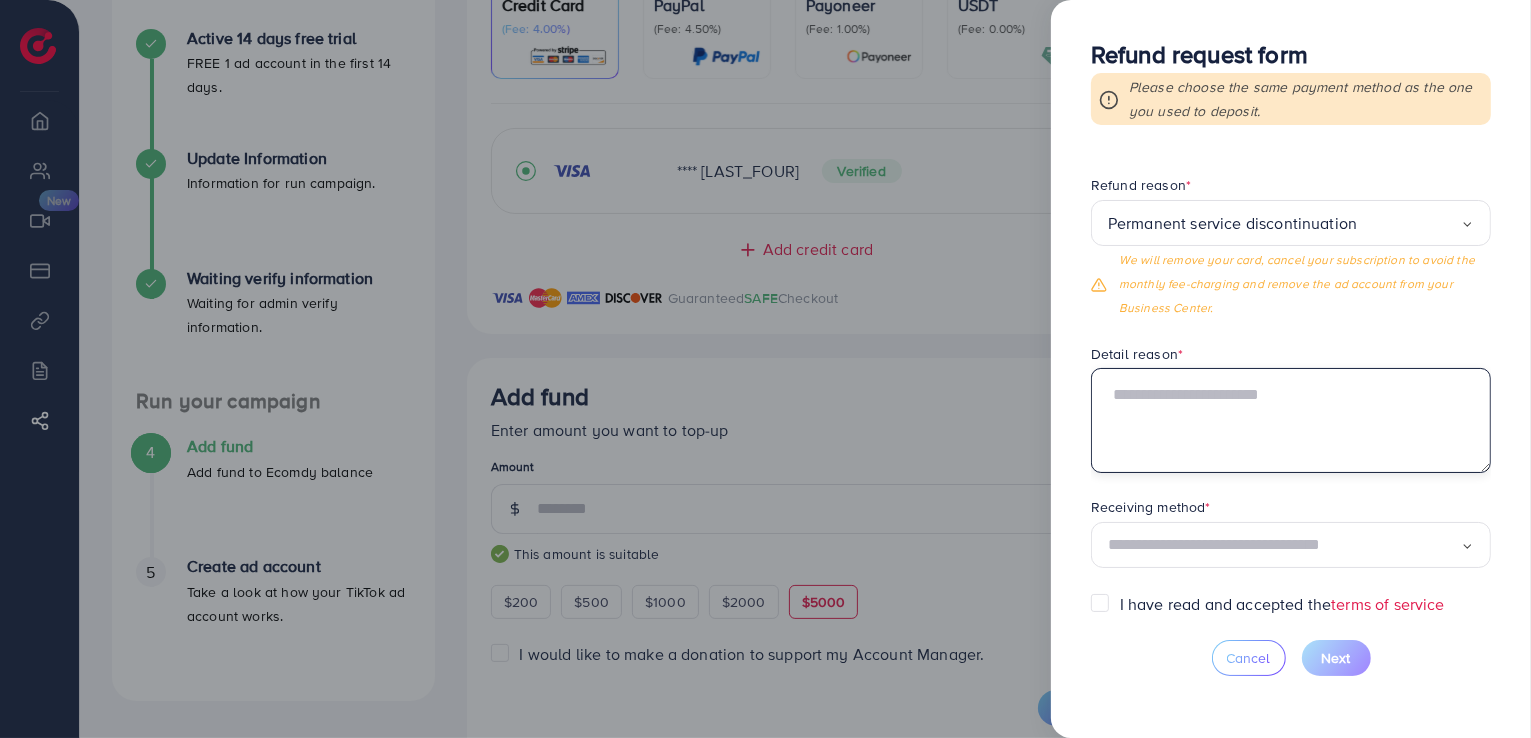 scroll, scrollTop: 280, scrollLeft: 0, axis: vertical 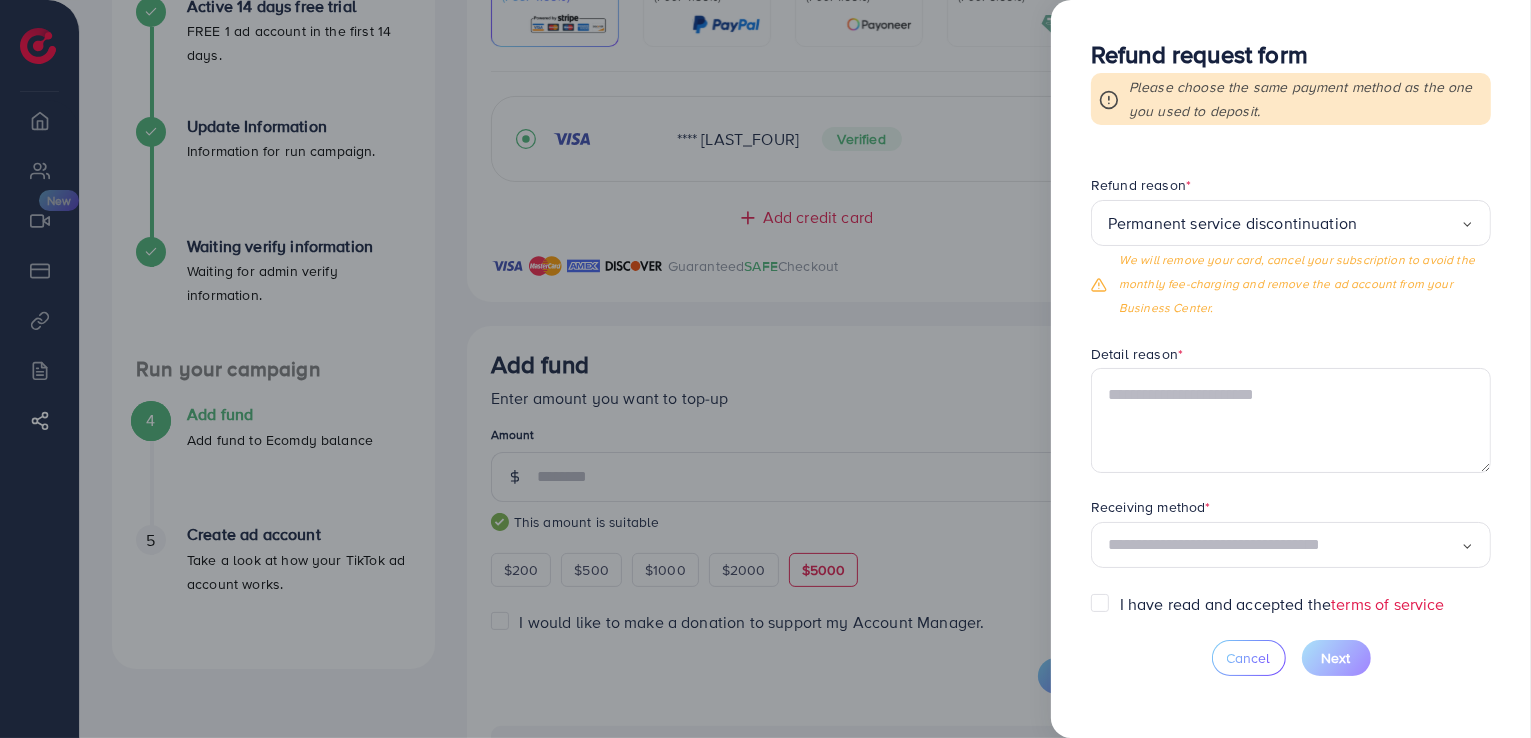 click on "Loading..." at bounding box center [1291, 546] 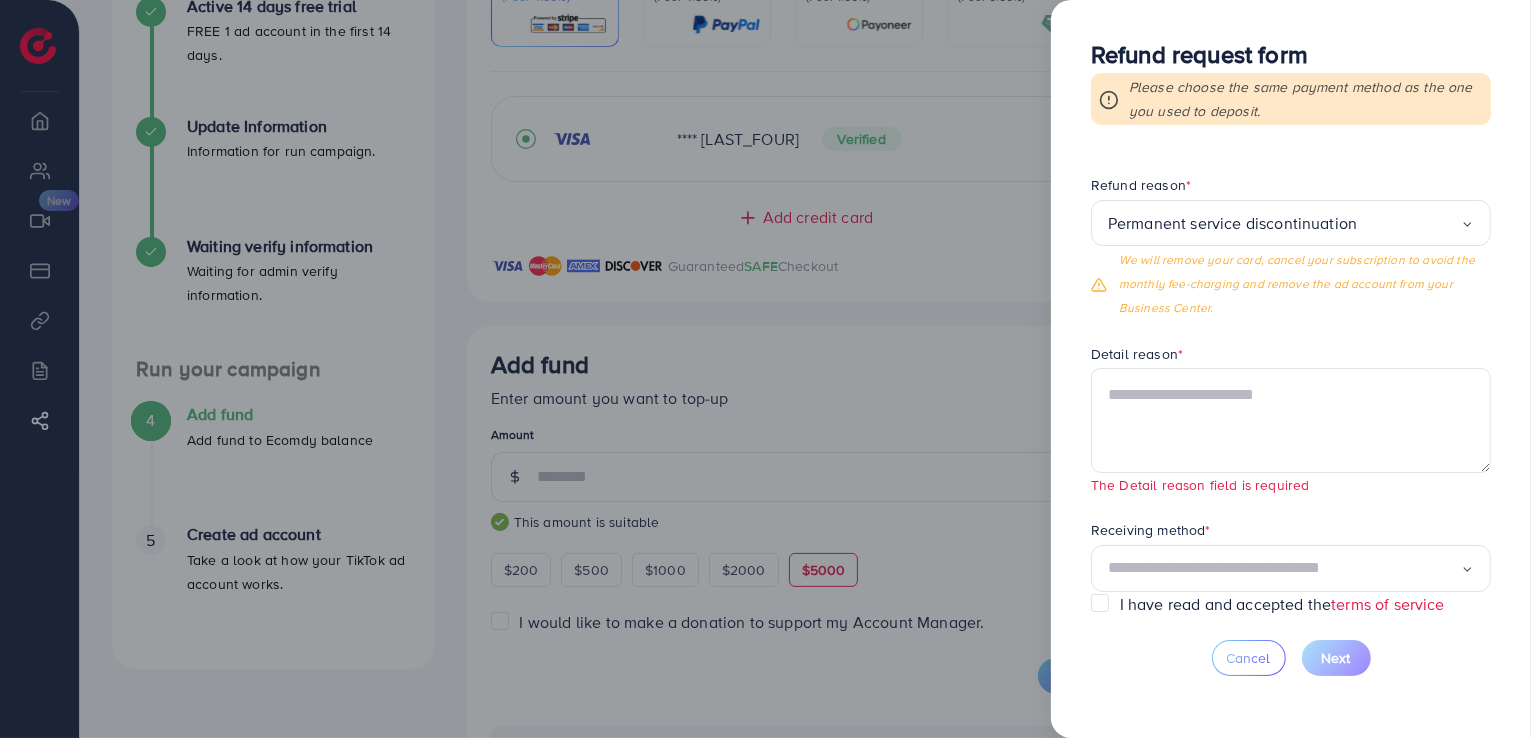 scroll, scrollTop: 100, scrollLeft: 0, axis: vertical 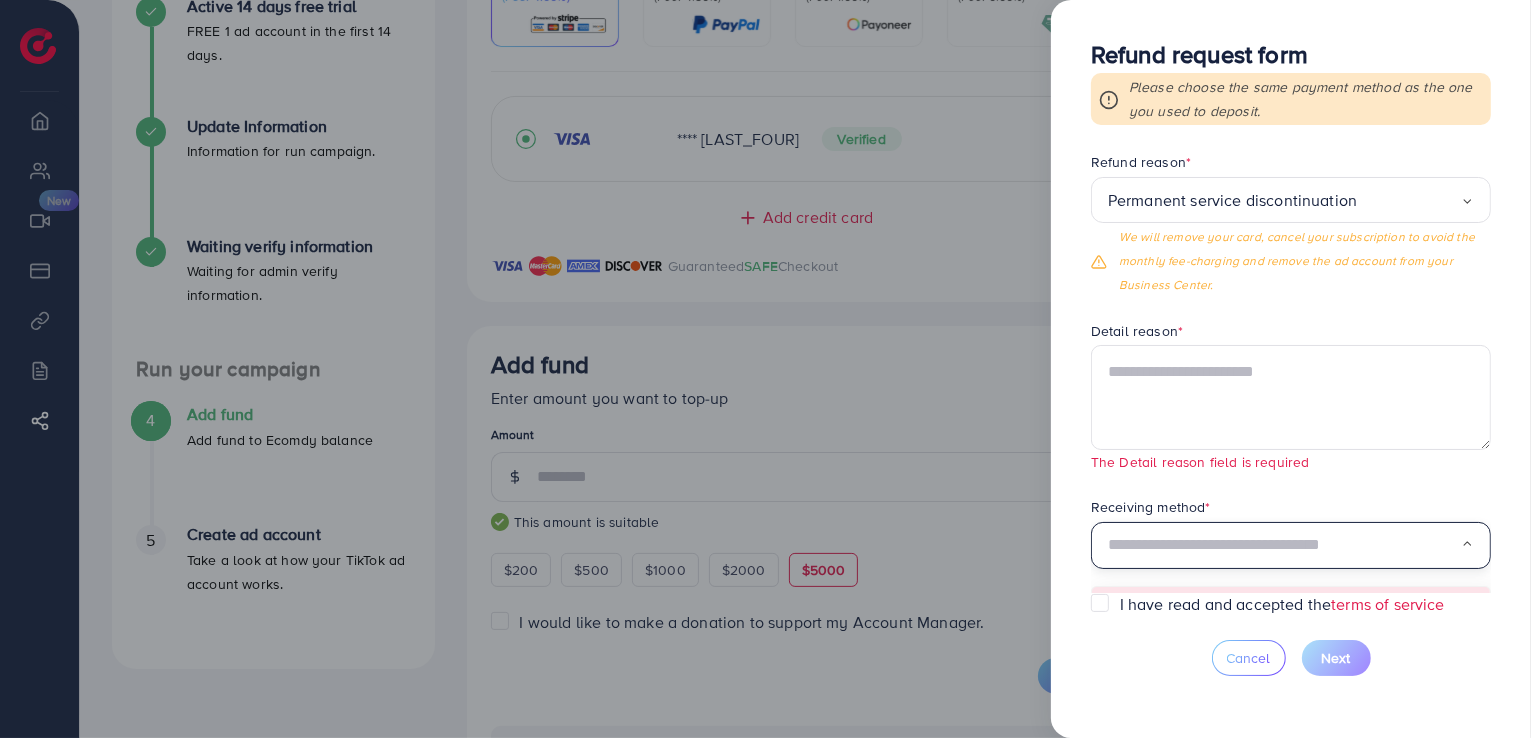 click at bounding box center (1284, 545) 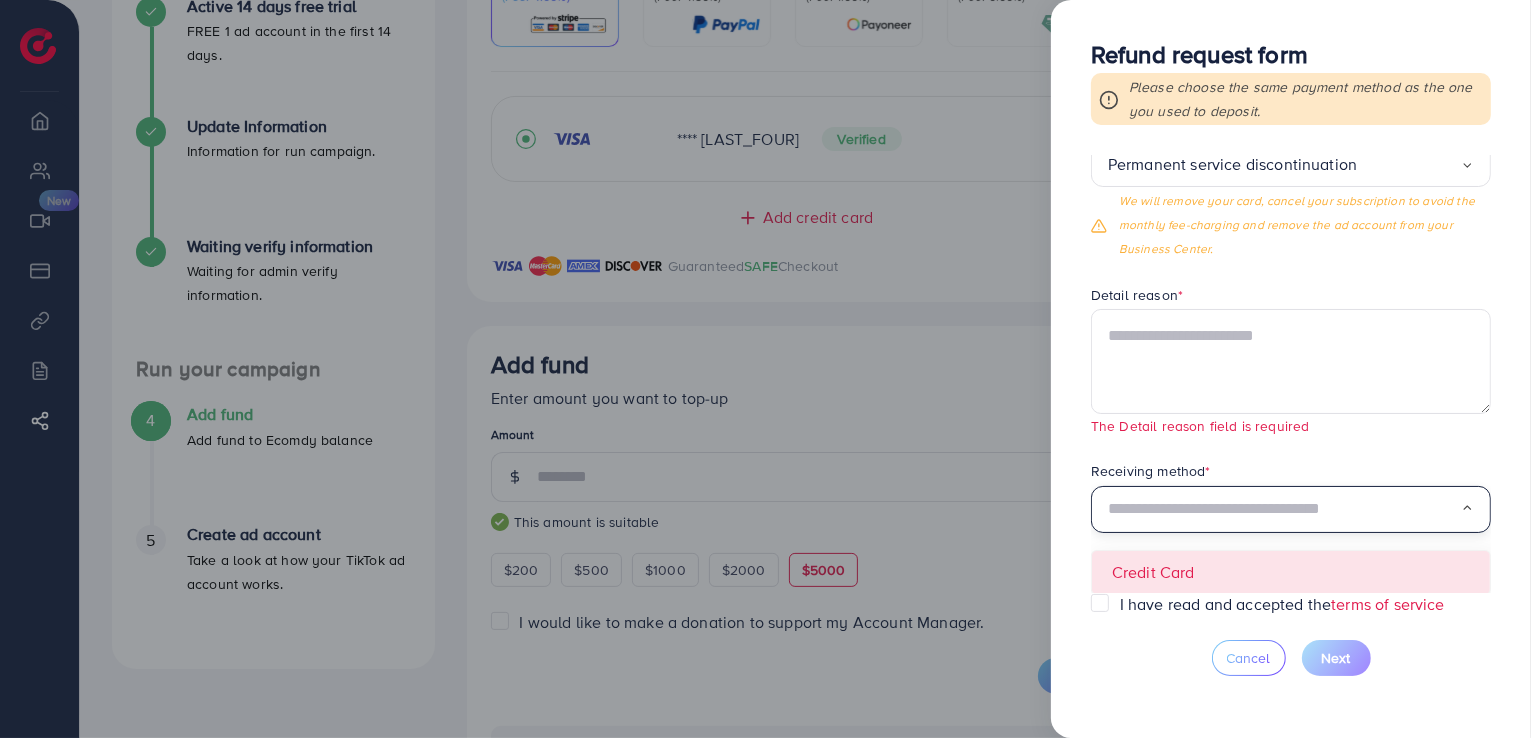 click on "Requested amount  * $ *  Max   Refund reason  *
Permanent service discontinuation
Loading...      We will remove your card, cancel your subscription to avoid the monthly fee-charging and remove the ad account from your Business Center.   Detail reason  * The Detail reason field is required  Receiving method  *           Loading...     Credit Card" at bounding box center [1291, 374] 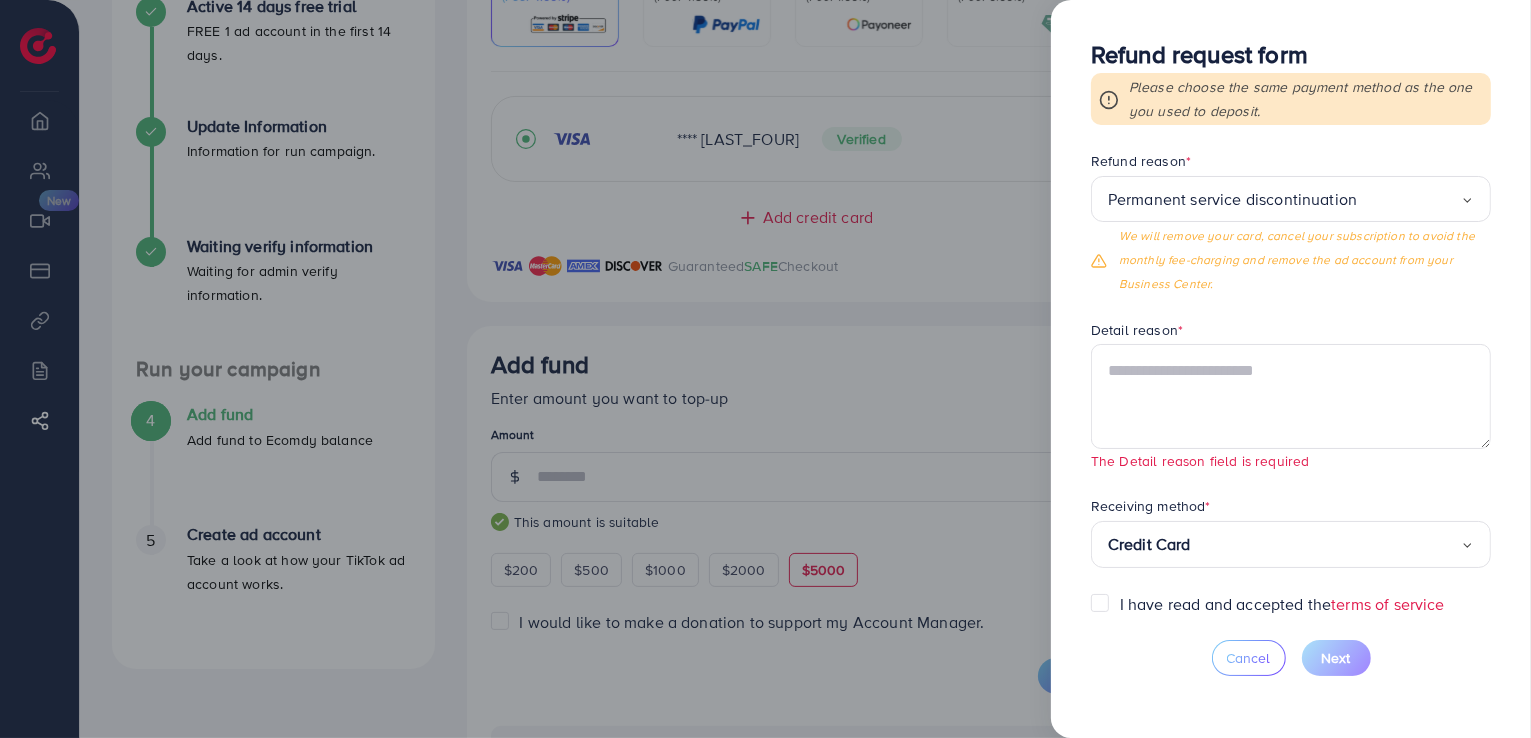 scroll, scrollTop: 100, scrollLeft: 0, axis: vertical 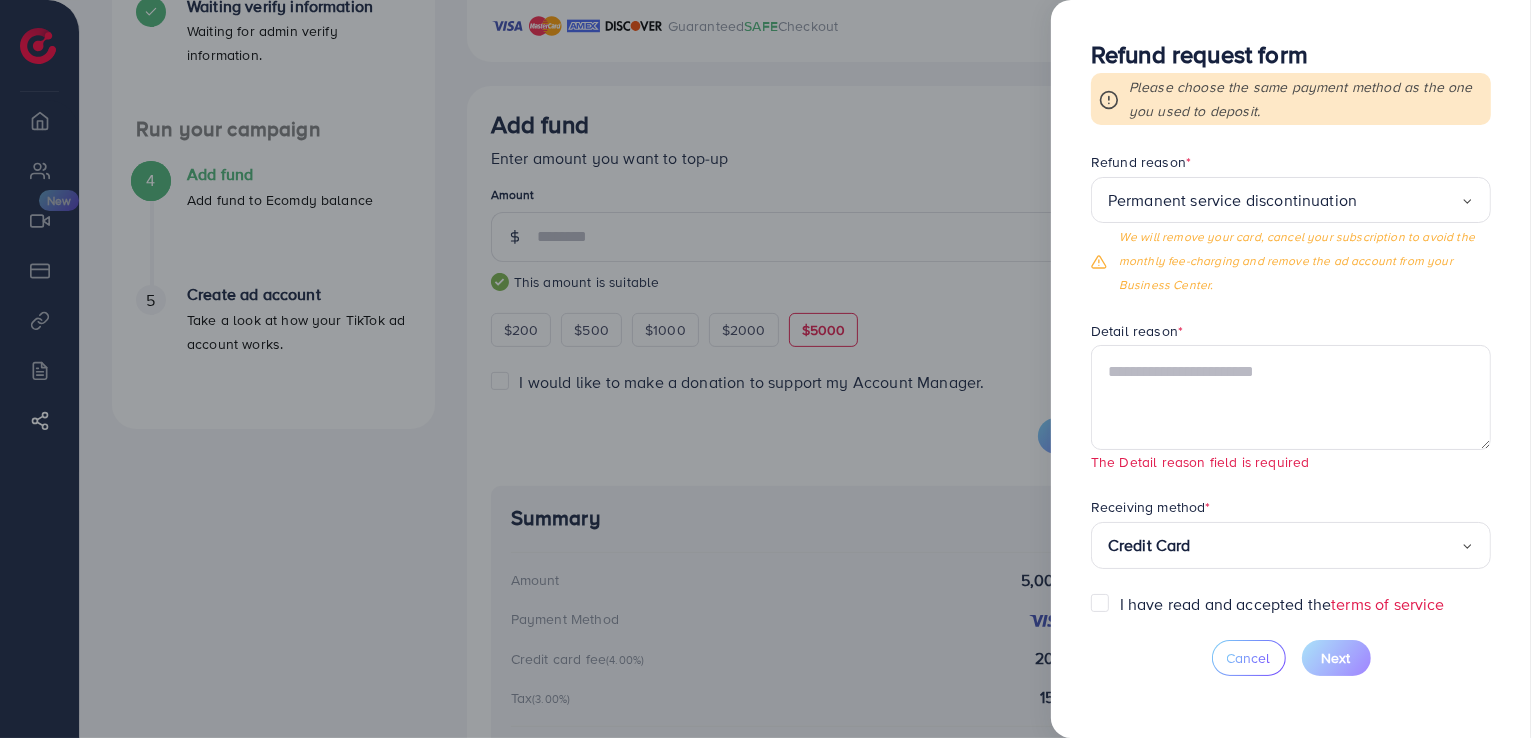 click at bounding box center (765, 369) 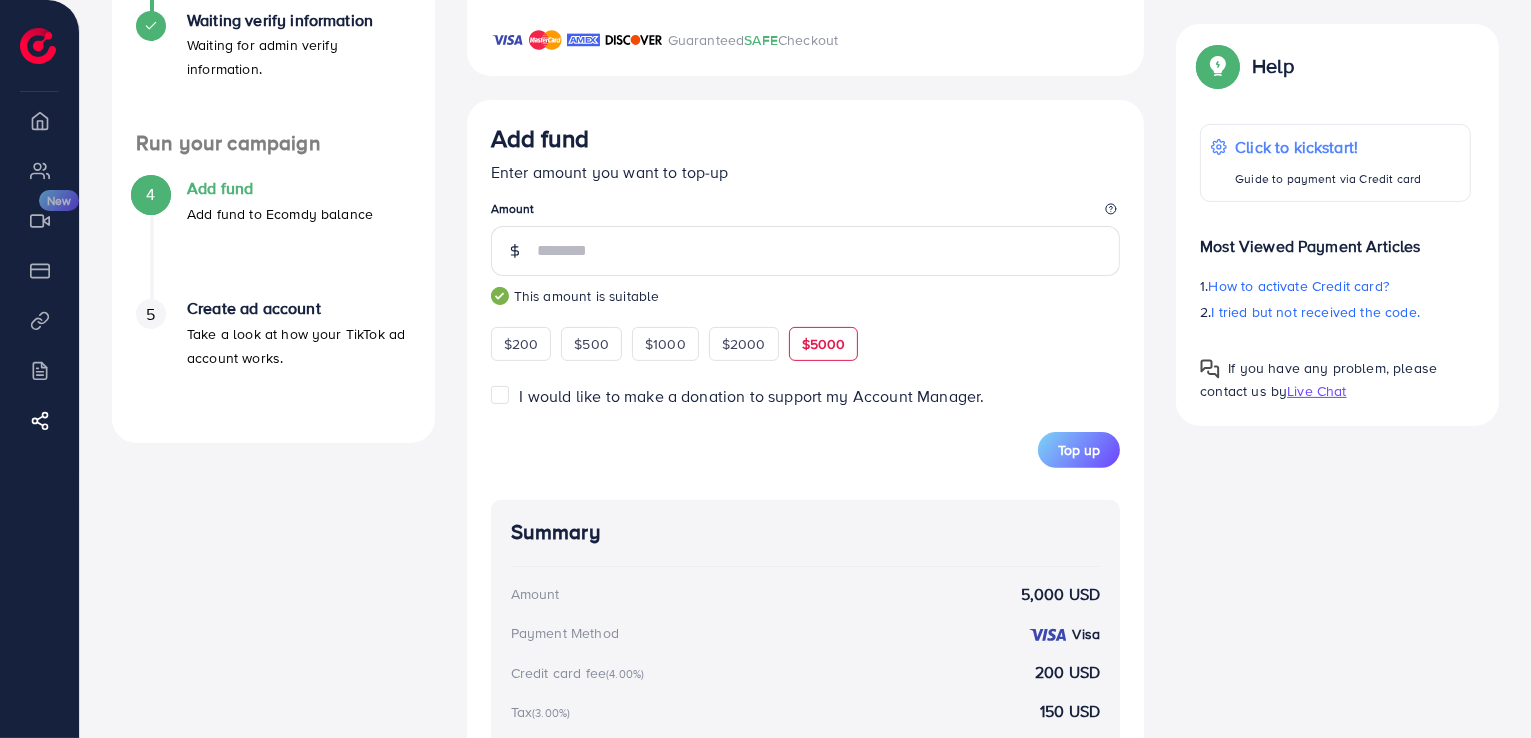 scroll, scrollTop: 513, scrollLeft: 0, axis: vertical 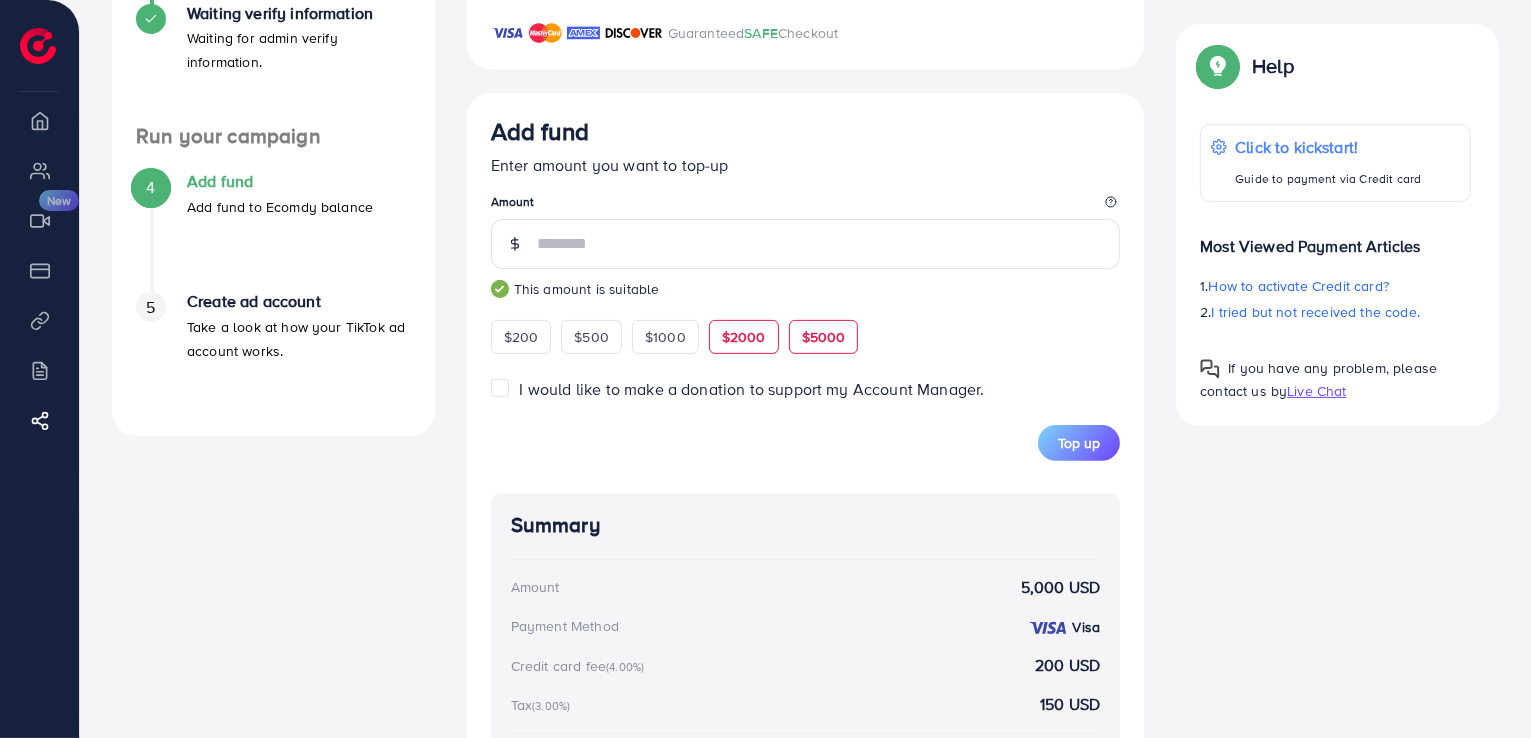 click on "$2000" at bounding box center (744, 337) 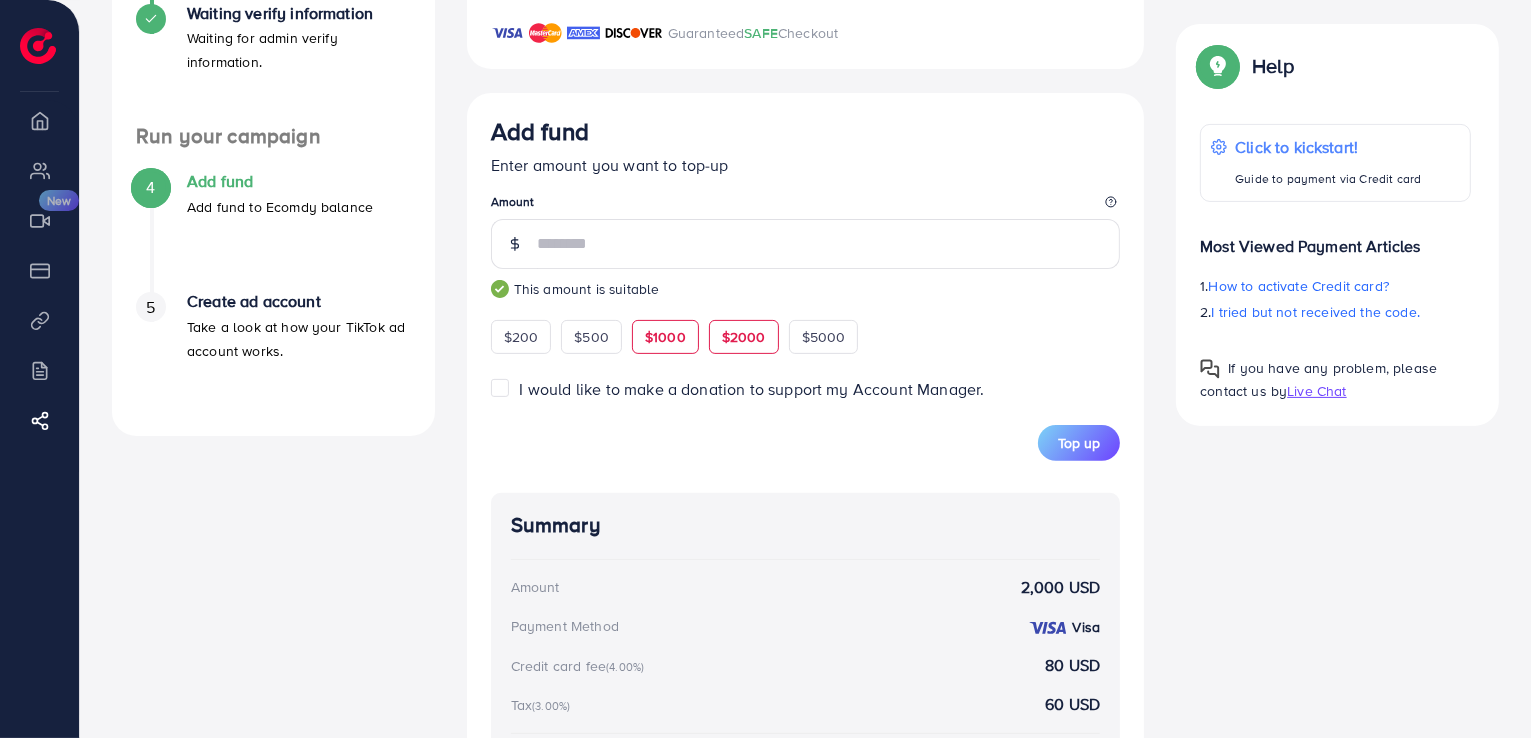 click on "$1000" at bounding box center [665, 337] 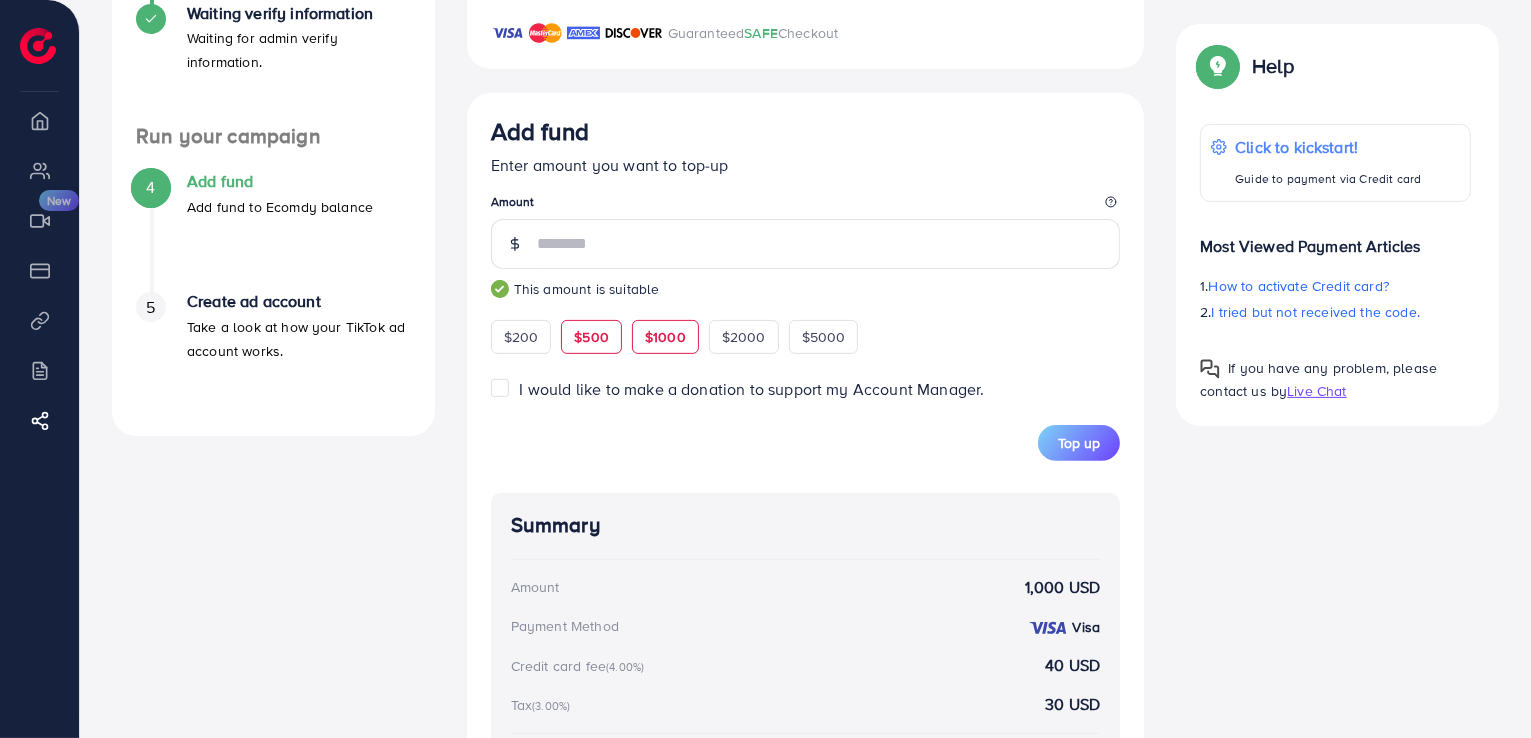click on "$500" at bounding box center (591, 337) 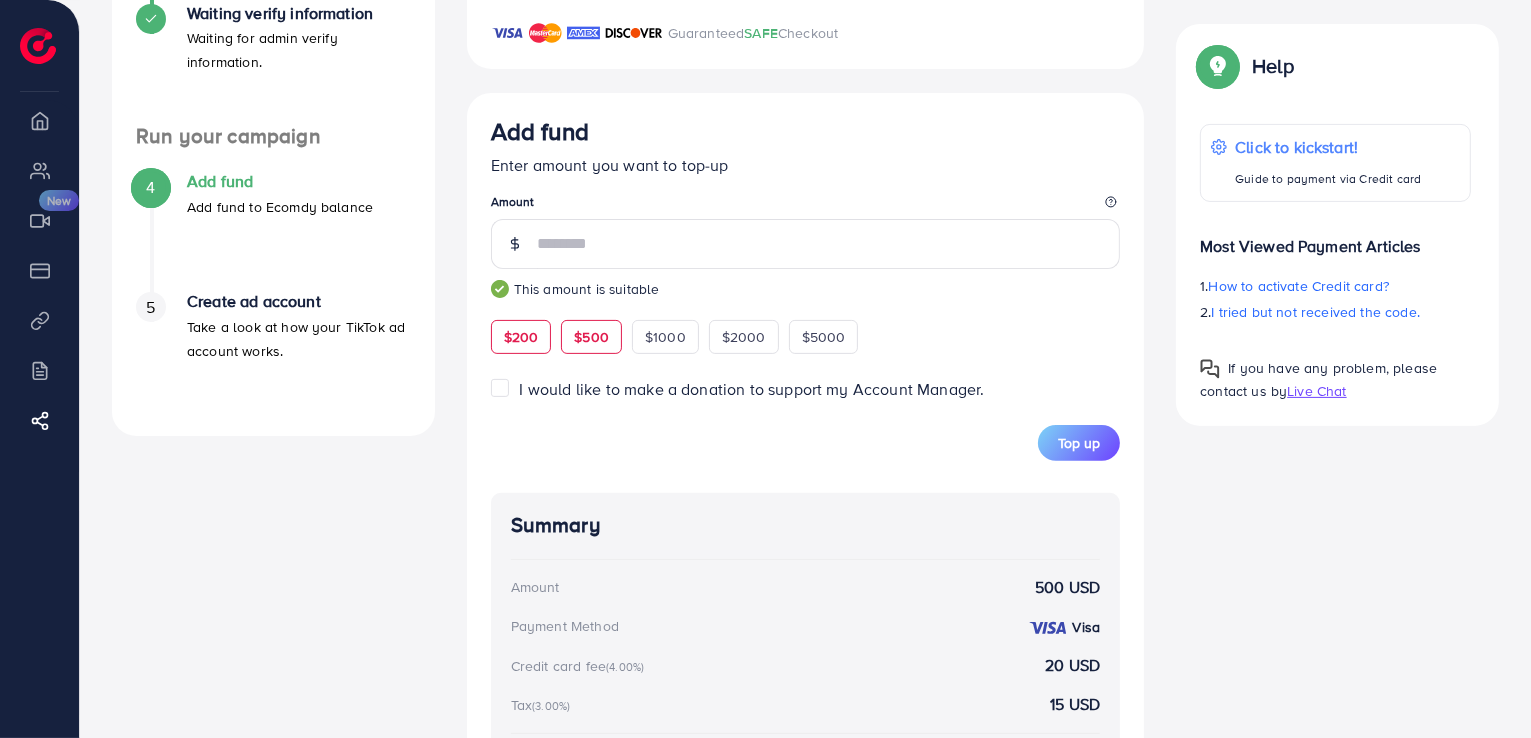 click on "$200" at bounding box center (521, 337) 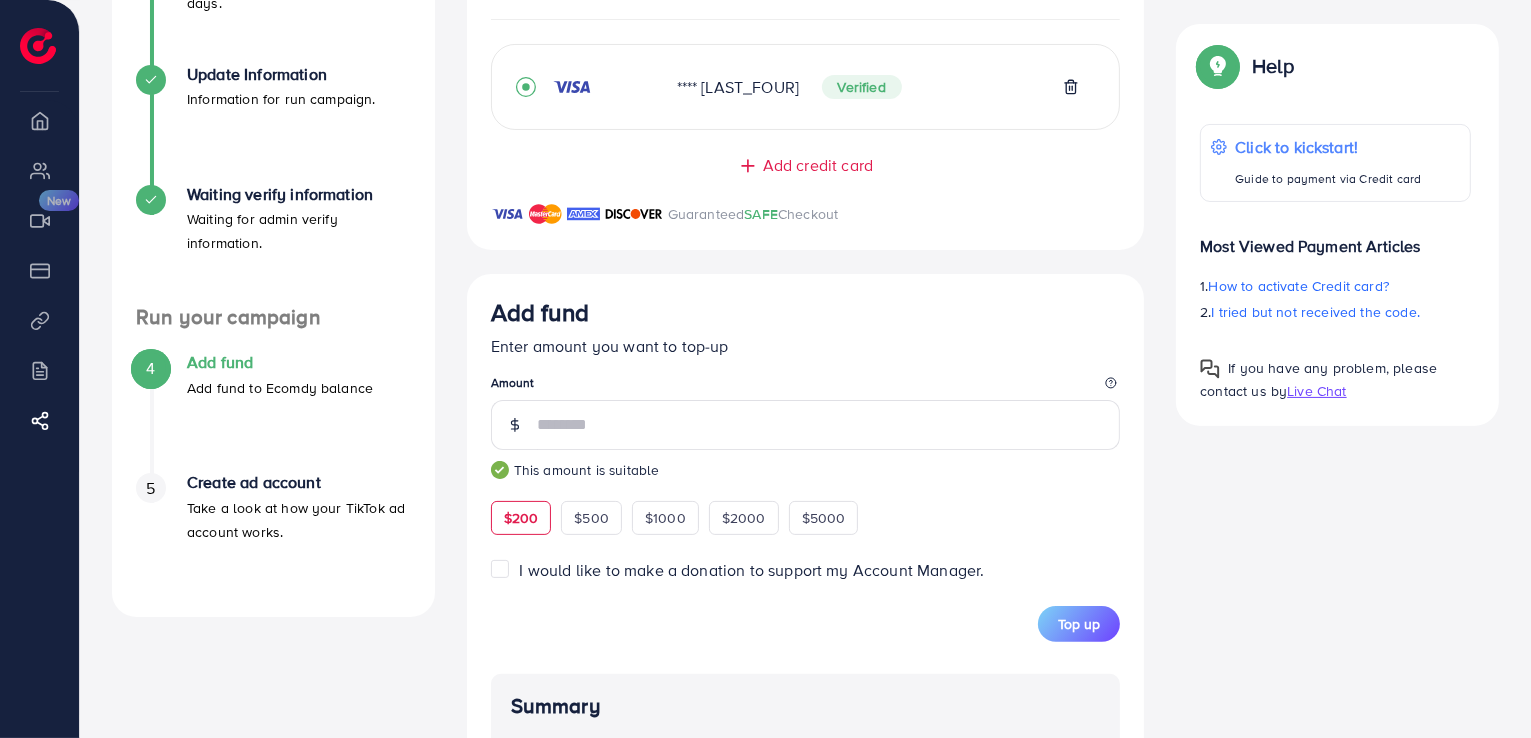 scroll, scrollTop: 326, scrollLeft: 0, axis: vertical 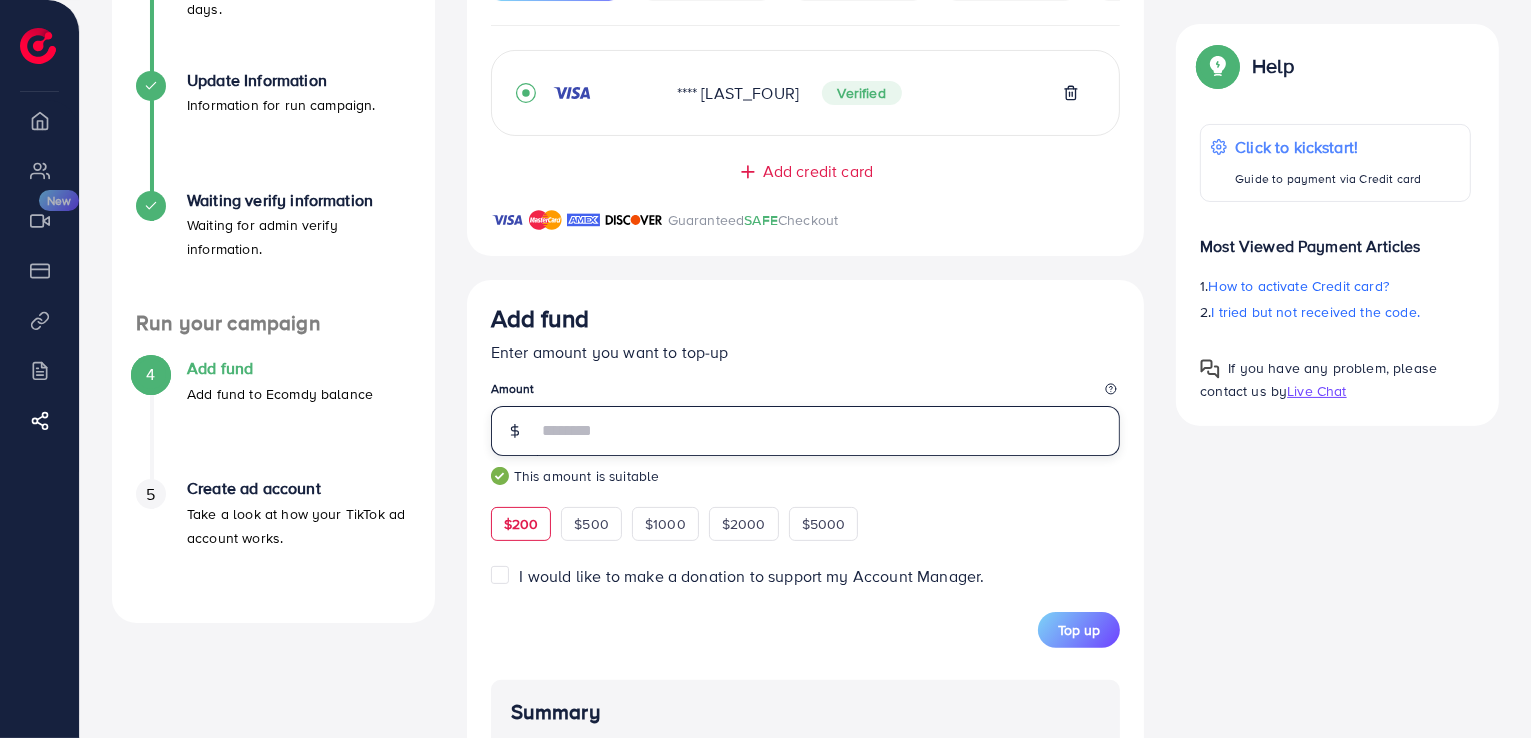 click on "***" at bounding box center (829, 431) 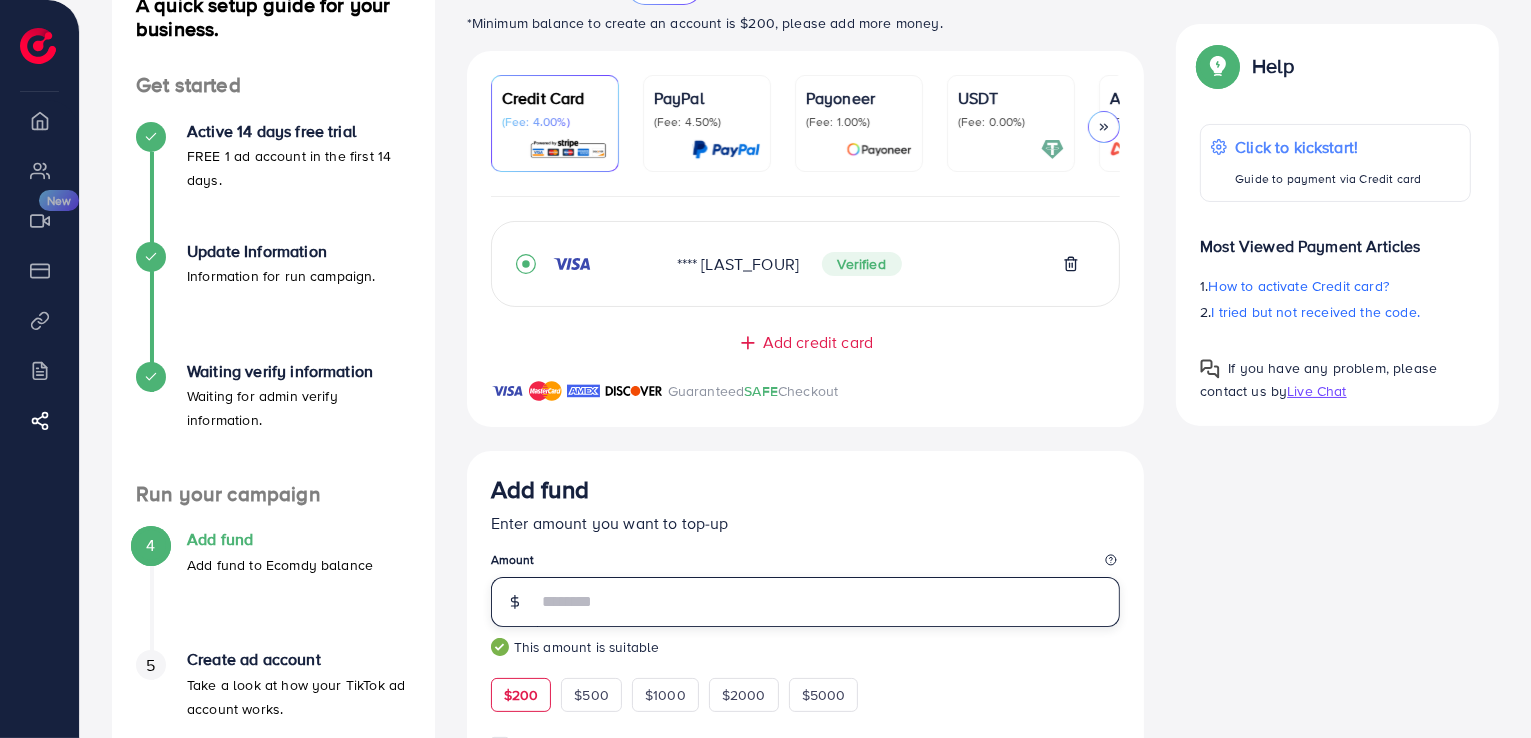 scroll, scrollTop: 152, scrollLeft: 0, axis: vertical 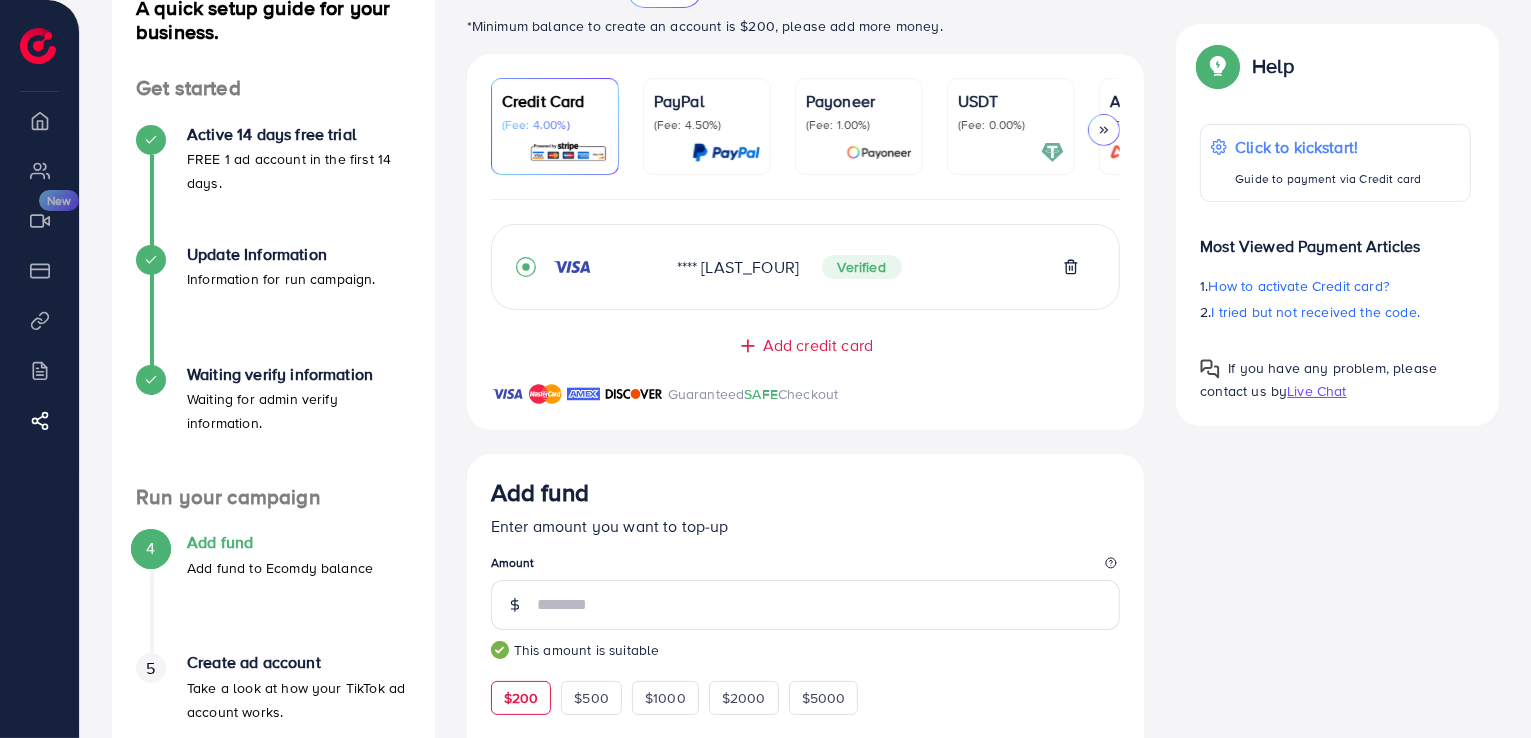 click on "PayPal" at bounding box center [707, 101] 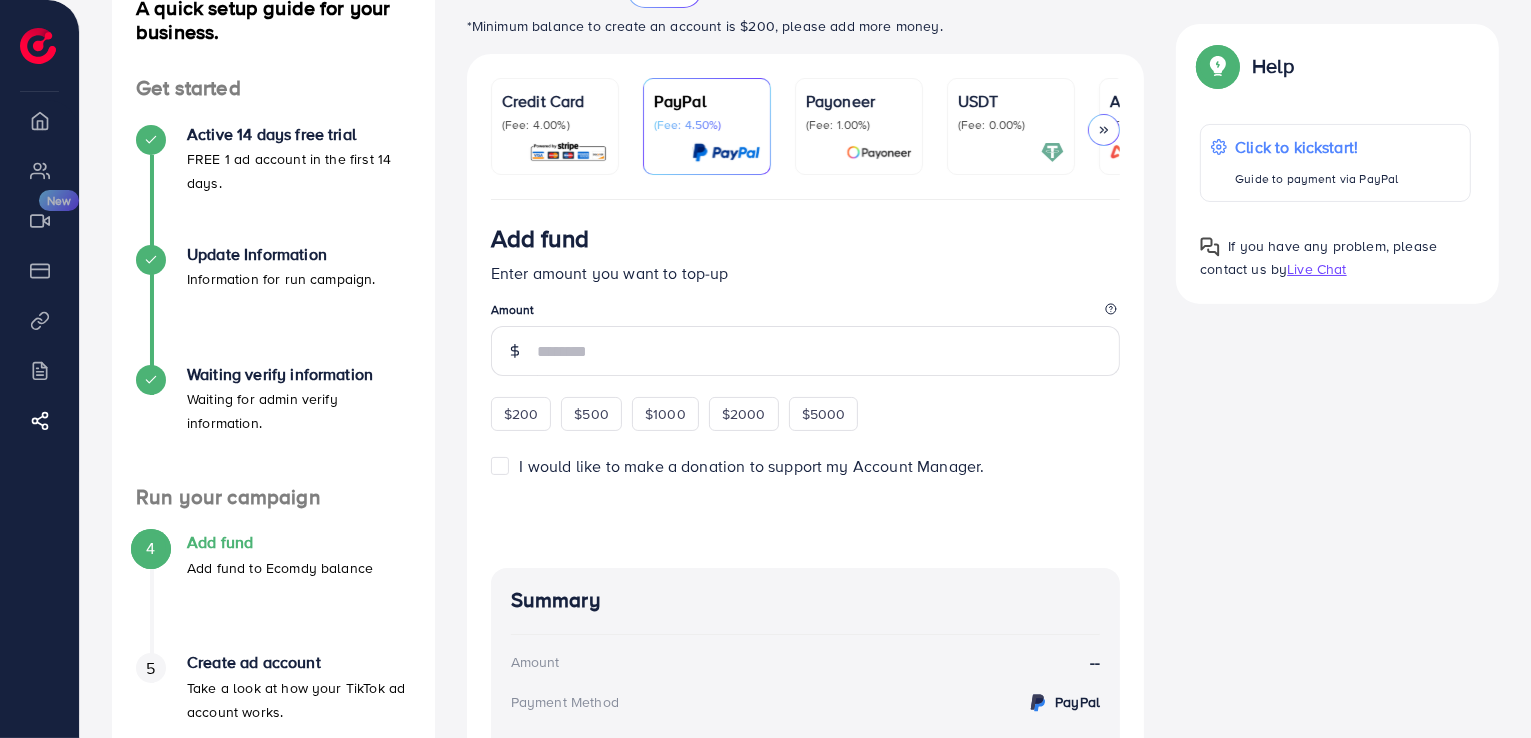 click on "Payoneer" at bounding box center (859, 101) 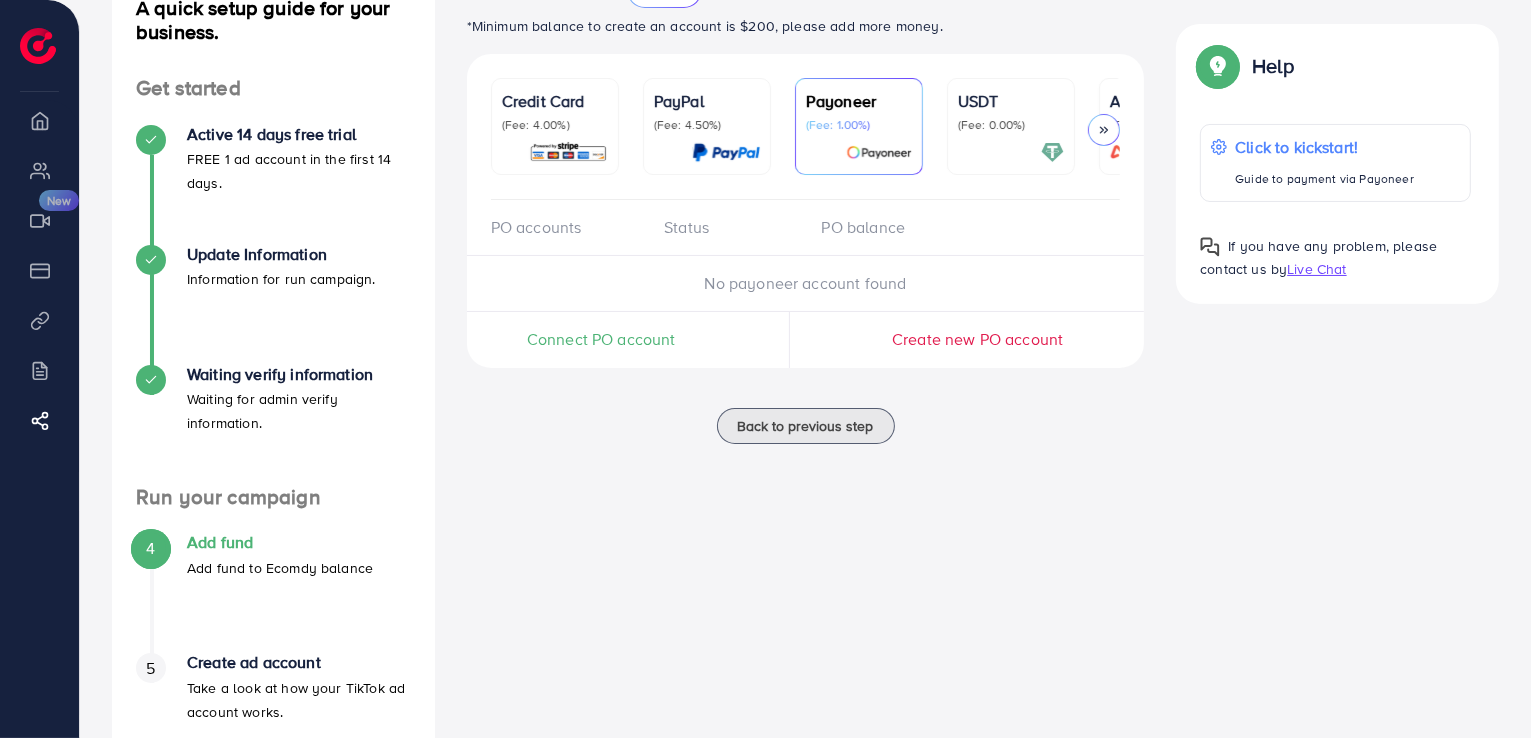 click on "USDT" at bounding box center [1011, 101] 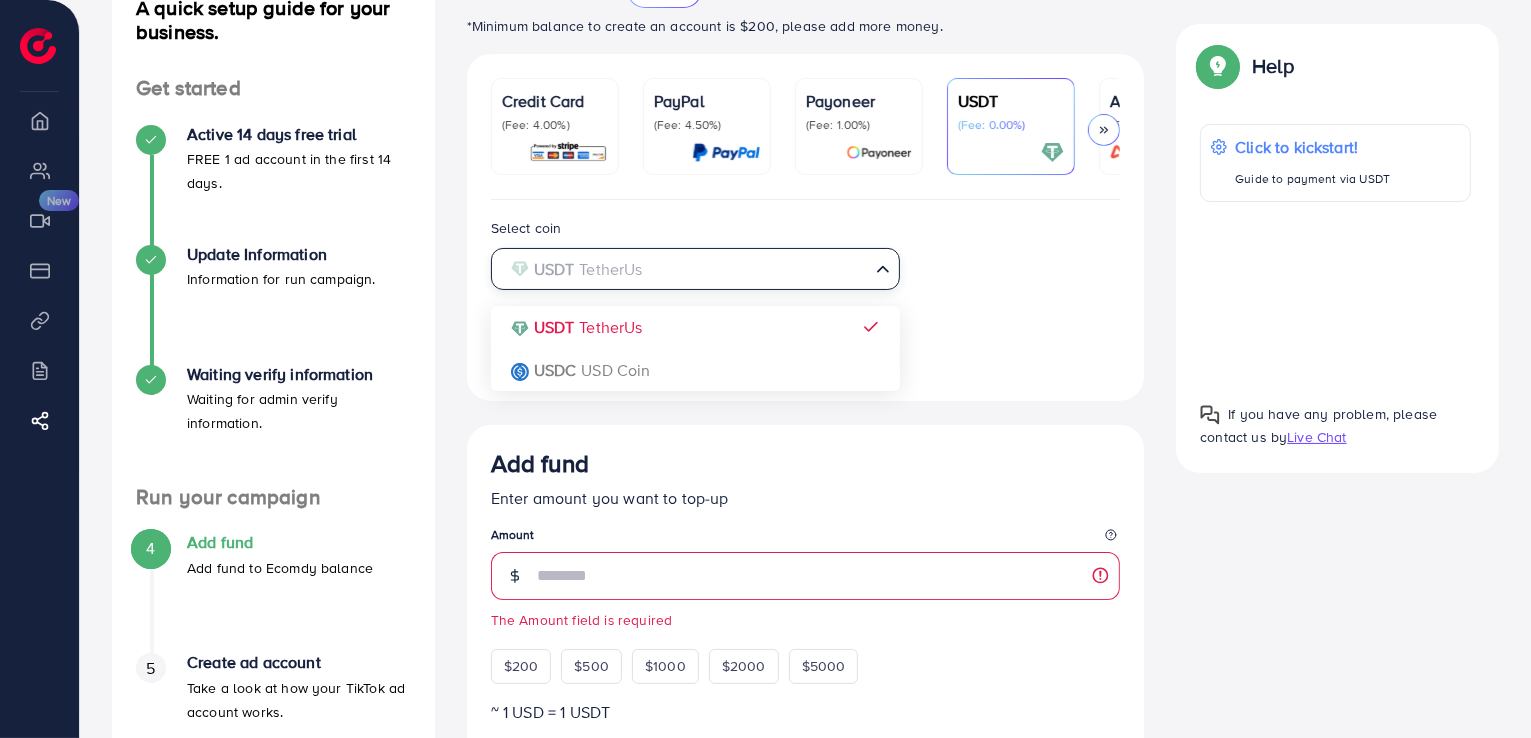 click 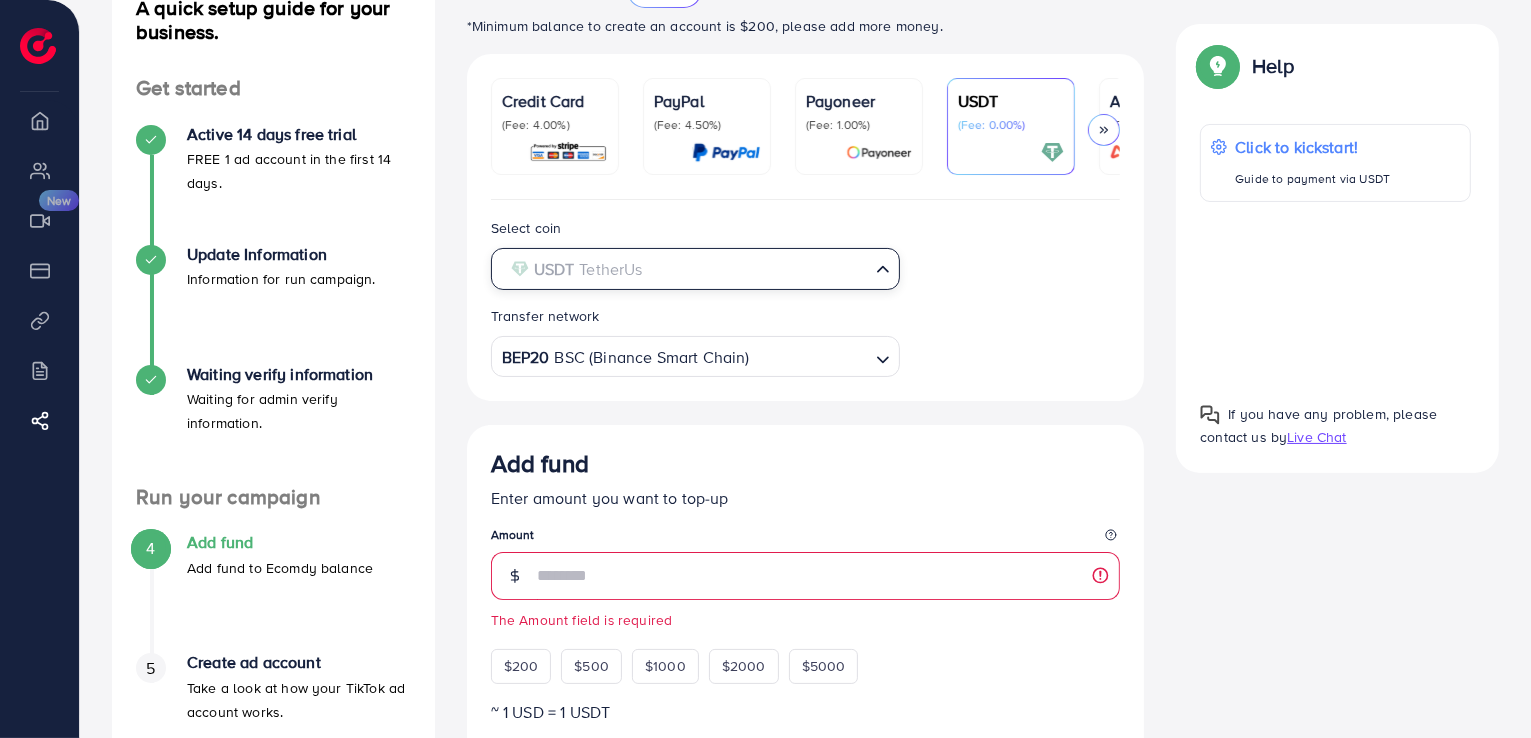 click 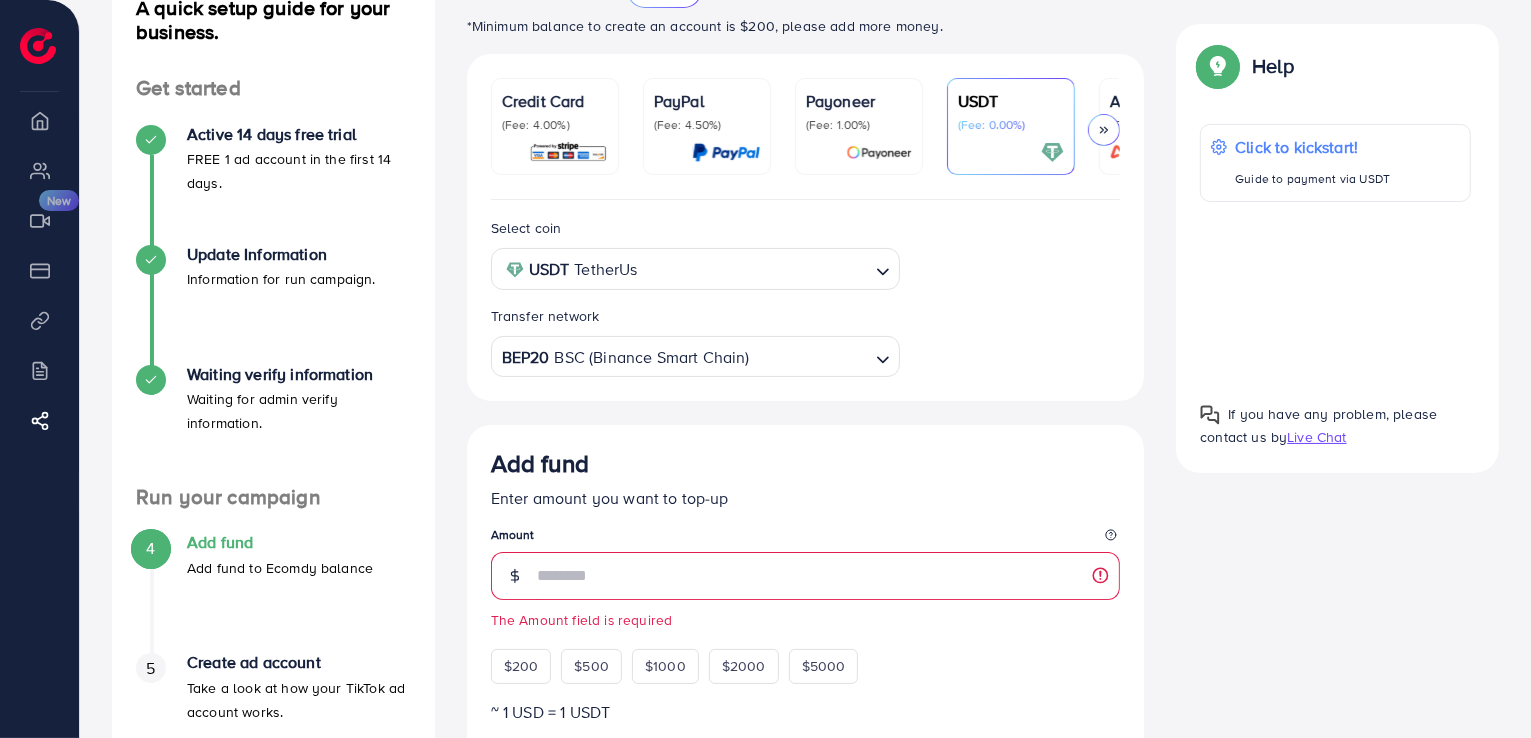 click at bounding box center (883, 270) 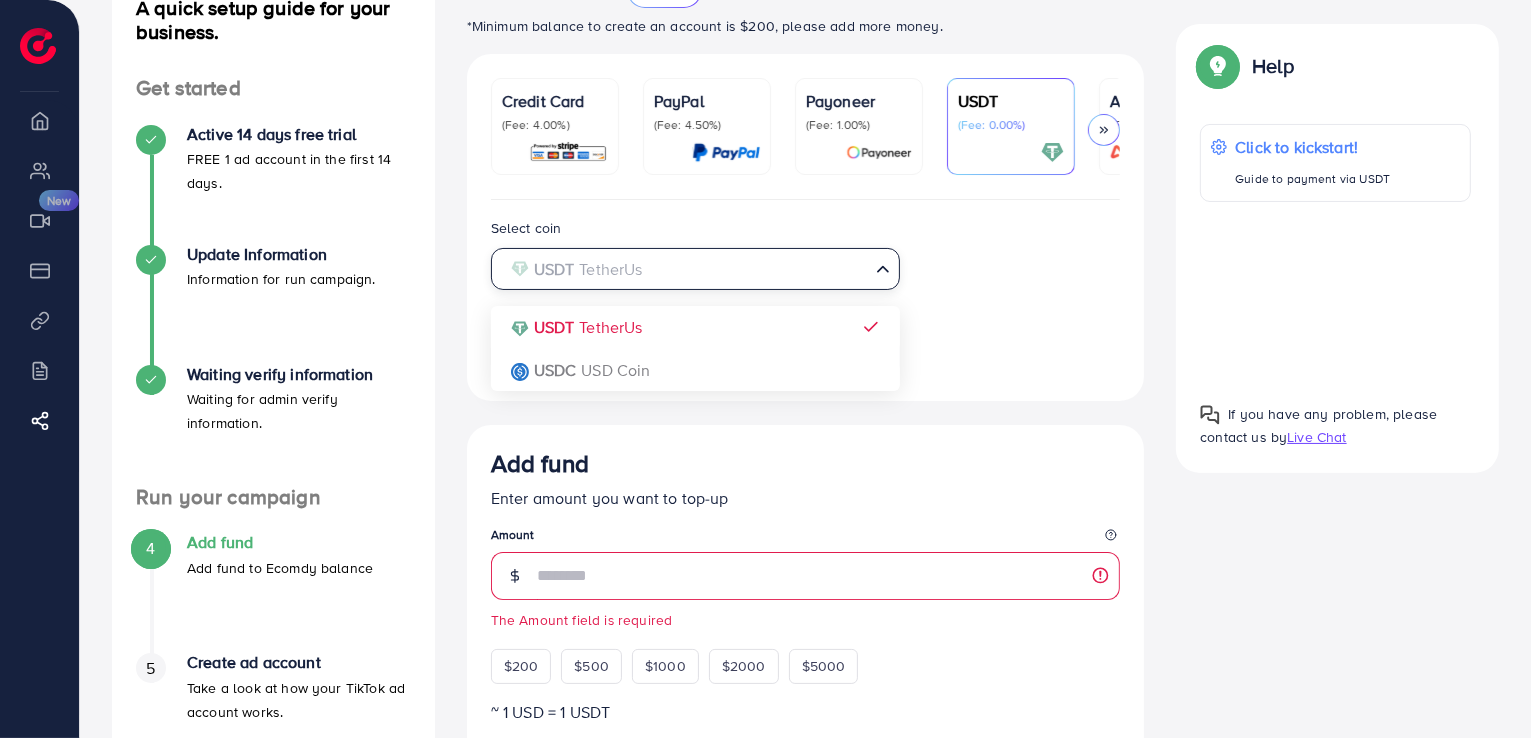 click at bounding box center (883, 270) 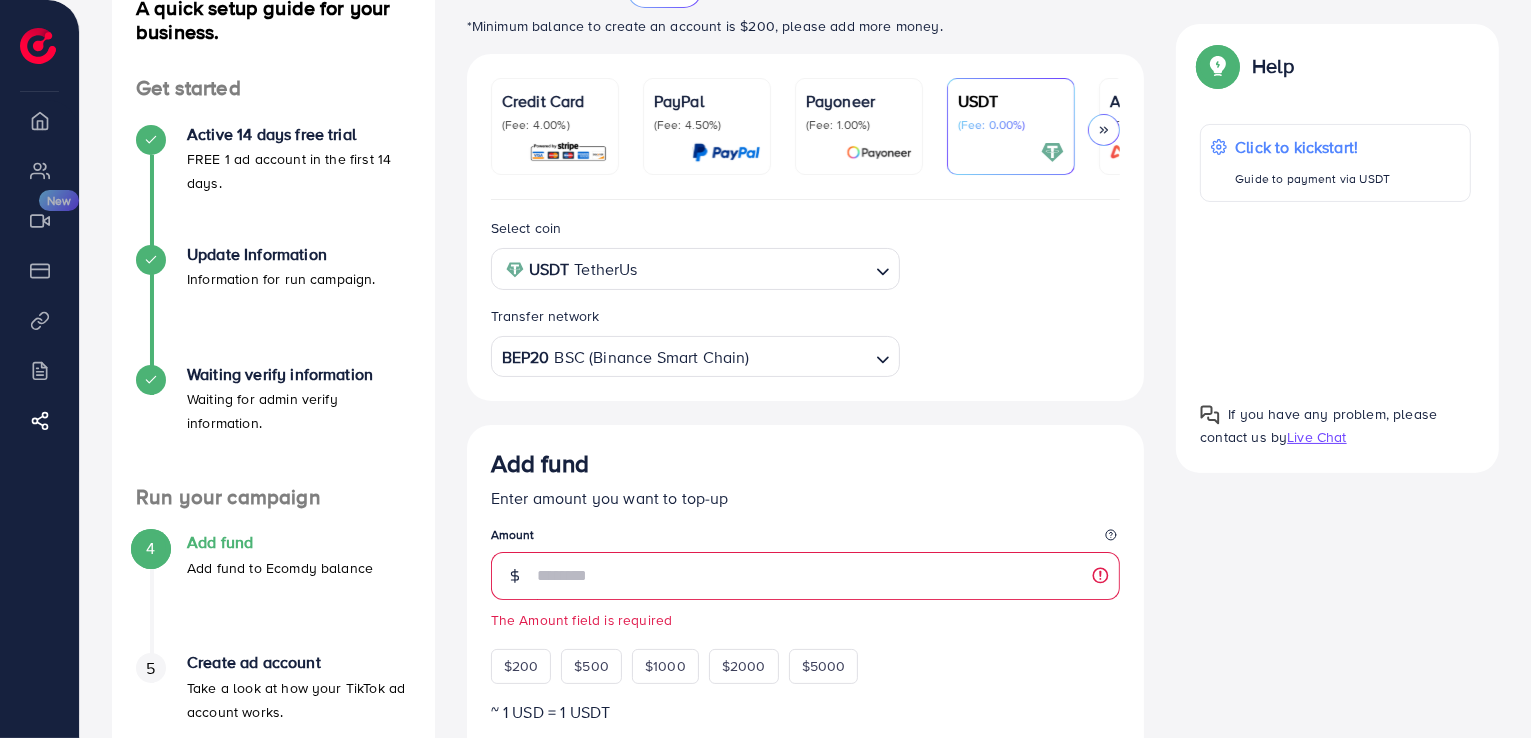 click at bounding box center (879, 152) 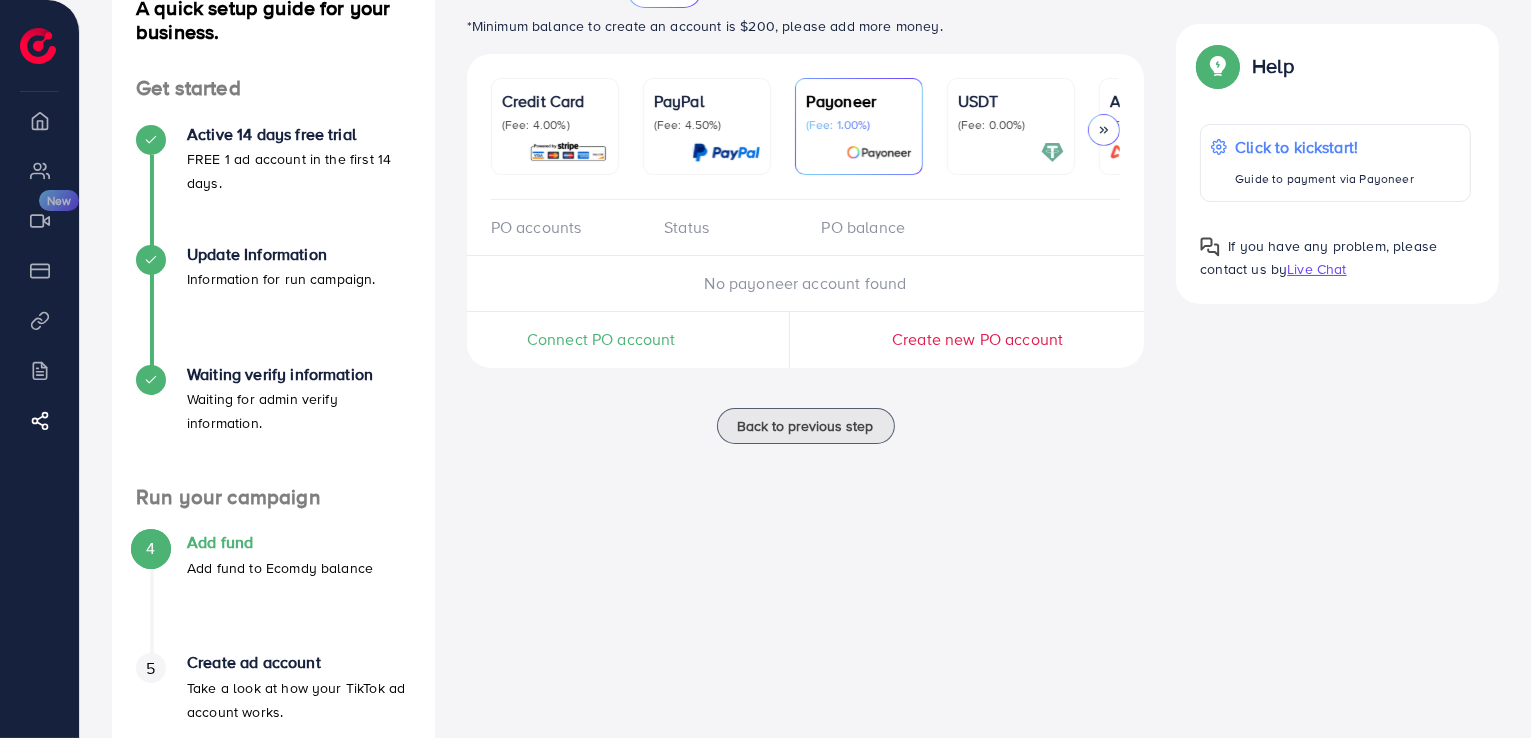 click at bounding box center (707, 152) 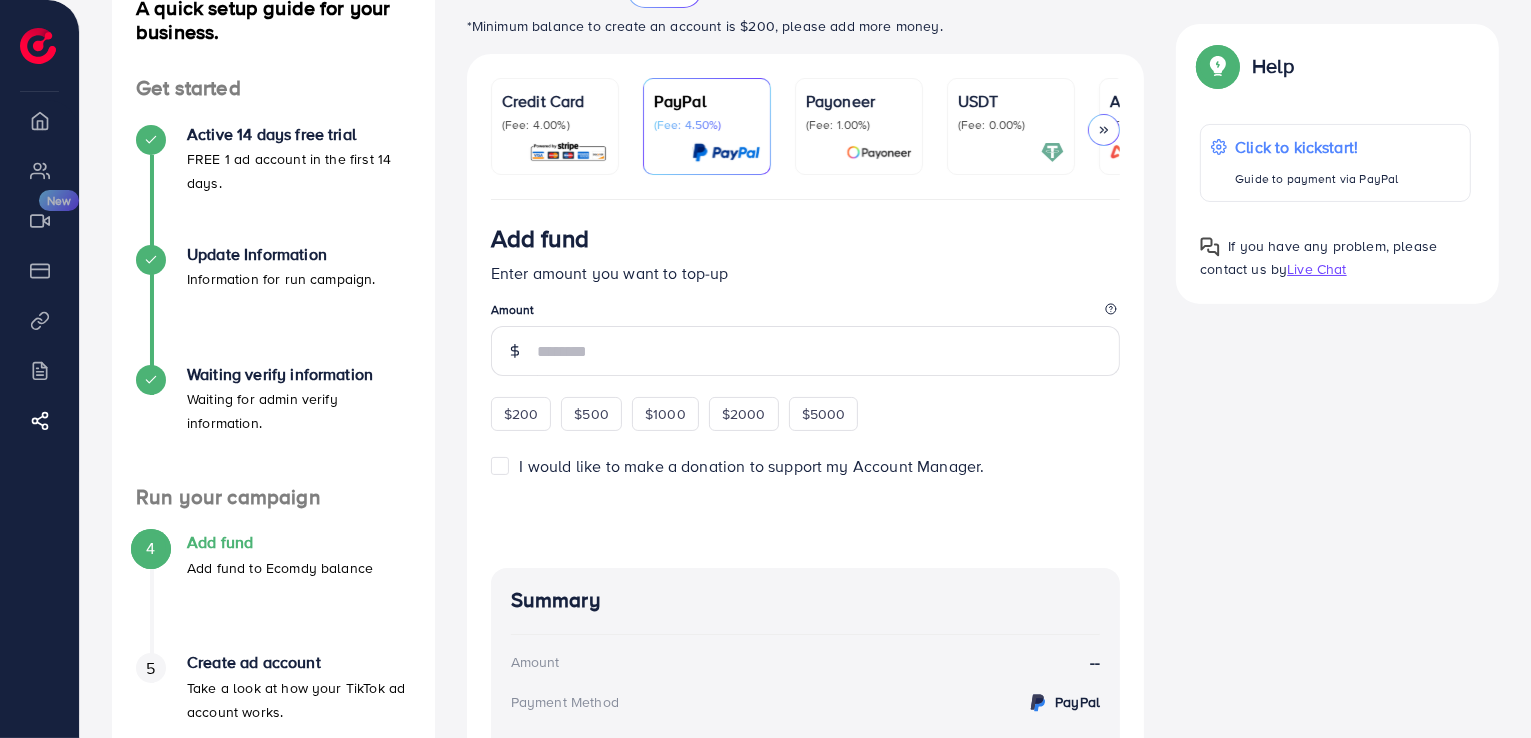 click at bounding box center [568, 152] 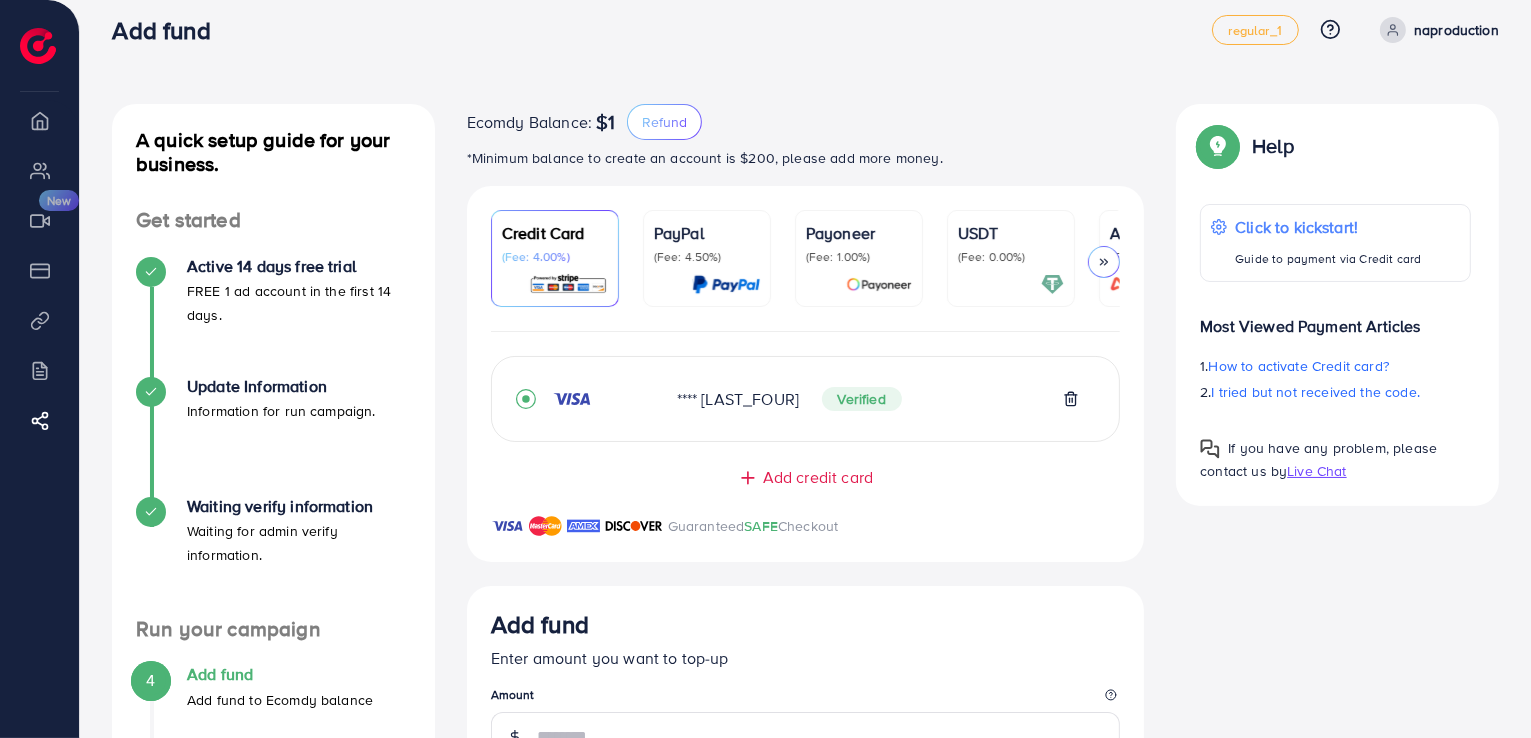 scroll, scrollTop: 0, scrollLeft: 0, axis: both 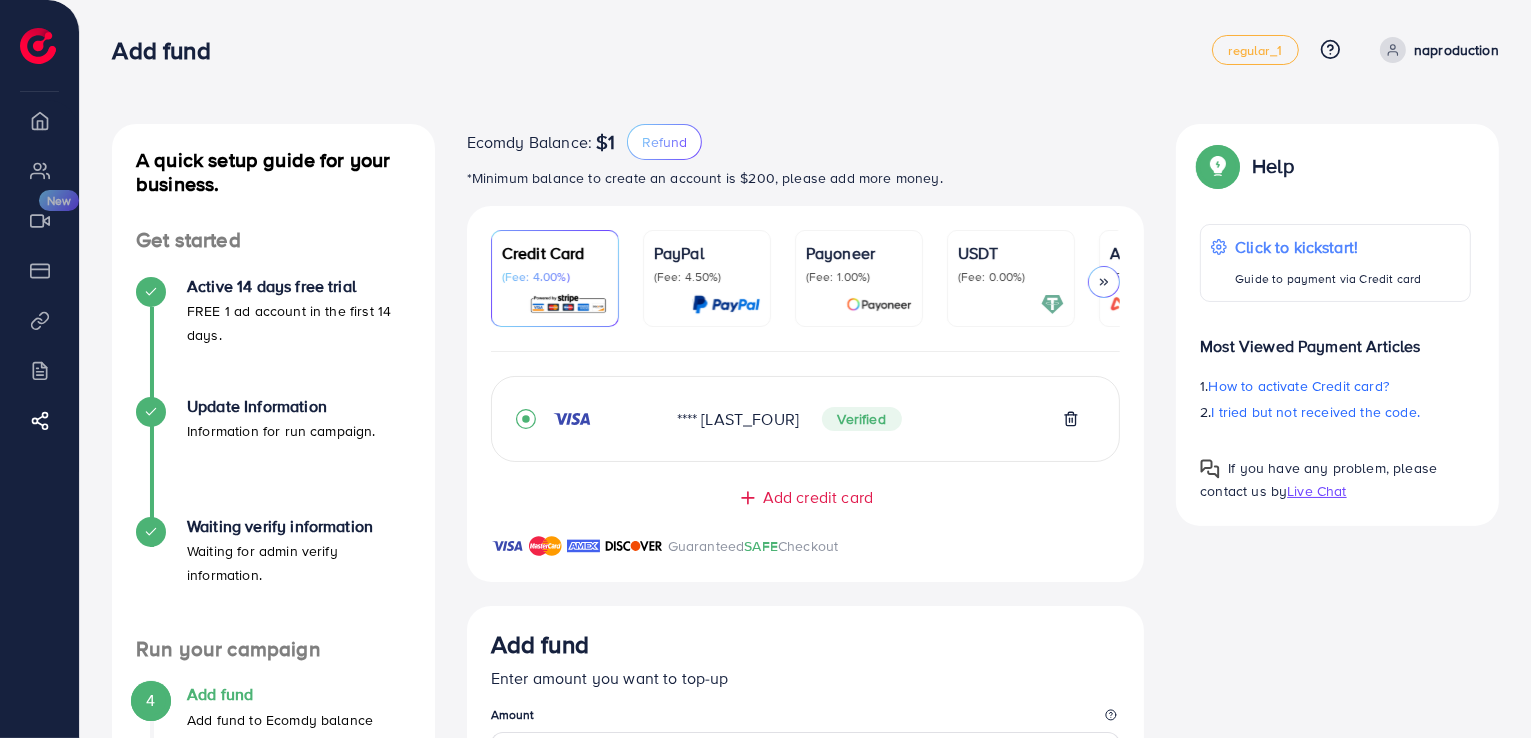 click on "naproduction" at bounding box center [1456, 50] 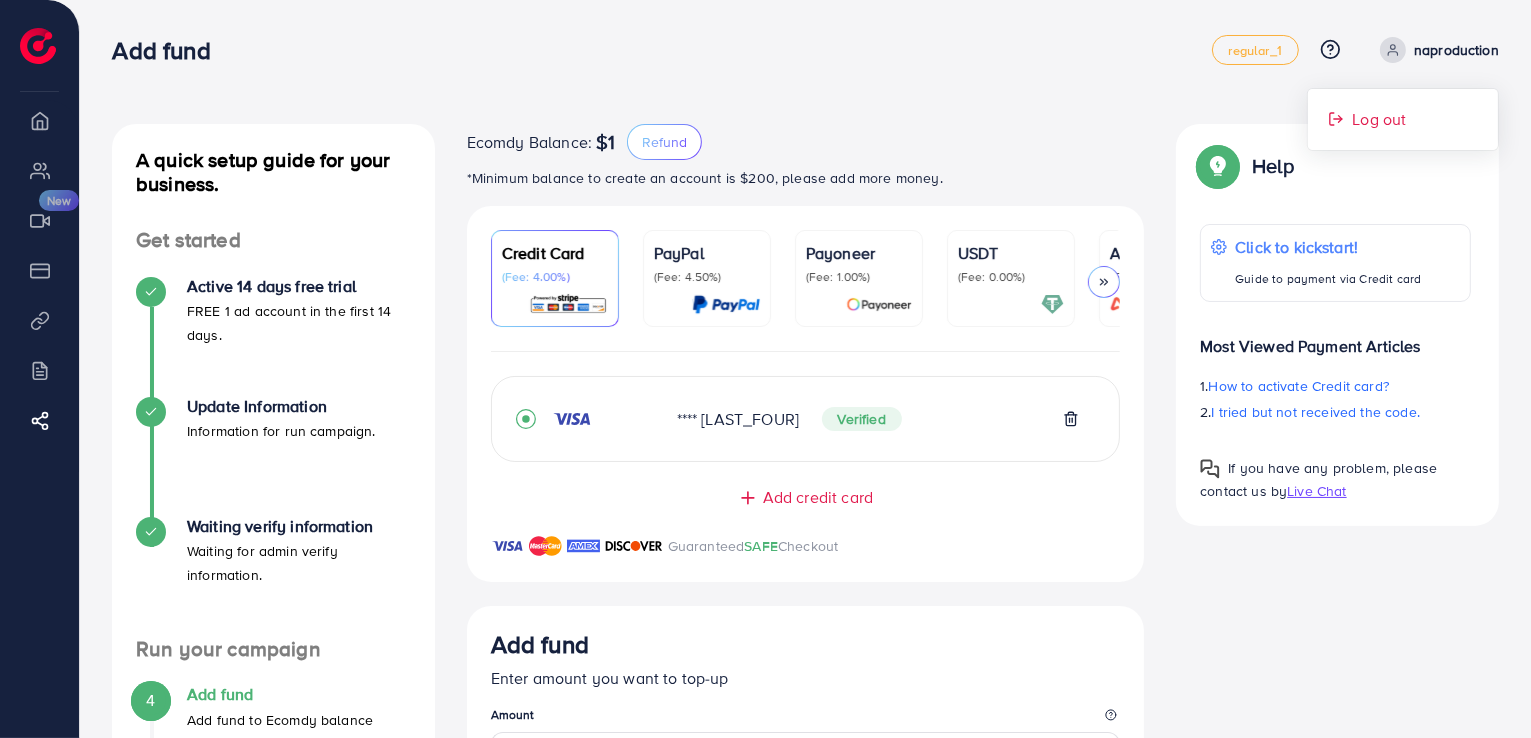 click on "Log out" at bounding box center [1403, 119] 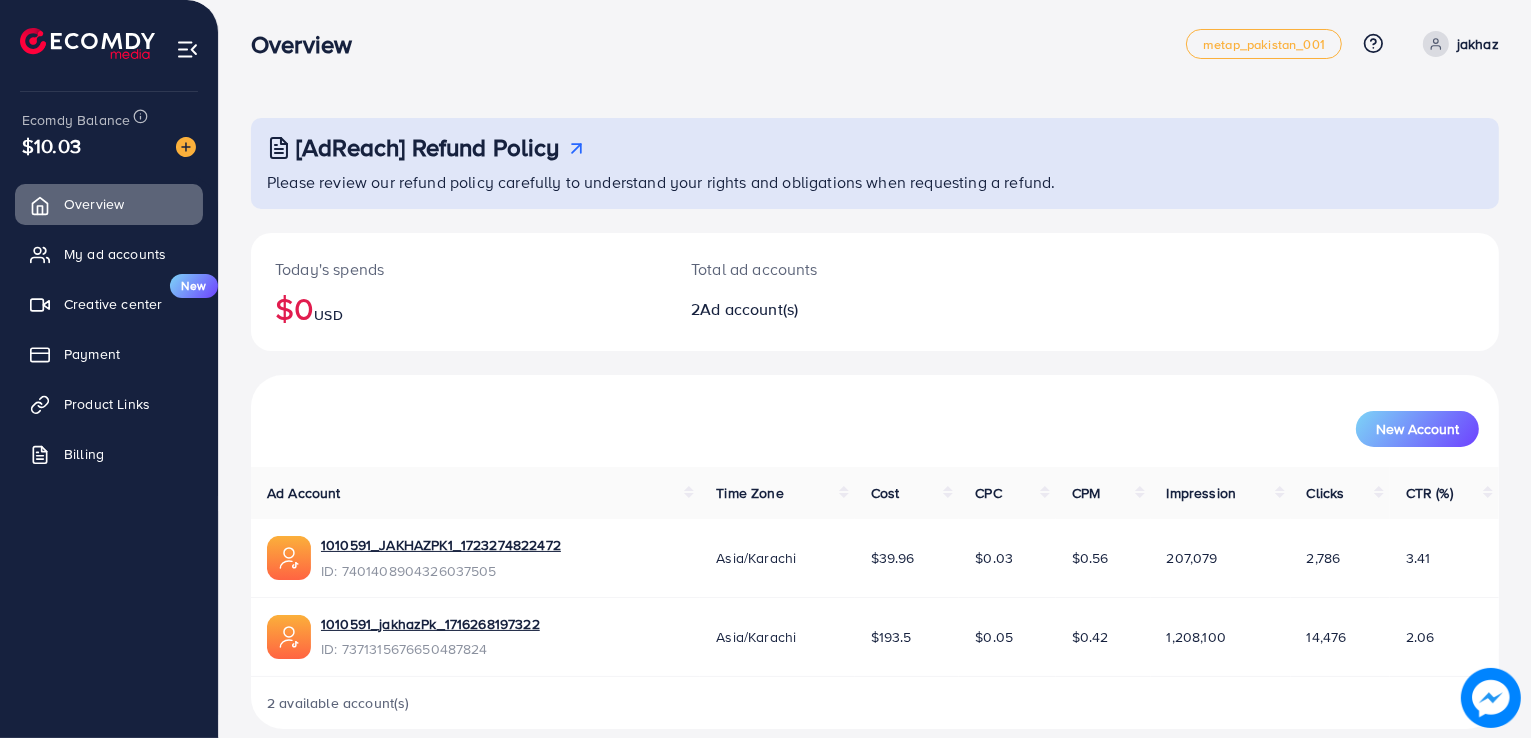 scroll, scrollTop: 0, scrollLeft: 0, axis: both 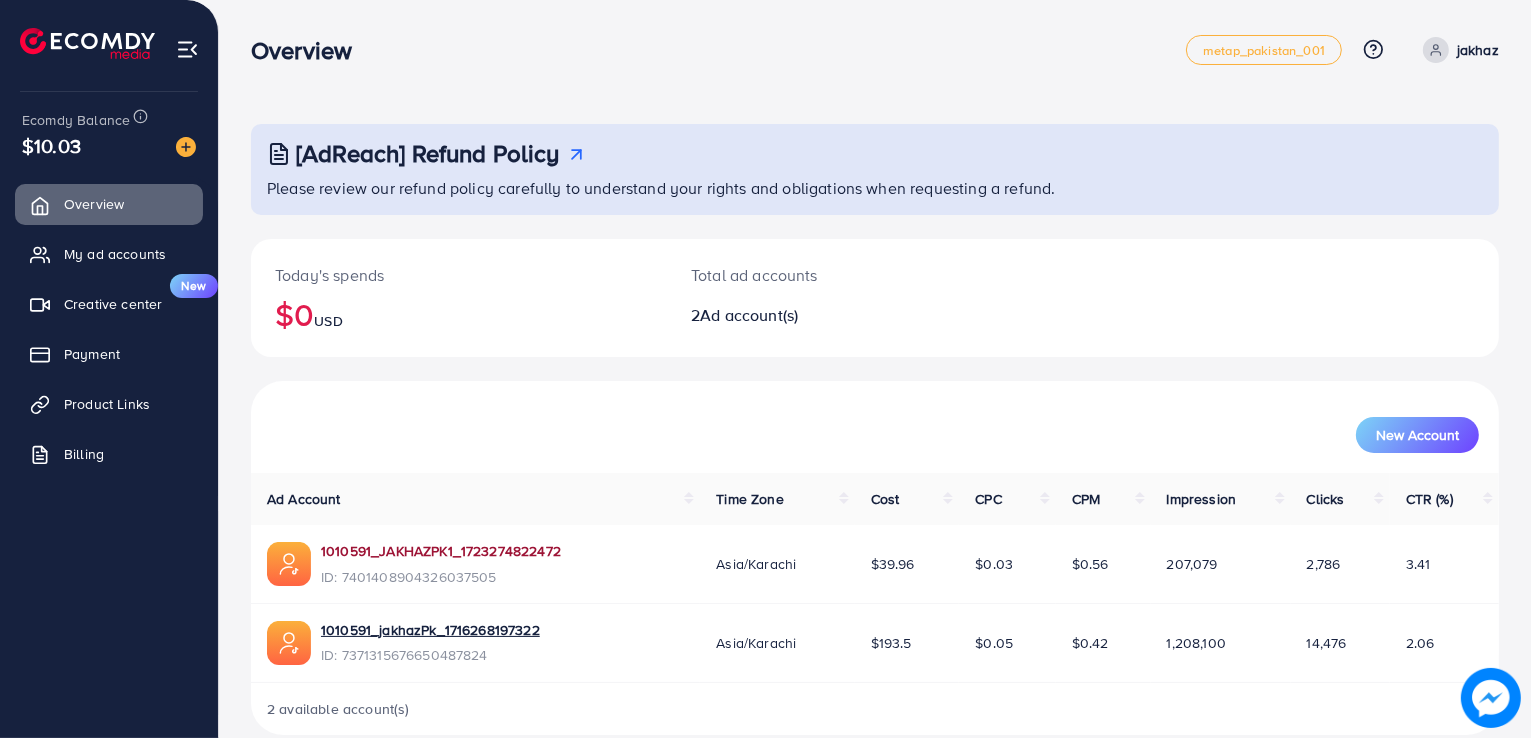 click on "1010591_JAKHAZPK1_1723274822472" at bounding box center (441, 551) 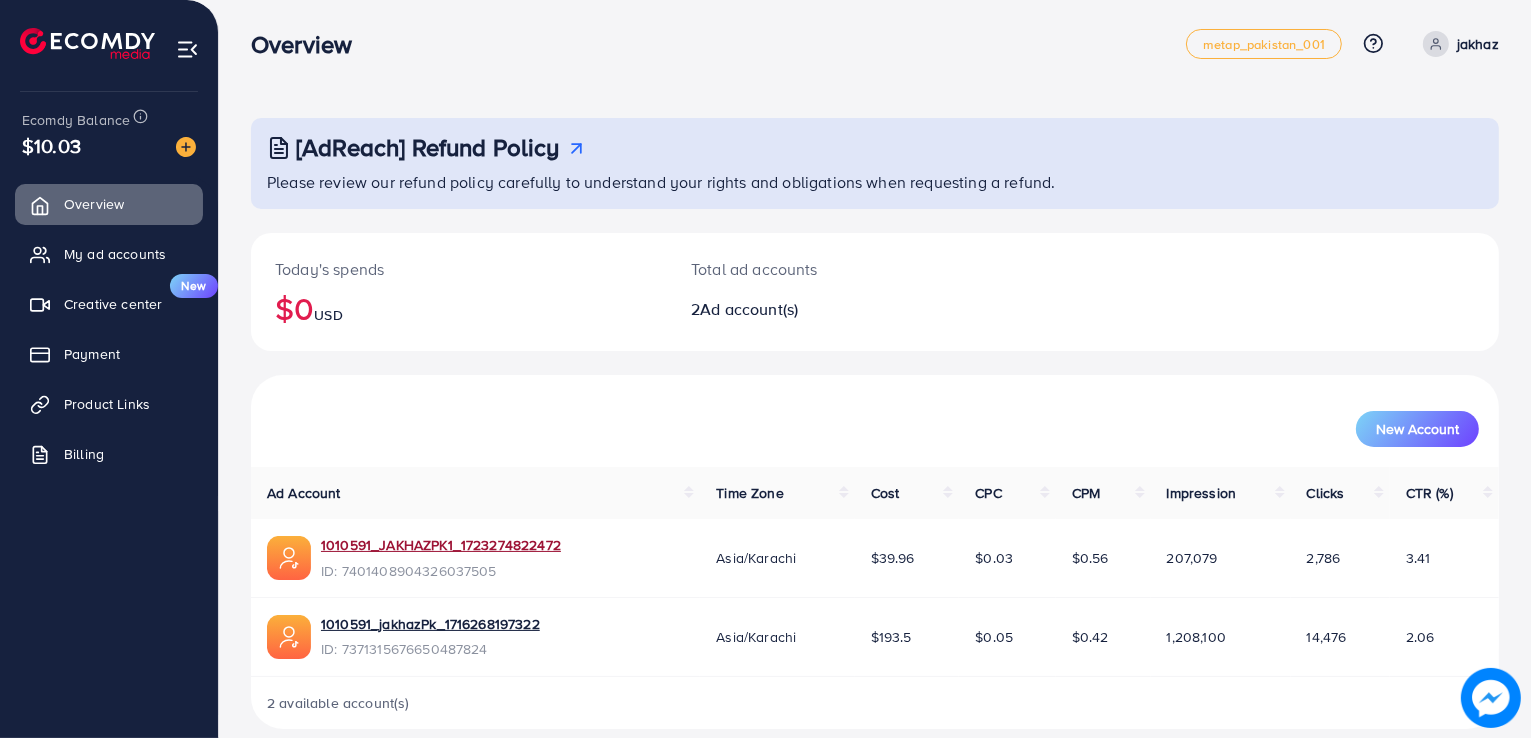 scroll, scrollTop: 0, scrollLeft: 0, axis: both 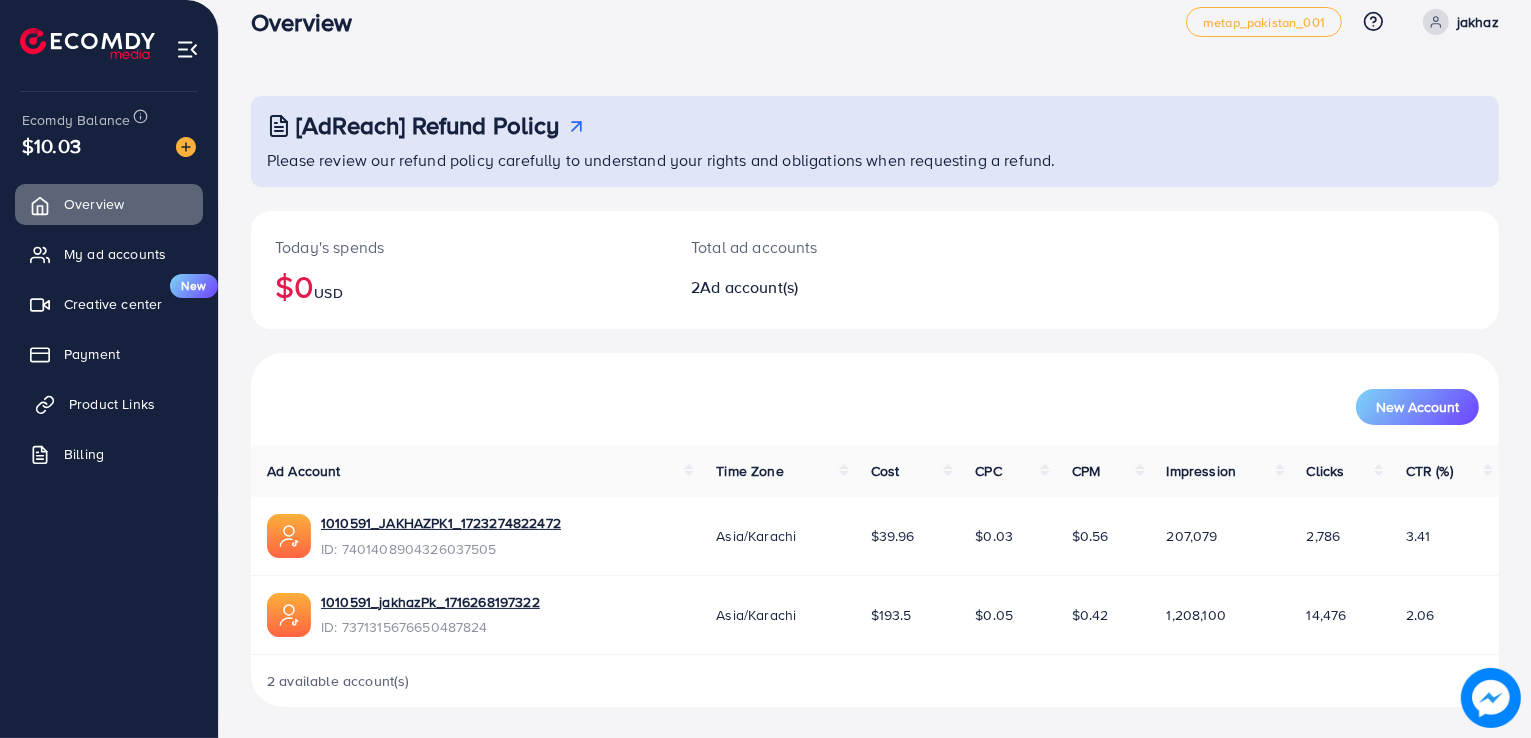 click on "Product Links" at bounding box center (109, 404) 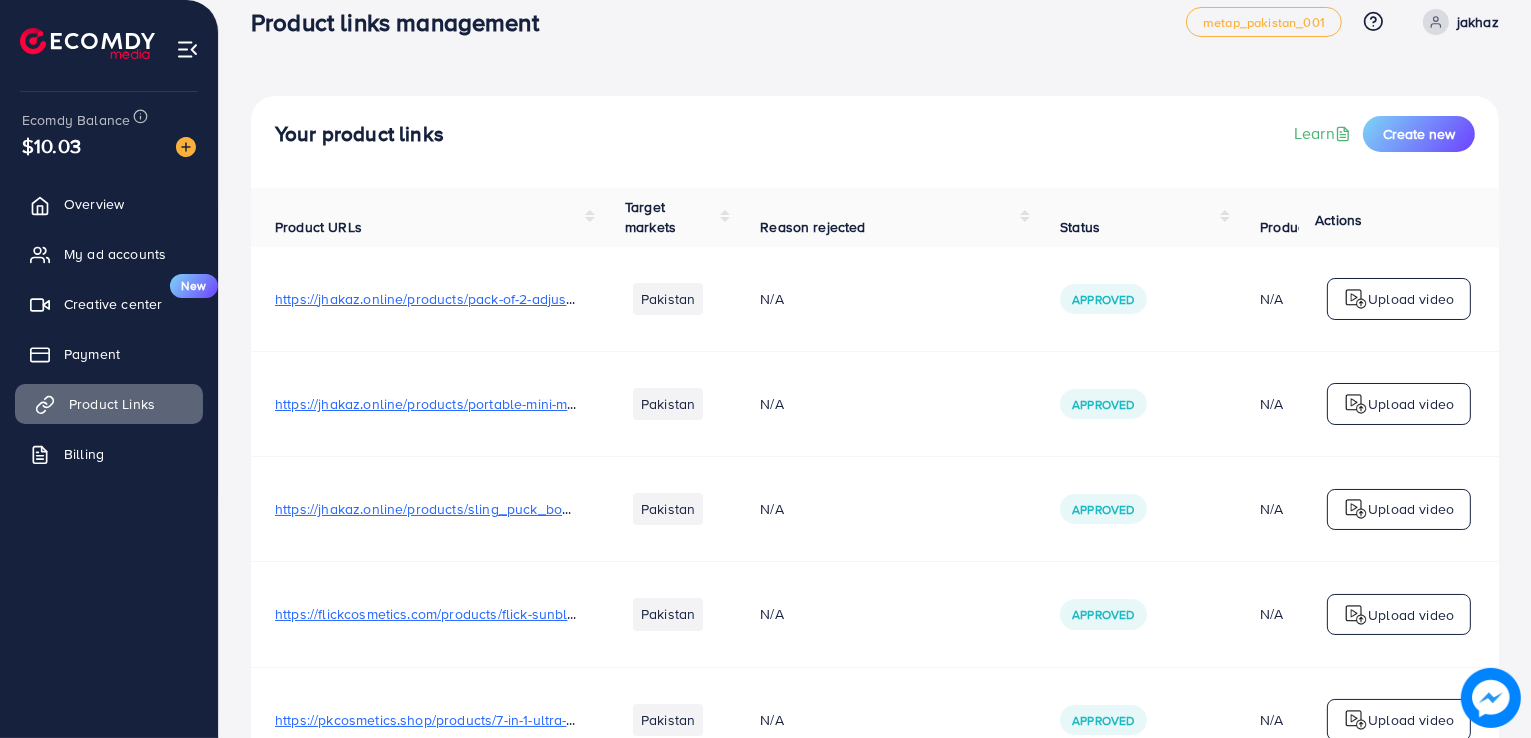 scroll, scrollTop: 0, scrollLeft: 0, axis: both 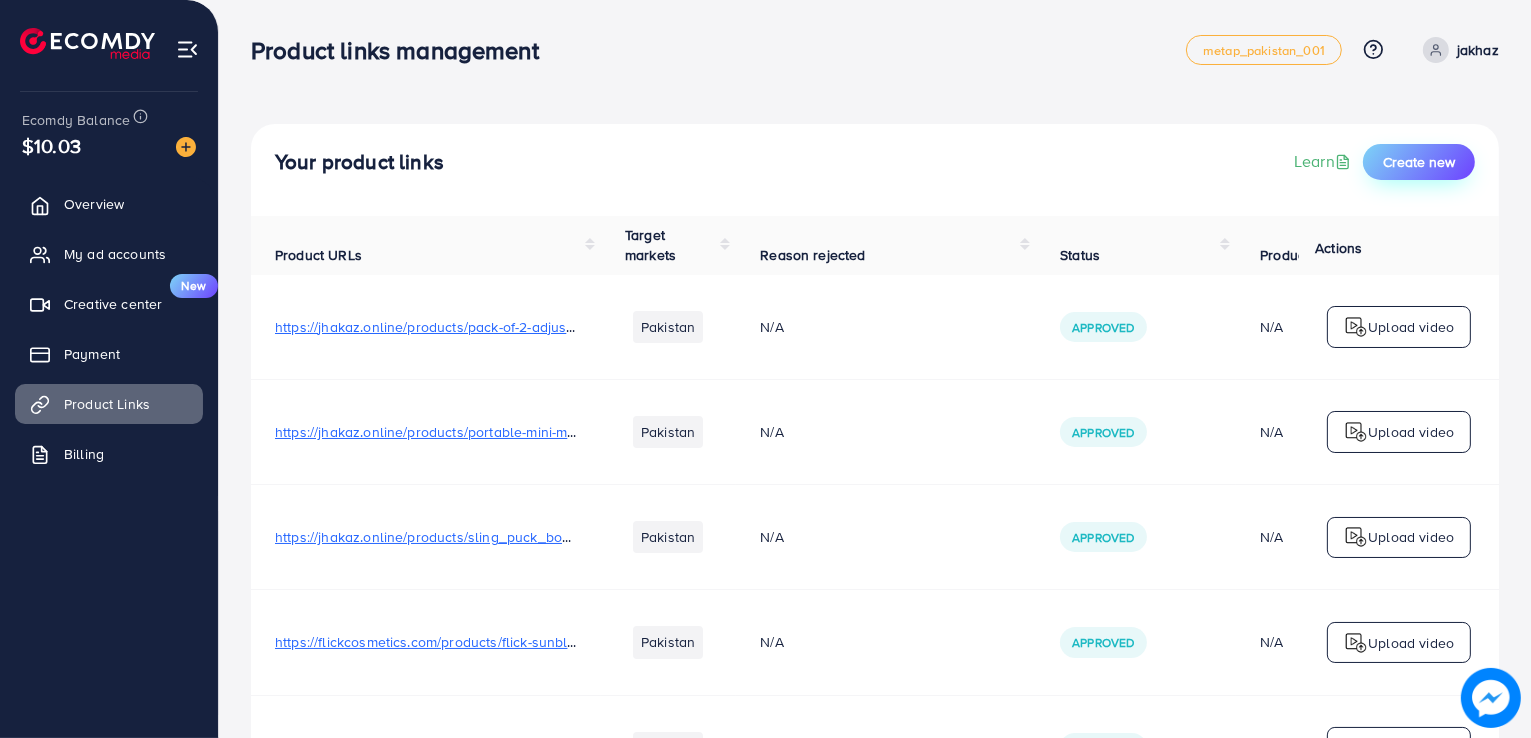 click on "Create new" at bounding box center [1419, 162] 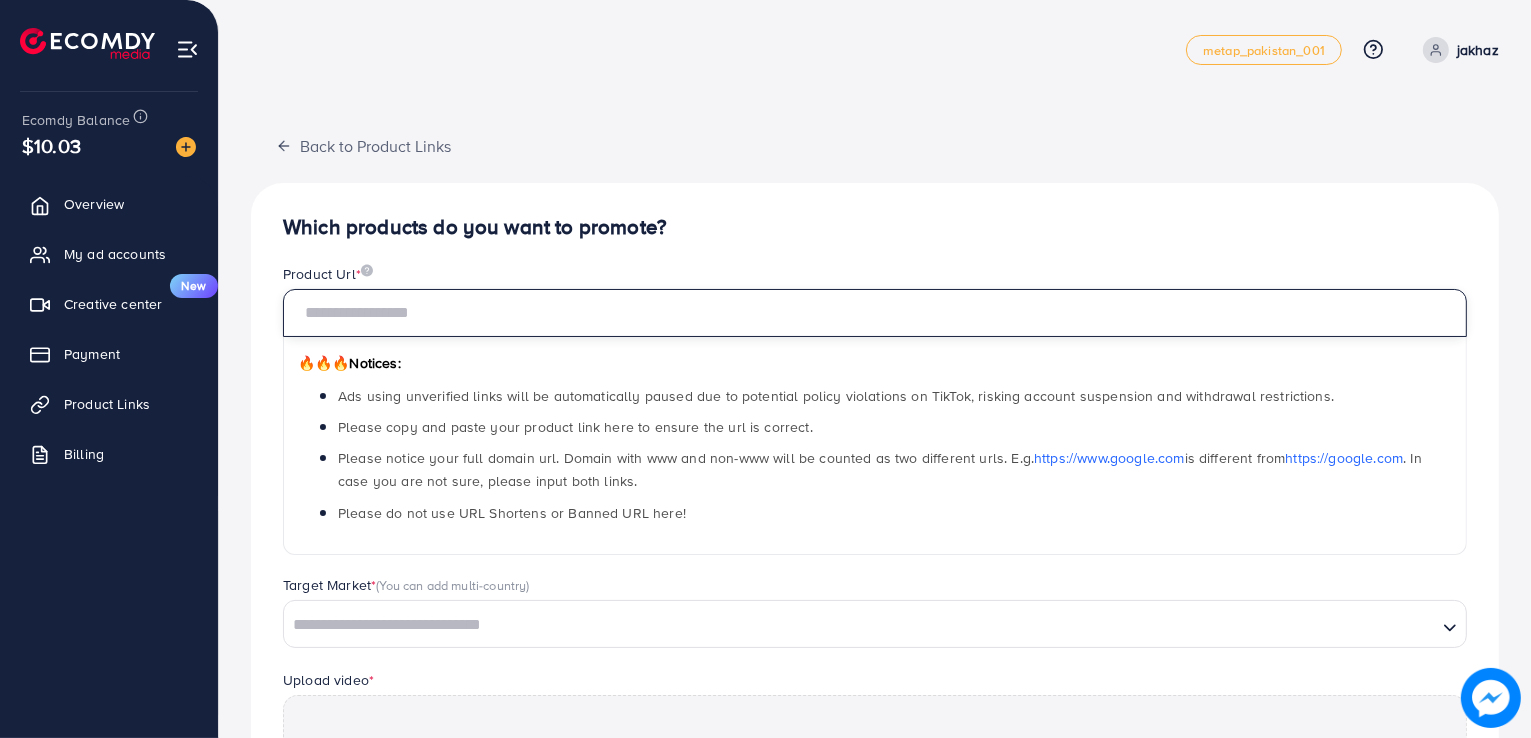 click at bounding box center [875, 313] 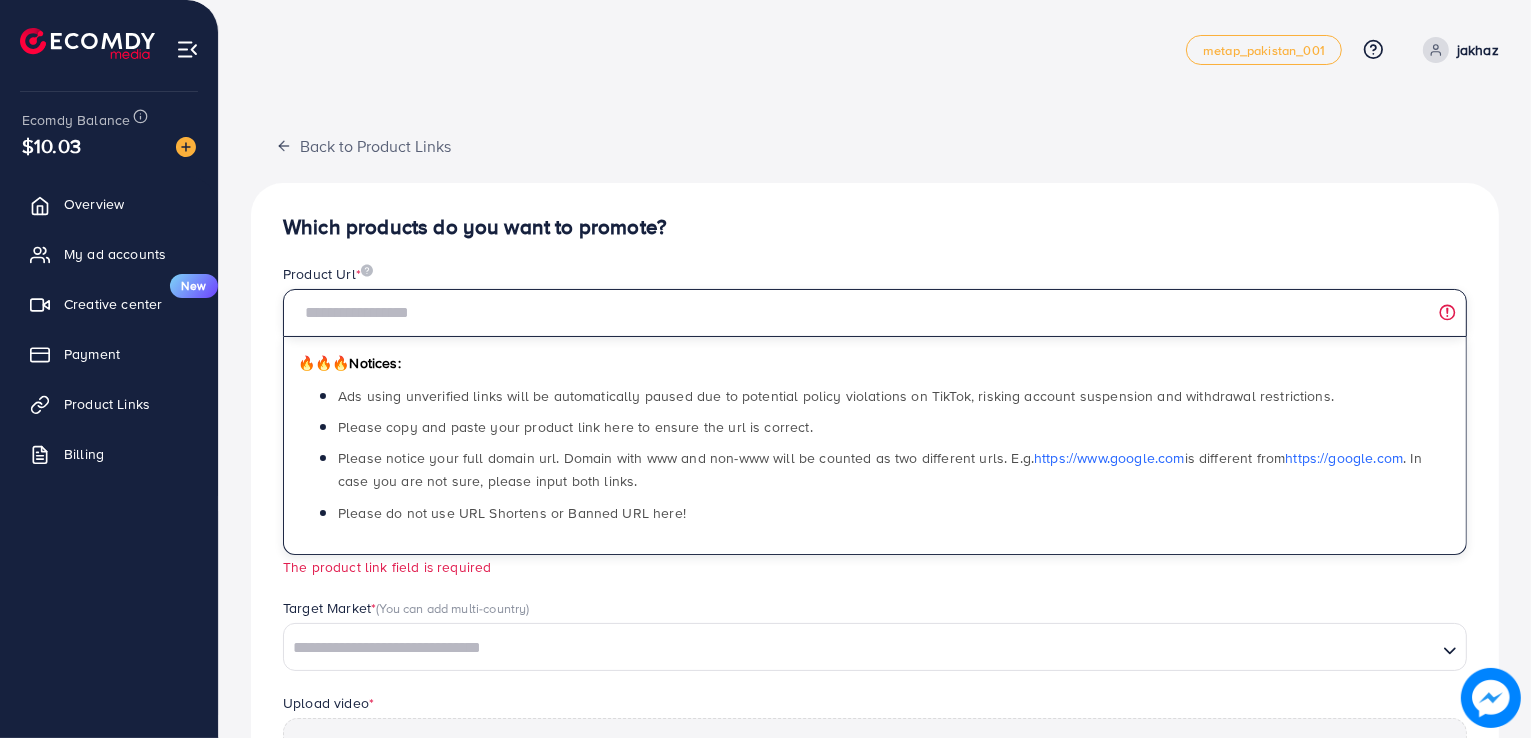 click at bounding box center (875, 313) 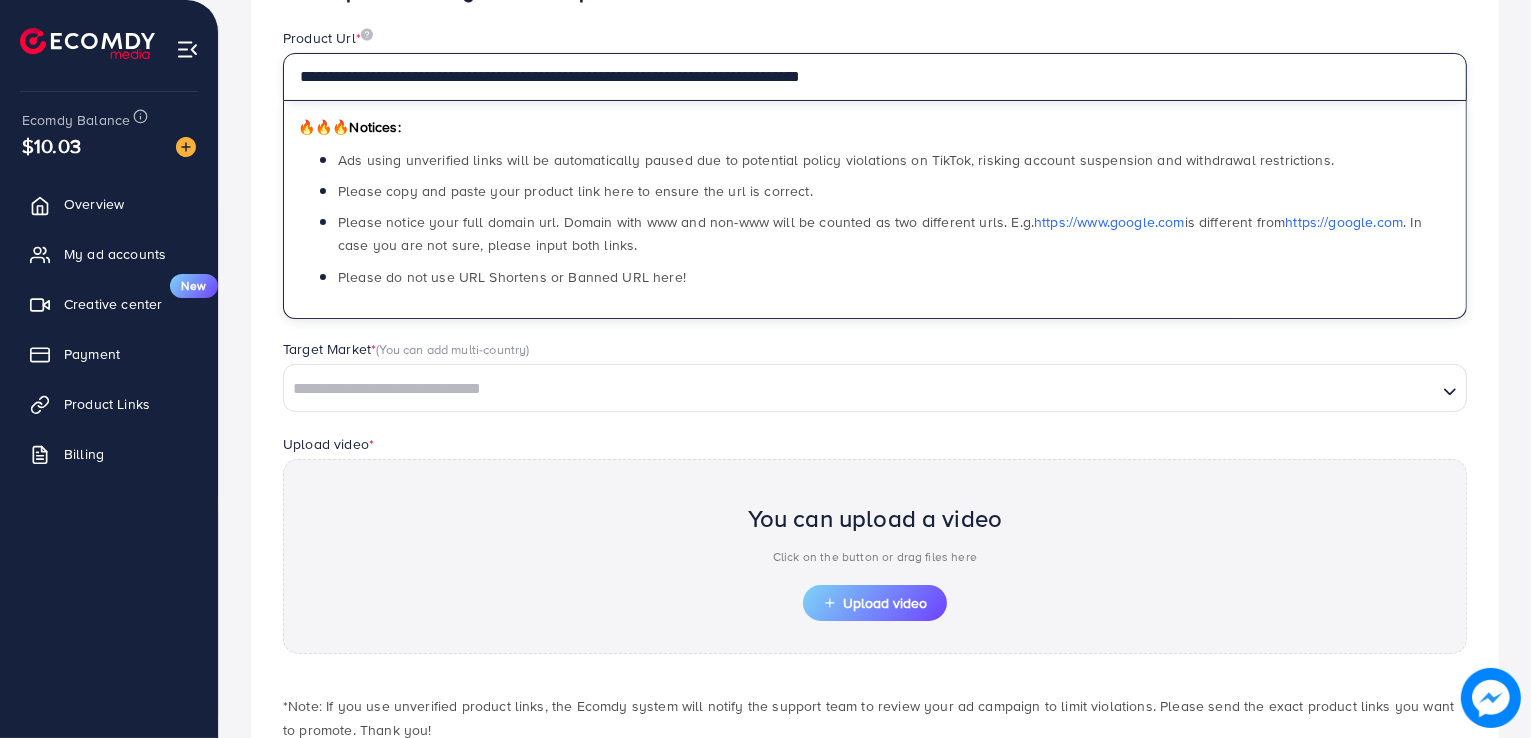 scroll, scrollTop: 363, scrollLeft: 0, axis: vertical 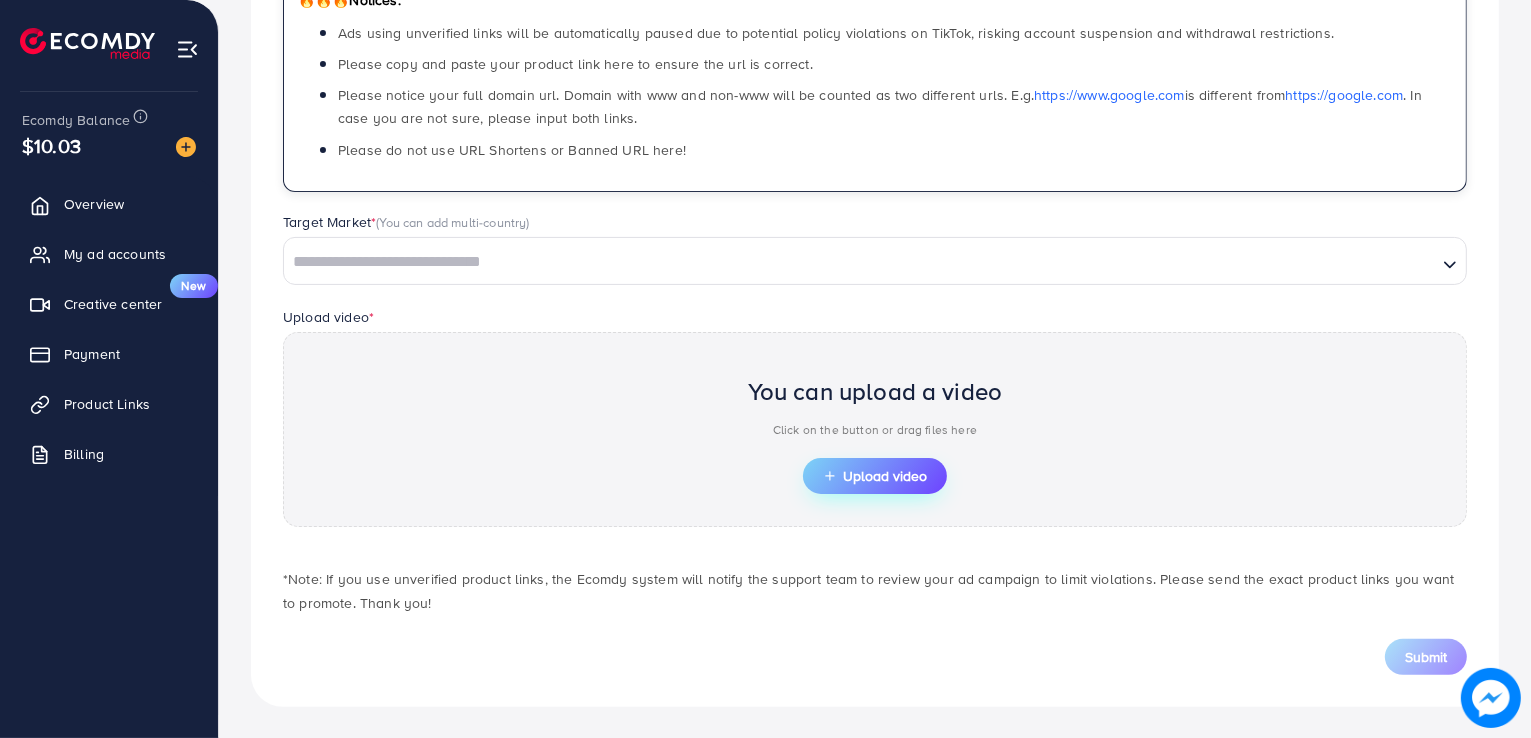 type on "**********" 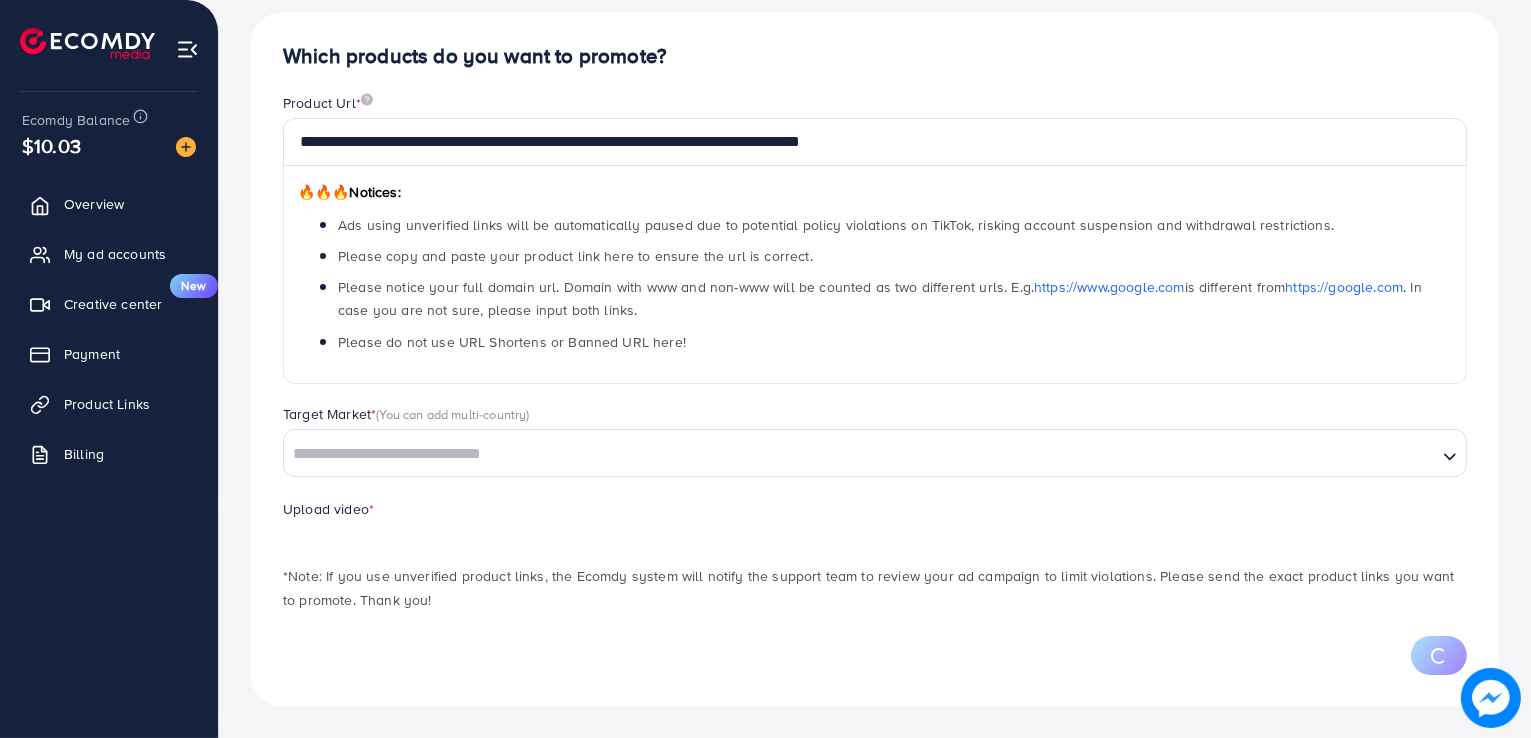 scroll, scrollTop: 267, scrollLeft: 0, axis: vertical 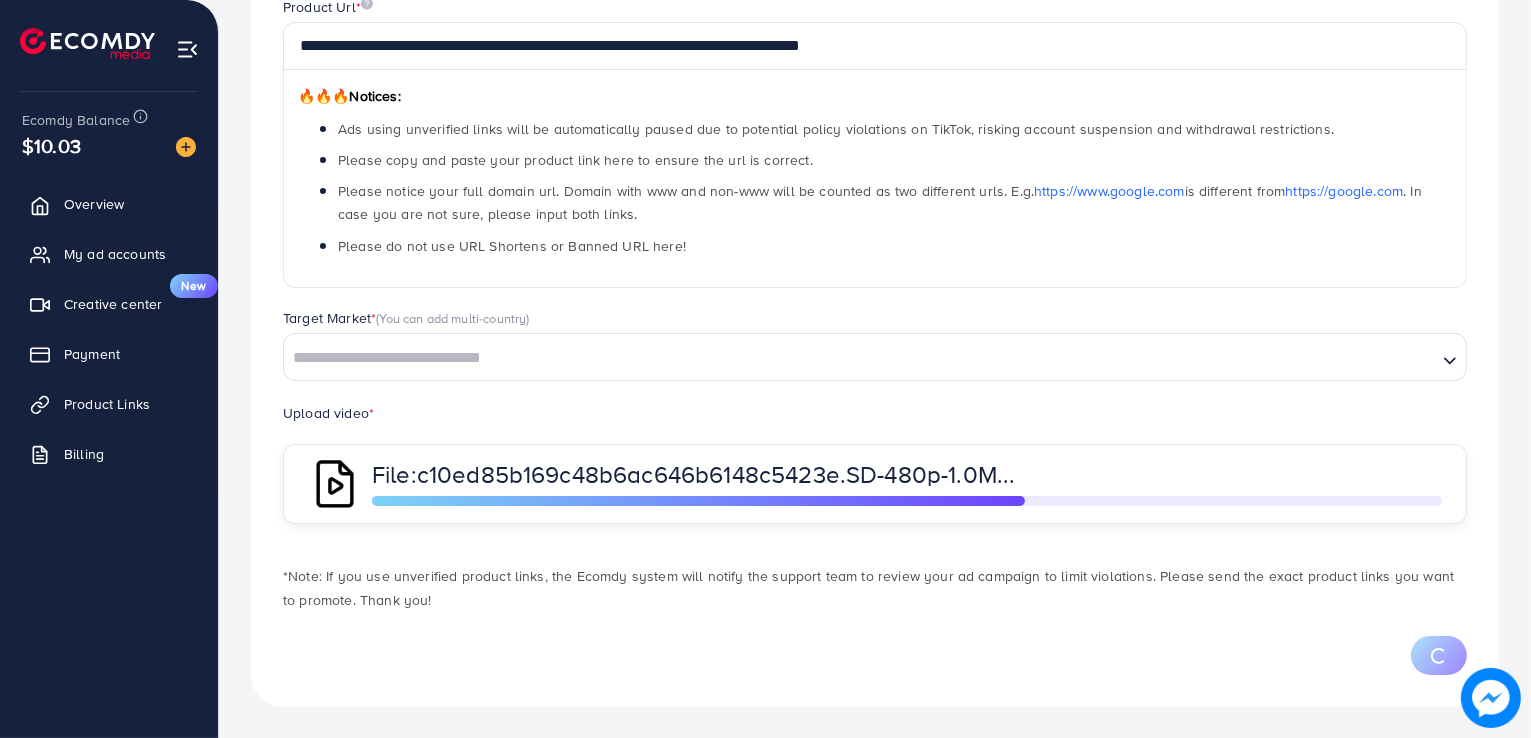 click at bounding box center (860, 358) 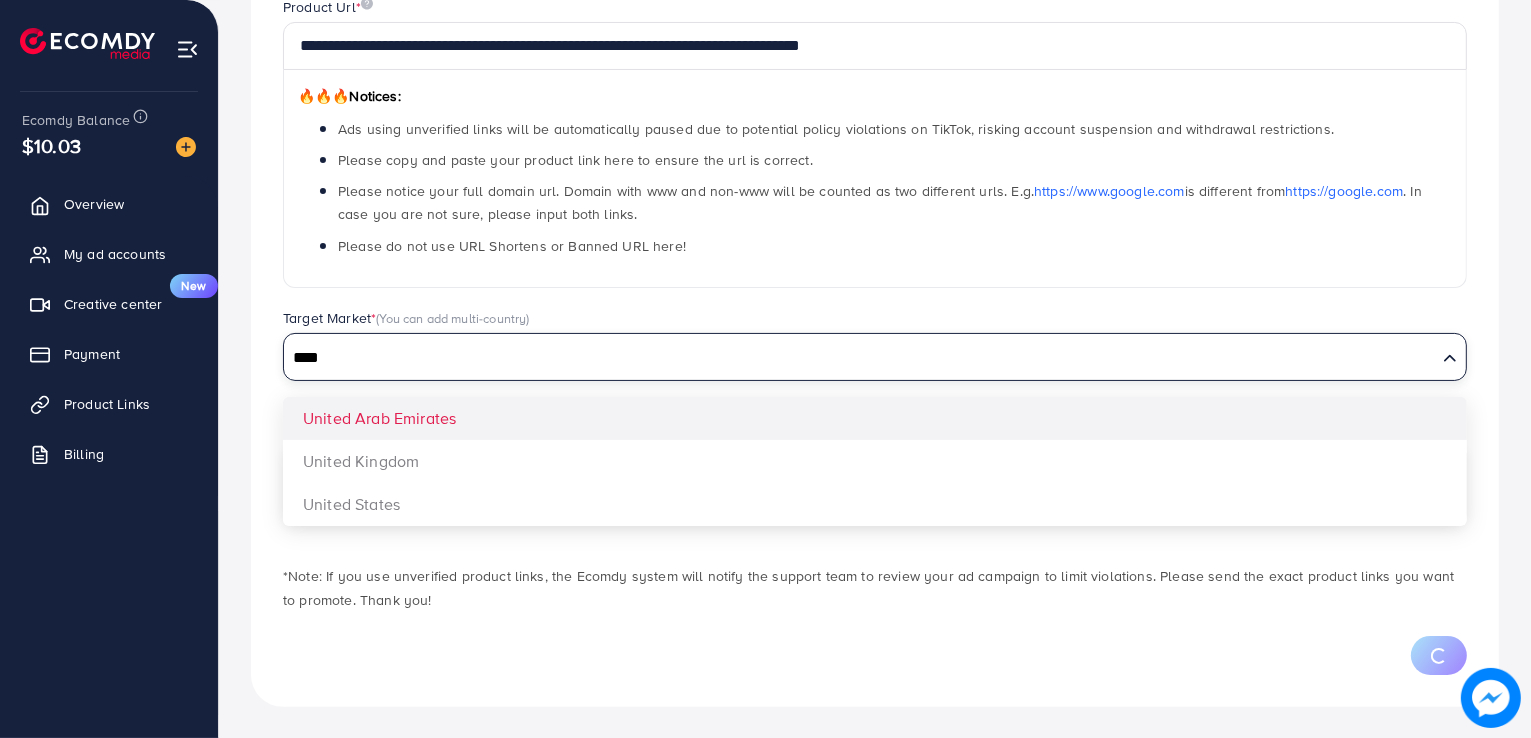 type on "****" 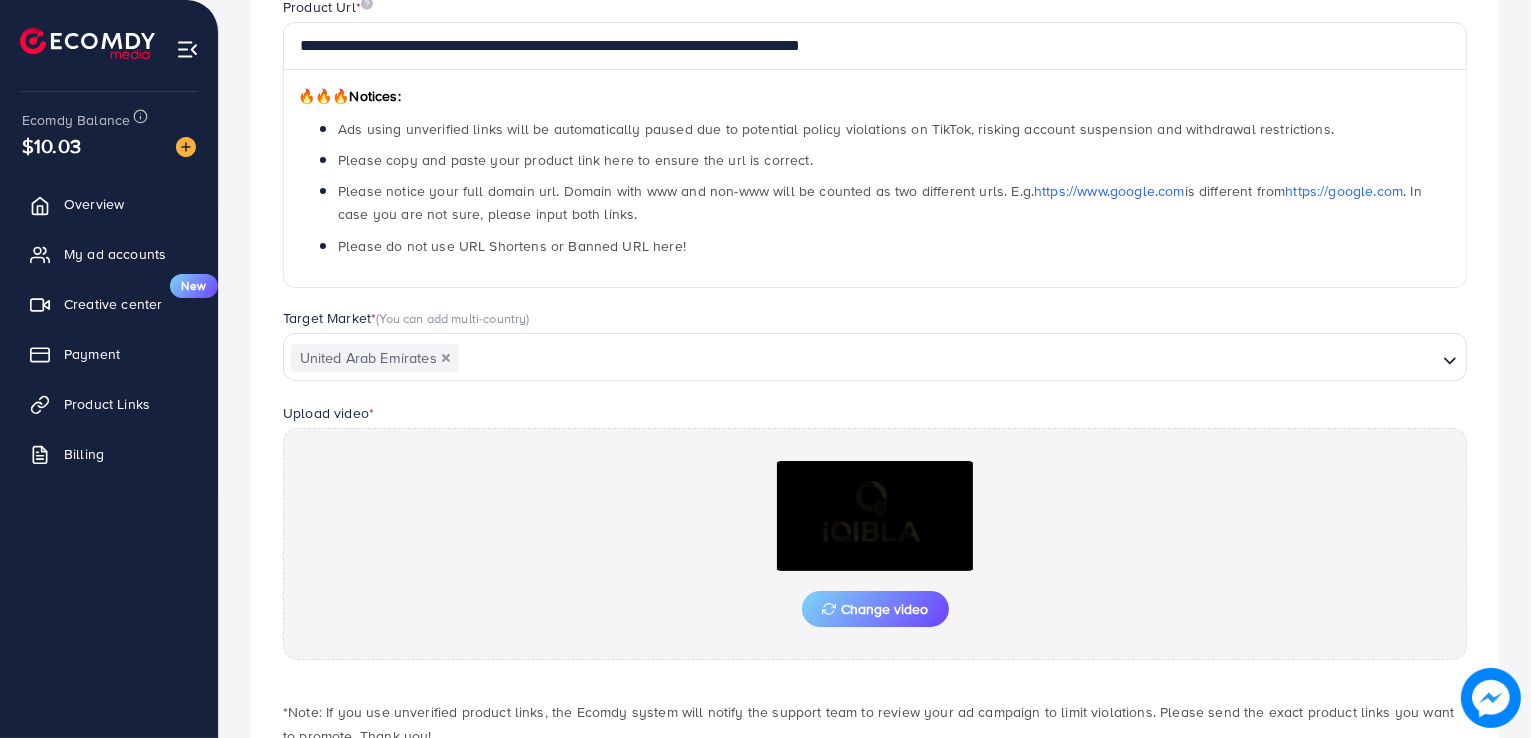 click on "**********" at bounding box center [875, 378] 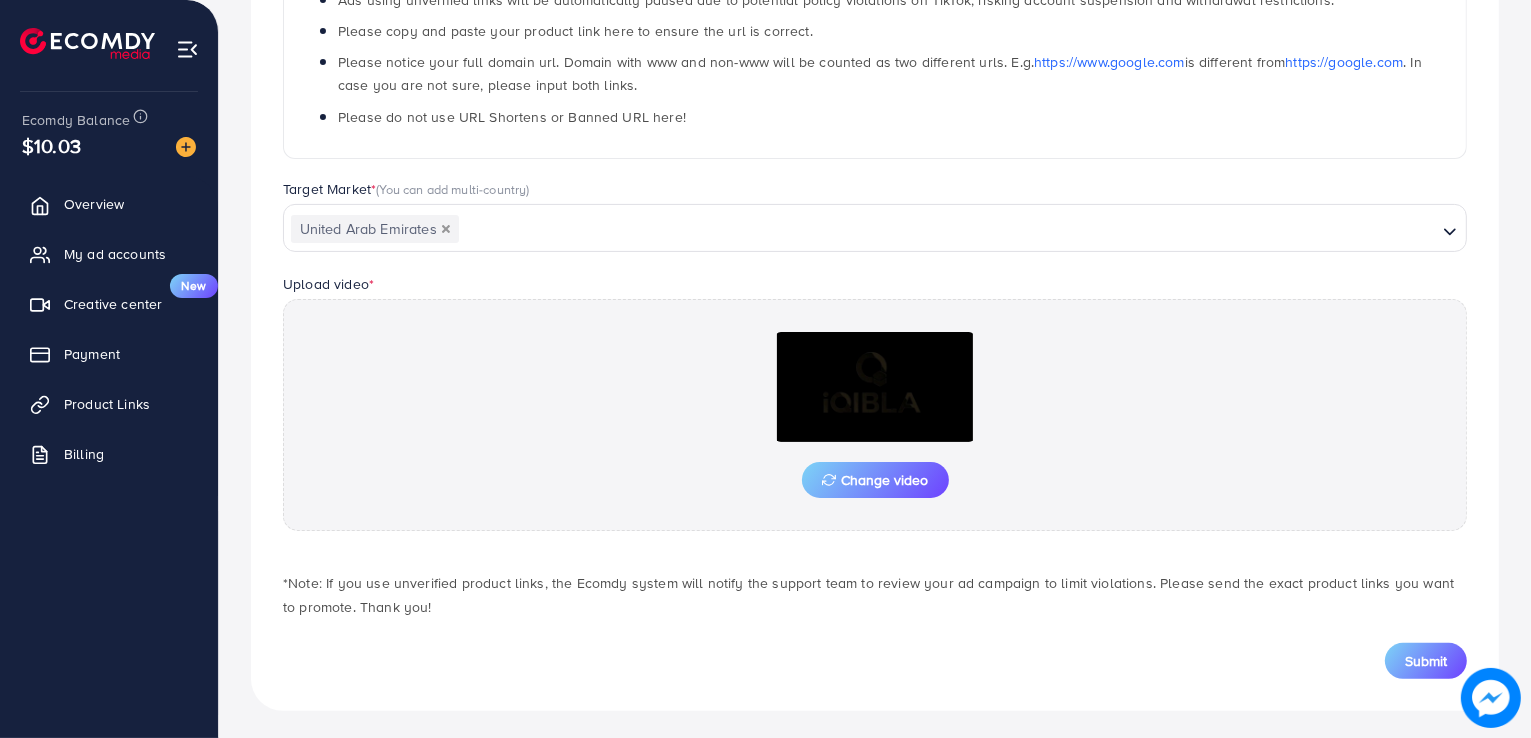 scroll, scrollTop: 400, scrollLeft: 0, axis: vertical 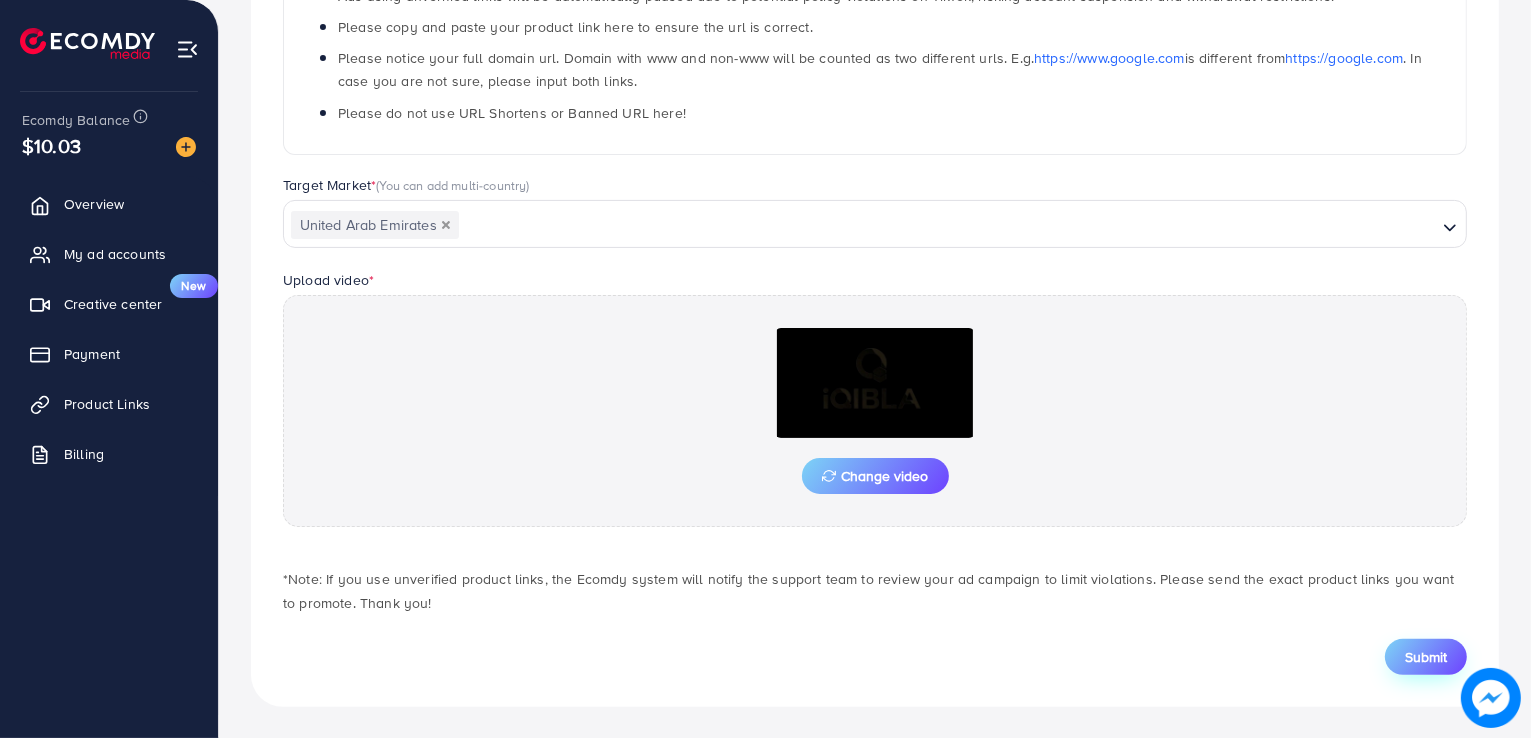 click on "Submit" at bounding box center [1426, 657] 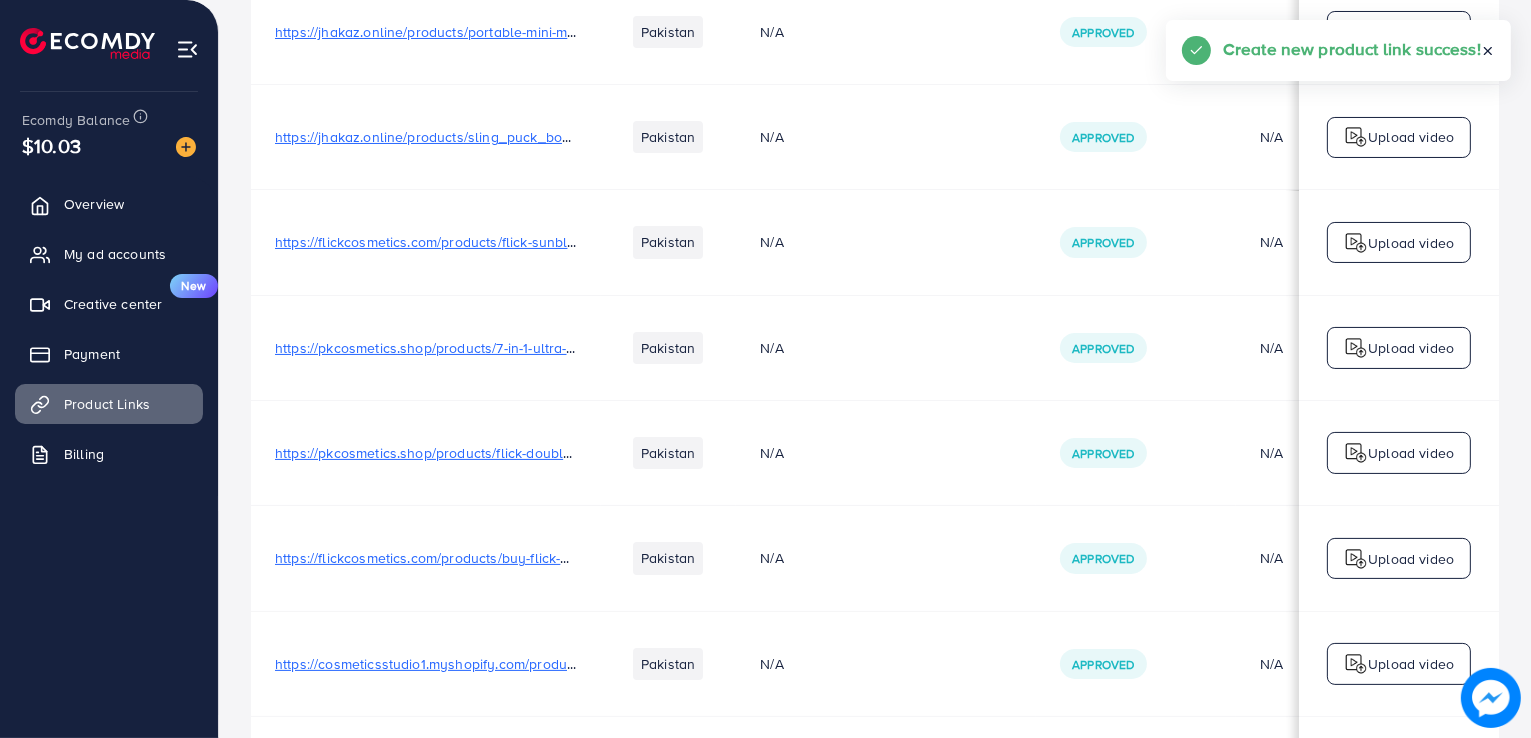 scroll, scrollTop: 0, scrollLeft: 0, axis: both 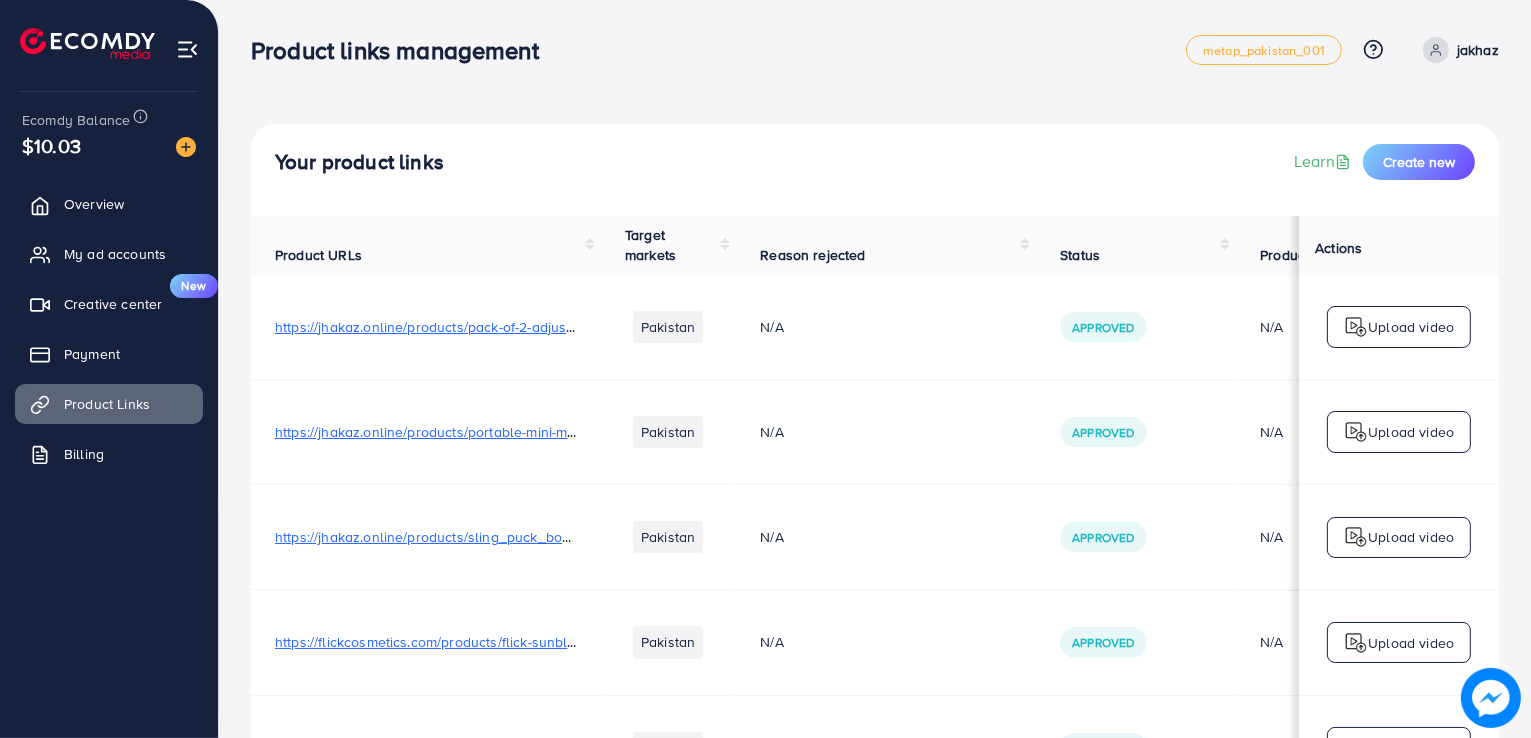 click on "https://jhakaz.online/products/pack-of-2-adjustable-fridge-storage-basket-expandable-rack-plastic-space-saver-food-organizer-tray  [COUNTRY]  N/A Approved  N/A   N/A   Upload video      https://jhakaz.online/products/portable-mini-mop-home-kitchen-cleaning-tools  [COUNTRY]  N/A Approved  N/A   N/A   Upload video      https://jhakaz.online/products/sling_puck_board?_pos=1&_psq=sling&_ss=e&_v=1.0  [COUNTRY]  N/A Approved  N/A   N/A   Upload video      https://flickcosmetics.com/products/flick-sunblock  [COUNTRY]  N/A Approved  N/A   N/A   Upload video      https://pkcosmetics.shop/products/7-in-1-ultra-smart-watch-2-1-inch-full-hd-screen-and-waterproof  [COUNTRY]  N/A Approved  N/A   N/A   Upload video      https://pkcosmetics.shop/products/flick-double-action-whitening-serum-with-free-flick-whitening-lotion  [COUNTRY]  N/A Approved  N/A   N/A   Upload video      N/A" at bounding box center (875, 3308) 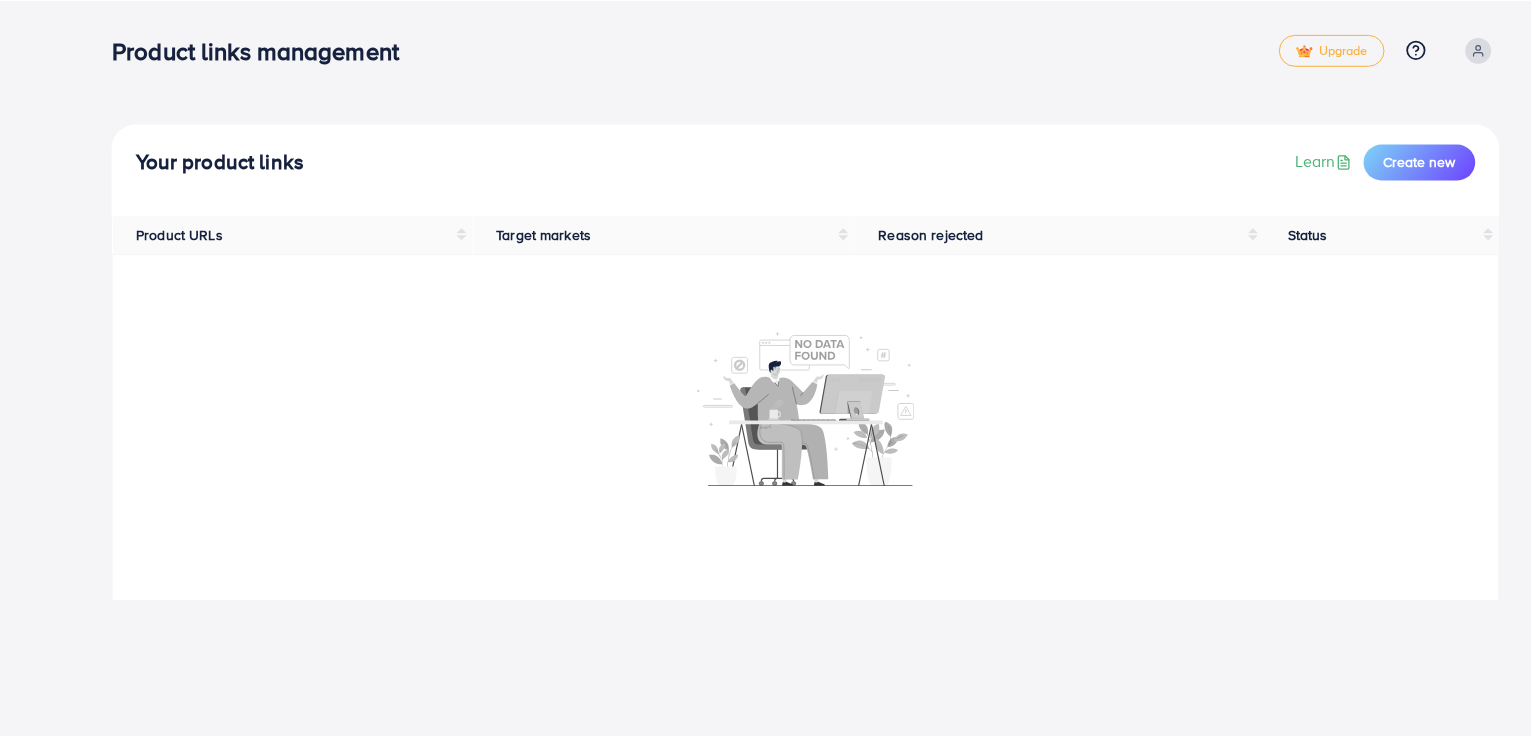 scroll, scrollTop: 0, scrollLeft: 0, axis: both 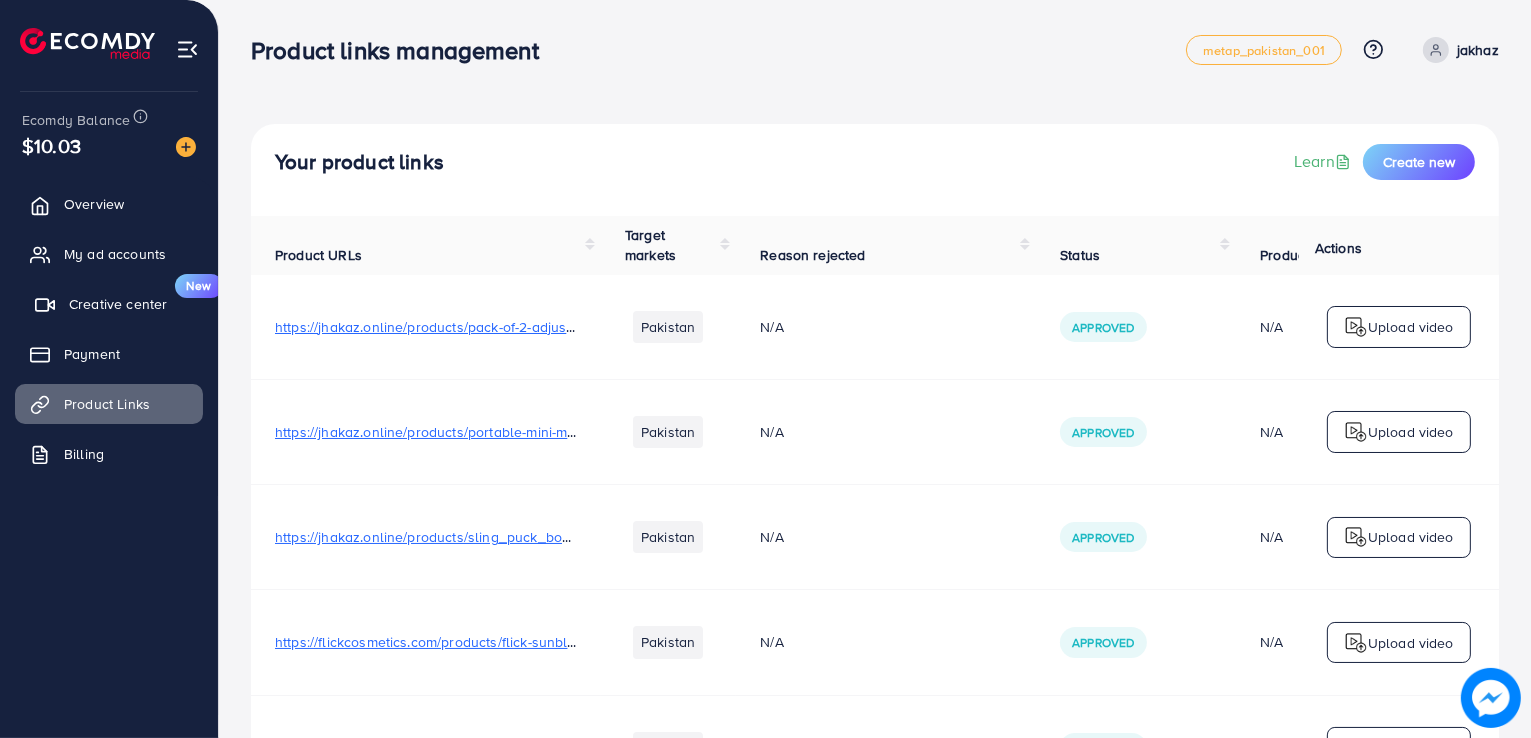 click on "Creative center" at bounding box center [118, 304] 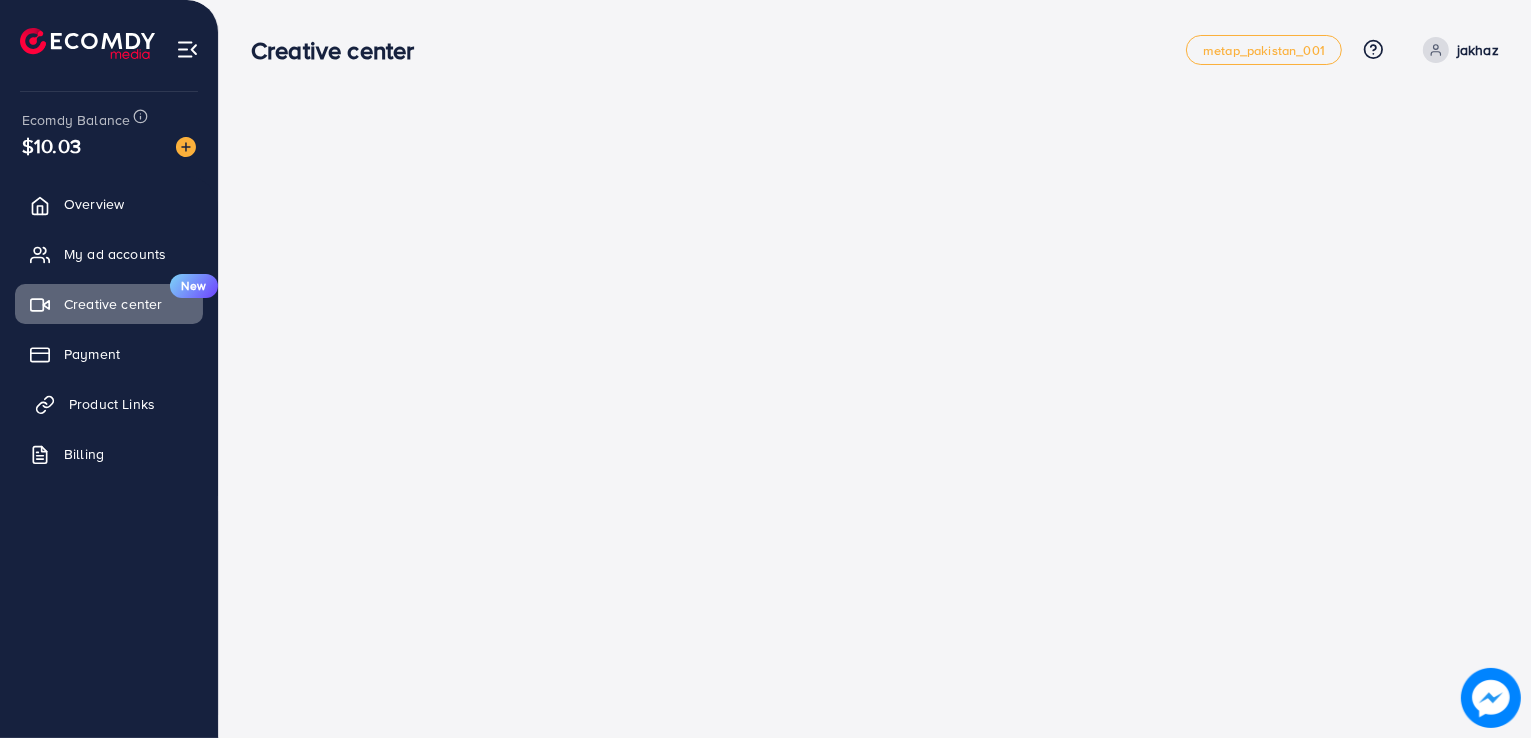 click on "Product Links" at bounding box center [112, 404] 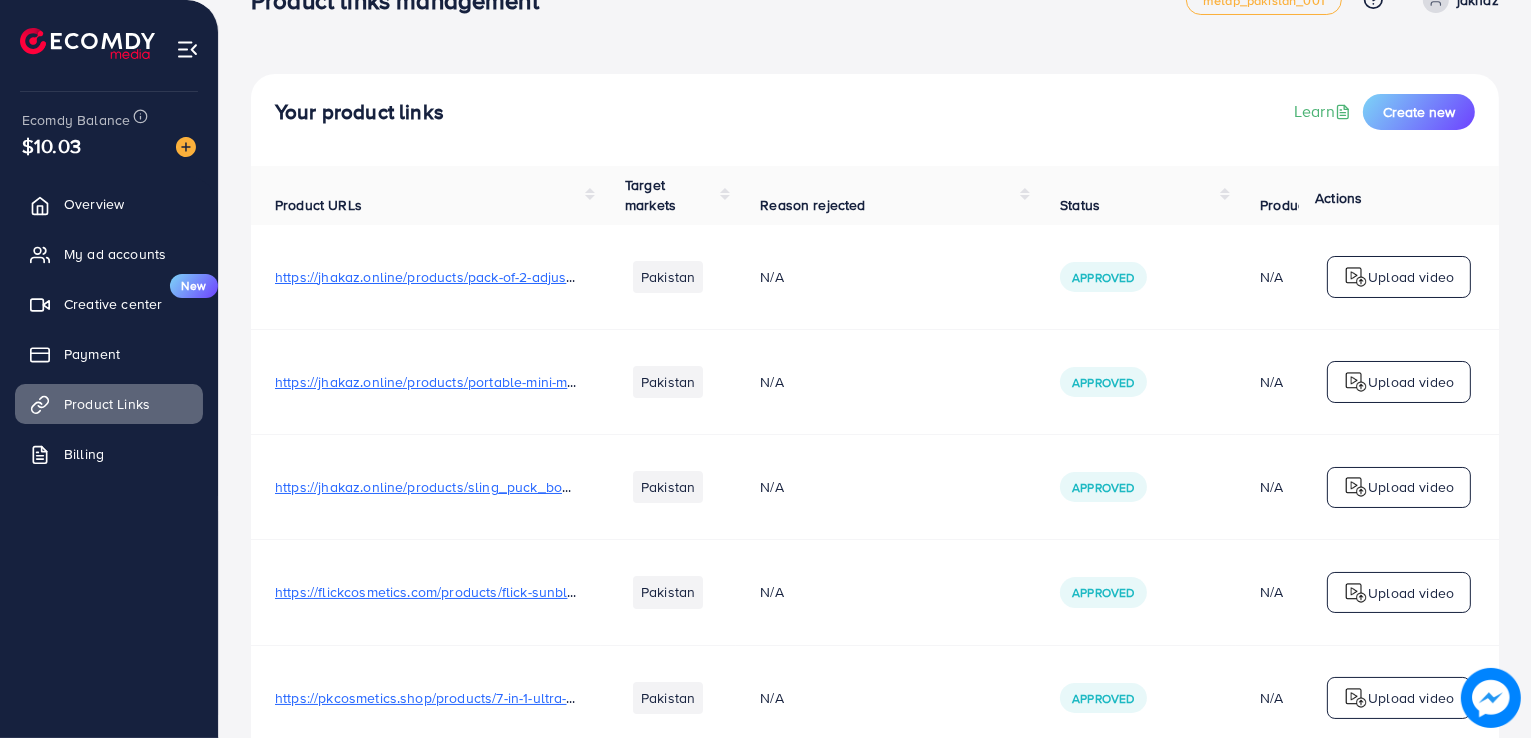 scroll, scrollTop: 0, scrollLeft: 0, axis: both 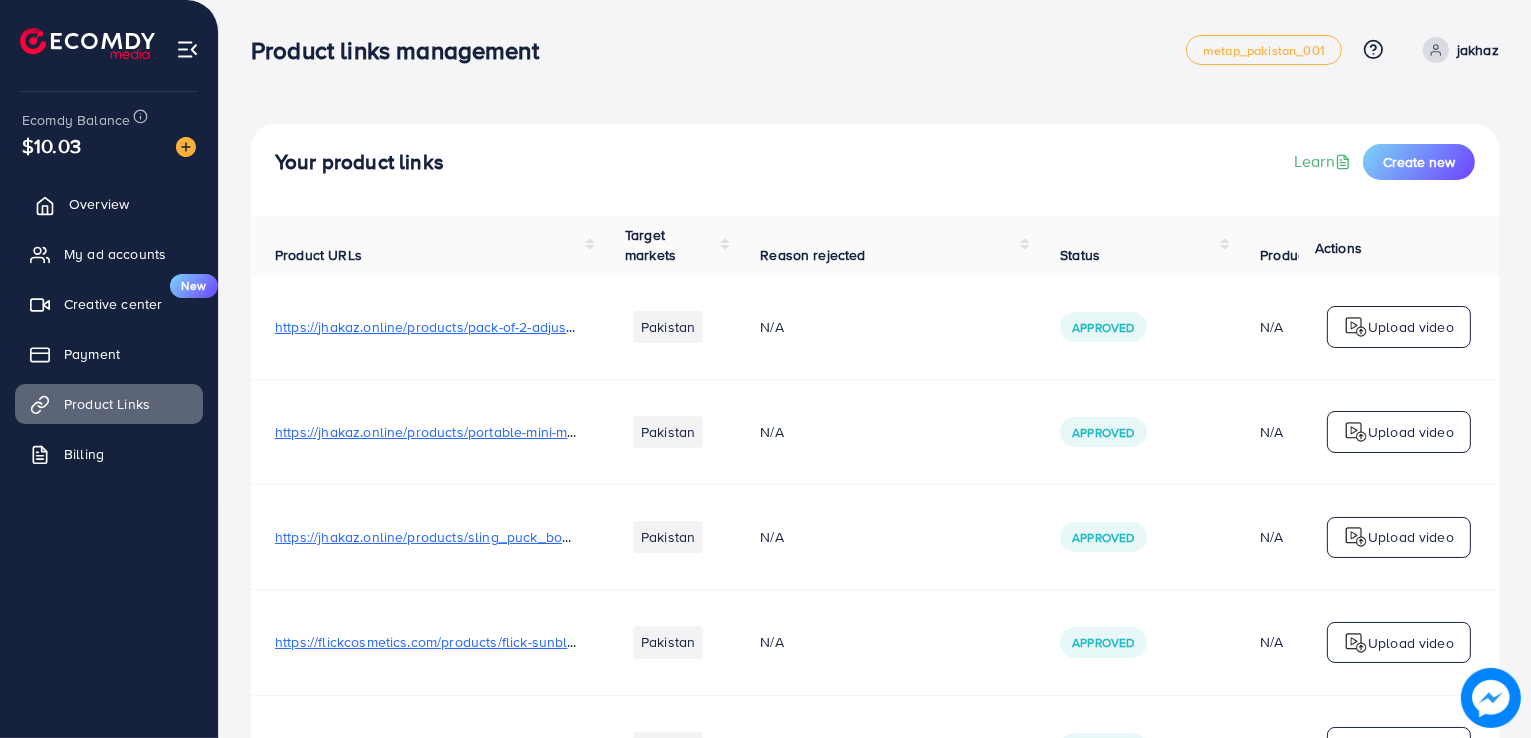 click on "Overview" at bounding box center [99, 204] 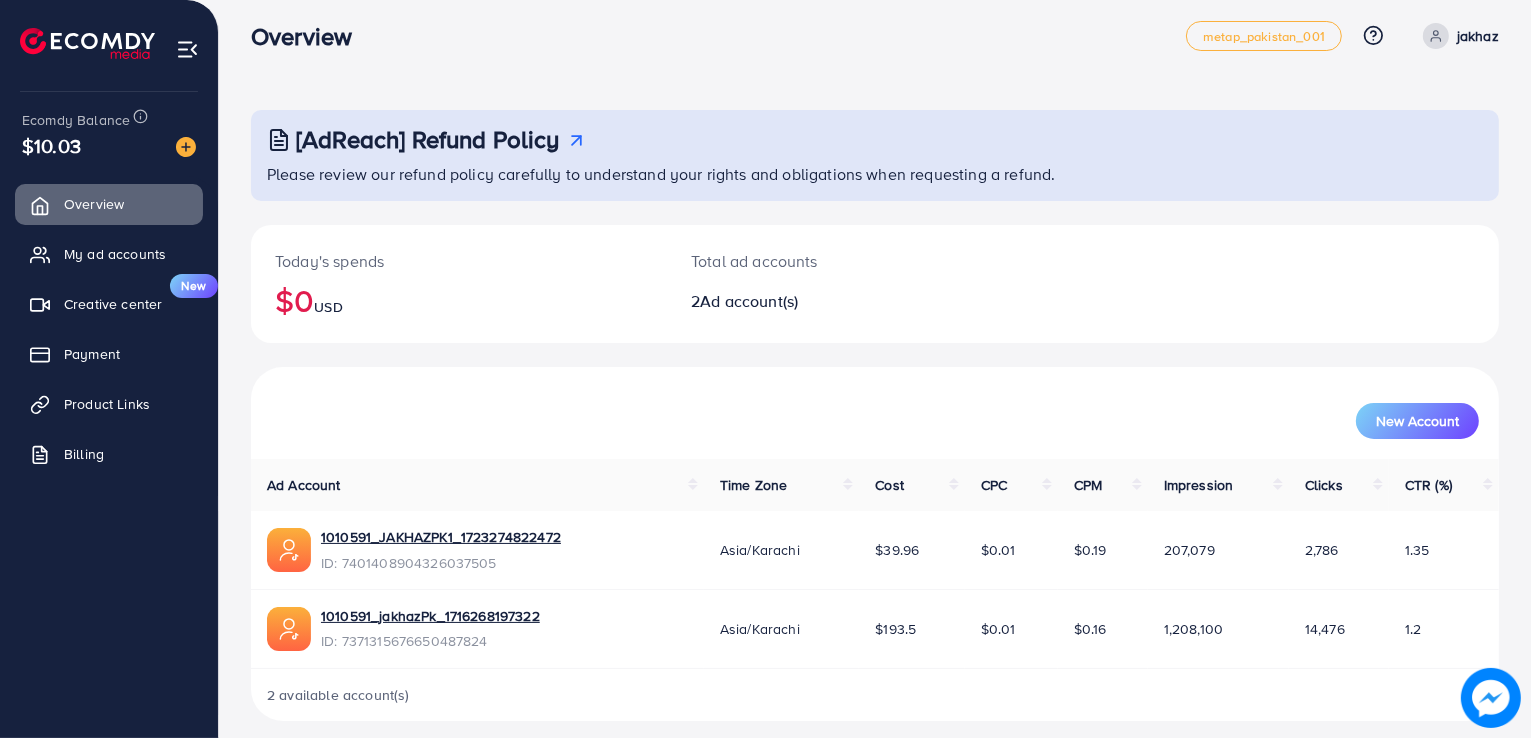scroll, scrollTop: 28, scrollLeft: 0, axis: vertical 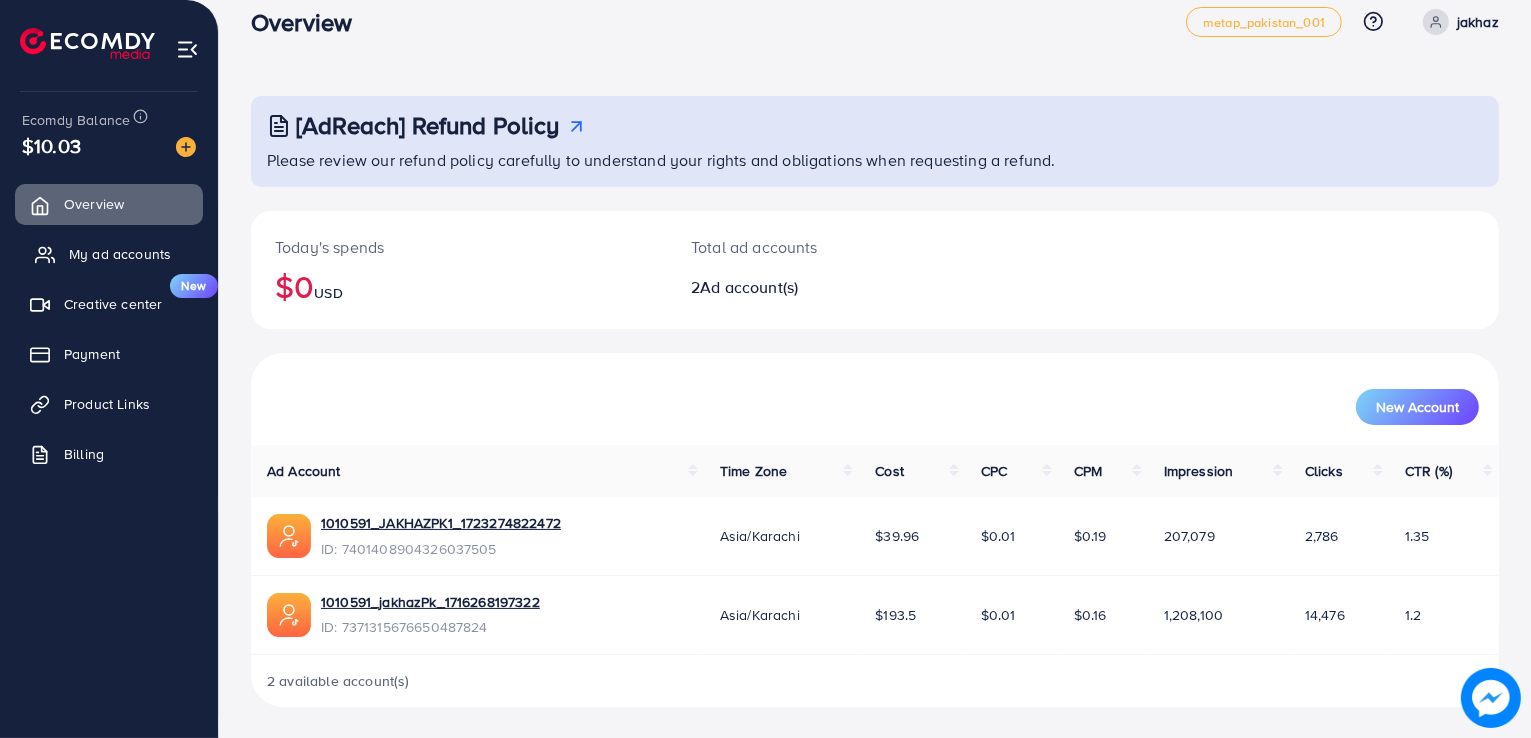 click on "My ad accounts" at bounding box center (120, 254) 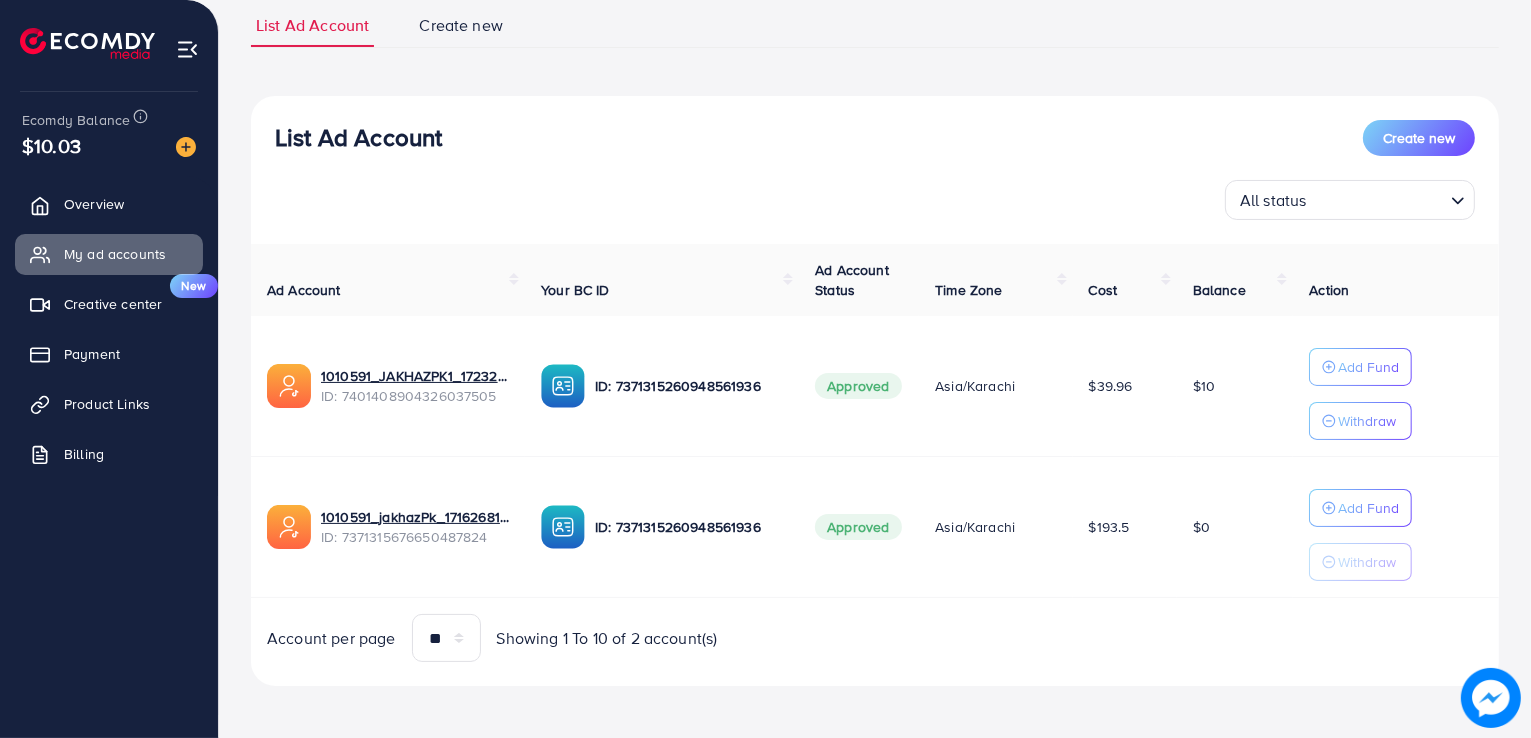scroll, scrollTop: 146, scrollLeft: 0, axis: vertical 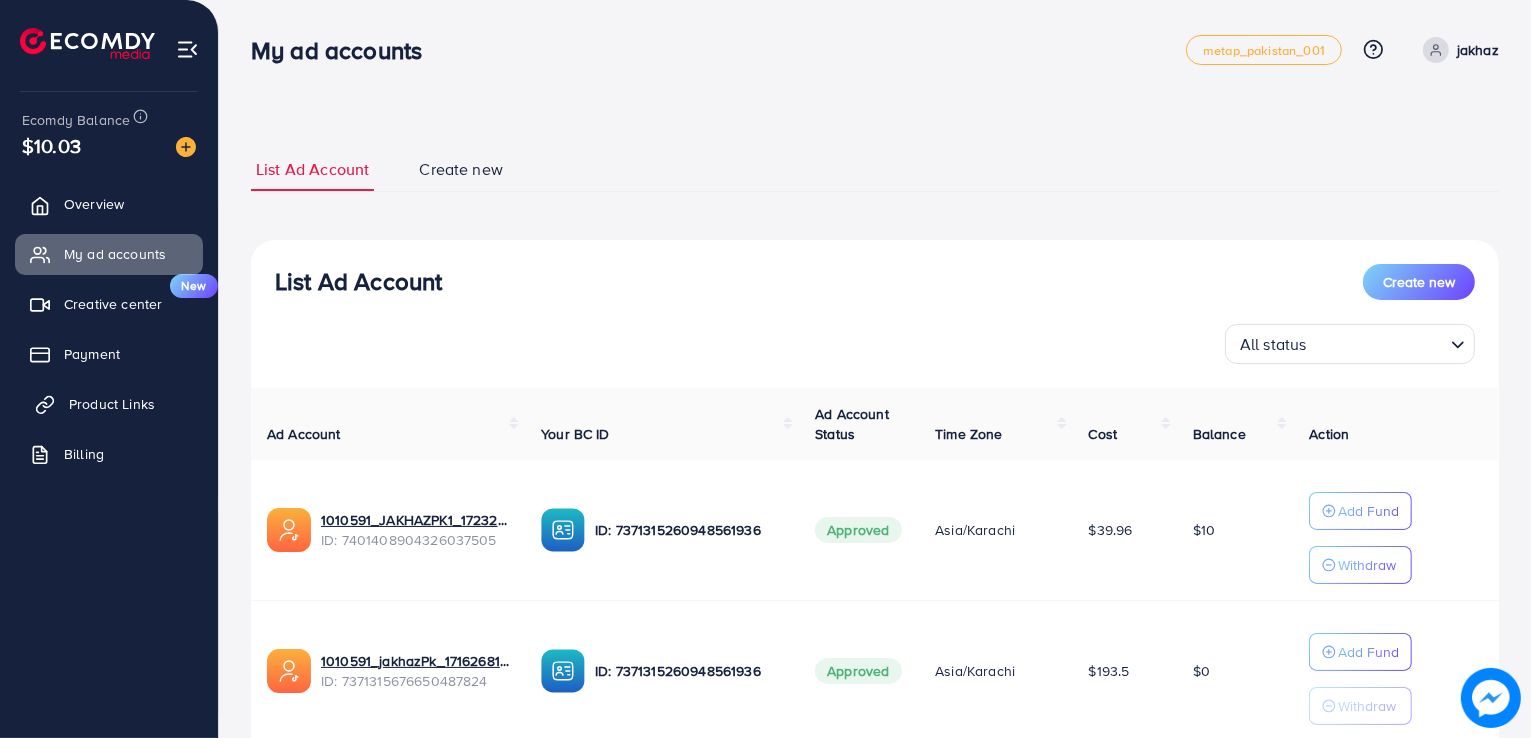 click on "Product Links" at bounding box center [109, 404] 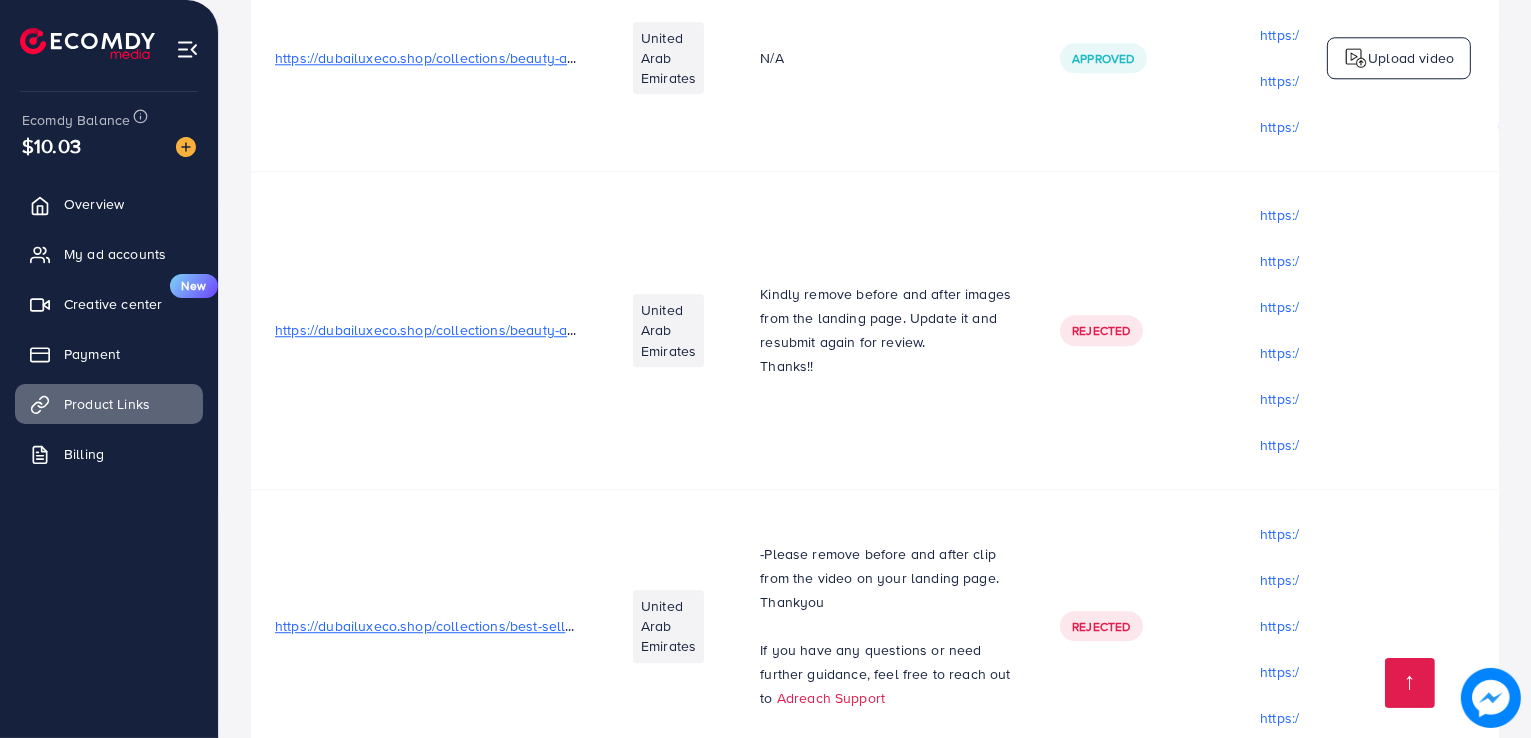 scroll, scrollTop: 5756, scrollLeft: 0, axis: vertical 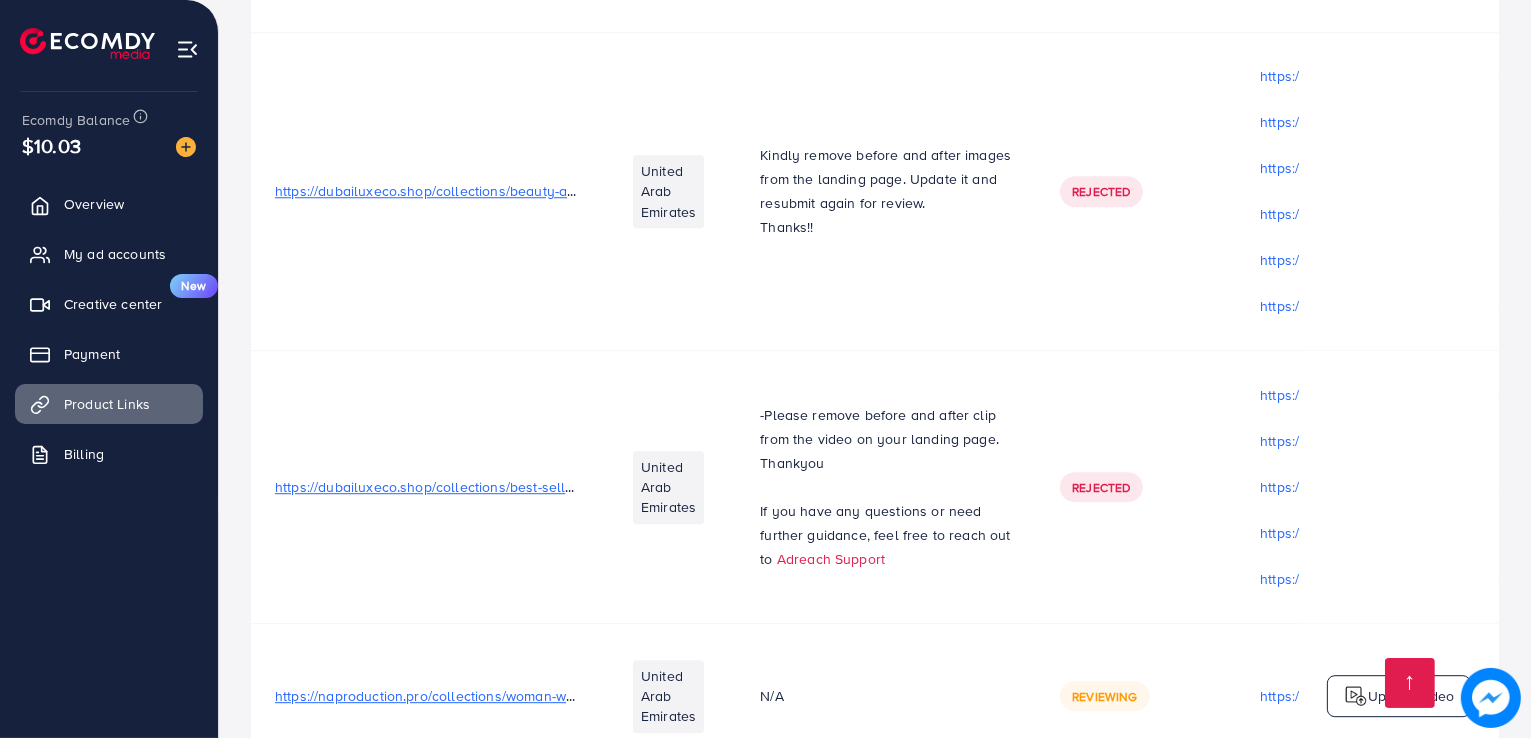 click on "Reviewing" at bounding box center [1104, 696] 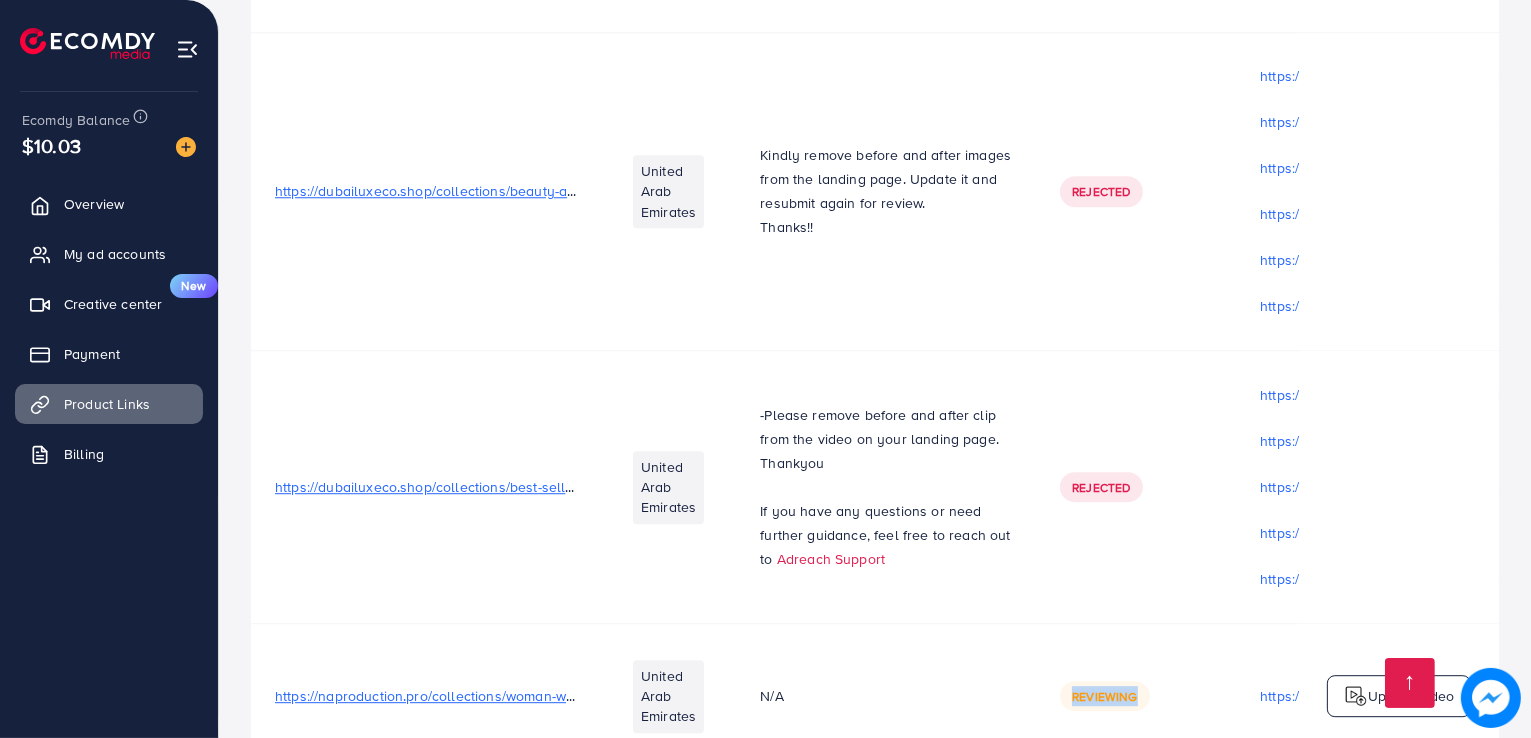 click on "Reviewing" at bounding box center (1104, 696) 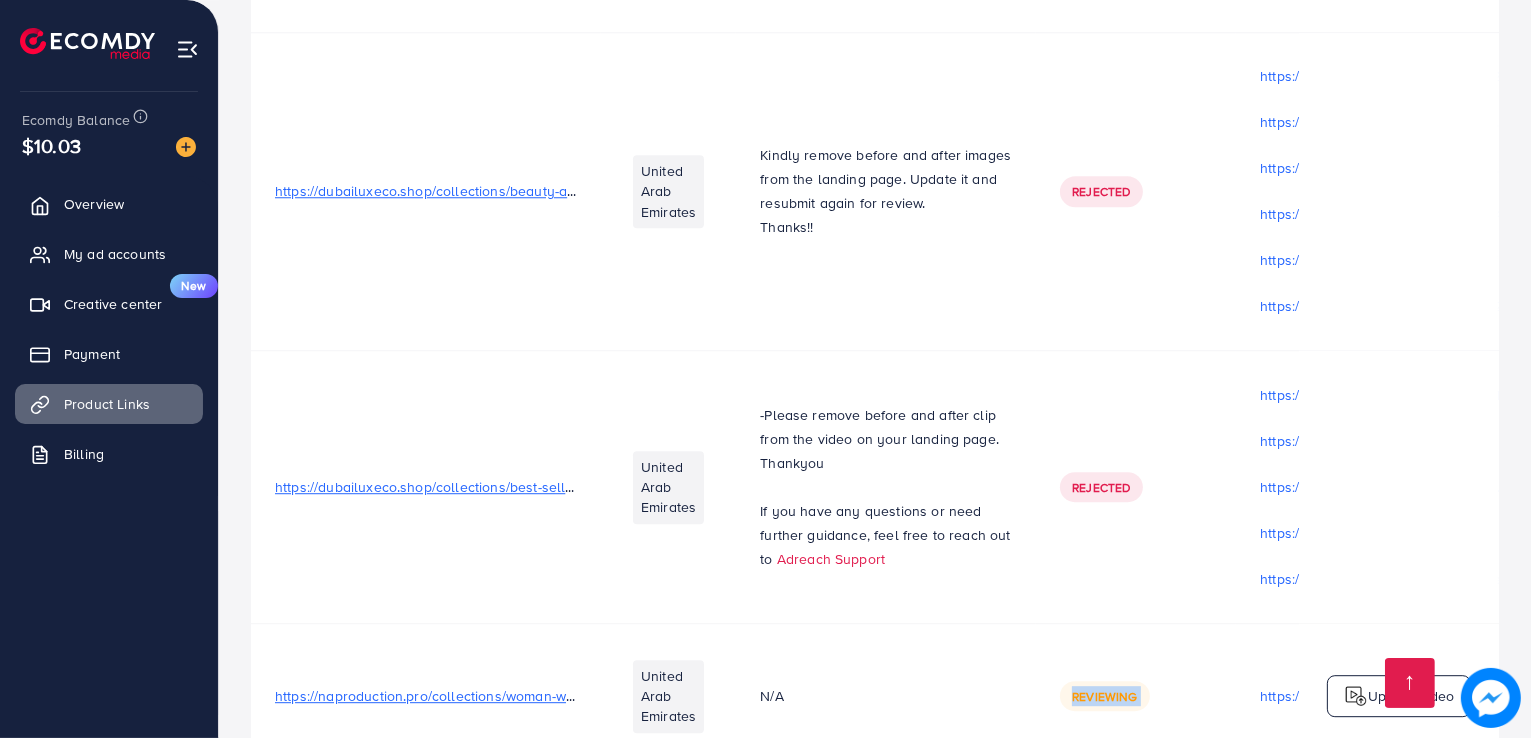 click on "Reviewing" at bounding box center [1104, 696] 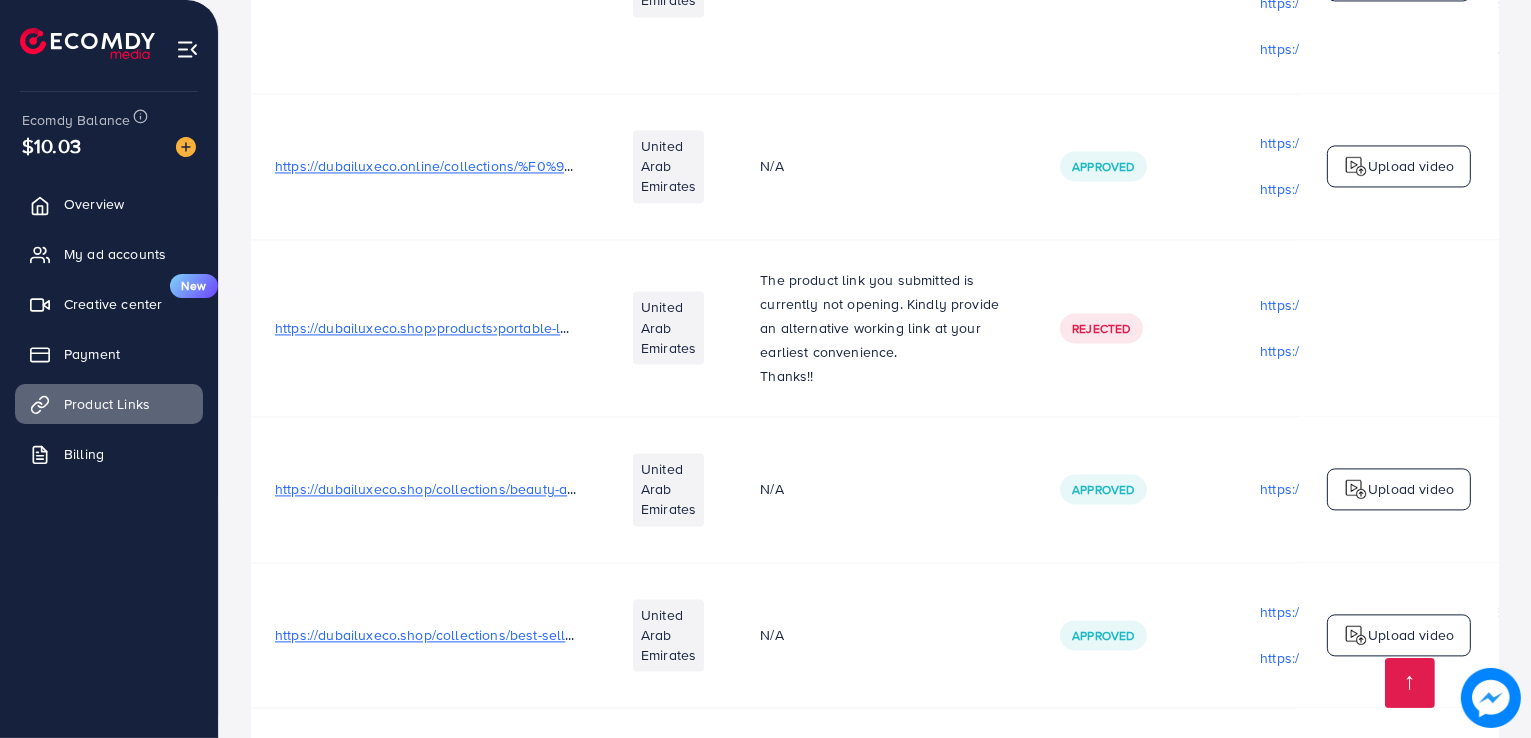 scroll, scrollTop: 4276, scrollLeft: 0, axis: vertical 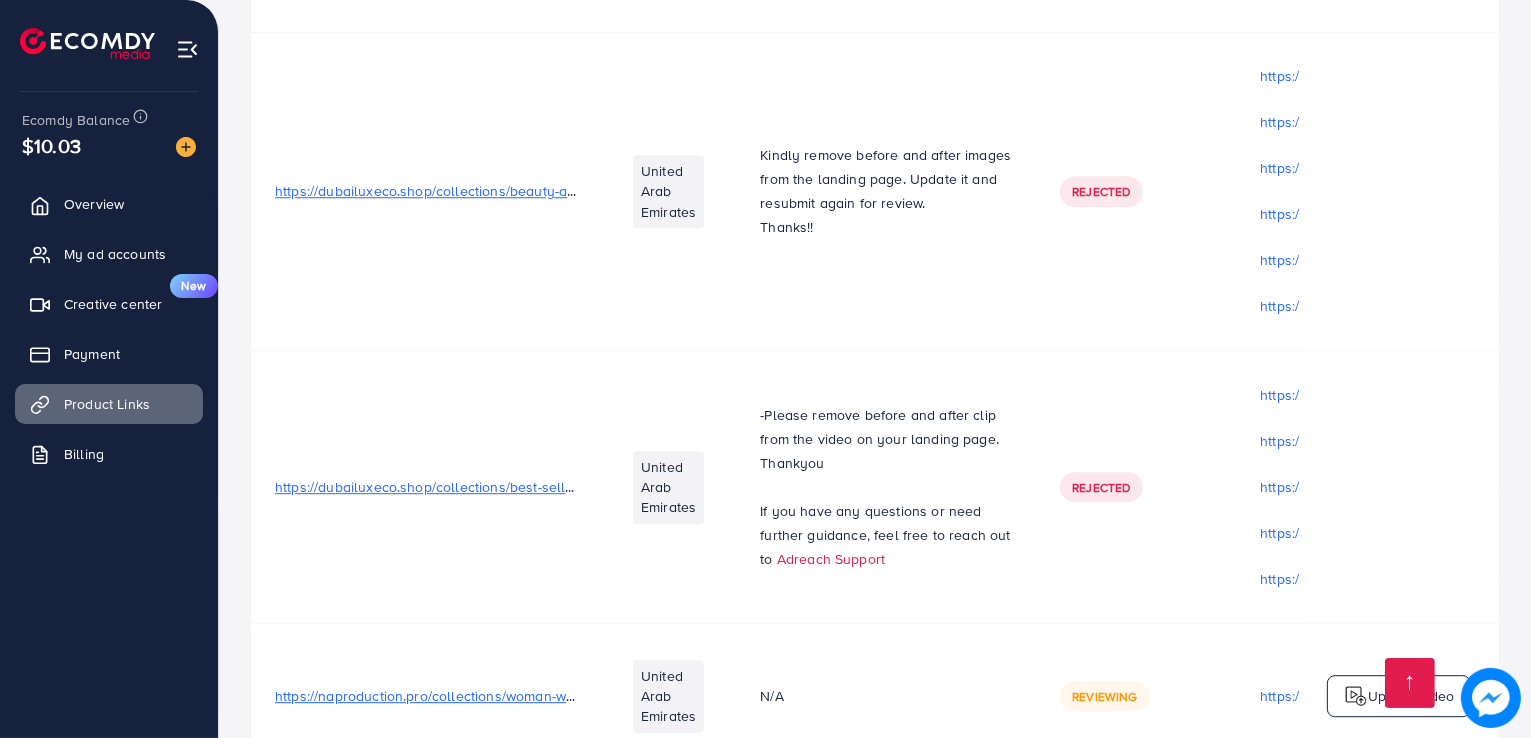 click on "N/A" at bounding box center [771, 696] 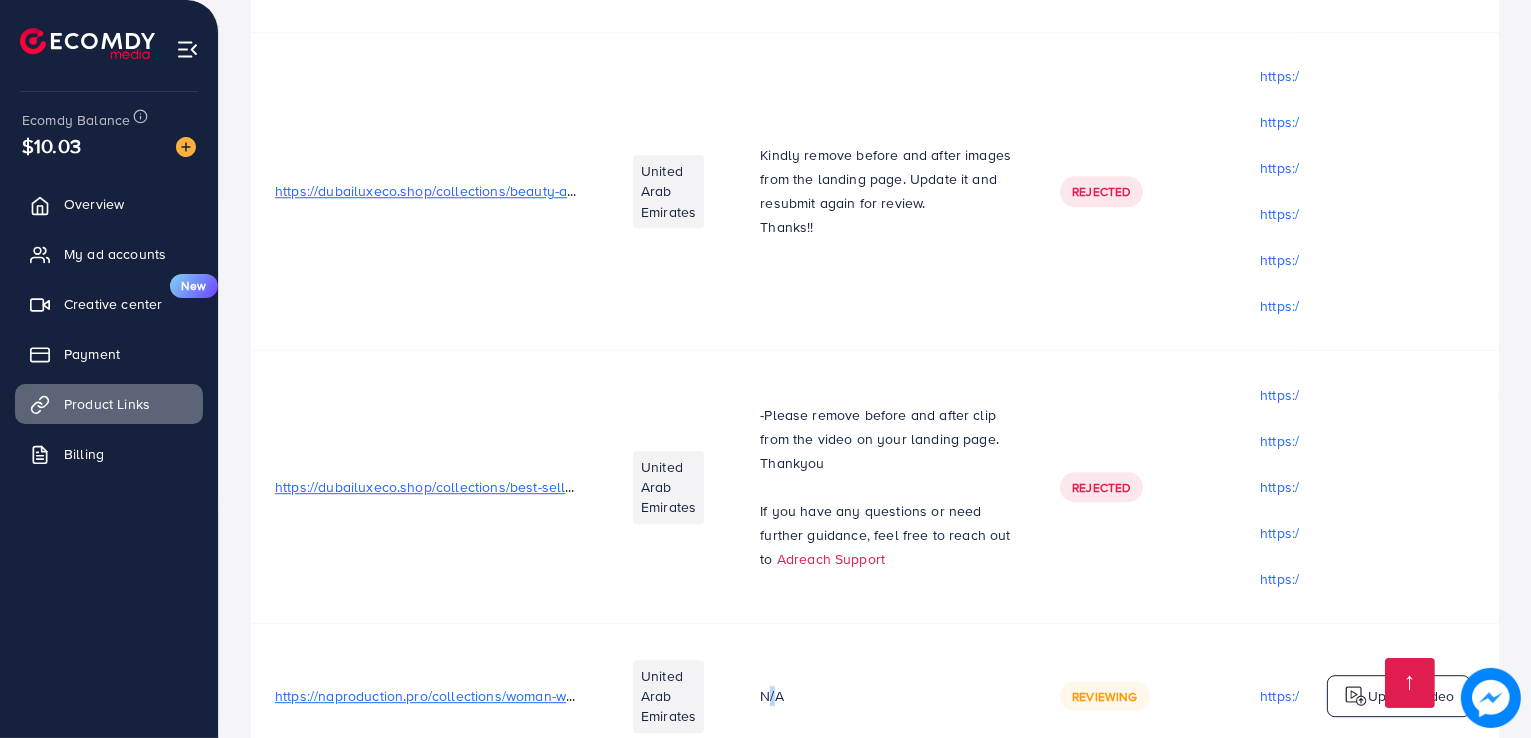 click on "N/A" at bounding box center (771, 696) 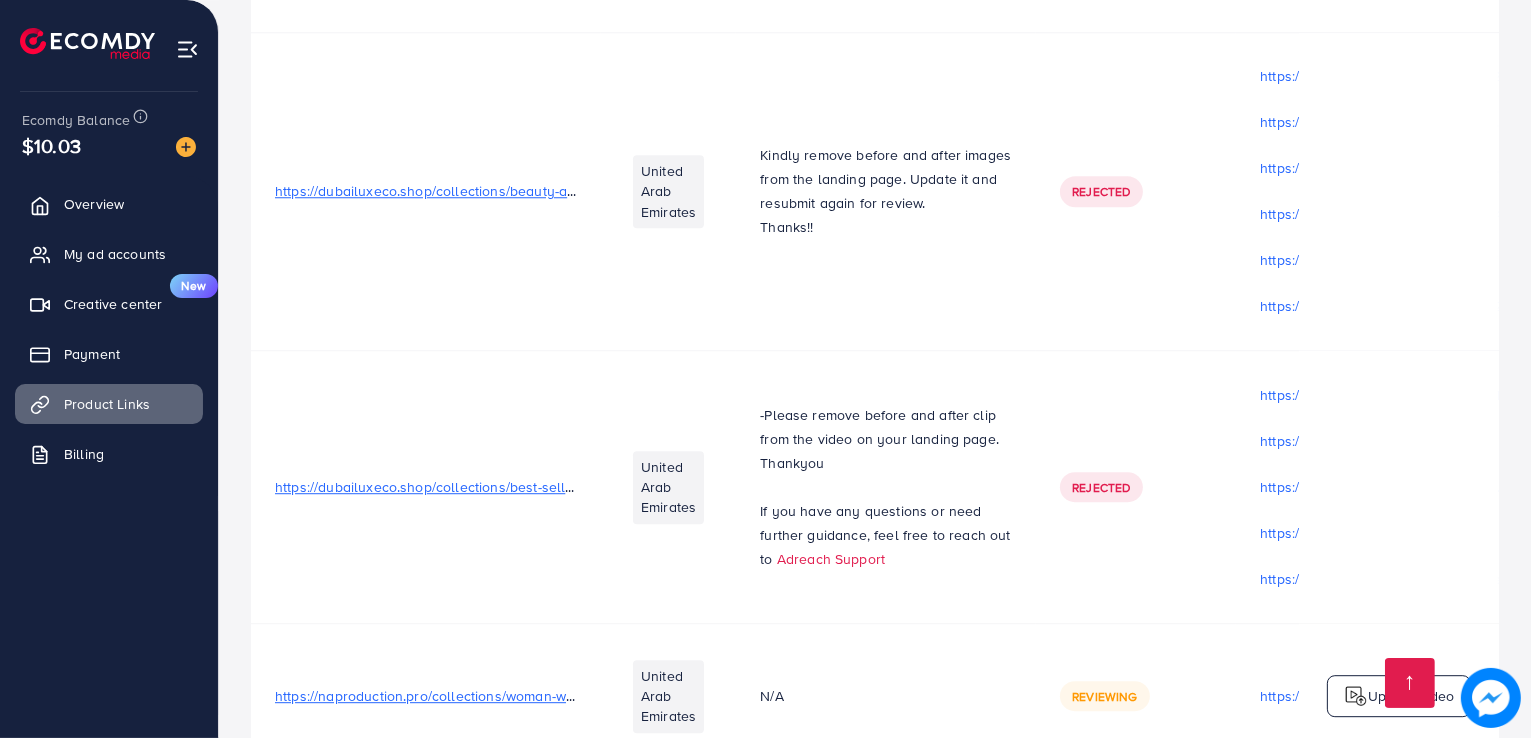 click on "Upload video" at bounding box center (1411, 696) 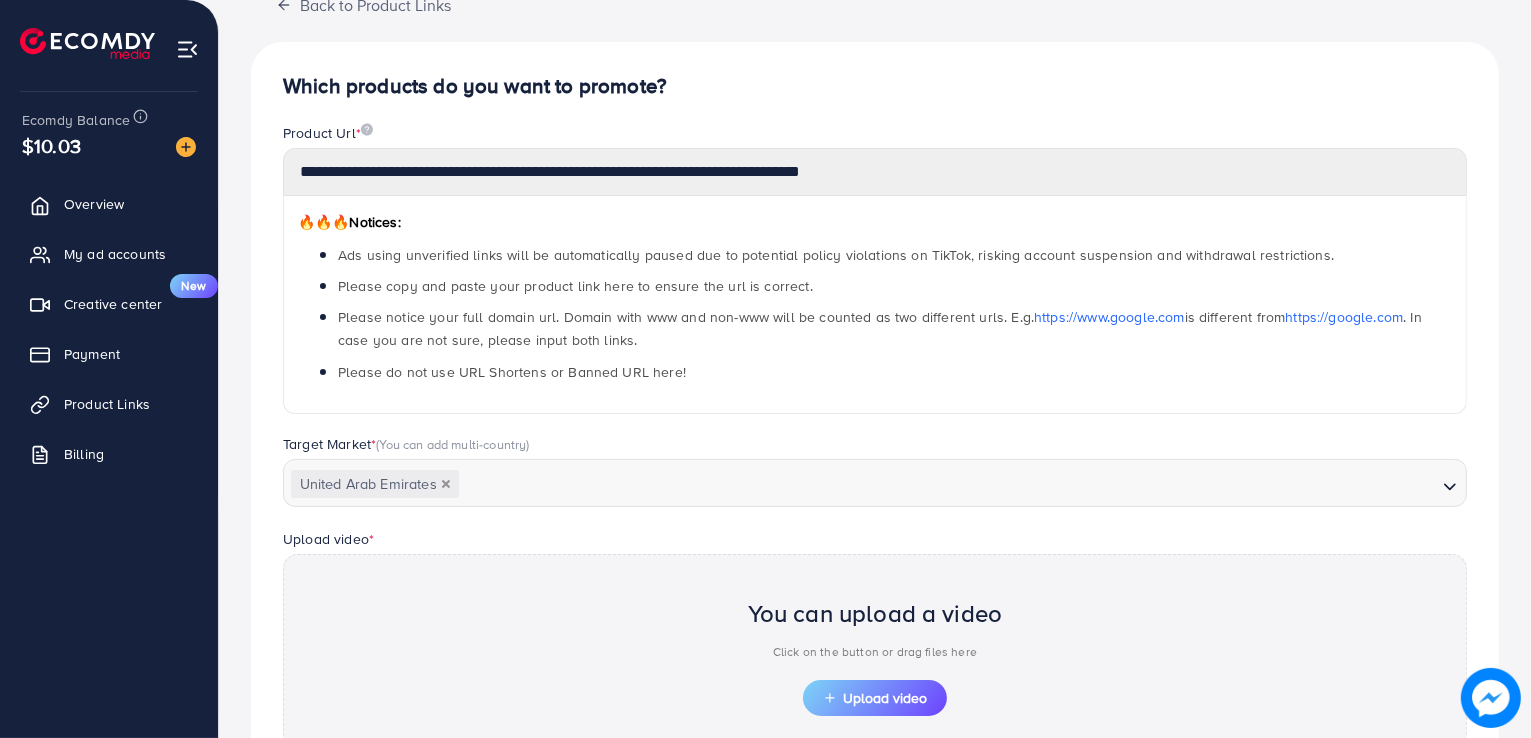 scroll, scrollTop: 123, scrollLeft: 0, axis: vertical 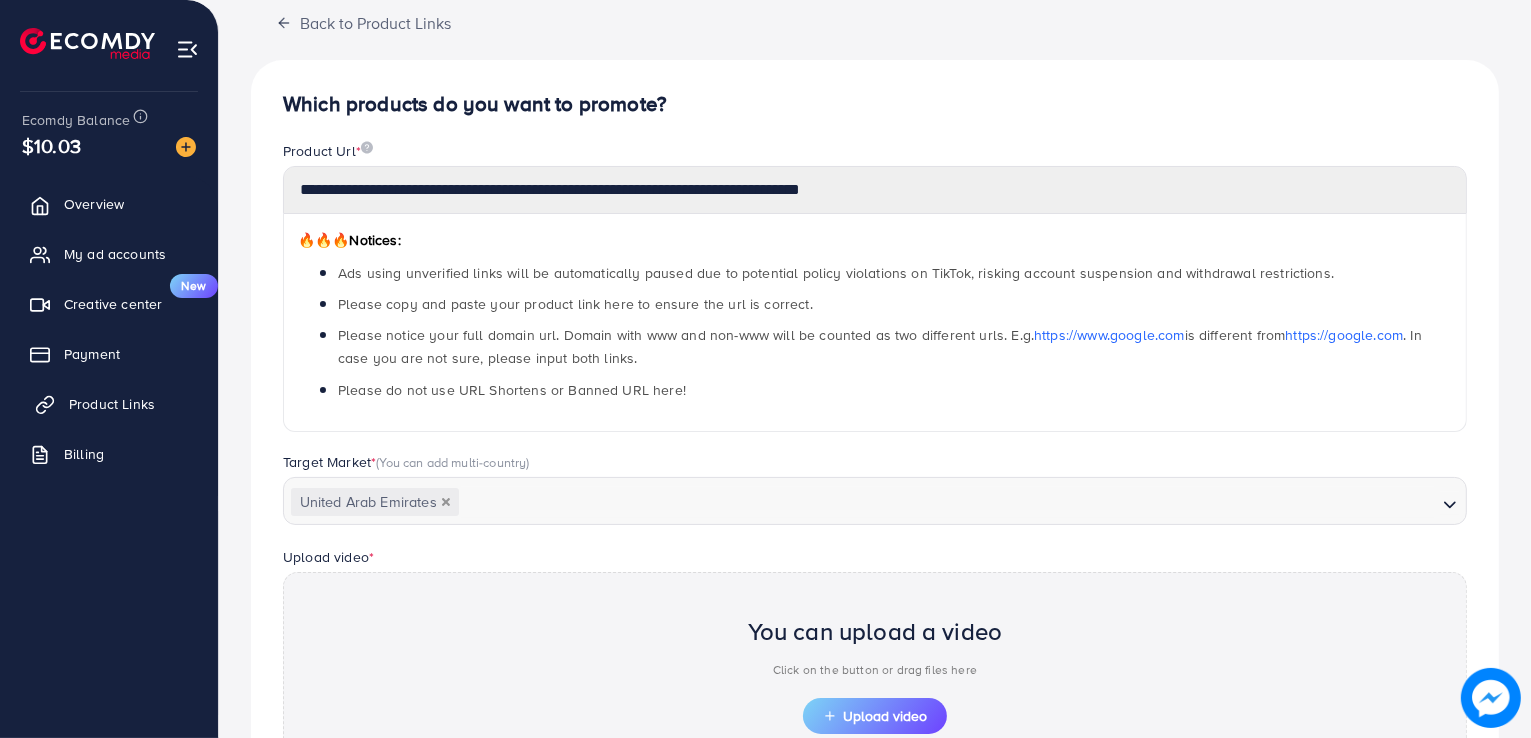 click on "Product Links" at bounding box center [112, 404] 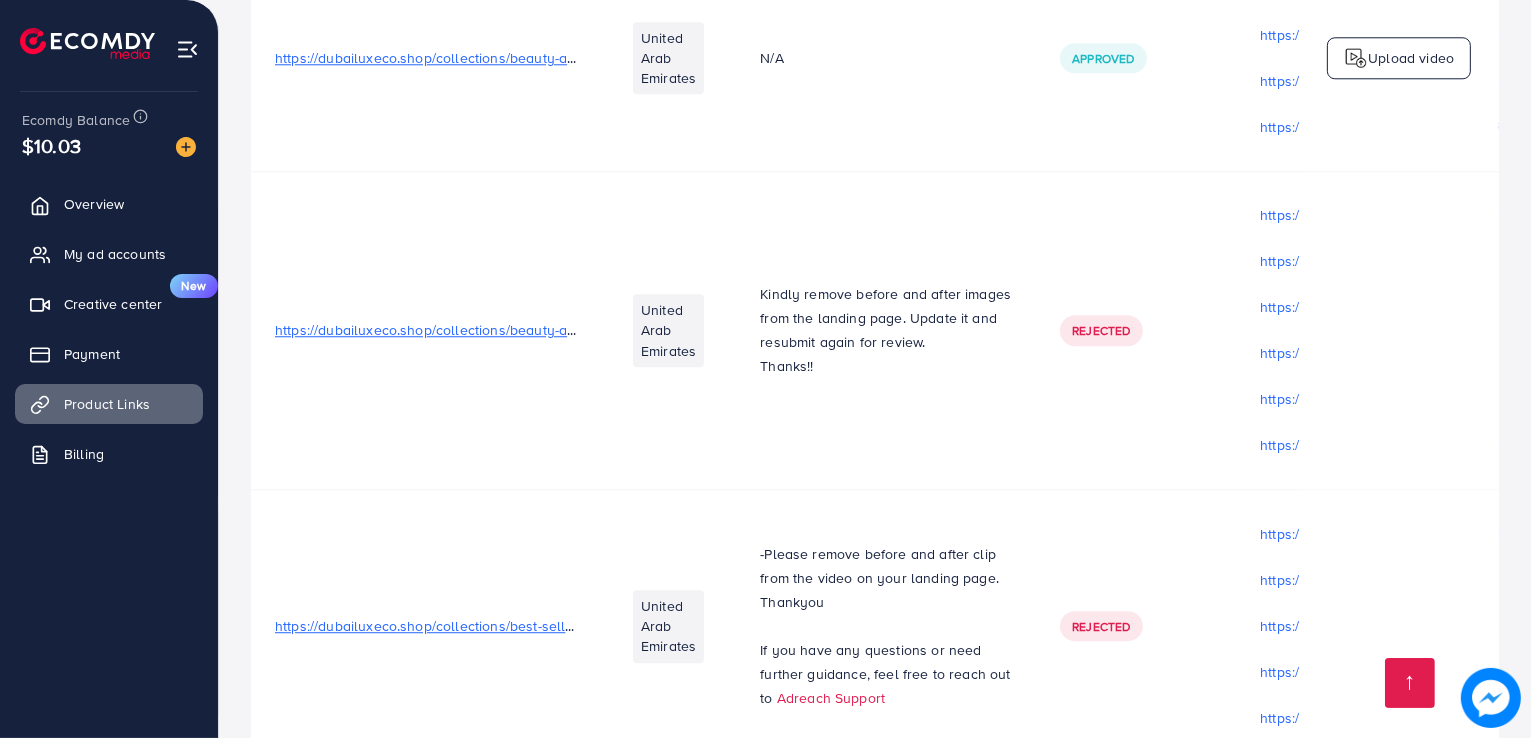 scroll, scrollTop: 5756, scrollLeft: 0, axis: vertical 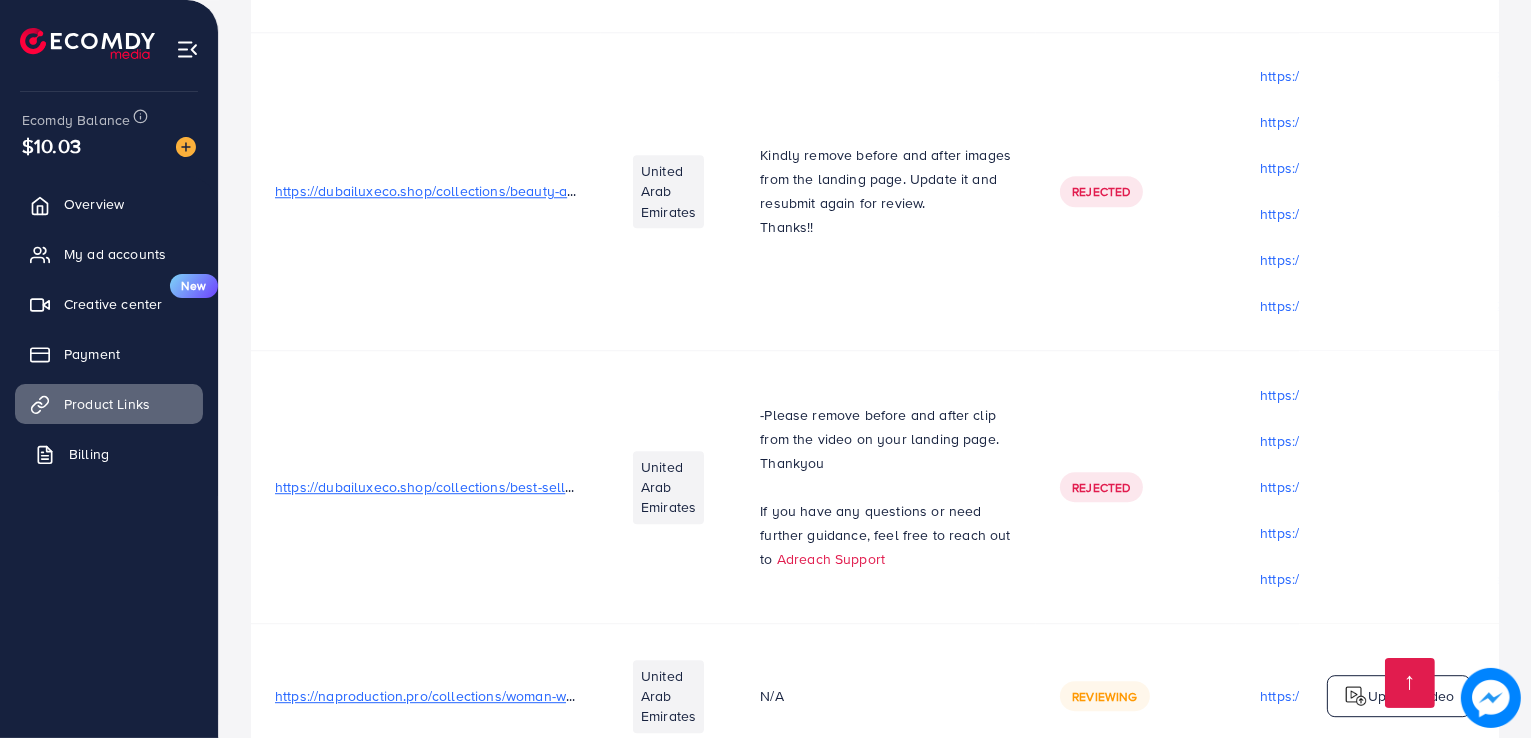 click on "Billing" at bounding box center [109, 454] 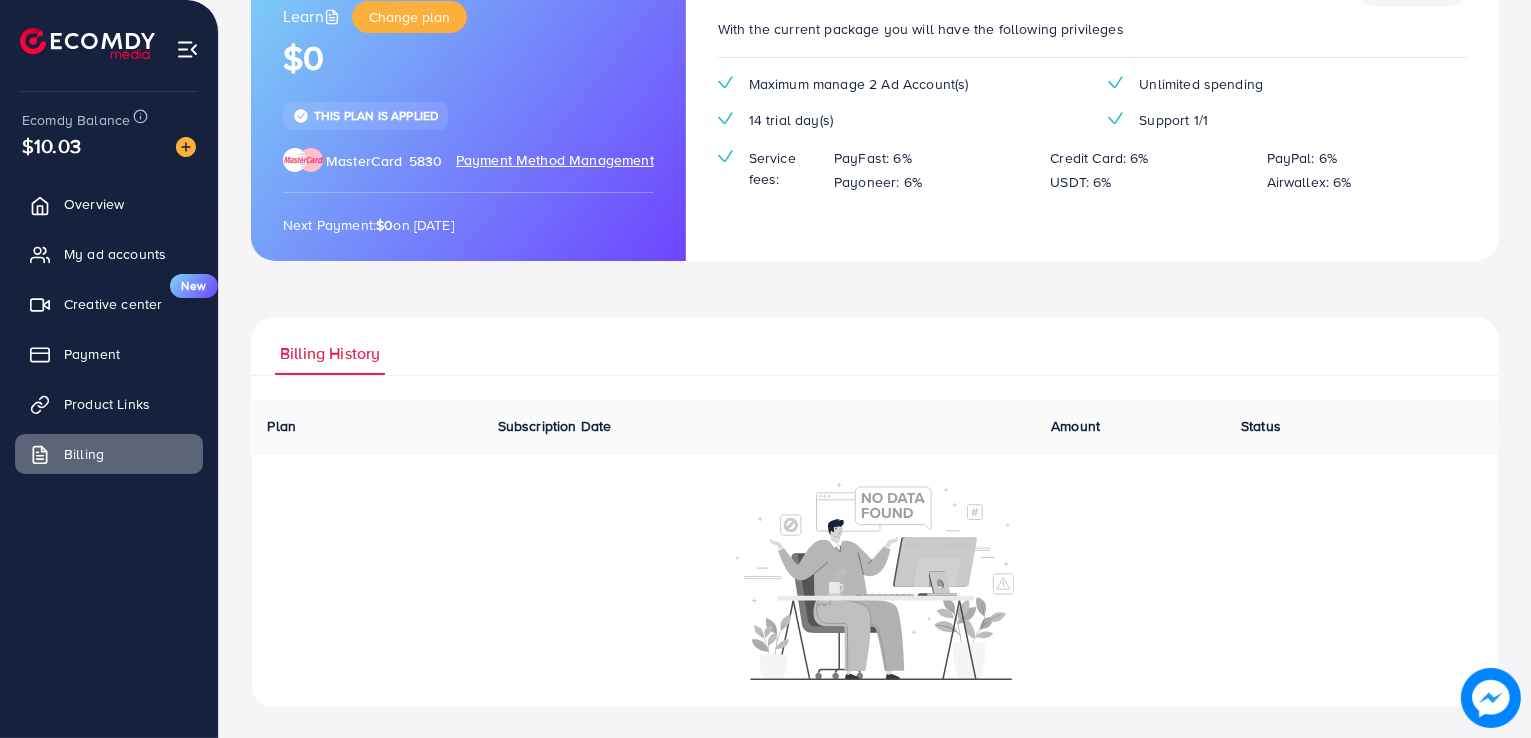 scroll, scrollTop: 0, scrollLeft: 0, axis: both 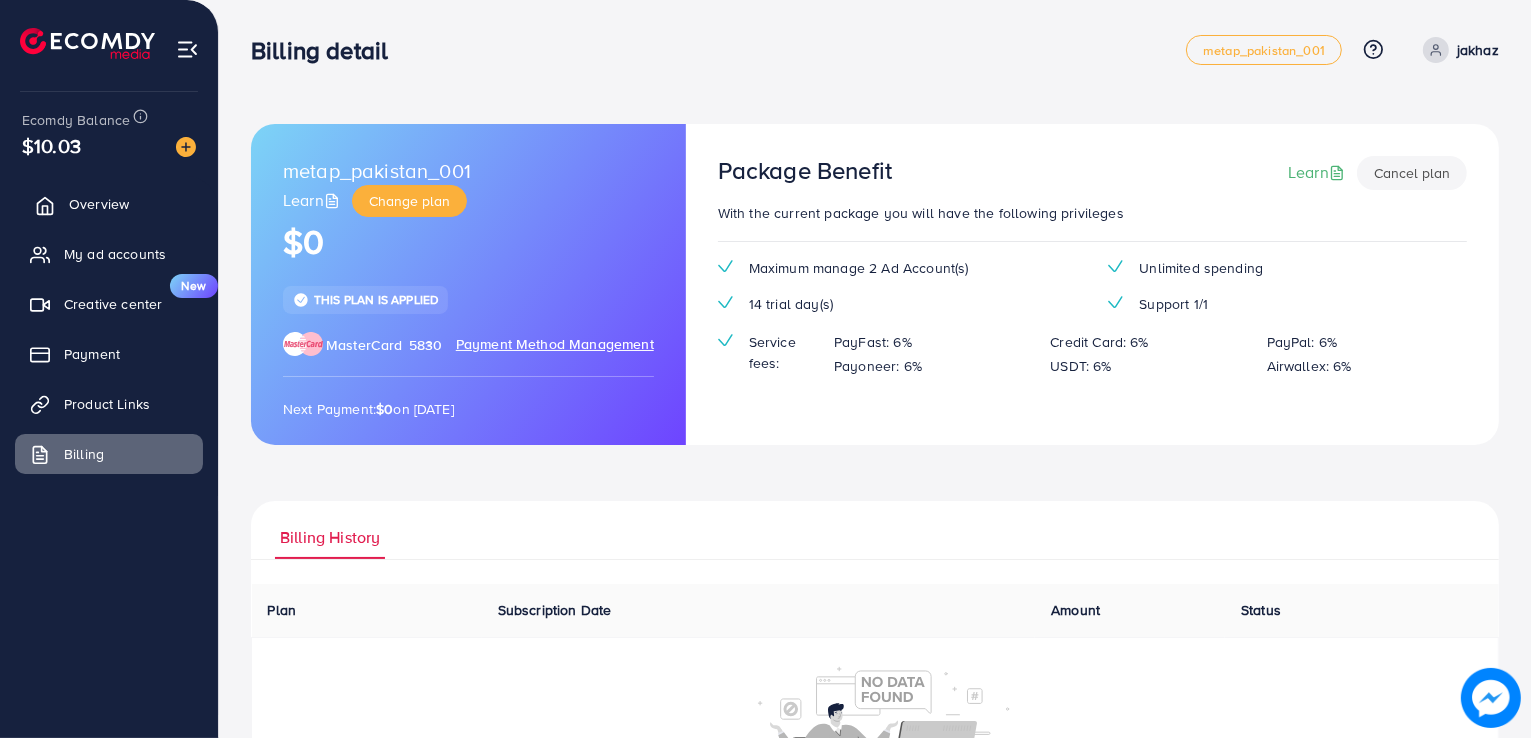 click on "Overview" at bounding box center [99, 204] 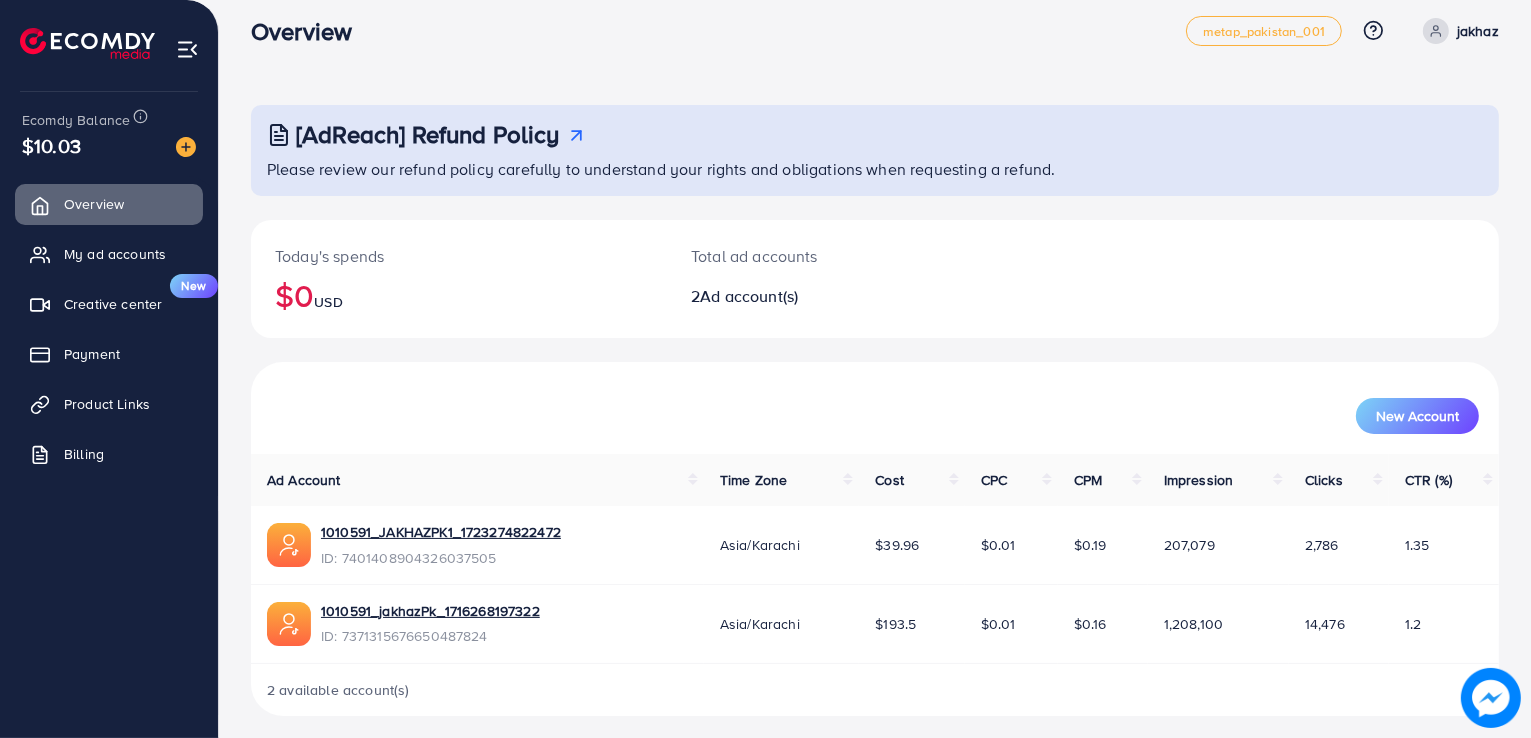 scroll, scrollTop: 28, scrollLeft: 0, axis: vertical 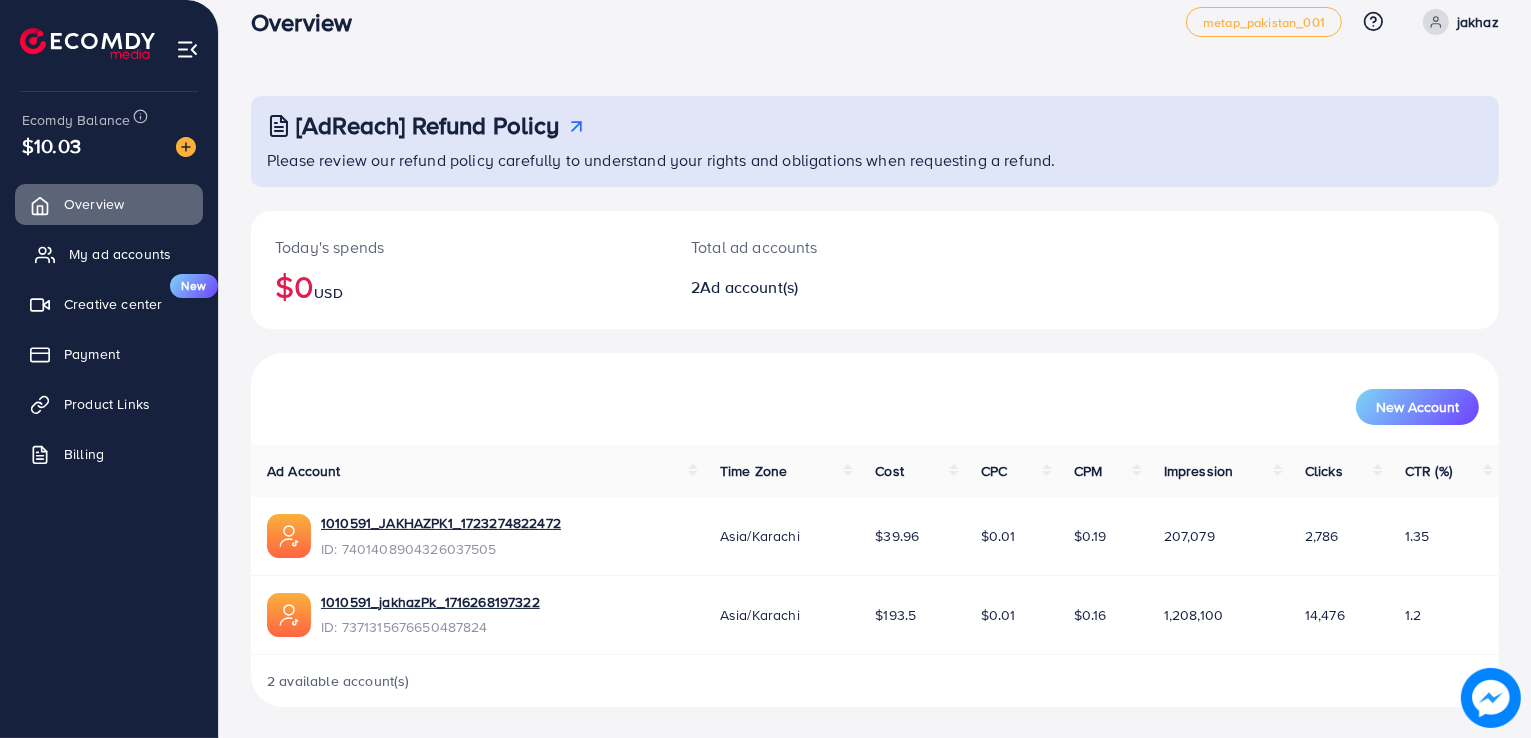click on "My ad accounts" at bounding box center [109, 254] 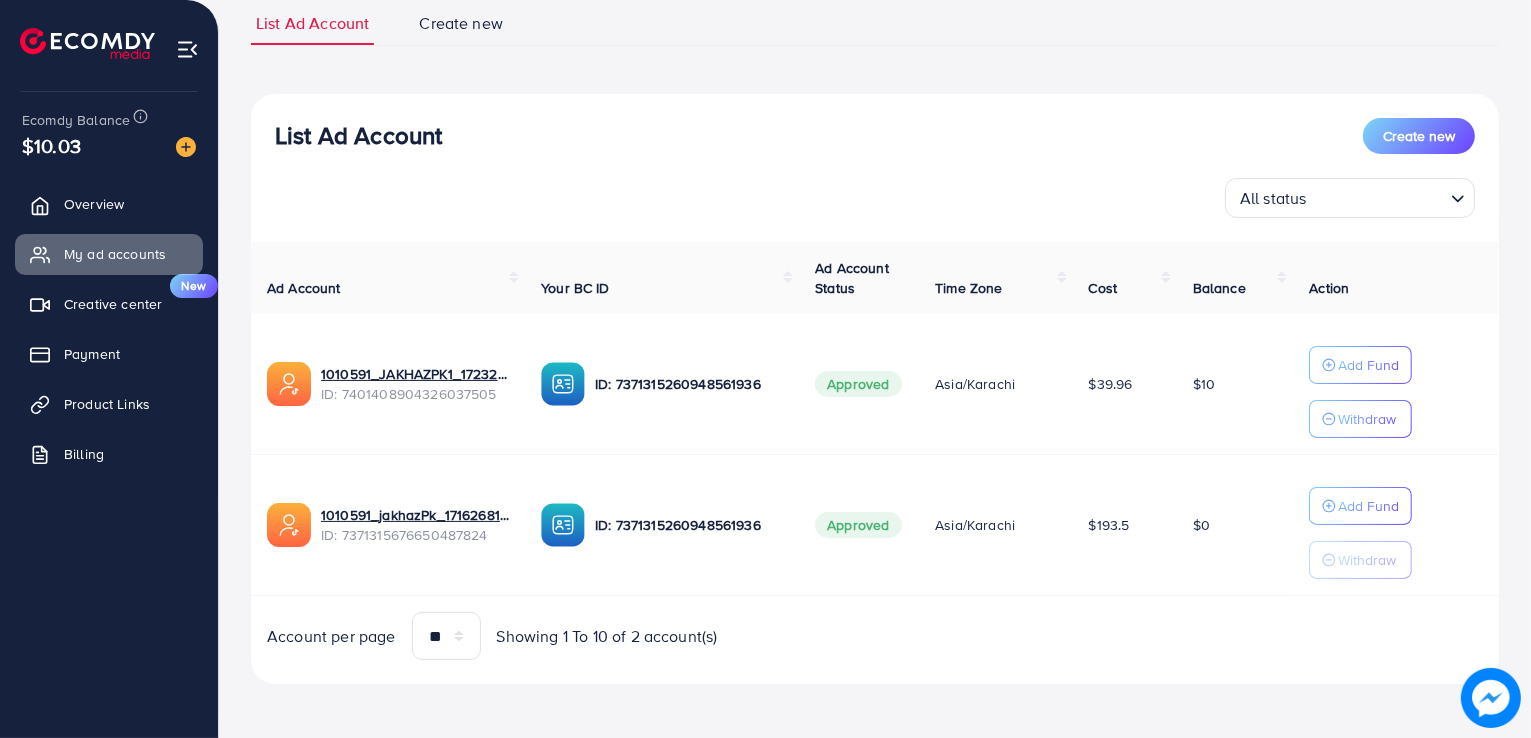 scroll, scrollTop: 0, scrollLeft: 0, axis: both 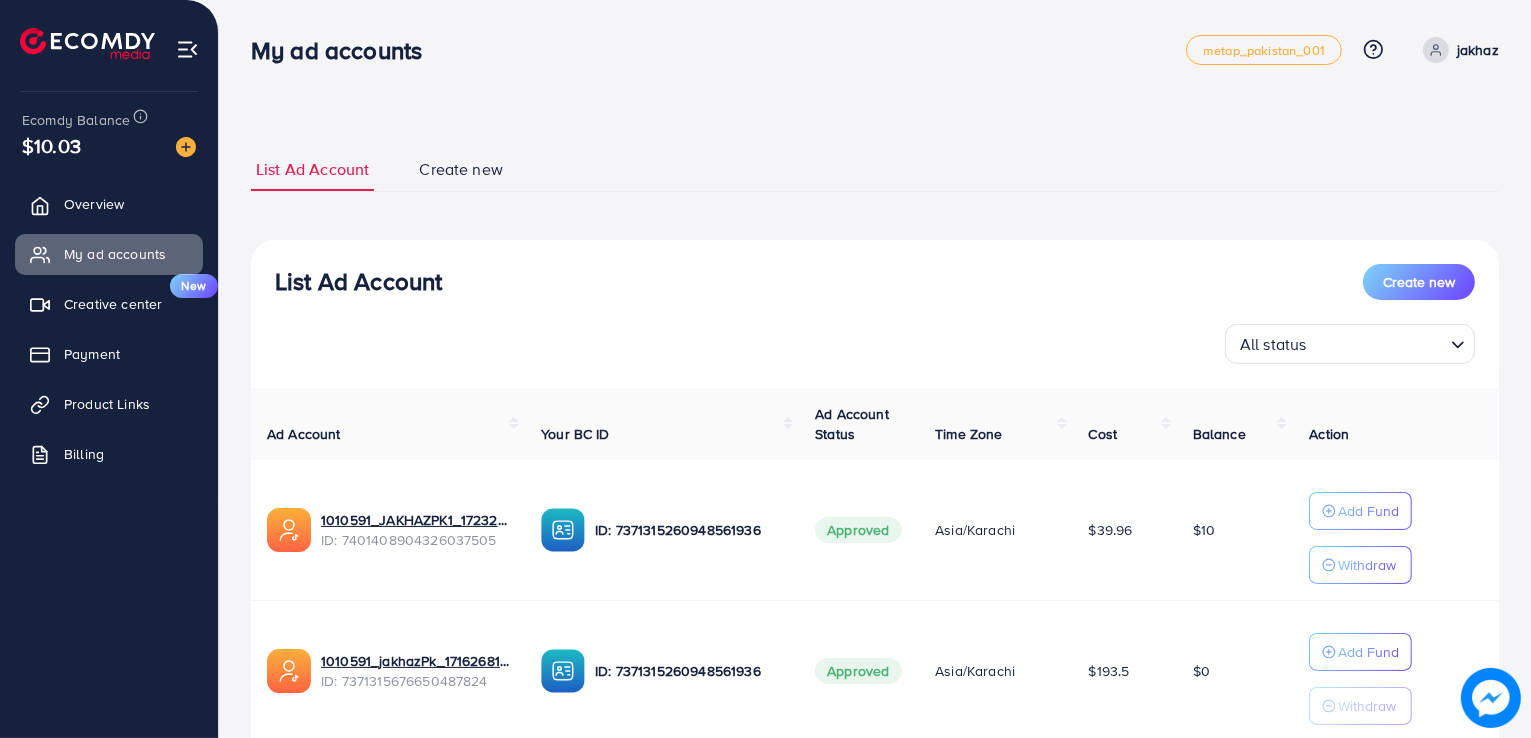 click on "List Ad Account Create new  List Ad Account   Create new
All status
Loading...                   Ad Account Your BC ID Ad Account Status Time Zone Cost Balance Action            [ACCOUNT_ID]  ID: [ID] ID: [ID]   Approved   Asia/Karachi   $[COST]   $[COST]   Add Fund   Withdraw       [ACCOUNT_ID]  ID: [ID] ID: [ID]   Approved   Asia/Karachi   $[COST]   $[COST]   Add Fund   Withdraw           Account per page  ** ** ** ***  Showing 1 To 10 of 2 account(s)   Step 1: TikTok For Business Account   Connect to TikTok for Business to access all of your business account in one place   [USER_ID]   User ID: [ID]   By connecting your account, you agree to our   TikTok Business Product (Data) Terms   Step 2: TikTok For Business Center   Business Center is a powerful business management tool that lets organizations   [USERNAME]   User ID: [ID]   + Create New  ********" at bounding box center (875, 443) 